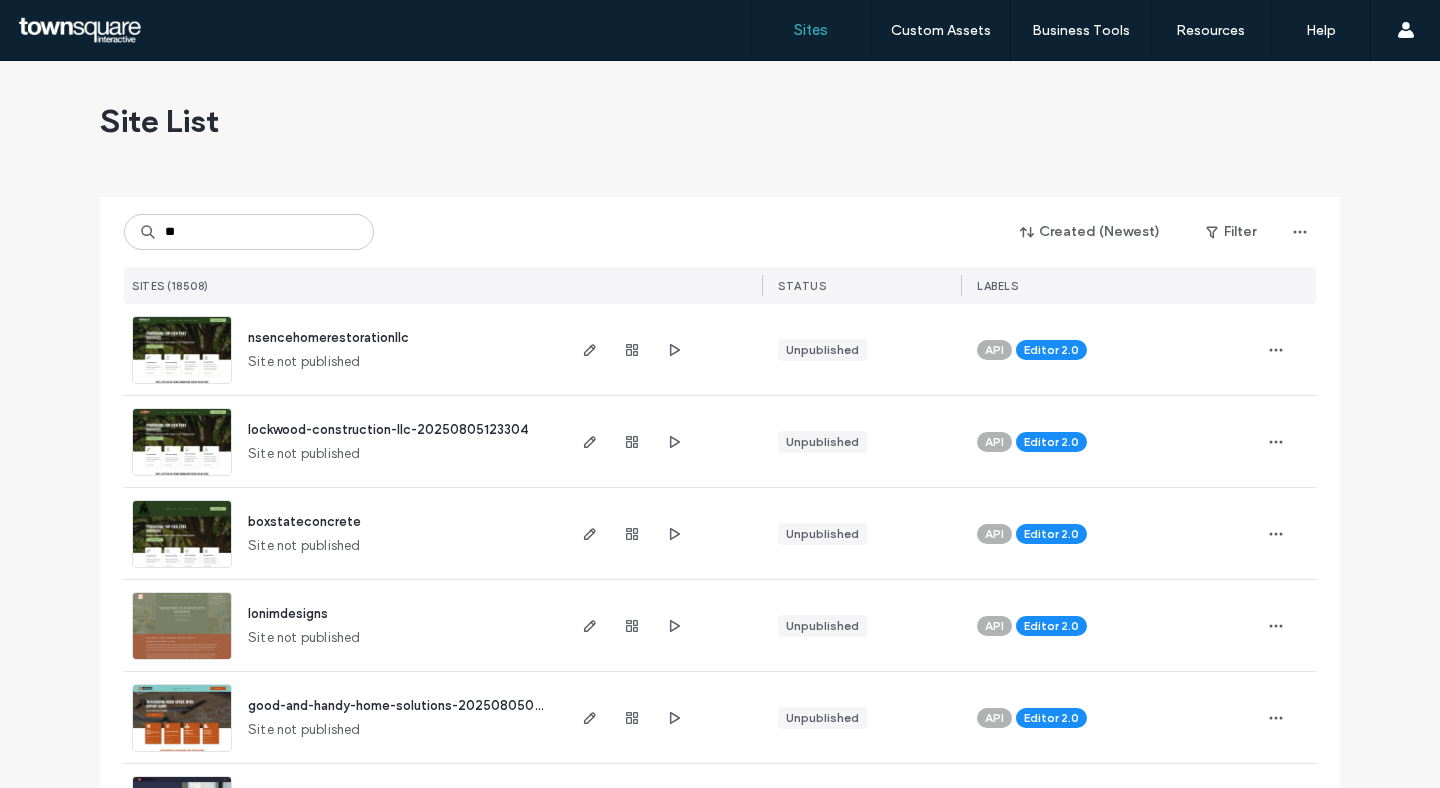 scroll, scrollTop: 0, scrollLeft: 0, axis: both 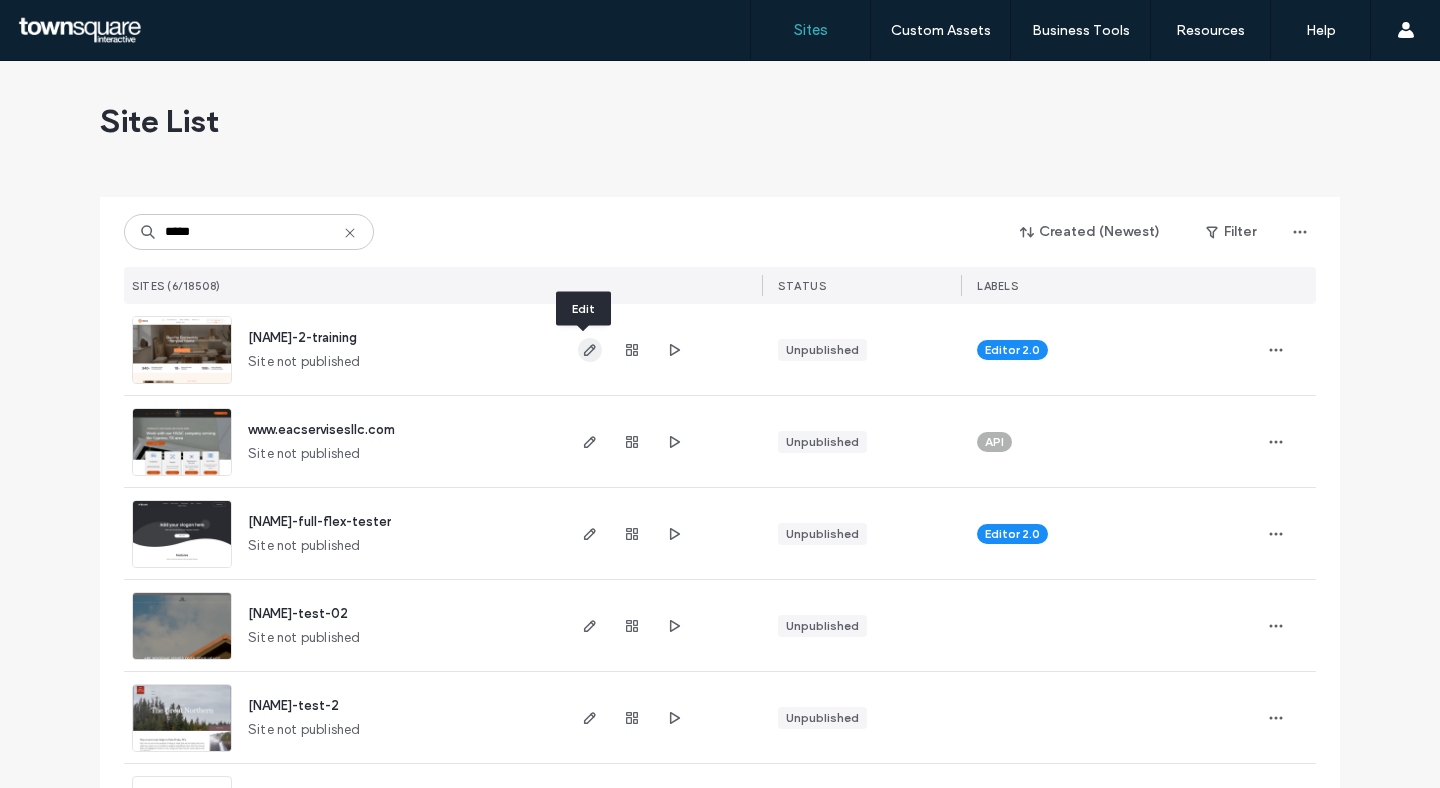 type on "*****" 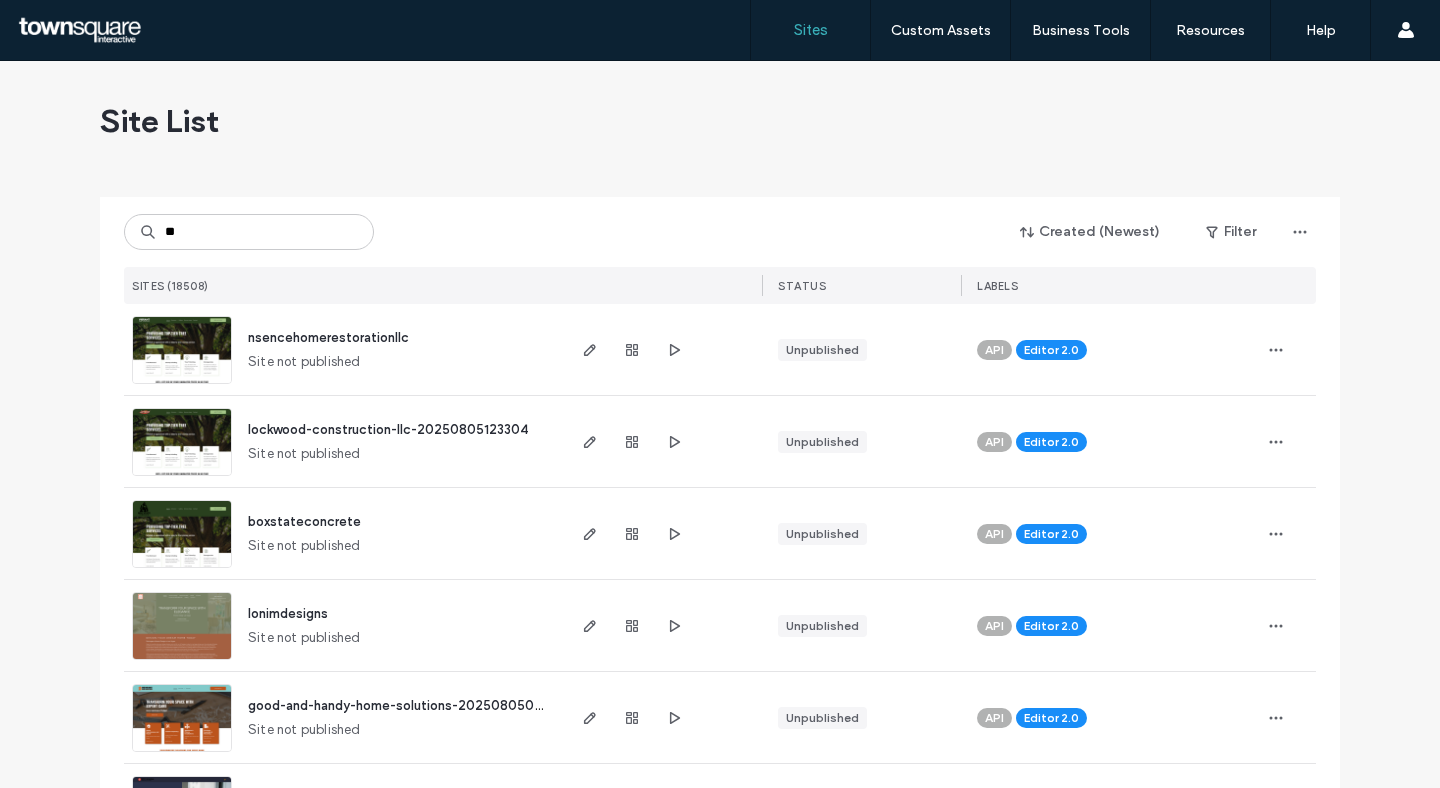 scroll, scrollTop: 0, scrollLeft: 0, axis: both 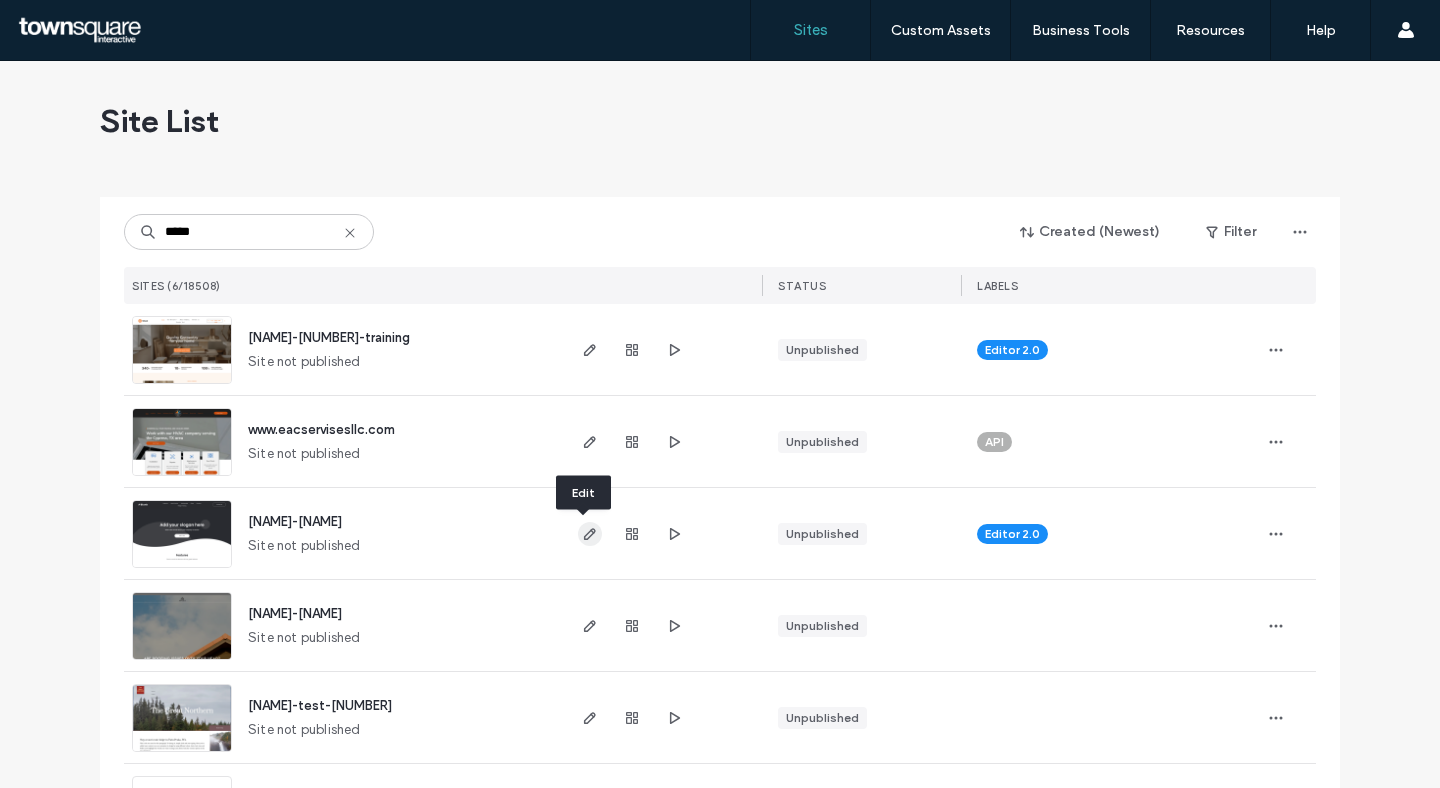 type on "*****" 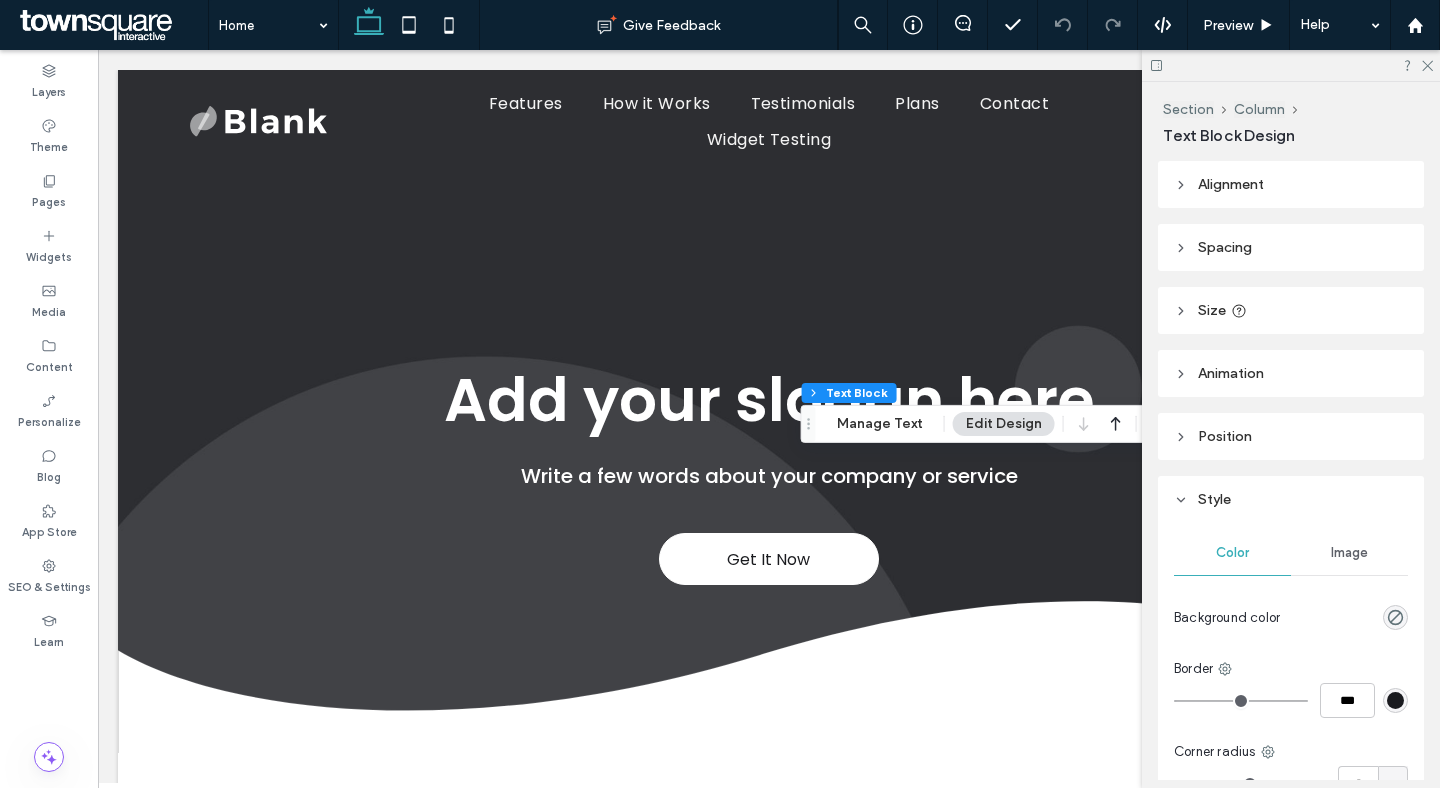 scroll, scrollTop: 1825, scrollLeft: 0, axis: vertical 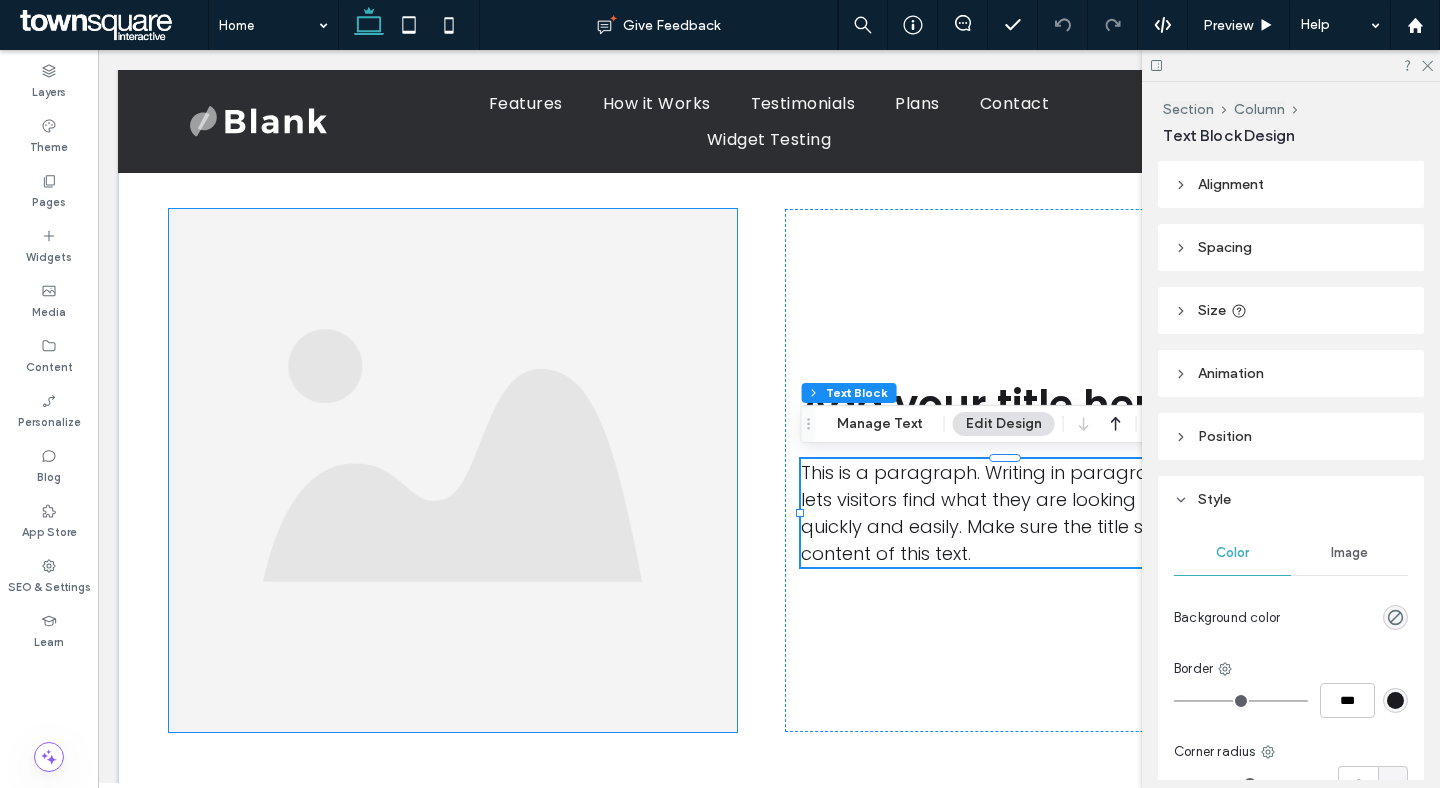click at bounding box center [453, 470] 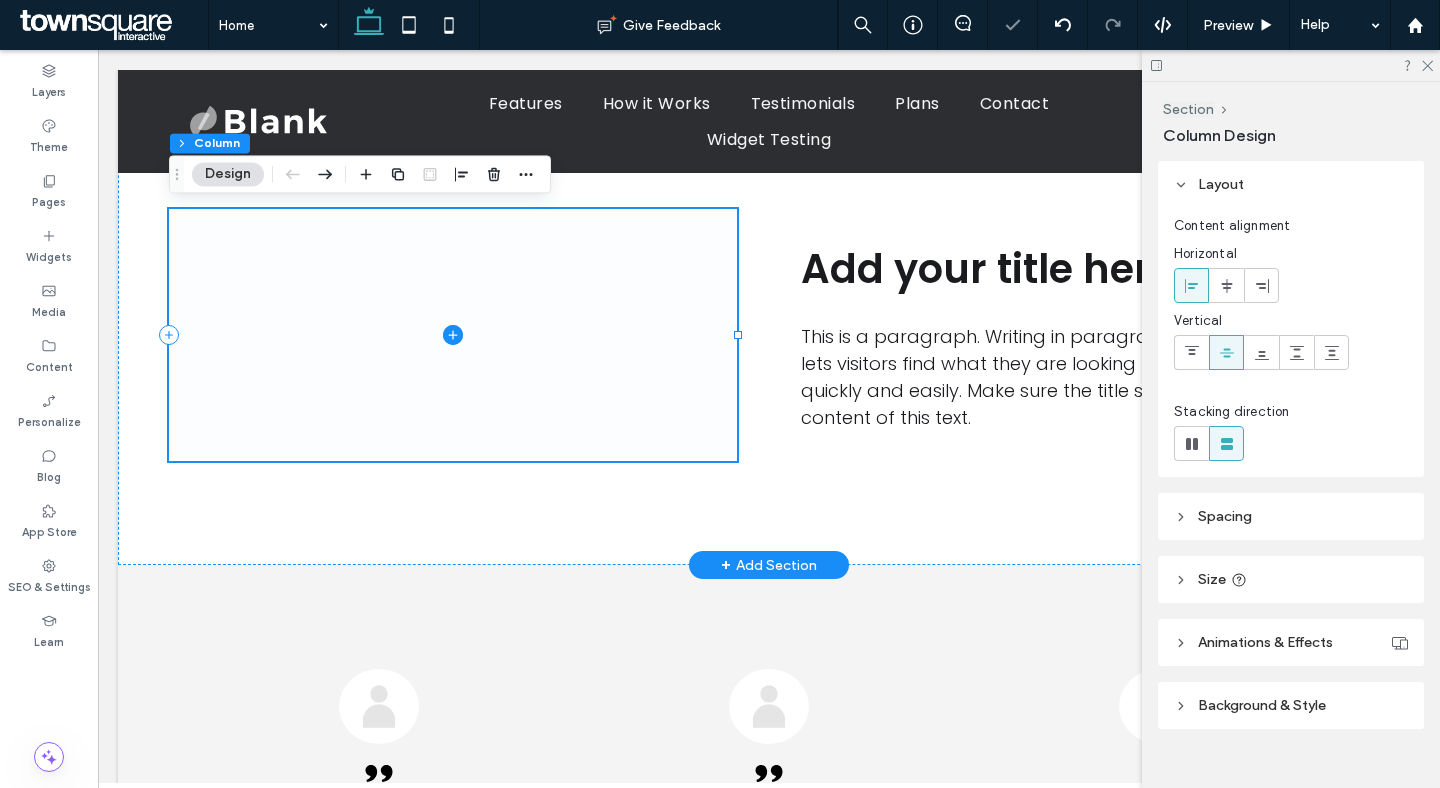 click 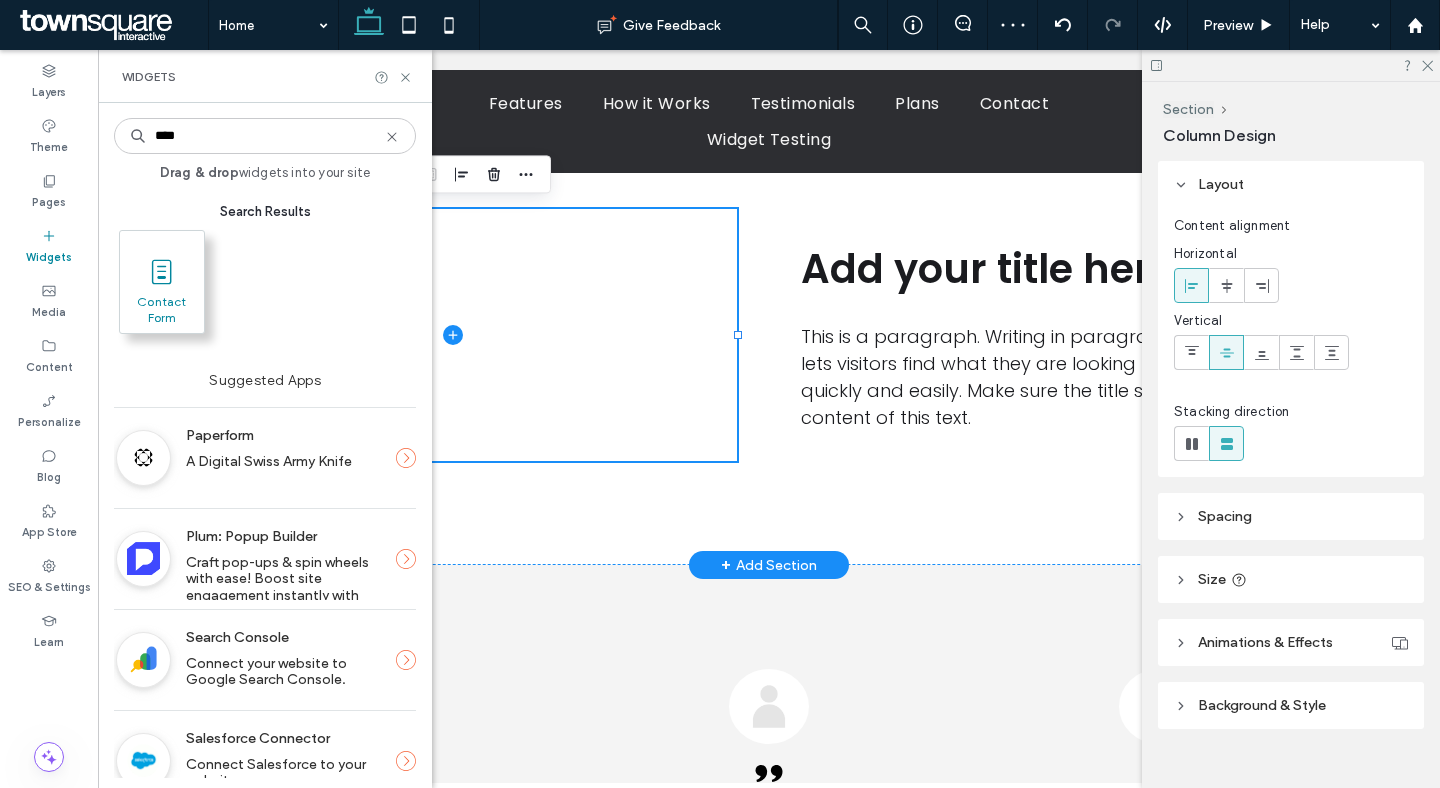 type on "****" 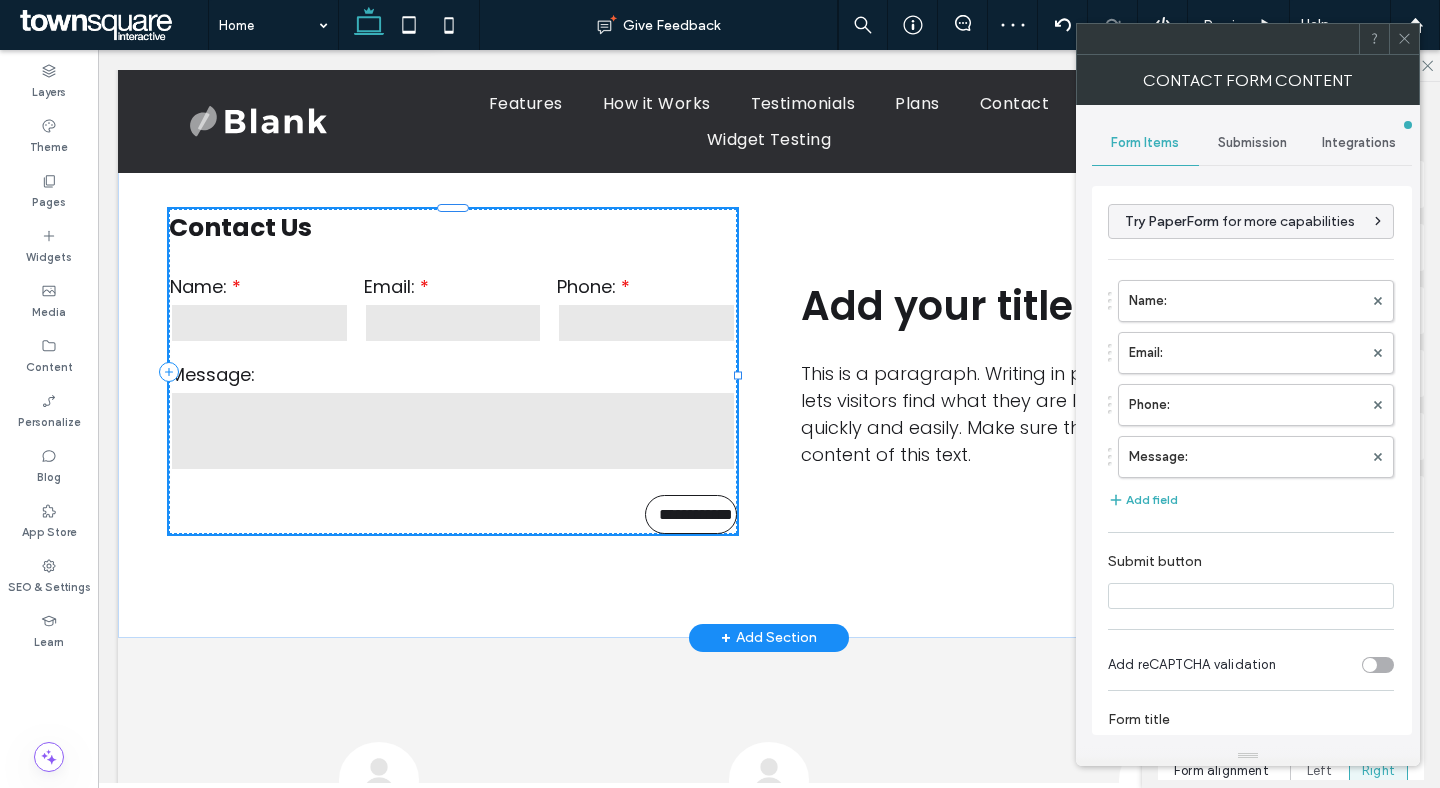 type on "**********" 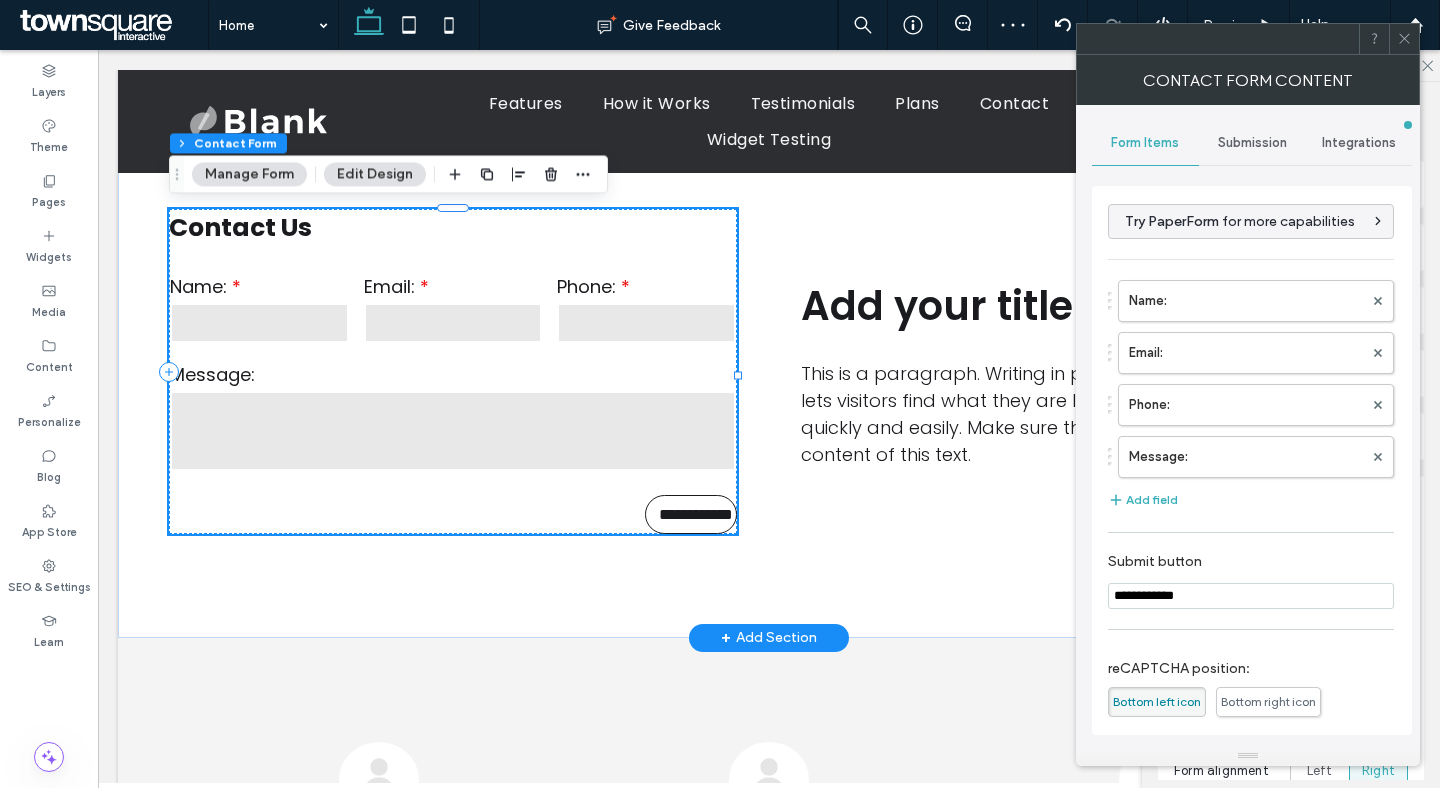 type on "*" 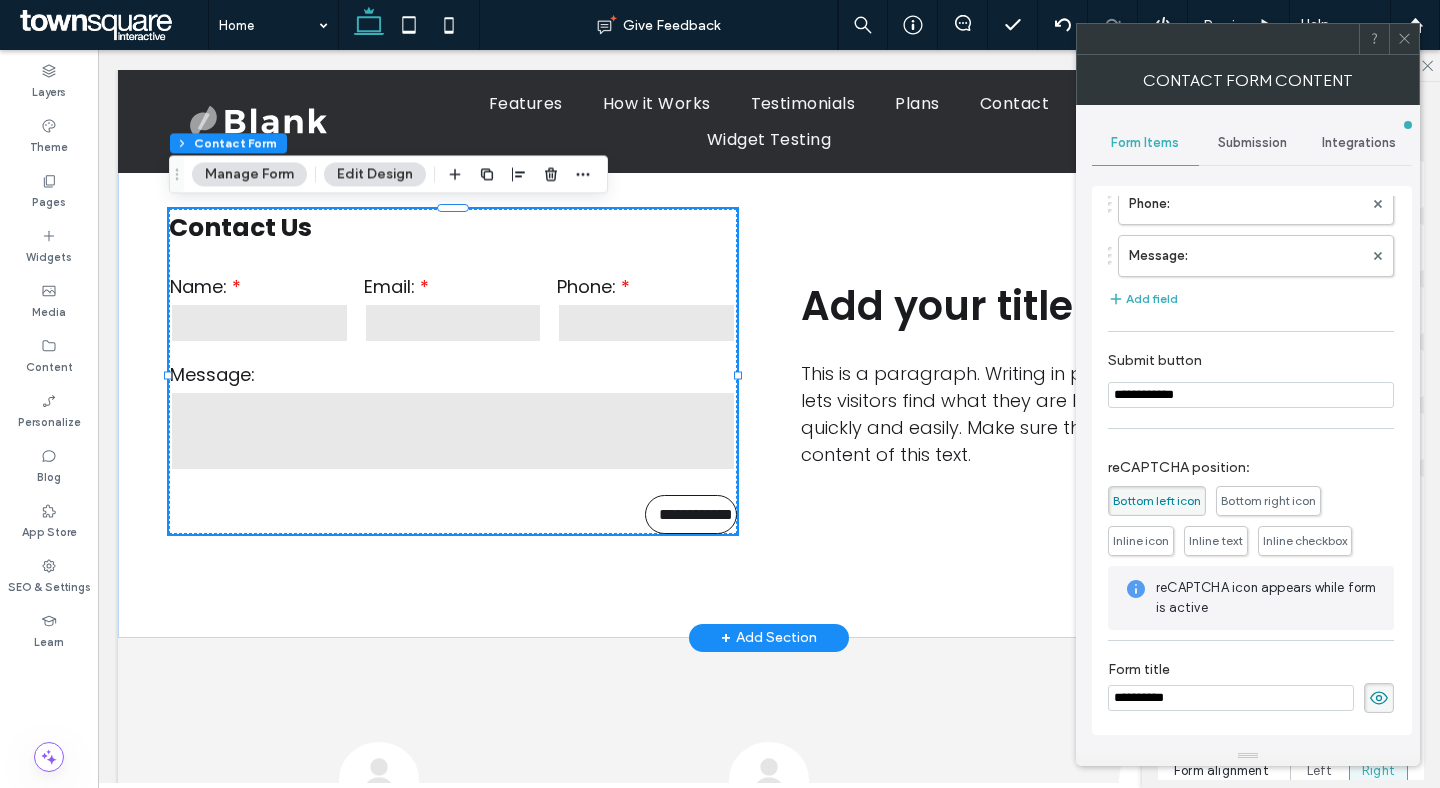 scroll, scrollTop: 0, scrollLeft: 0, axis: both 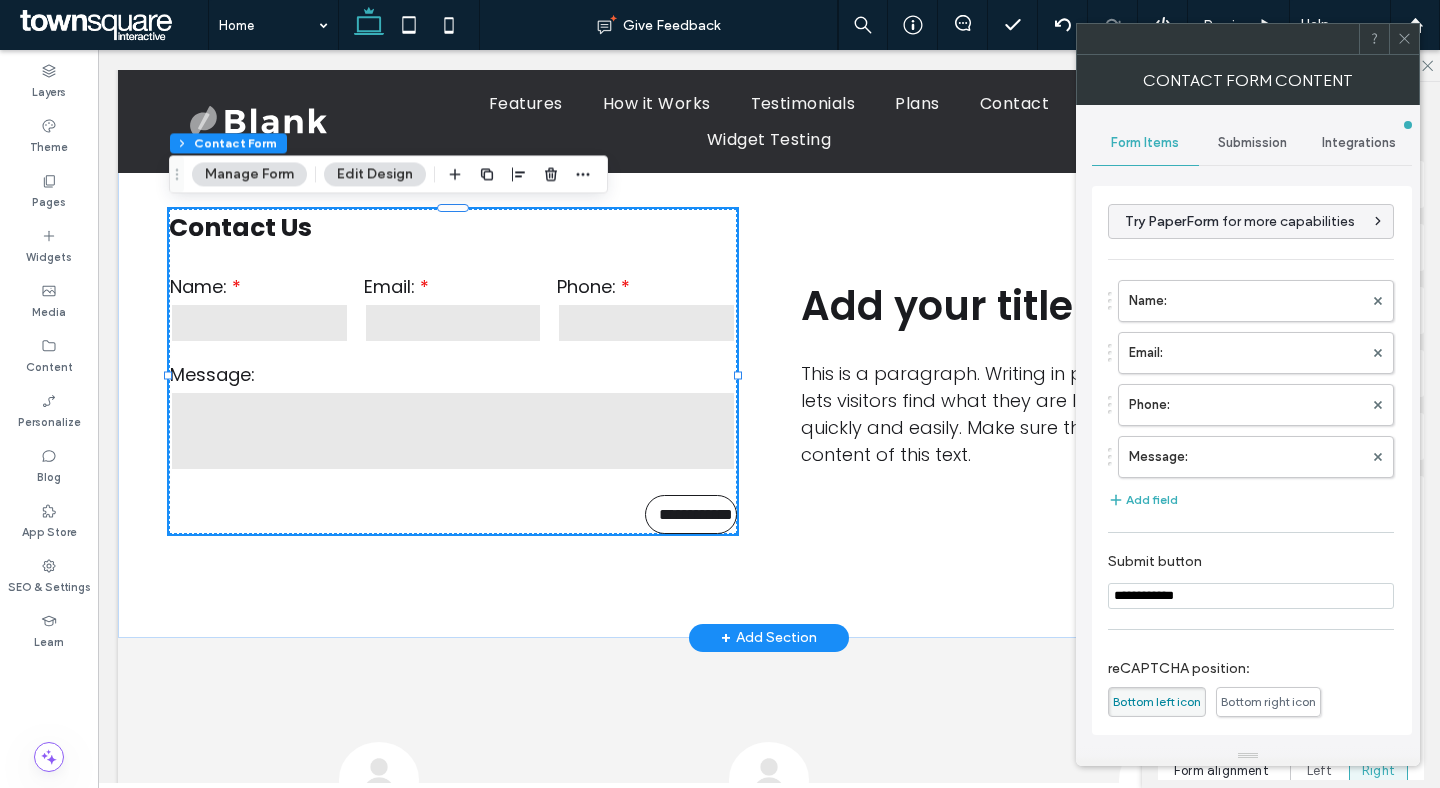 click on "Submission" at bounding box center (1252, 143) 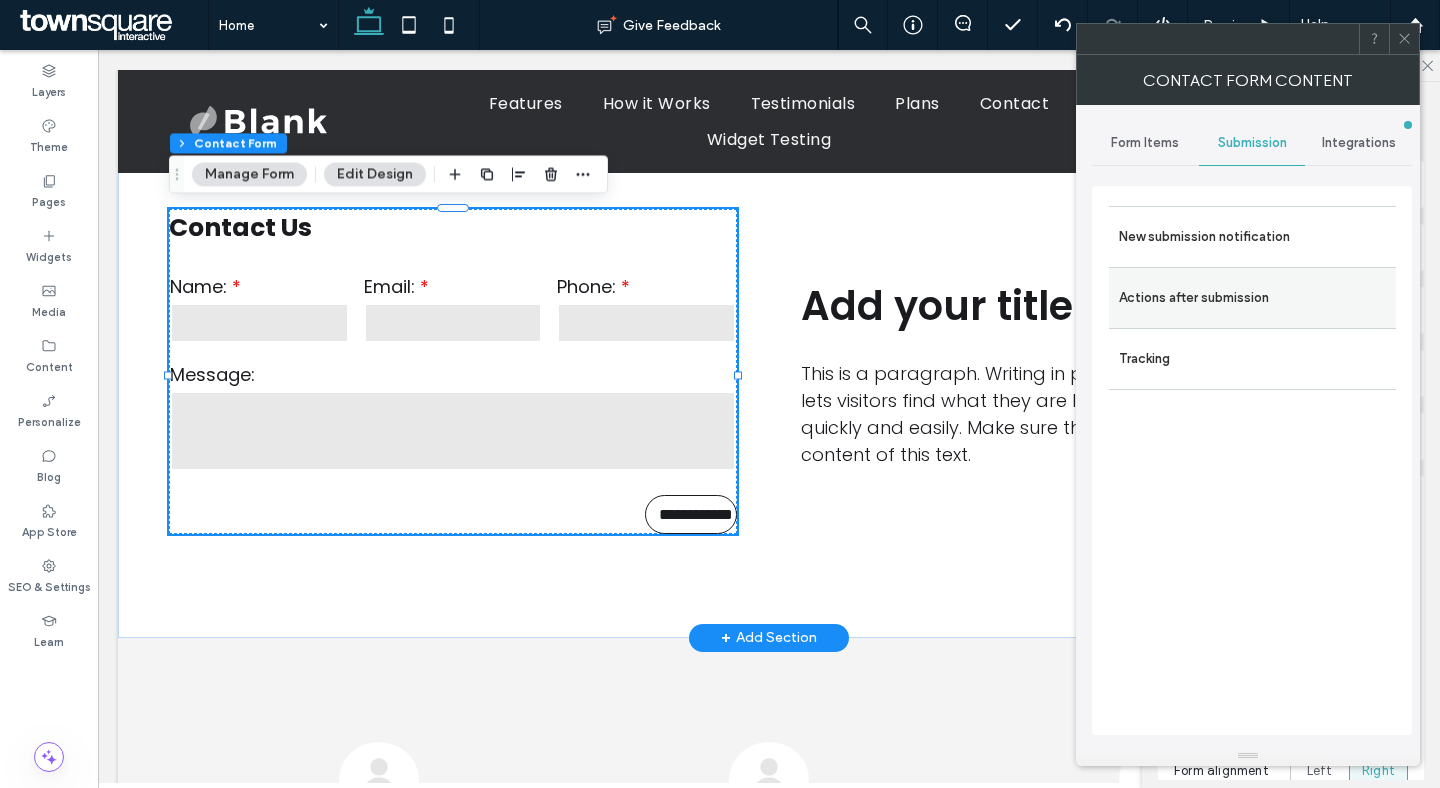 click on "Actions after submission" at bounding box center [1252, 298] 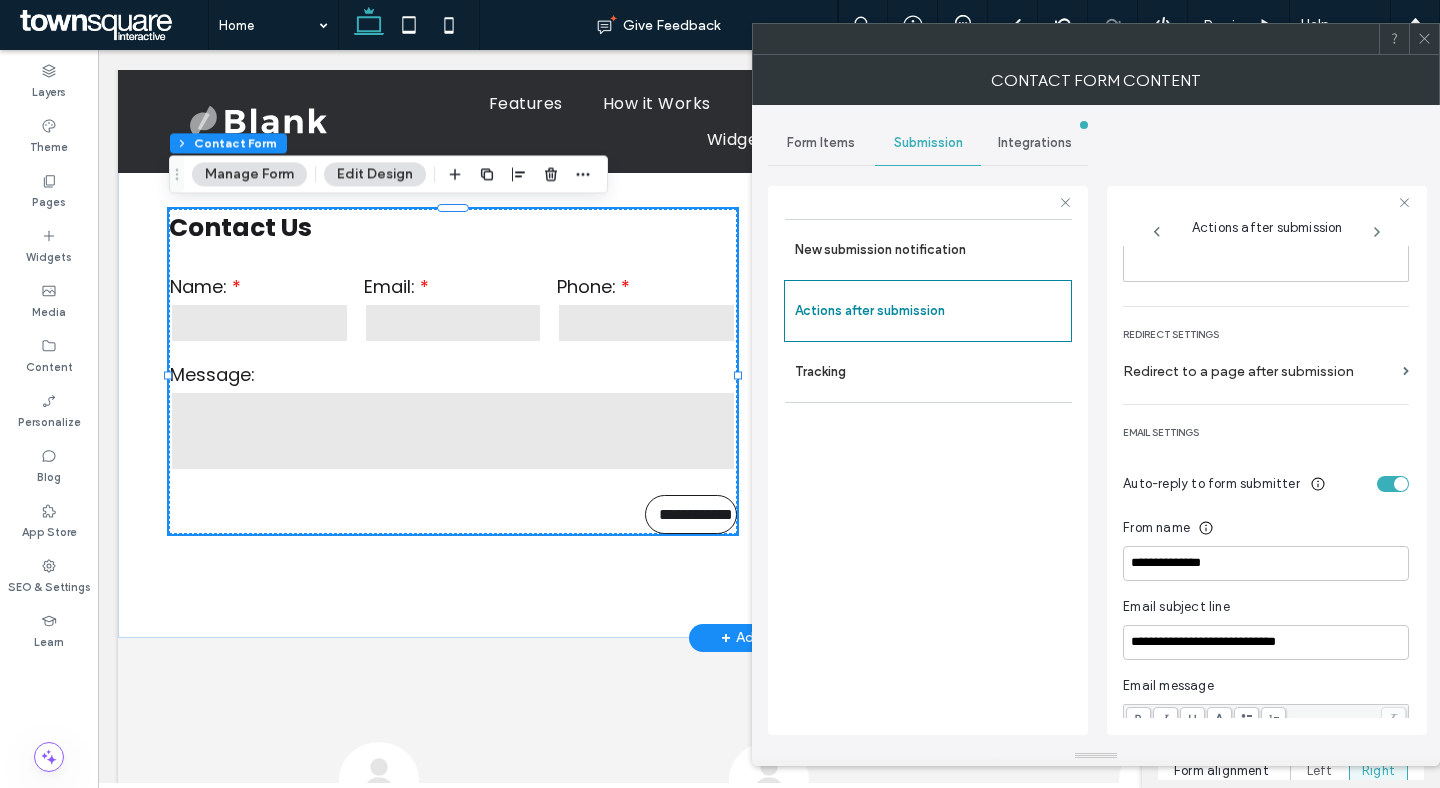 scroll, scrollTop: 361, scrollLeft: 0, axis: vertical 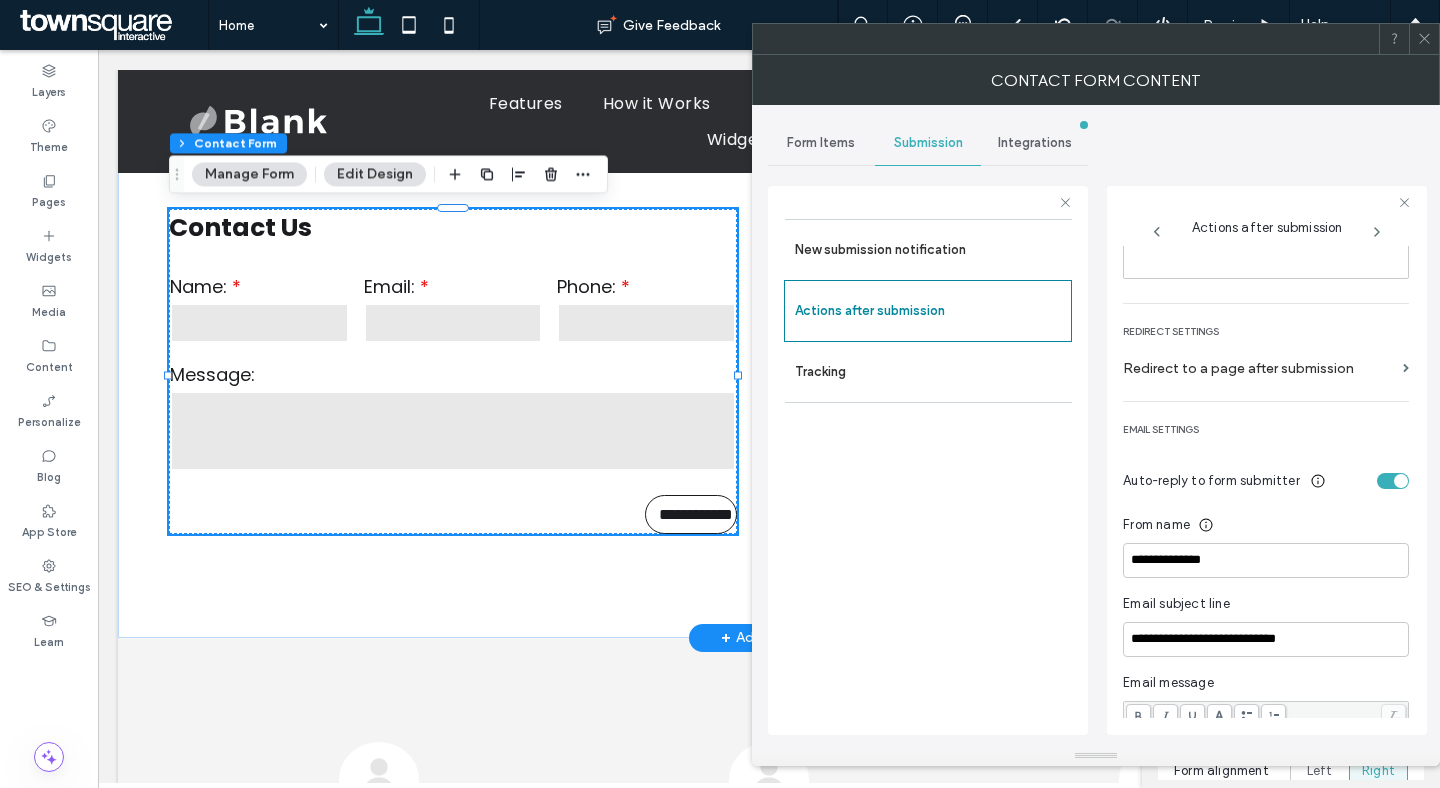 click on "Redirect to a page after submission" at bounding box center (1259, 368) 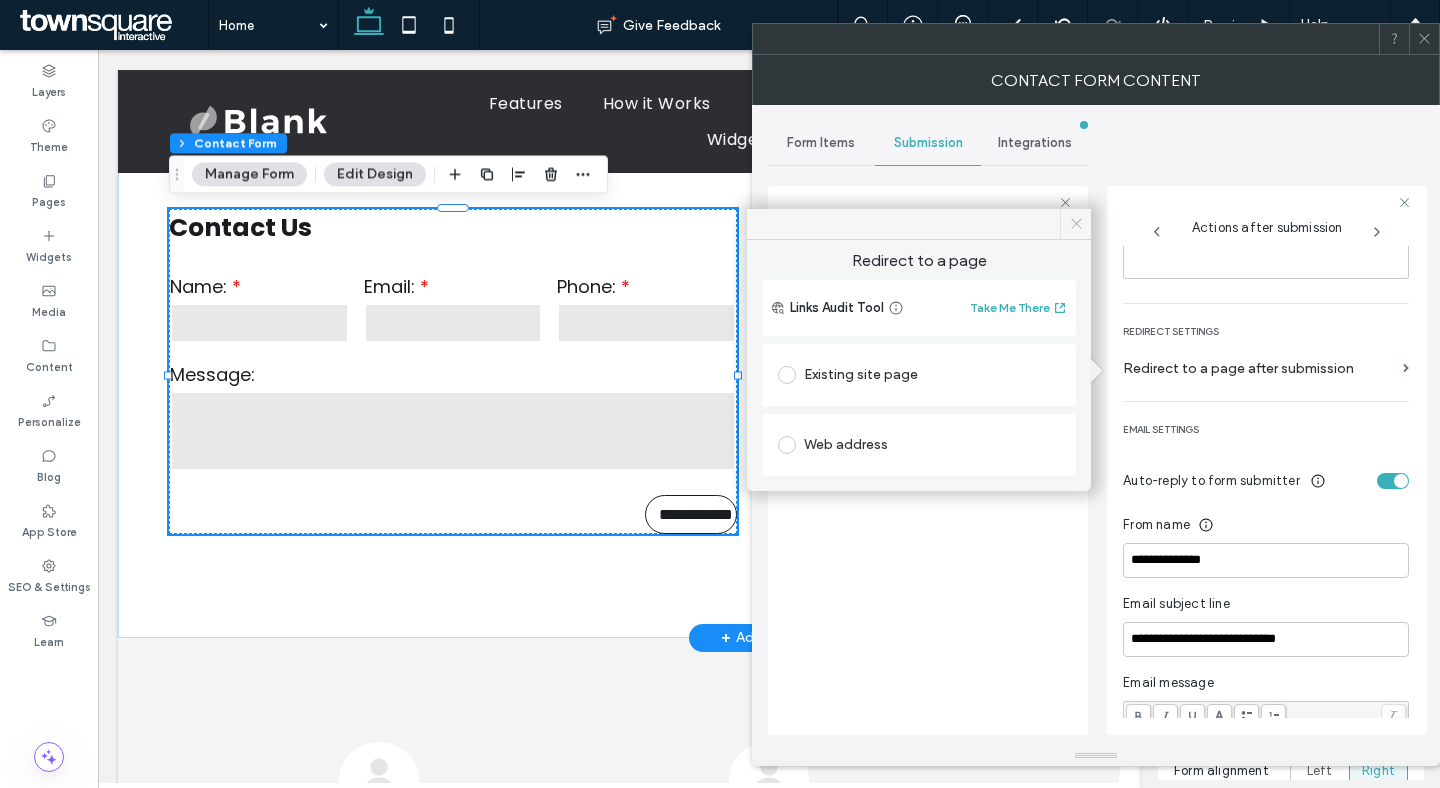 click at bounding box center (1075, 224) 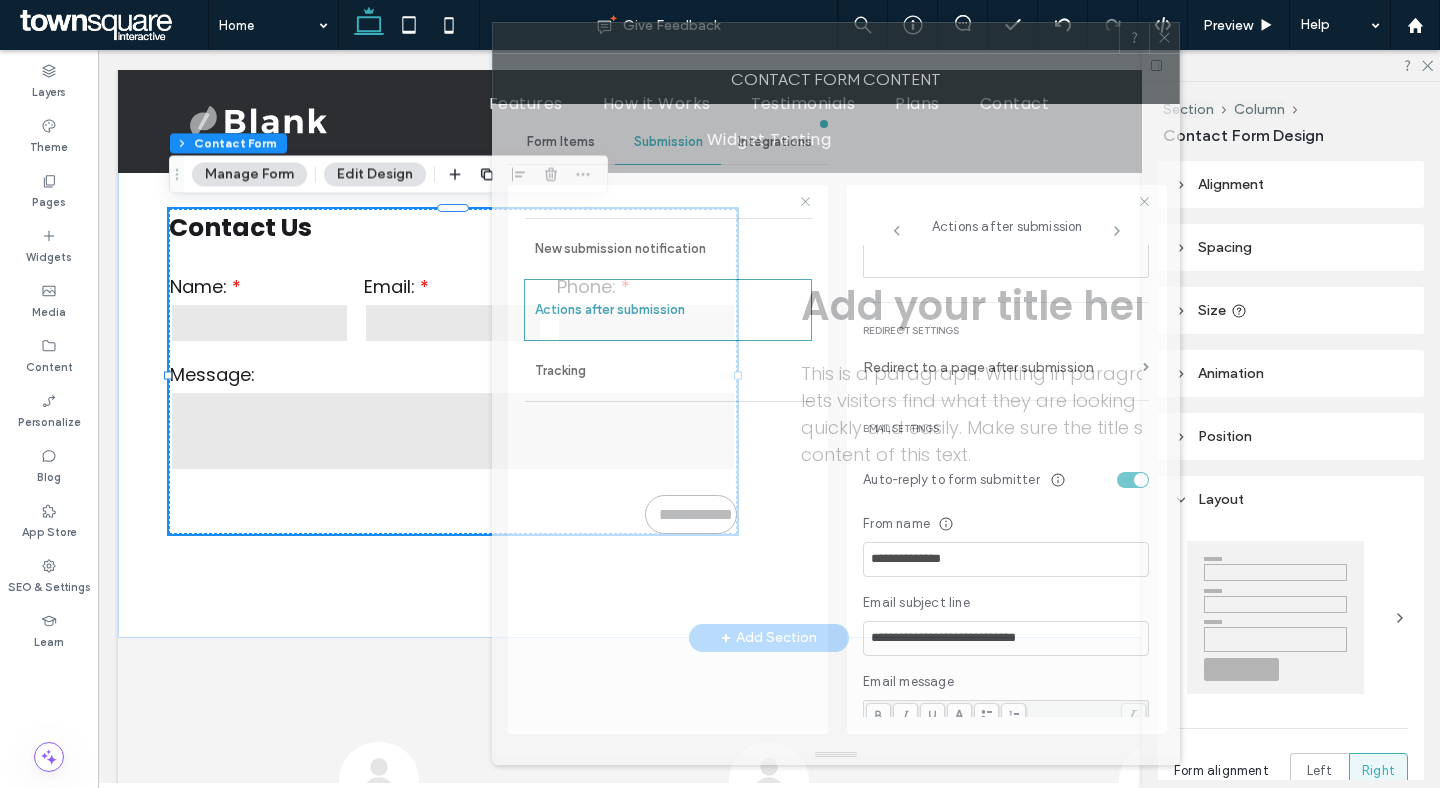 drag, startPoint x: 990, startPoint y: 42, endPoint x: 733, endPoint y: 42, distance: 257 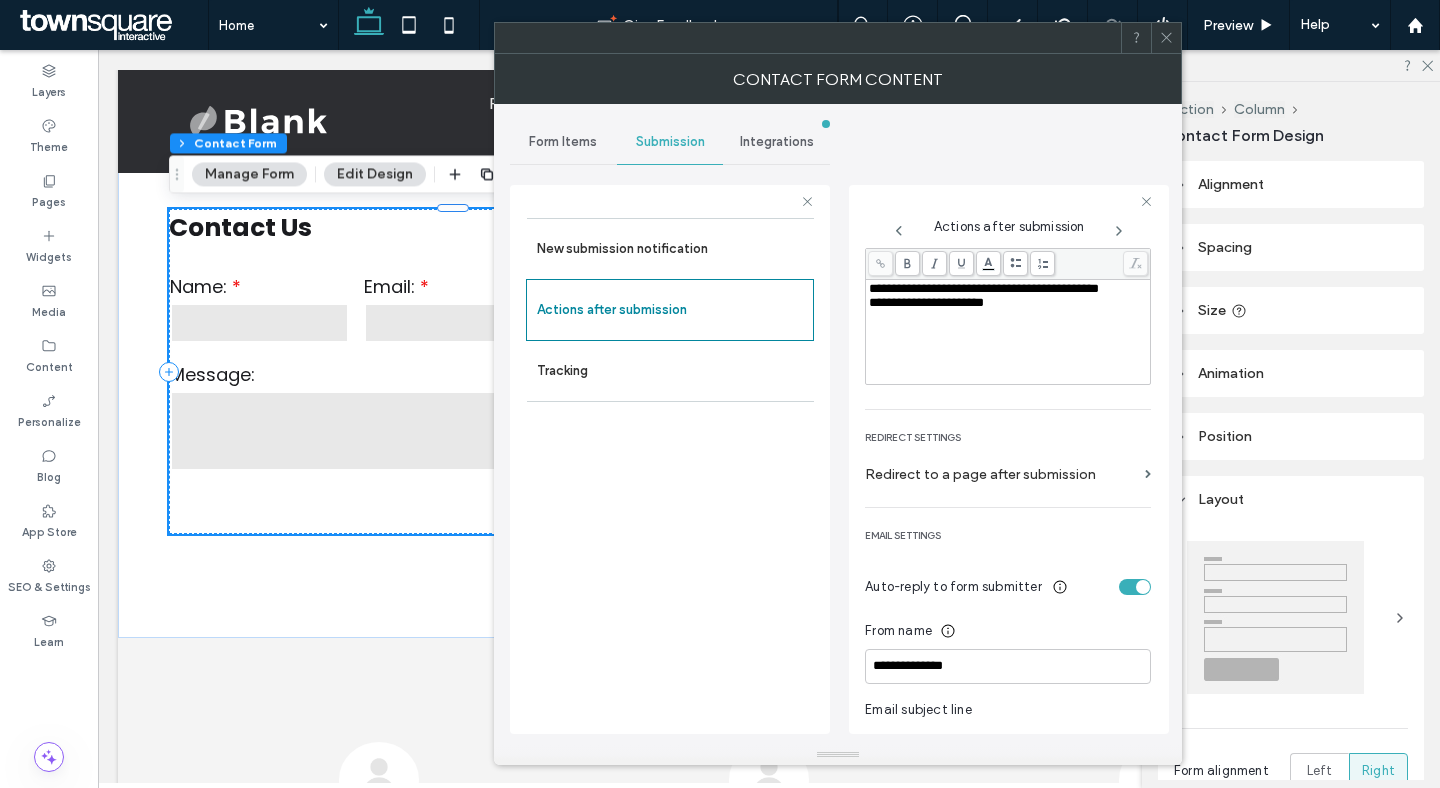 scroll, scrollTop: 243, scrollLeft: 0, axis: vertical 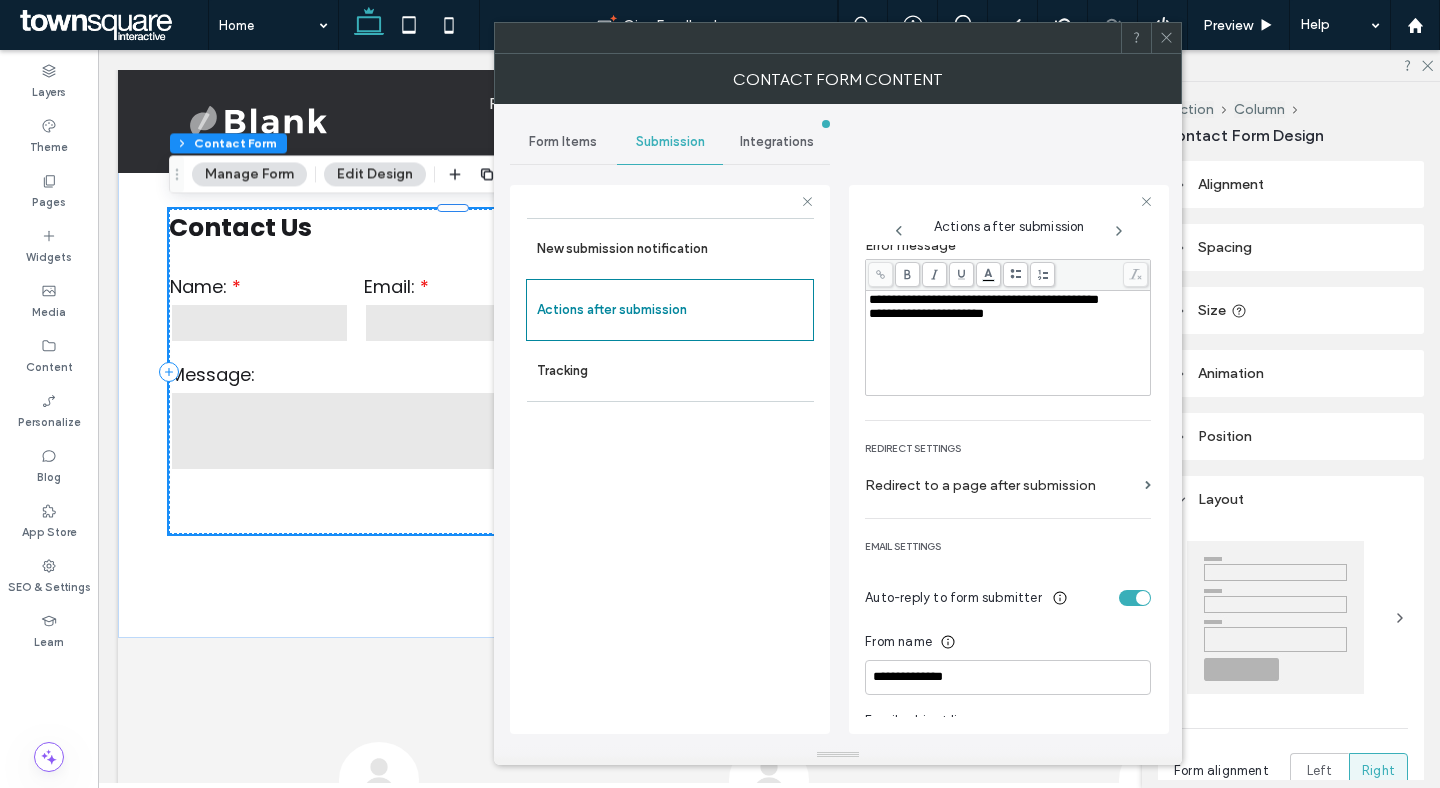 click 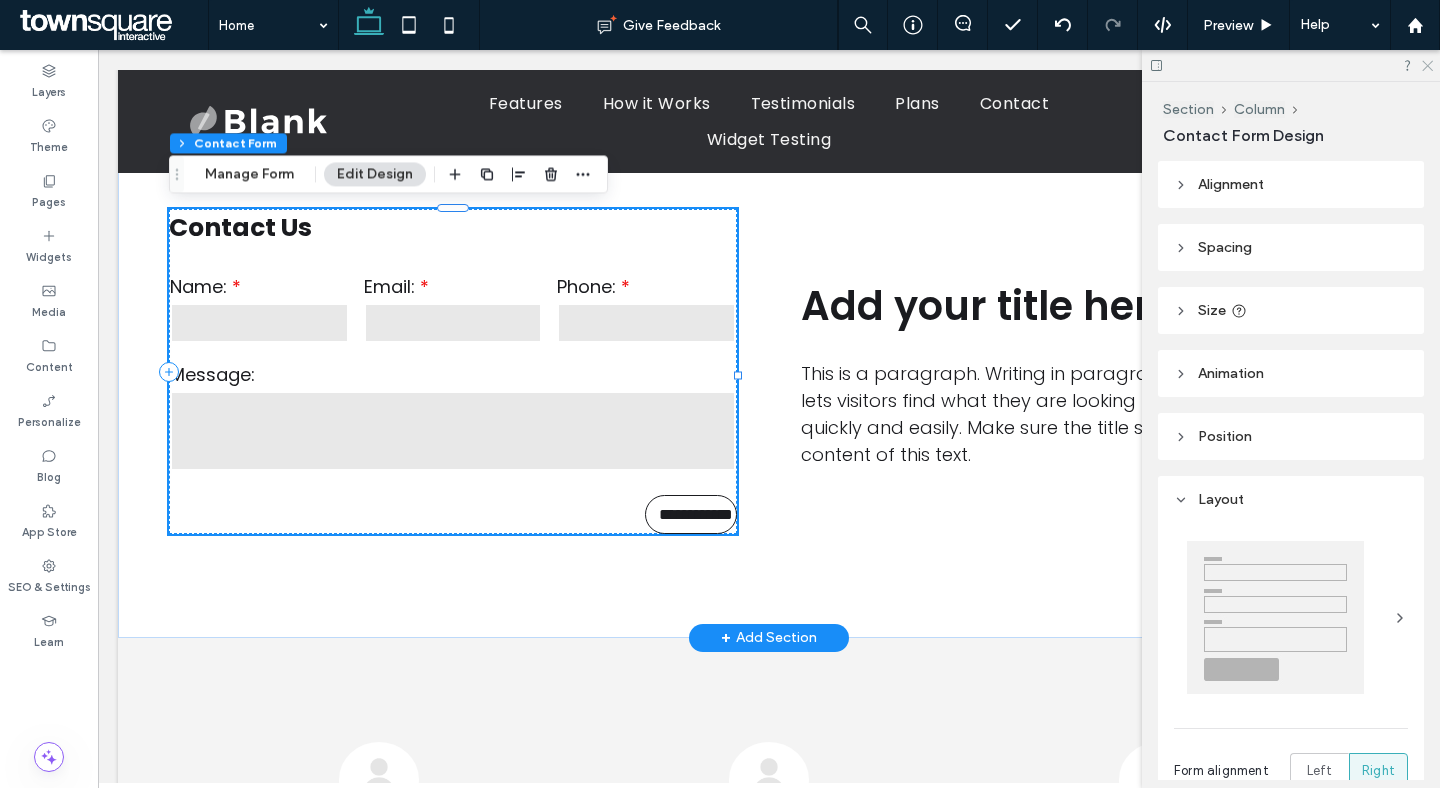 click 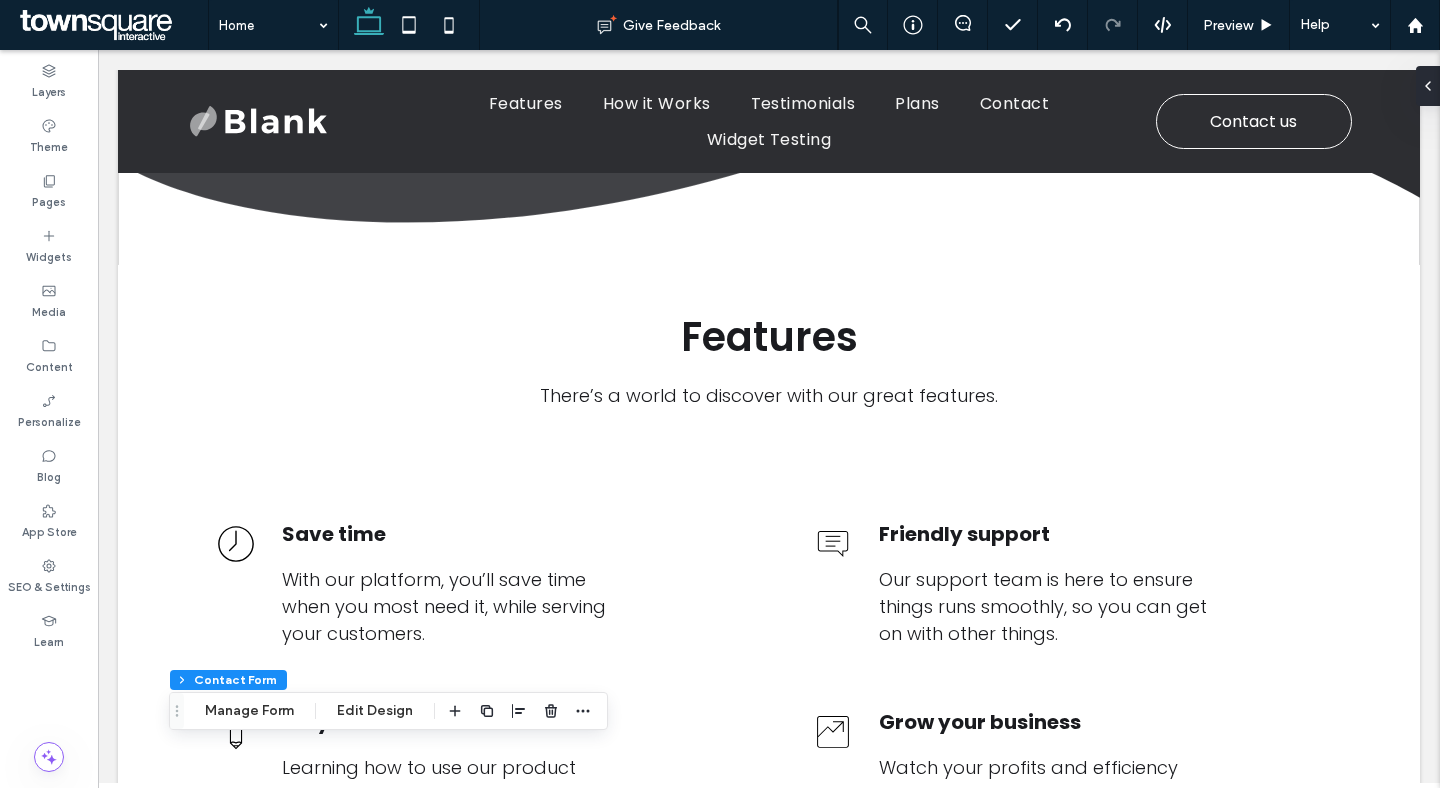 scroll, scrollTop: 0, scrollLeft: 0, axis: both 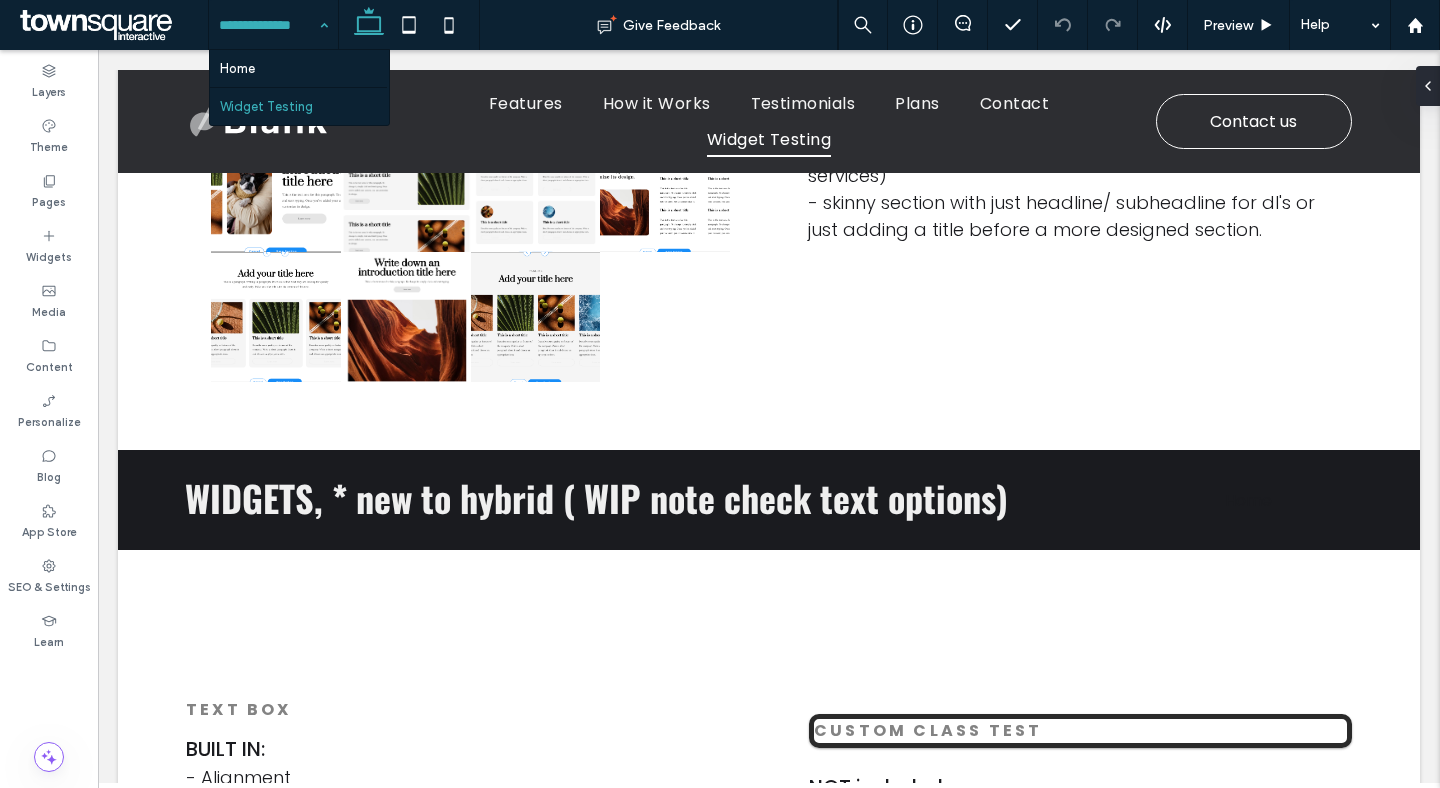 click at bounding box center [268, 25] 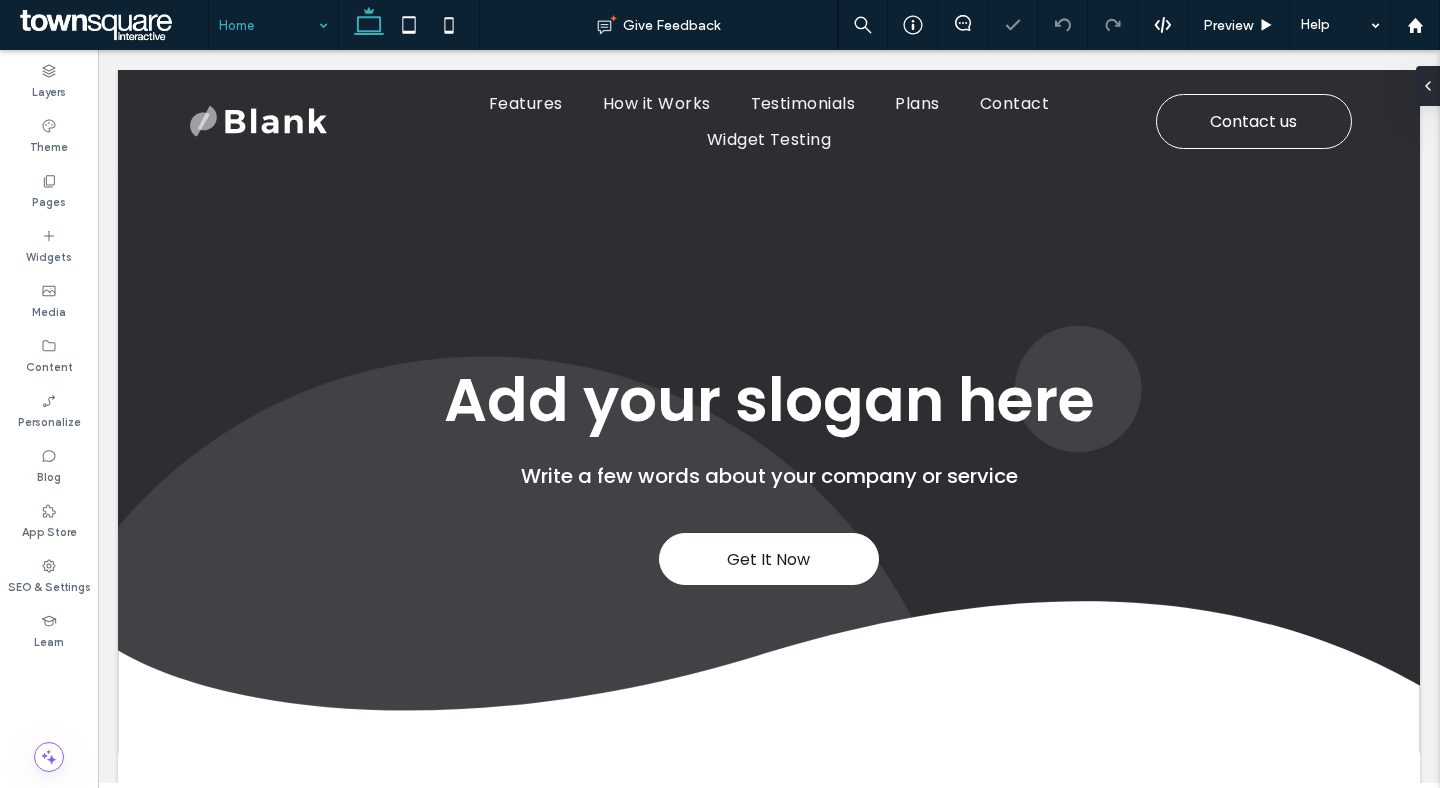 scroll, scrollTop: 0, scrollLeft: 0, axis: both 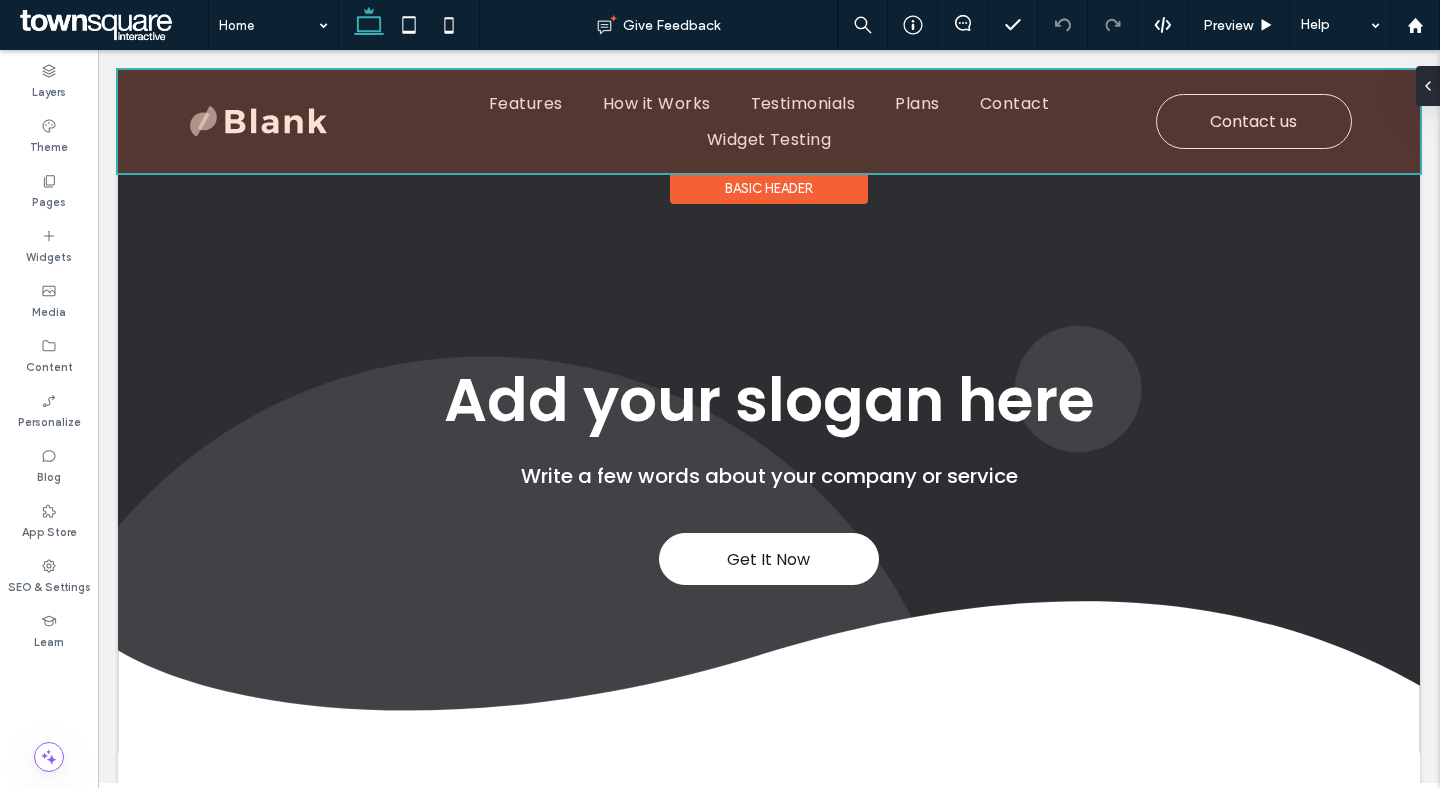 click at bounding box center [769, 121] 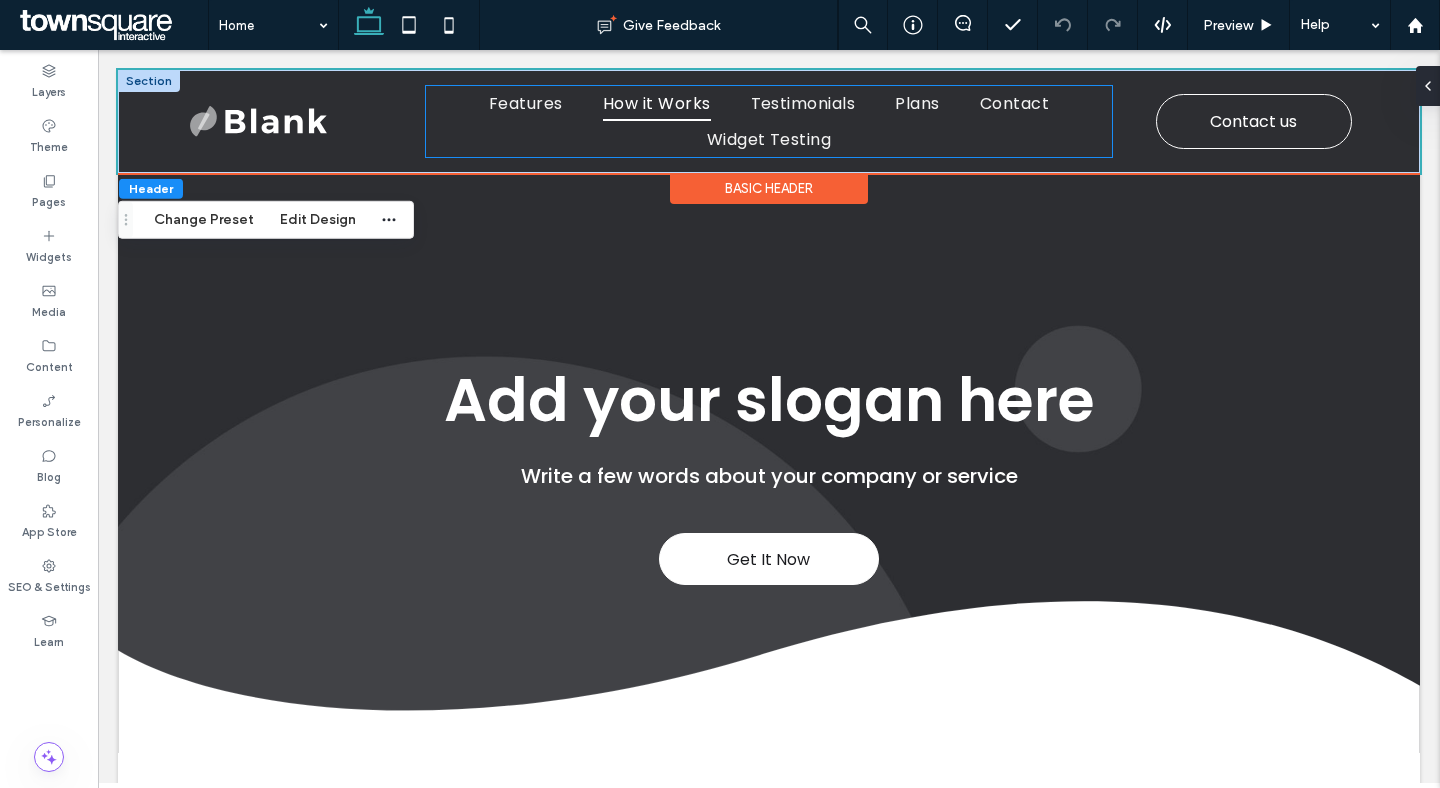 click on "How it Works" at bounding box center (657, 103) 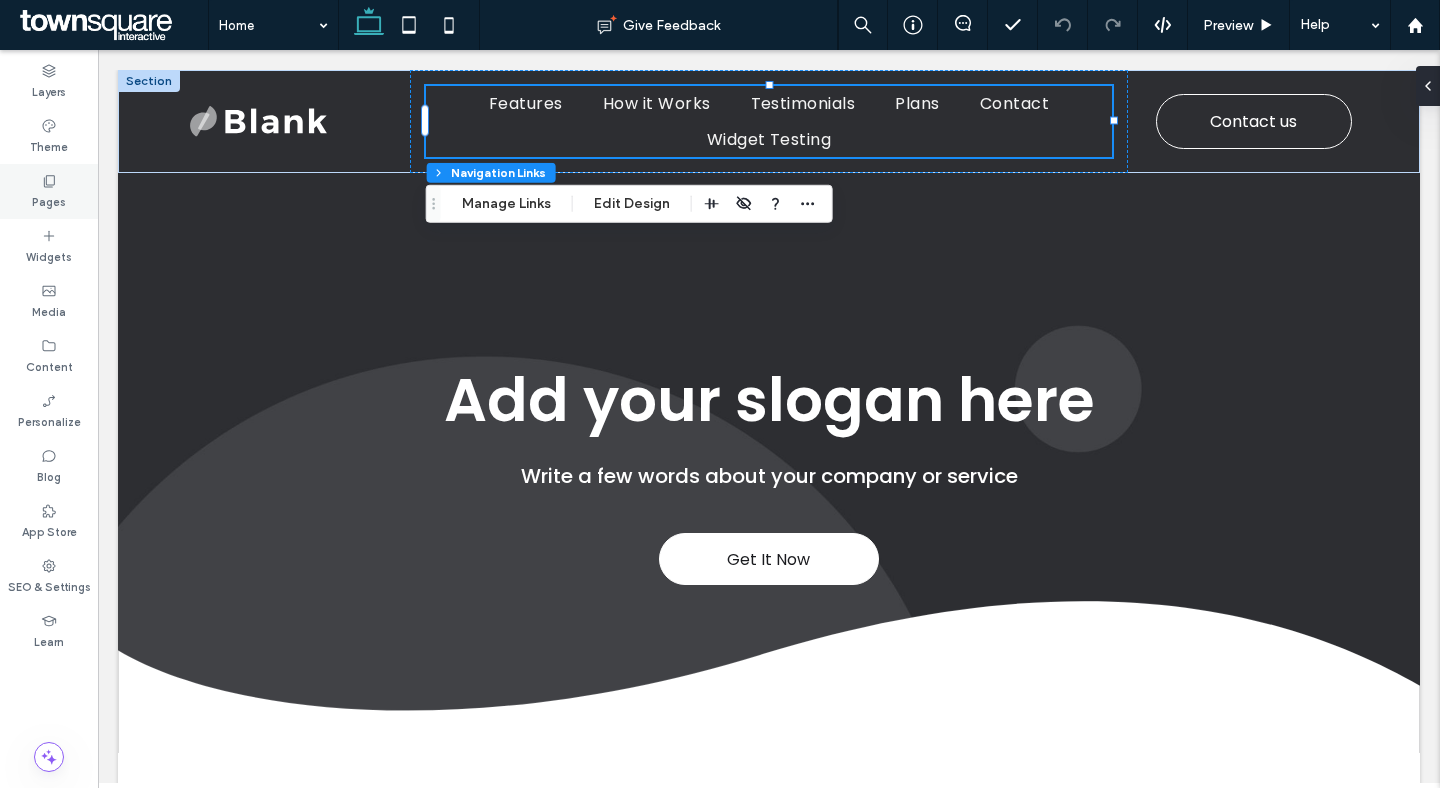 click on "Pages" at bounding box center [49, 191] 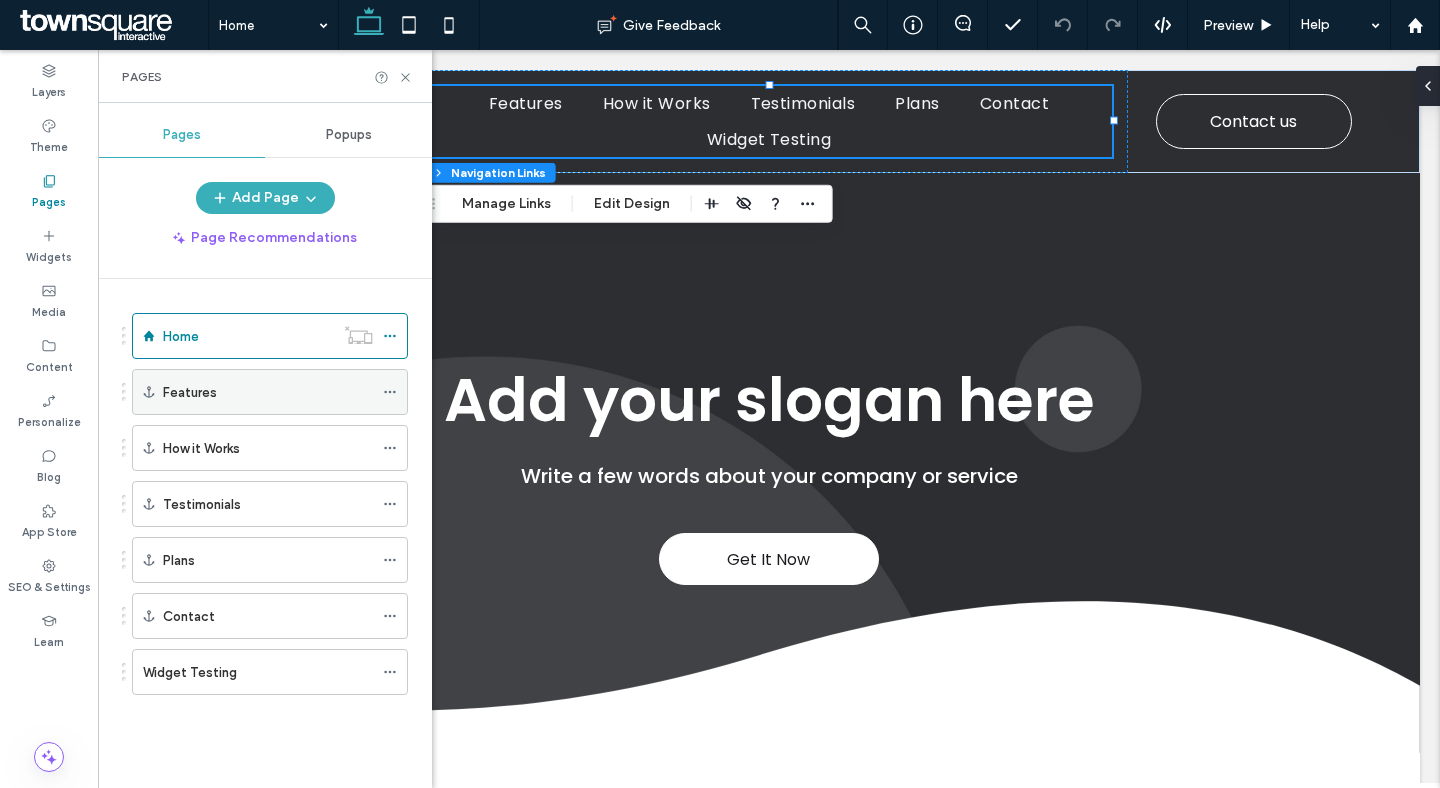 click 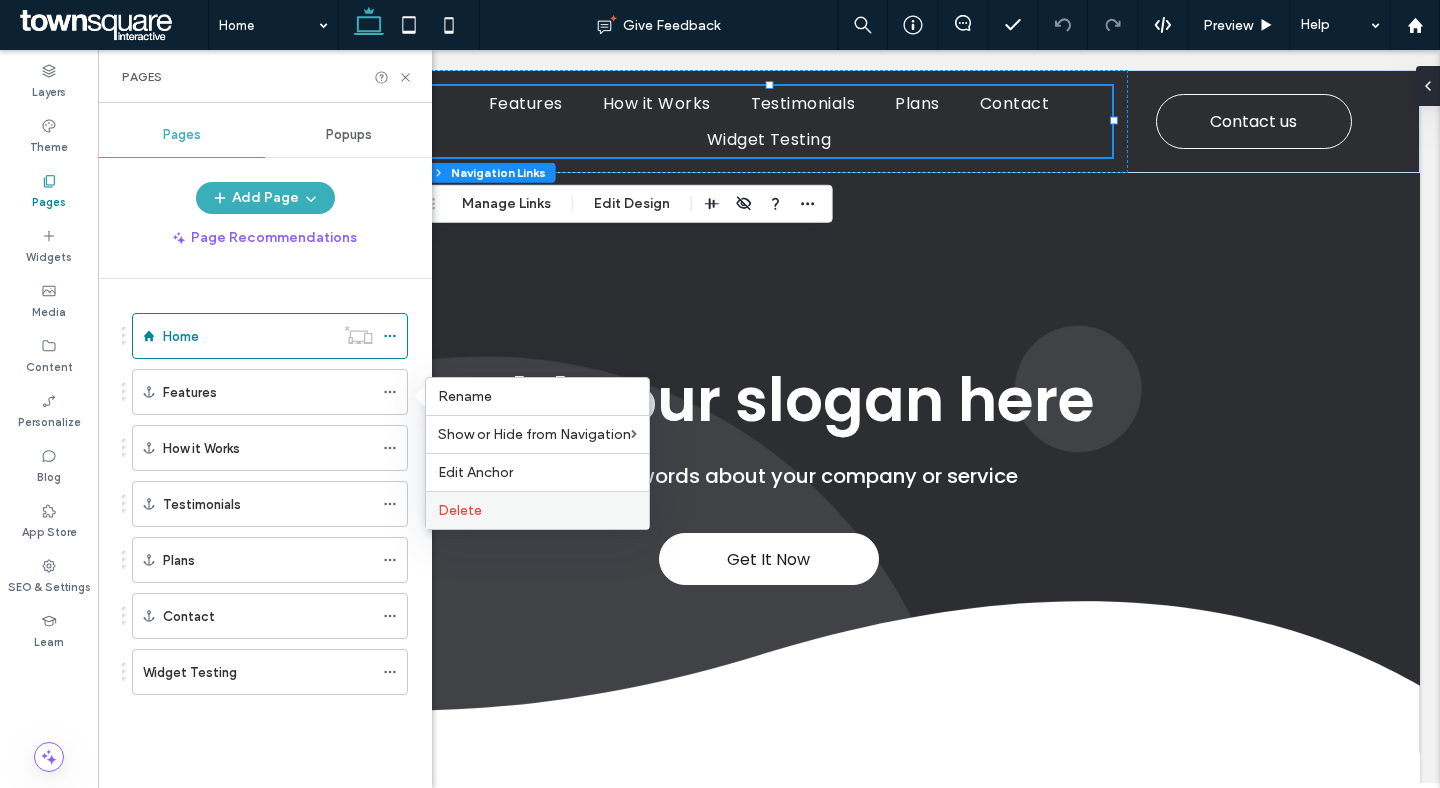 click on "Delete" at bounding box center (537, 510) 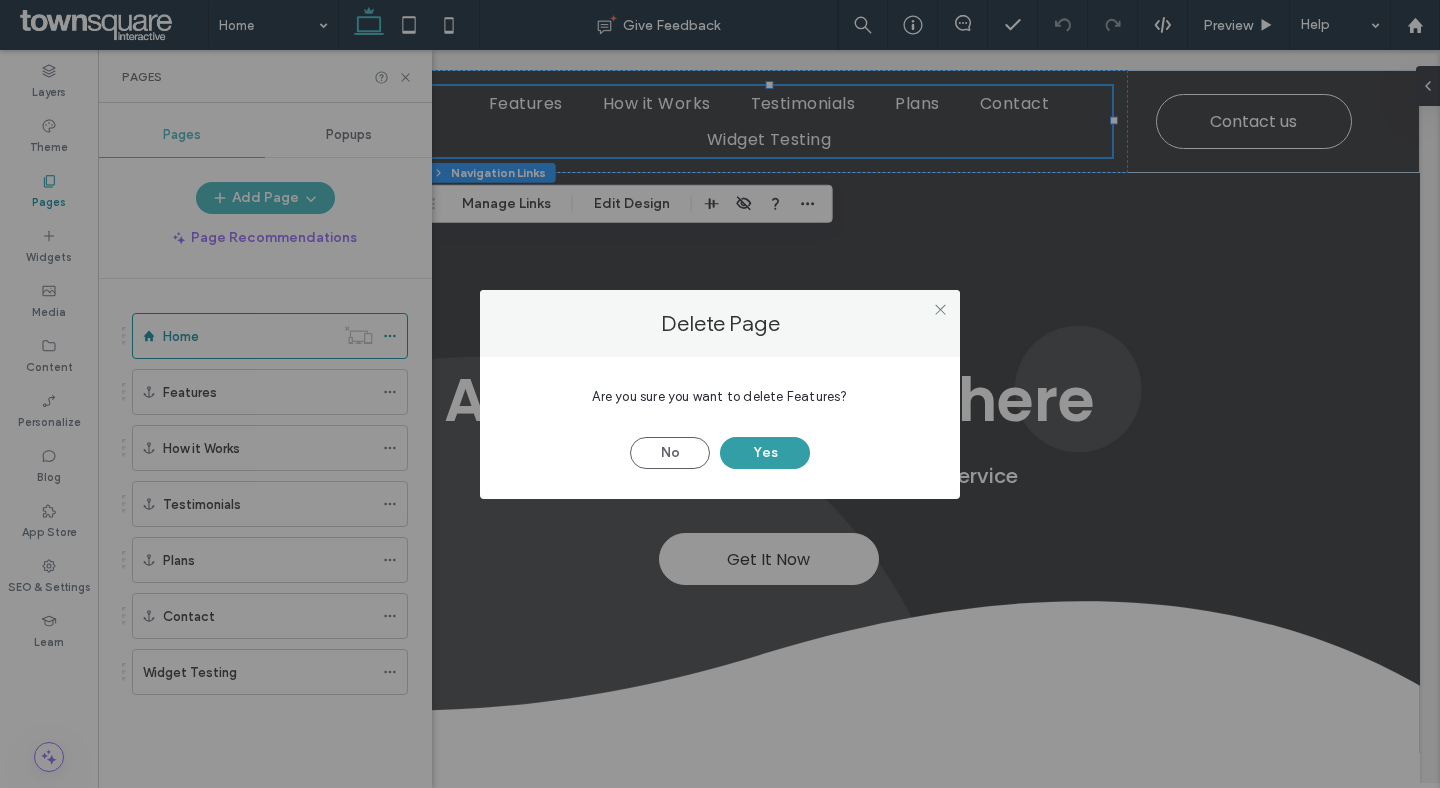 click on "Yes" at bounding box center [765, 453] 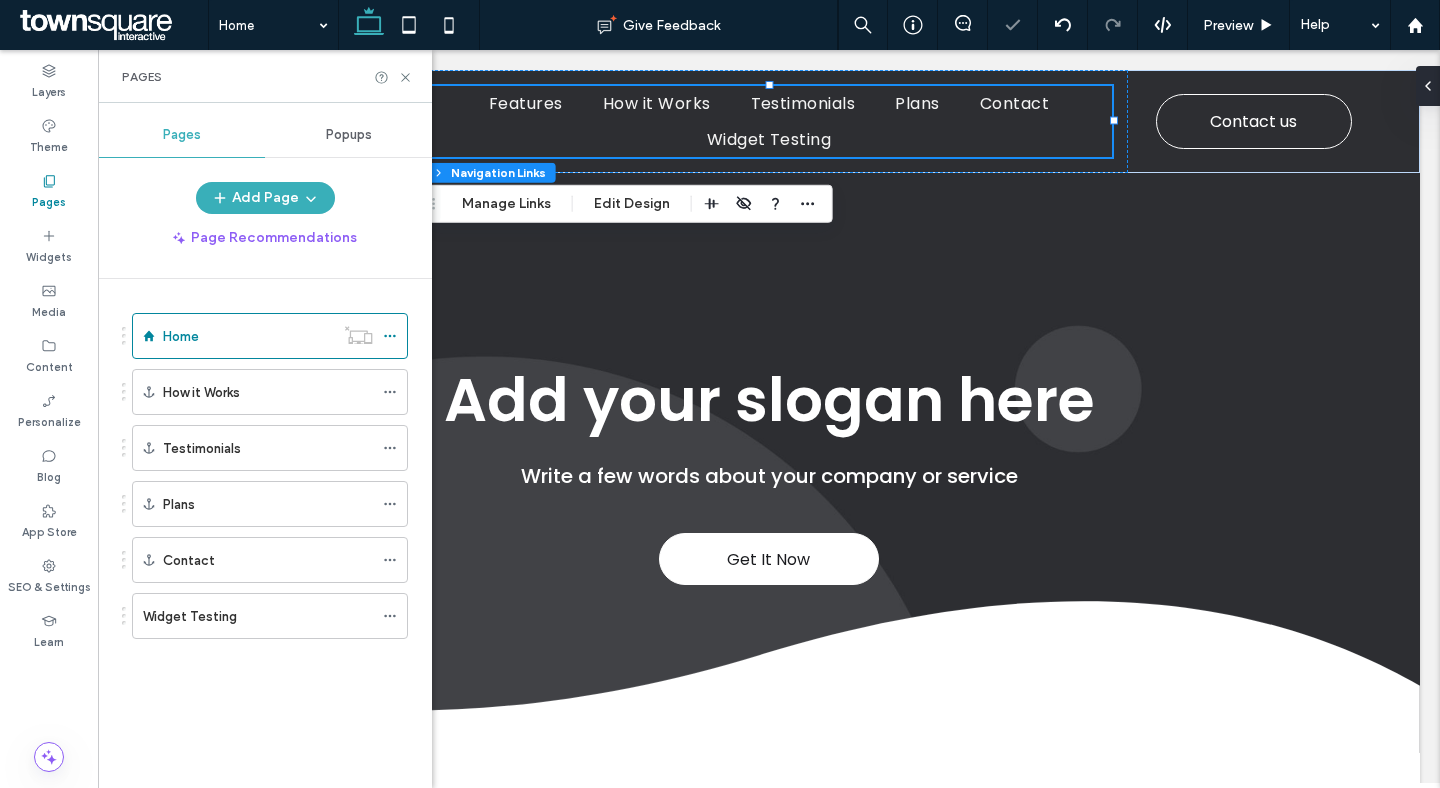 click on "Home Give Feedback Preview Help
Design Panel Site Comments Team & Clients Automate new comments Instantly notify your team when someone adds or updates a comment on a site. See Zap Examples
Layers Theme Pages Widgets Media Content Personalize Blog App Store SEO & Settings Learn Pages Pages Popups Add Page Page Recommendations Home How it Works Testimonials Plans Contact Widget Testing
Header Section Column Navigation Links Manage Links Edit Design Header Section Column Navigation Links Design   Pages Panel. Alignment Spacing *" at bounding box center [720, 394] 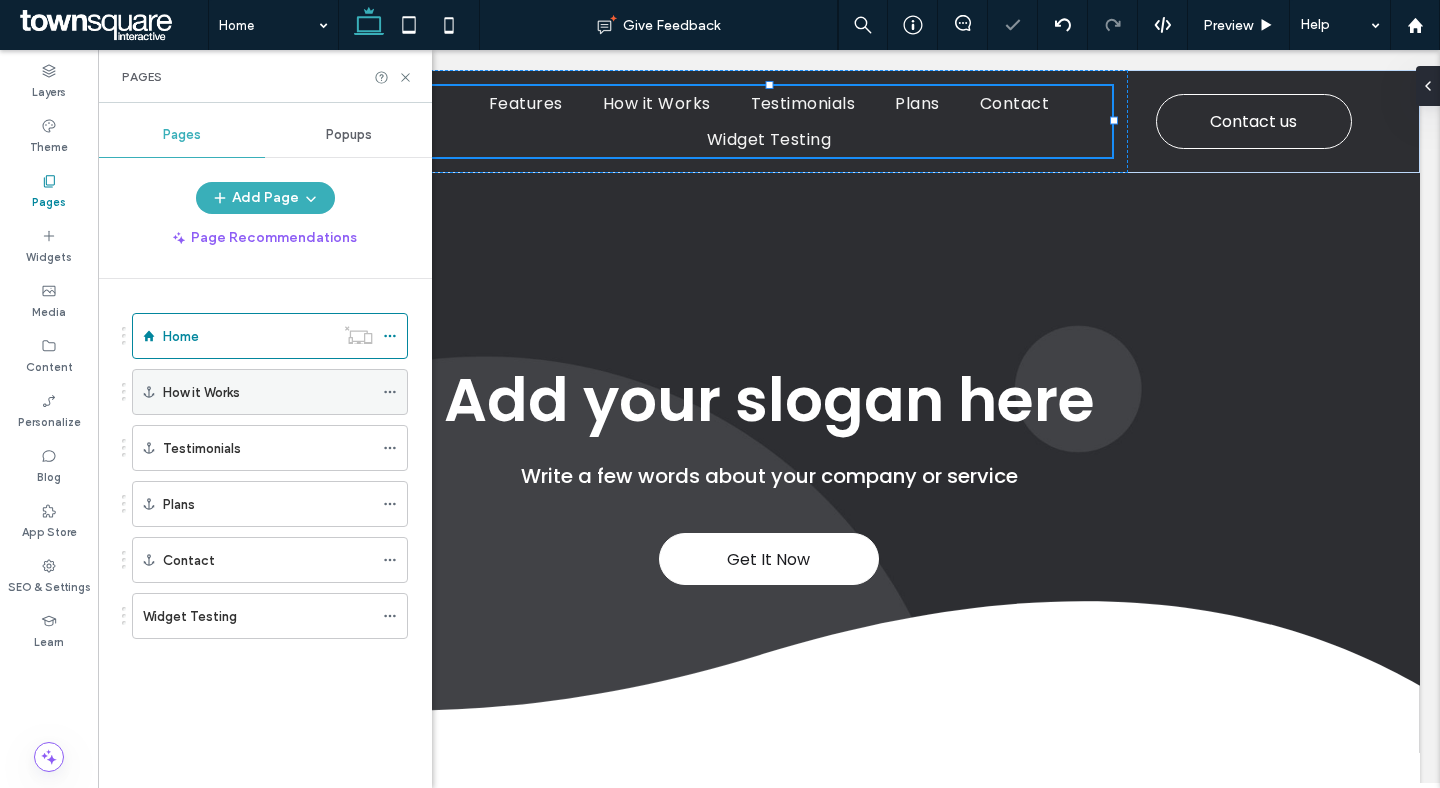 click 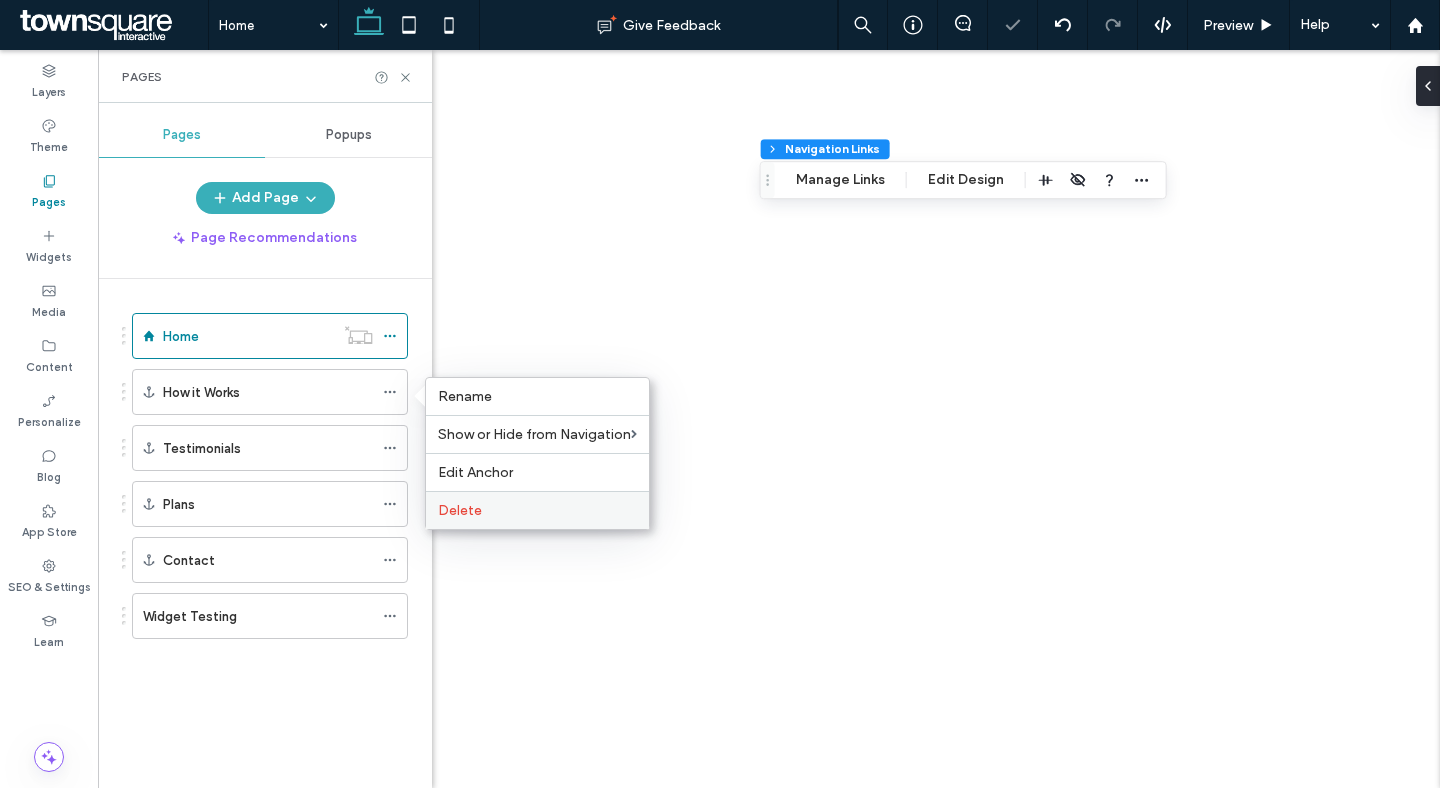 click on "Delete" at bounding box center [537, 510] 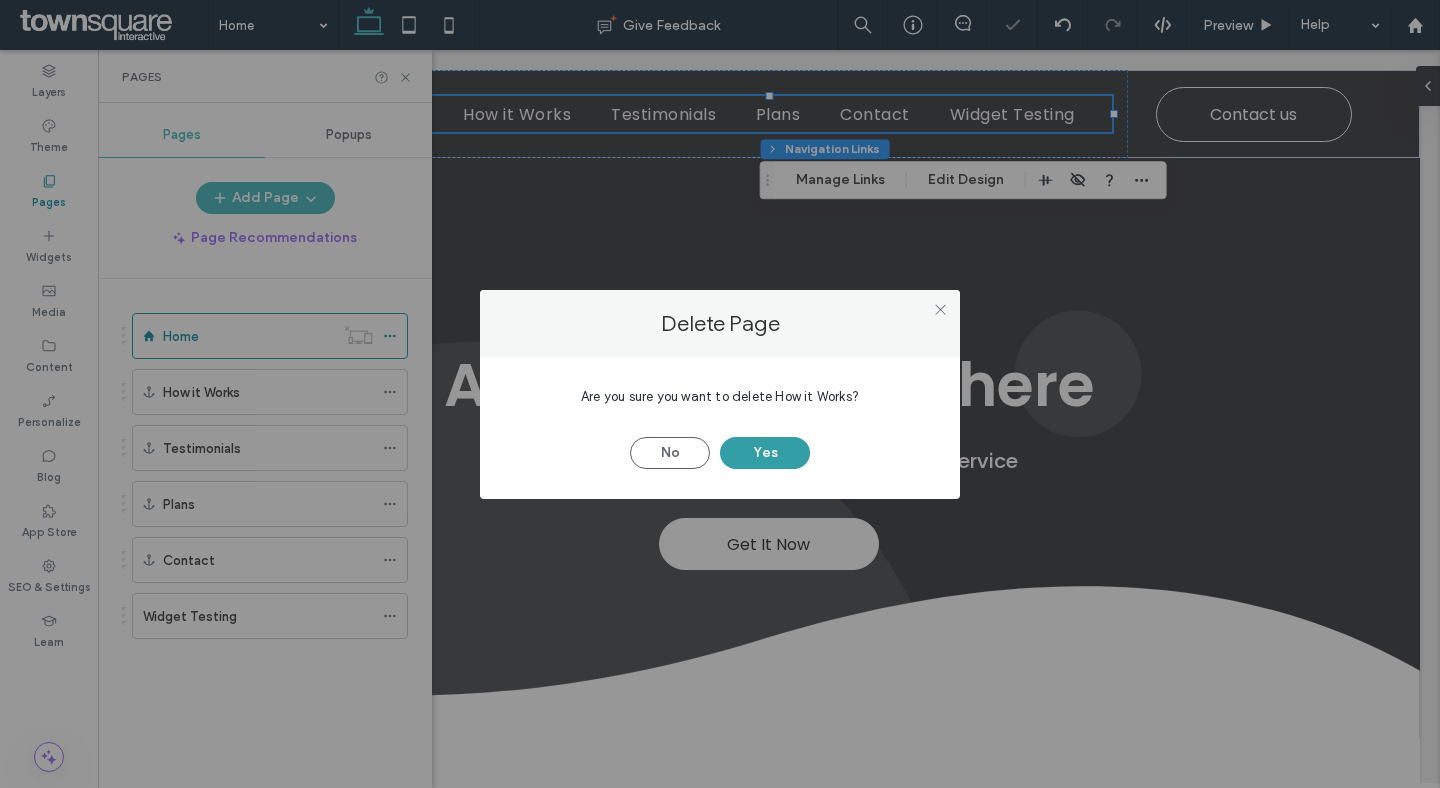 scroll, scrollTop: 0, scrollLeft: 0, axis: both 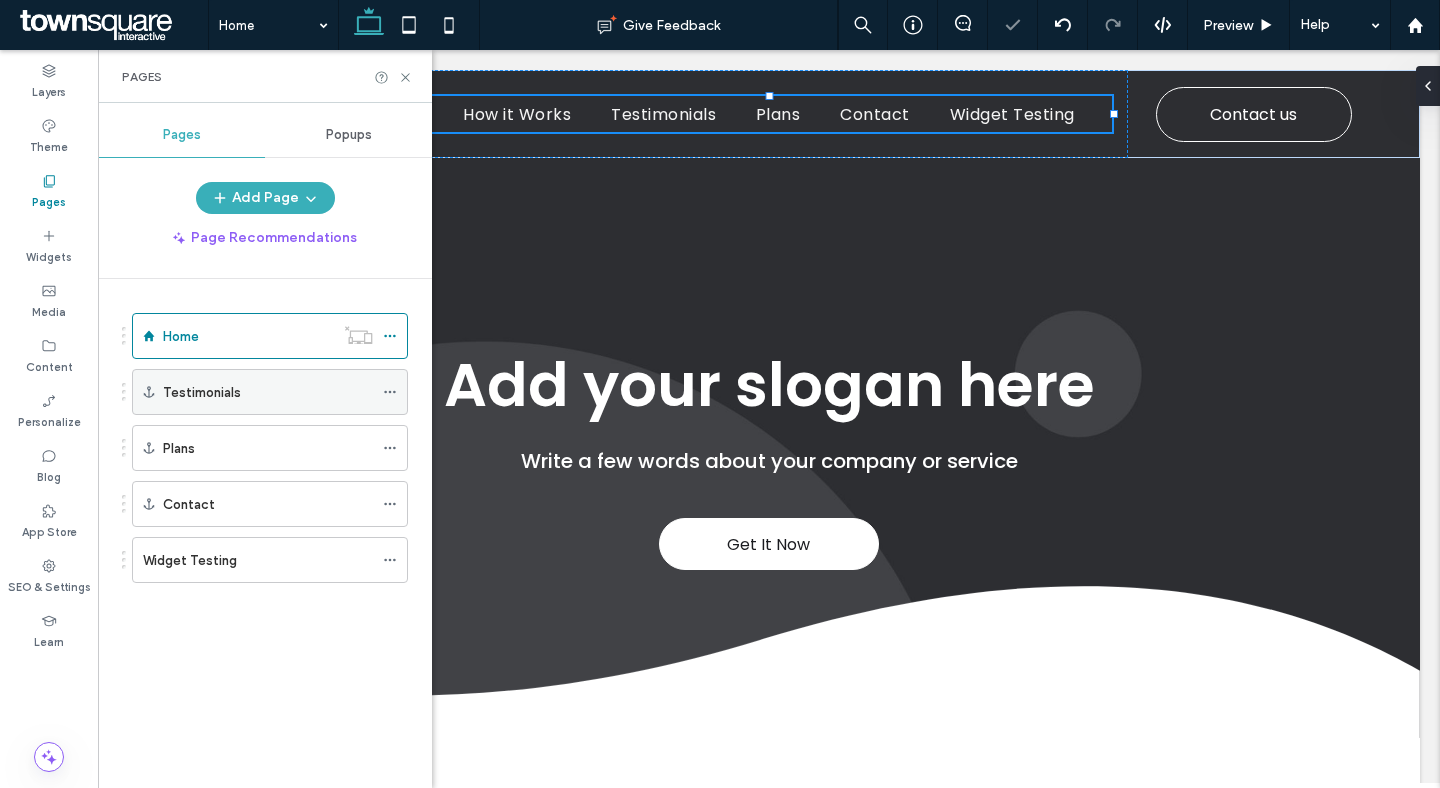 click 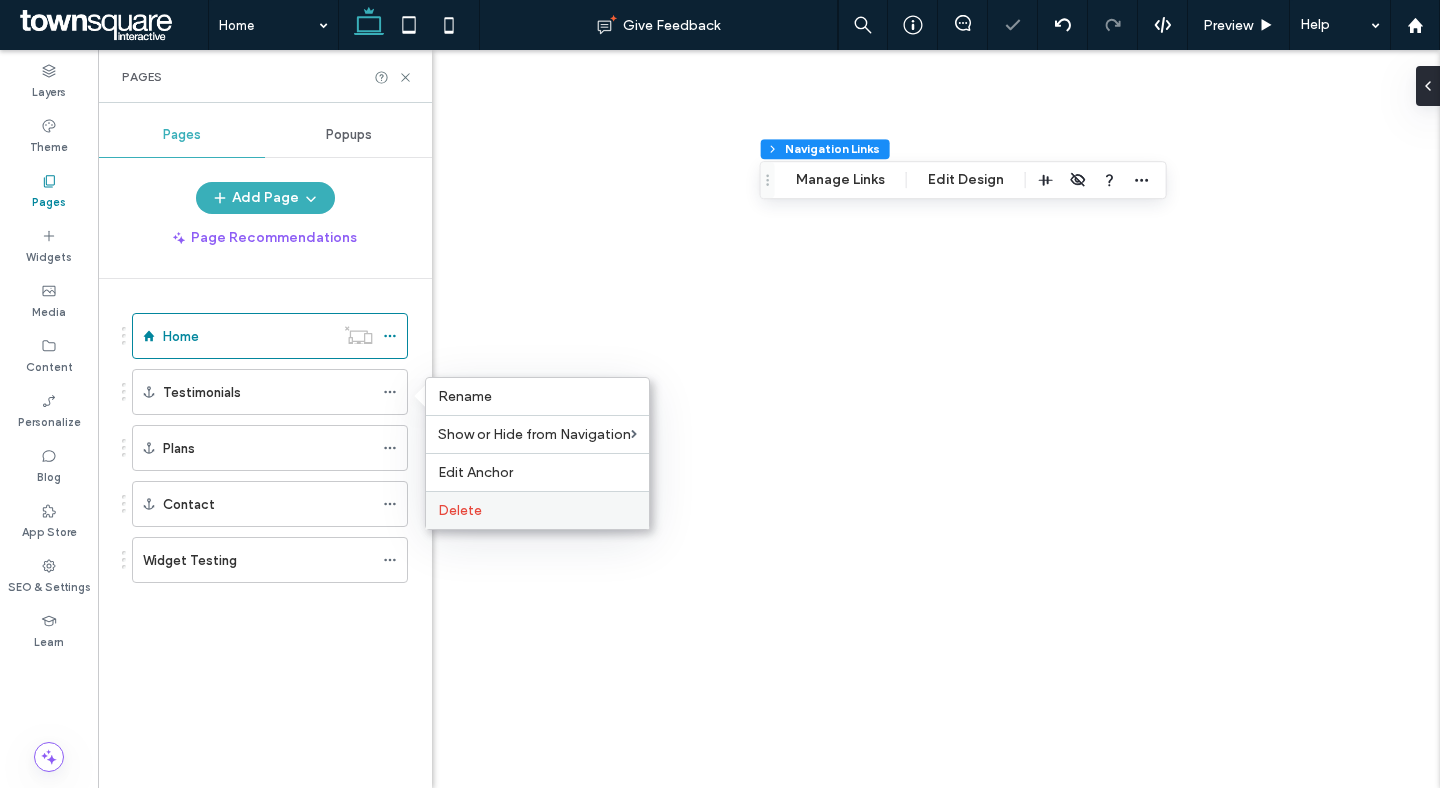 click on "Delete" at bounding box center [537, 510] 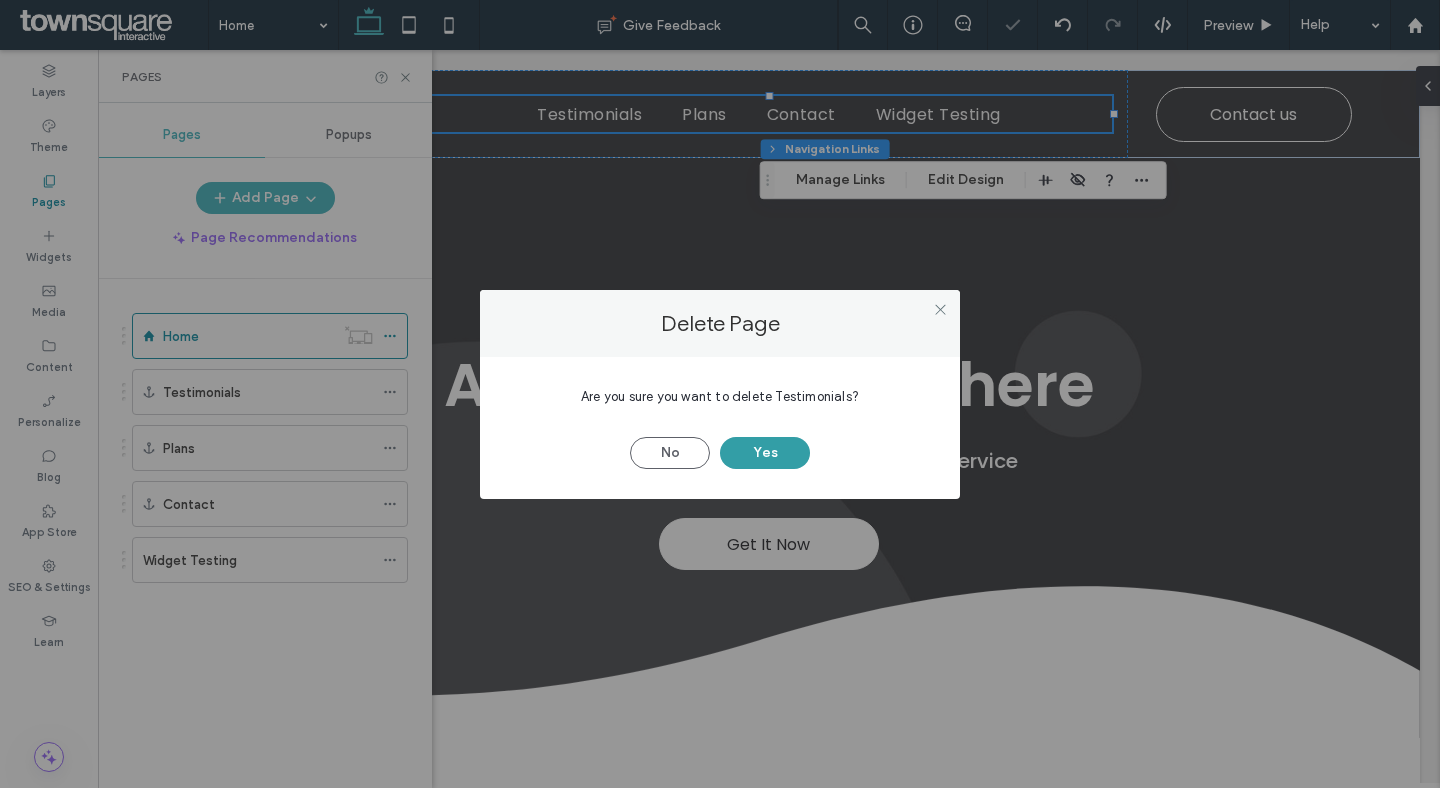 scroll, scrollTop: 0, scrollLeft: 0, axis: both 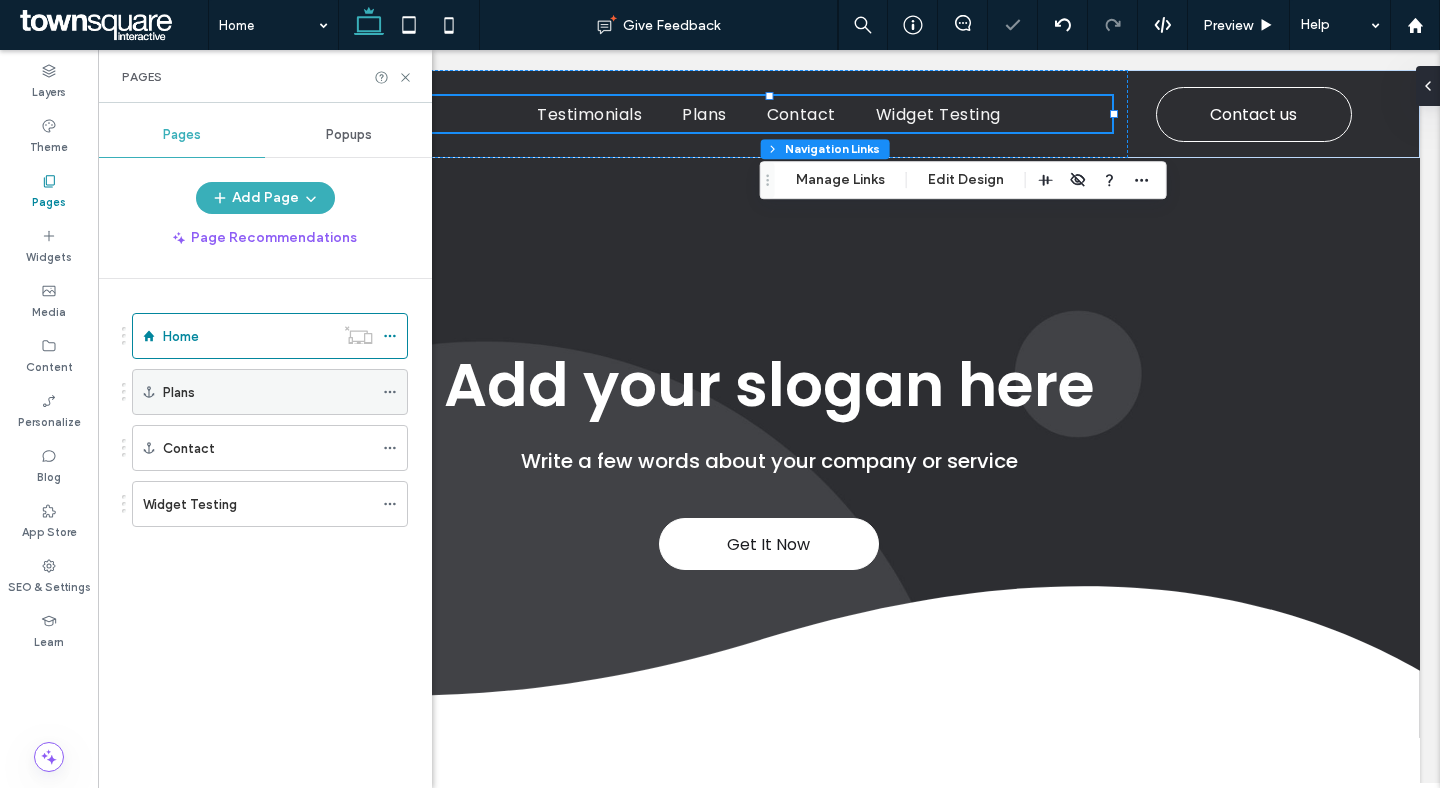 click 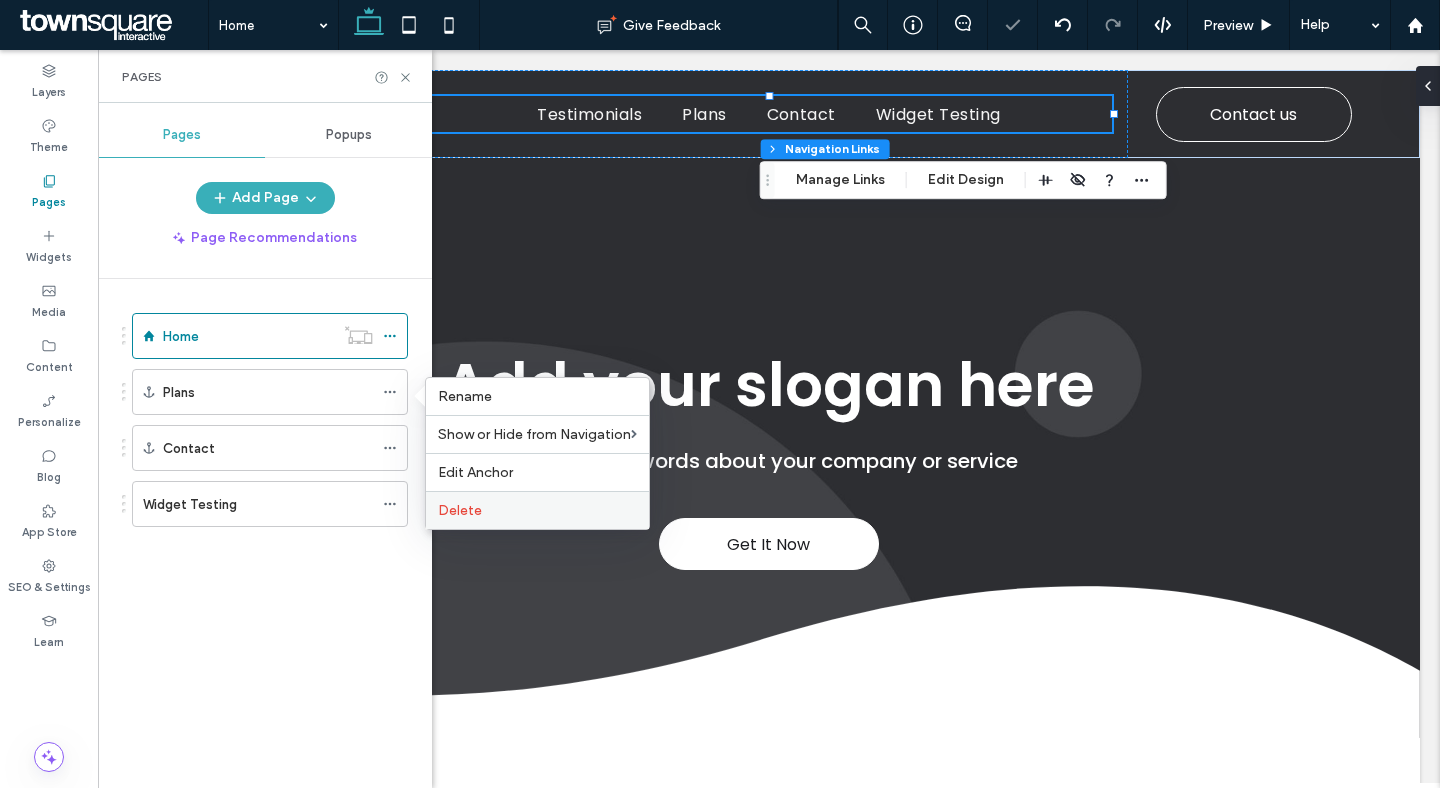 click on "Delete" at bounding box center [460, 510] 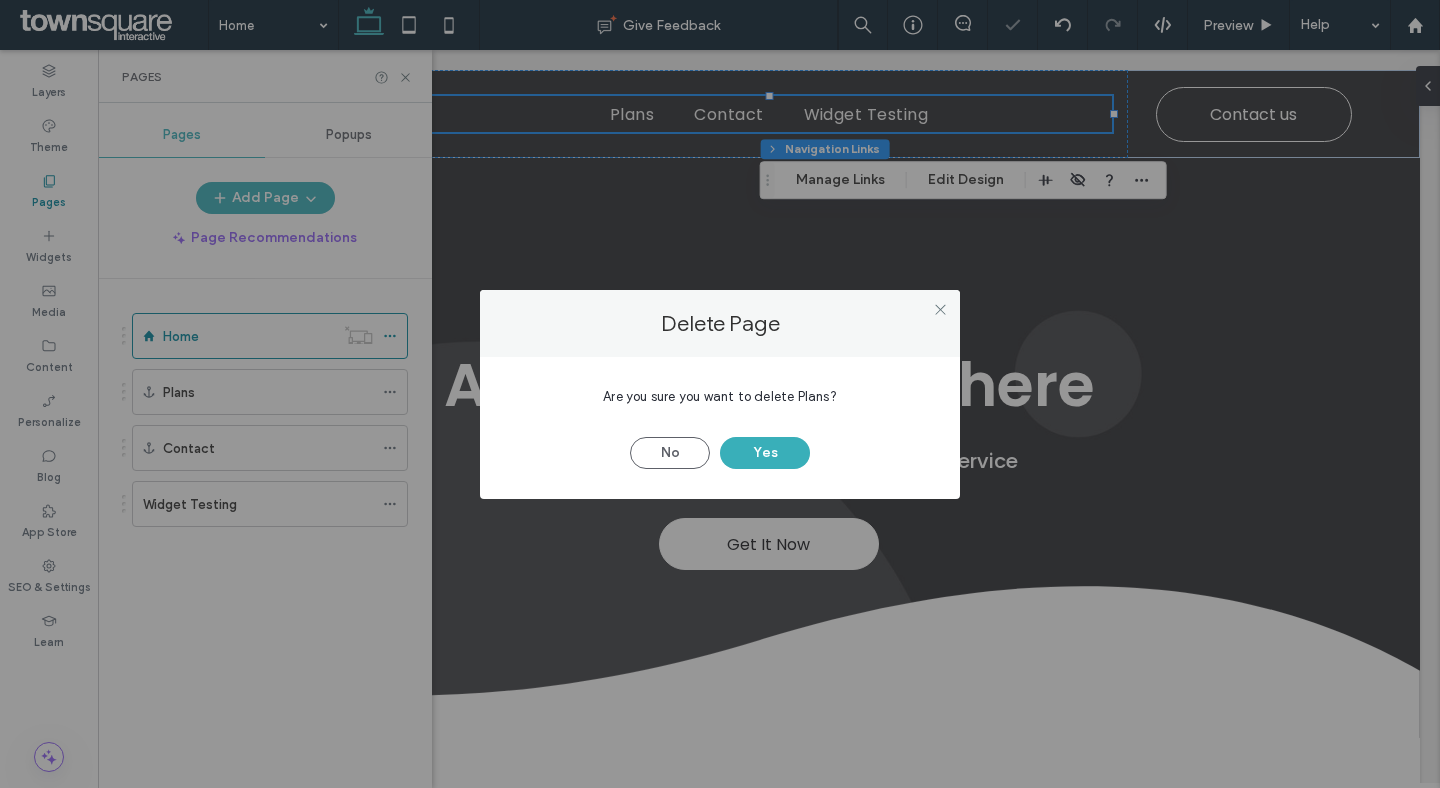 scroll, scrollTop: 0, scrollLeft: 0, axis: both 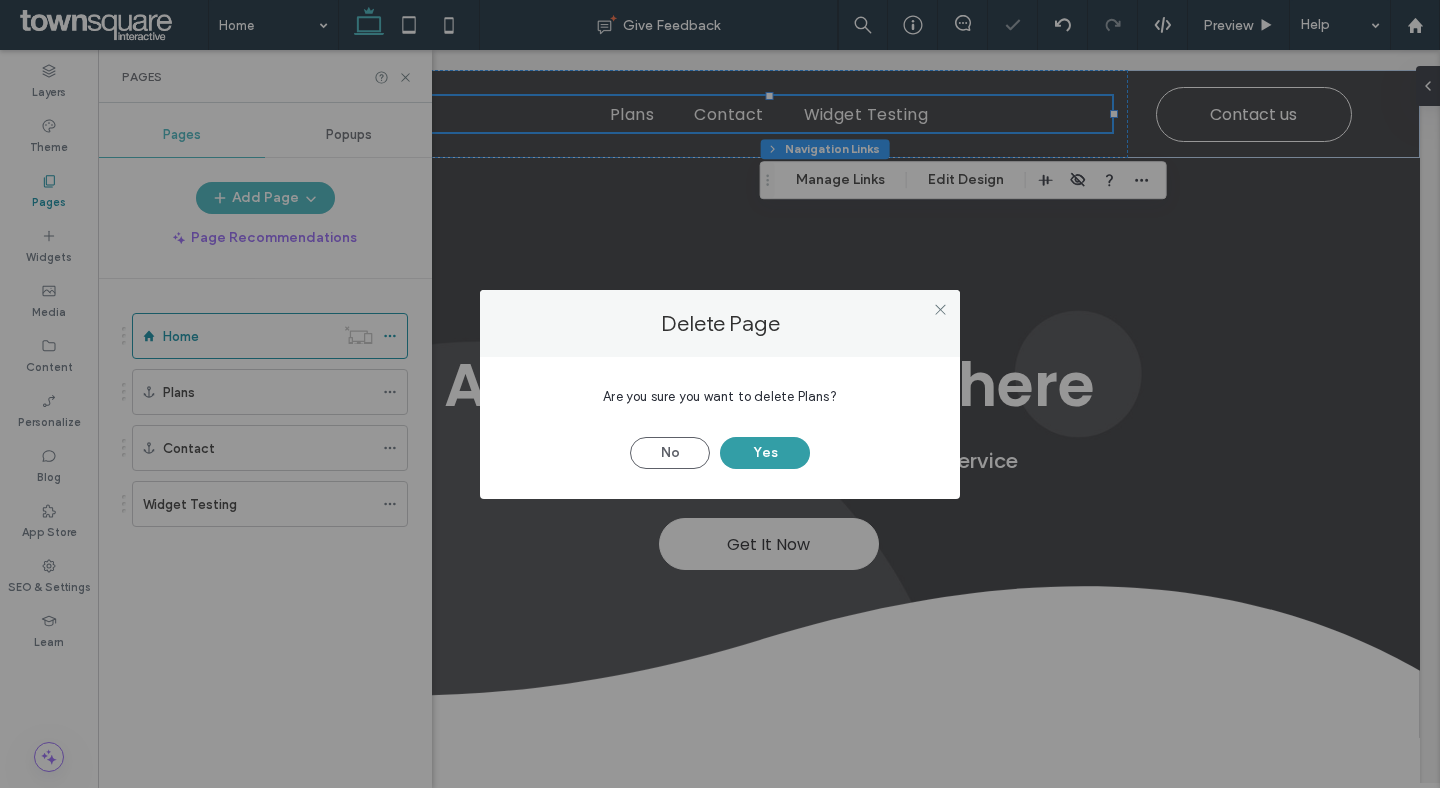 click on "Yes" at bounding box center [765, 453] 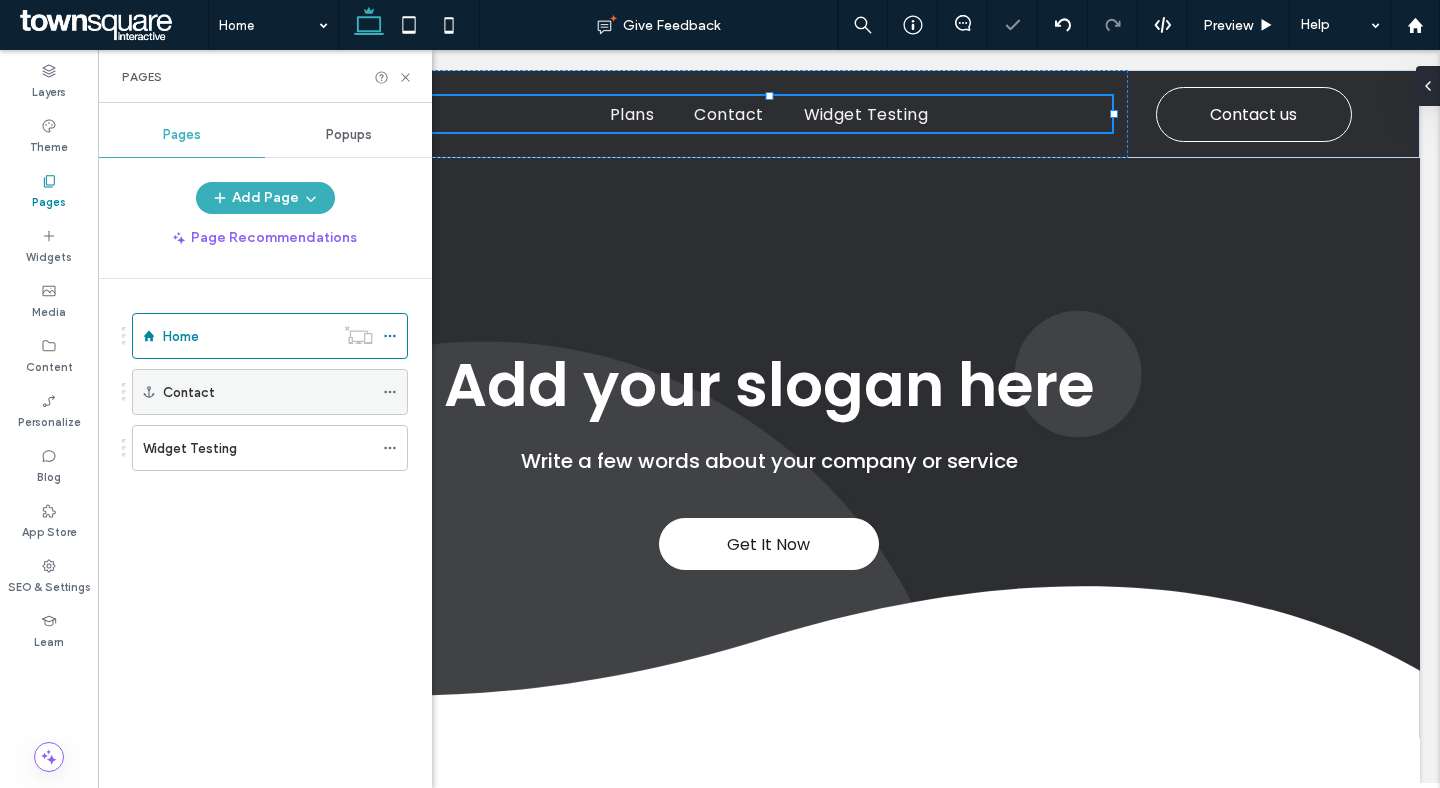 click 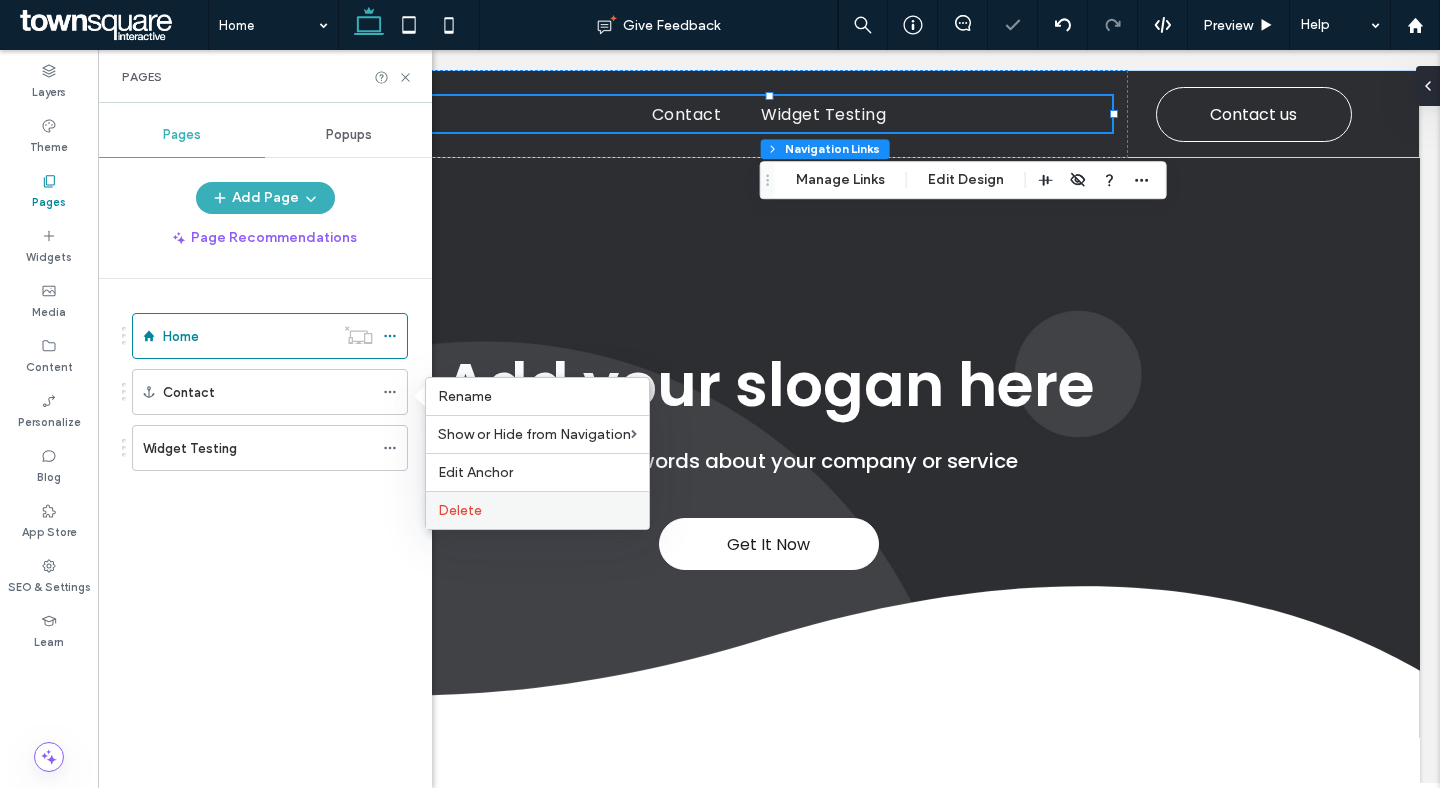 scroll, scrollTop: 0, scrollLeft: 0, axis: both 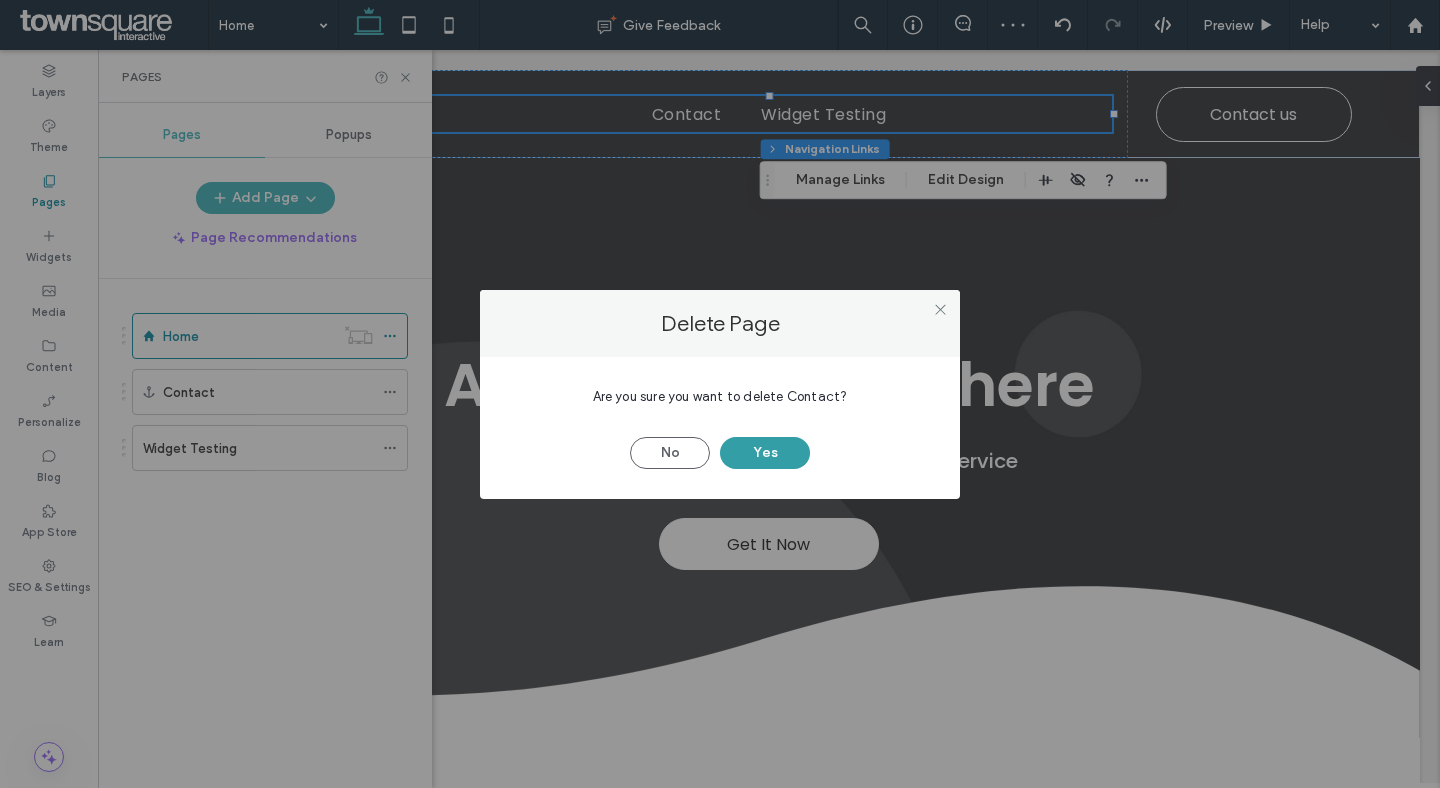 click on "Yes" at bounding box center [765, 453] 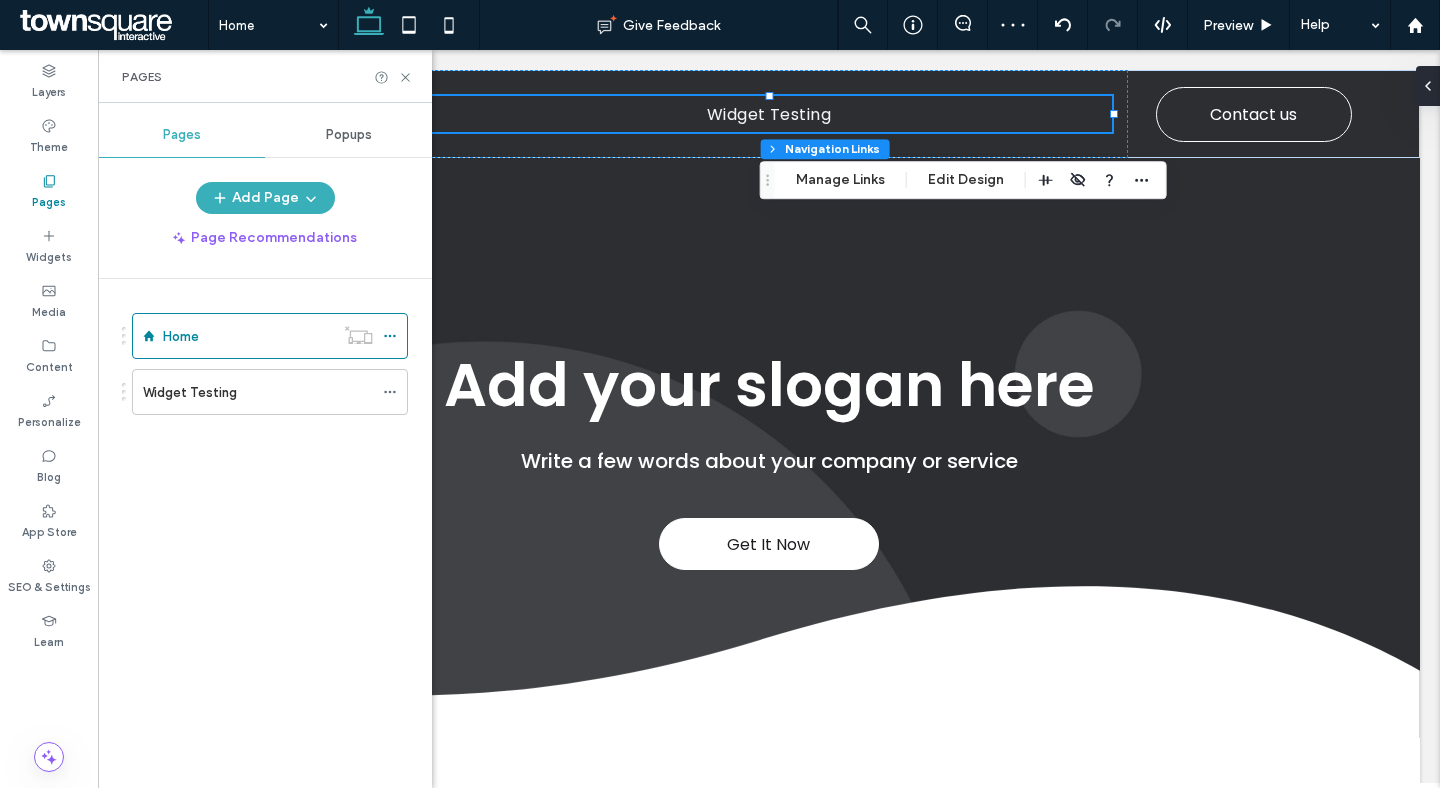 scroll, scrollTop: 0, scrollLeft: 0, axis: both 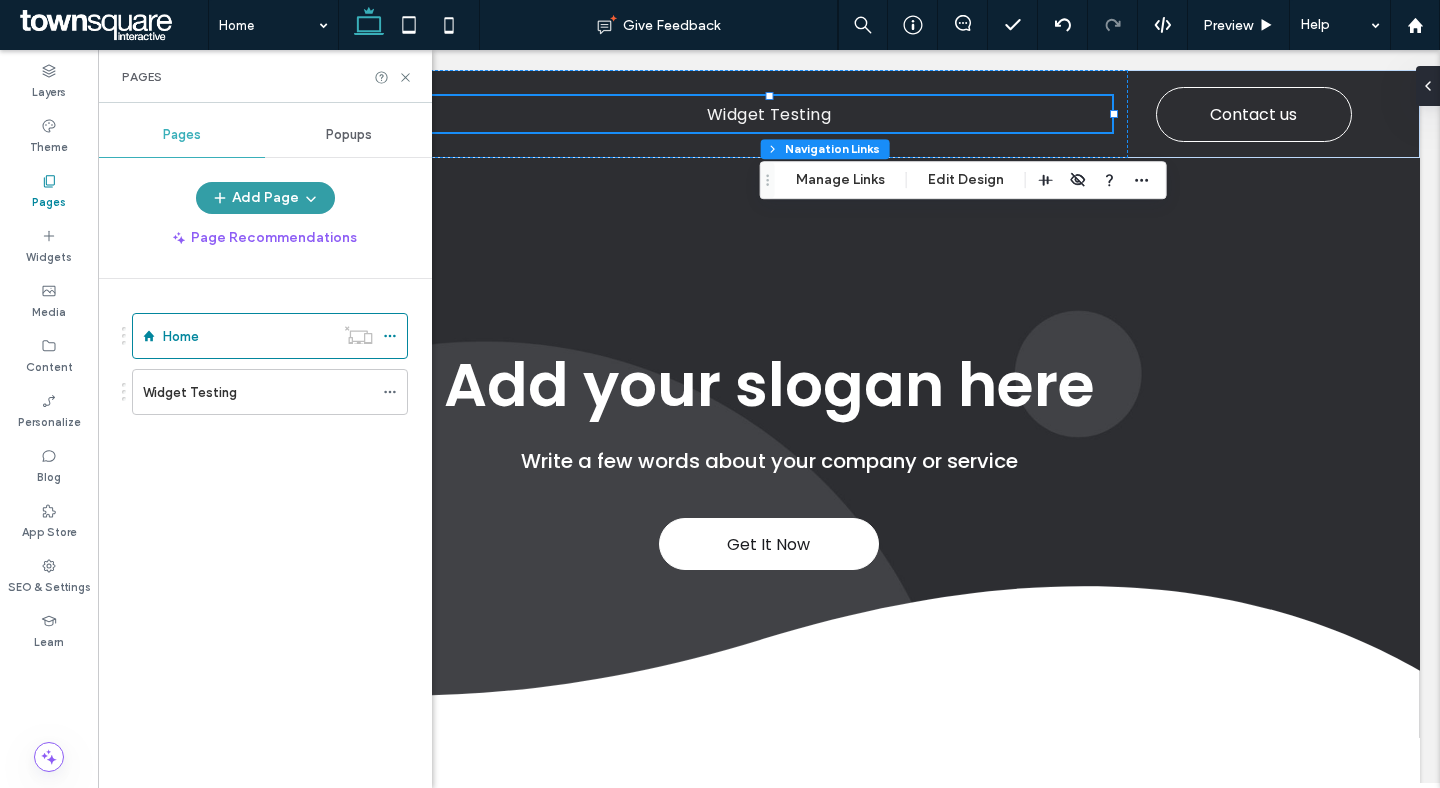 click at bounding box center [309, 198] 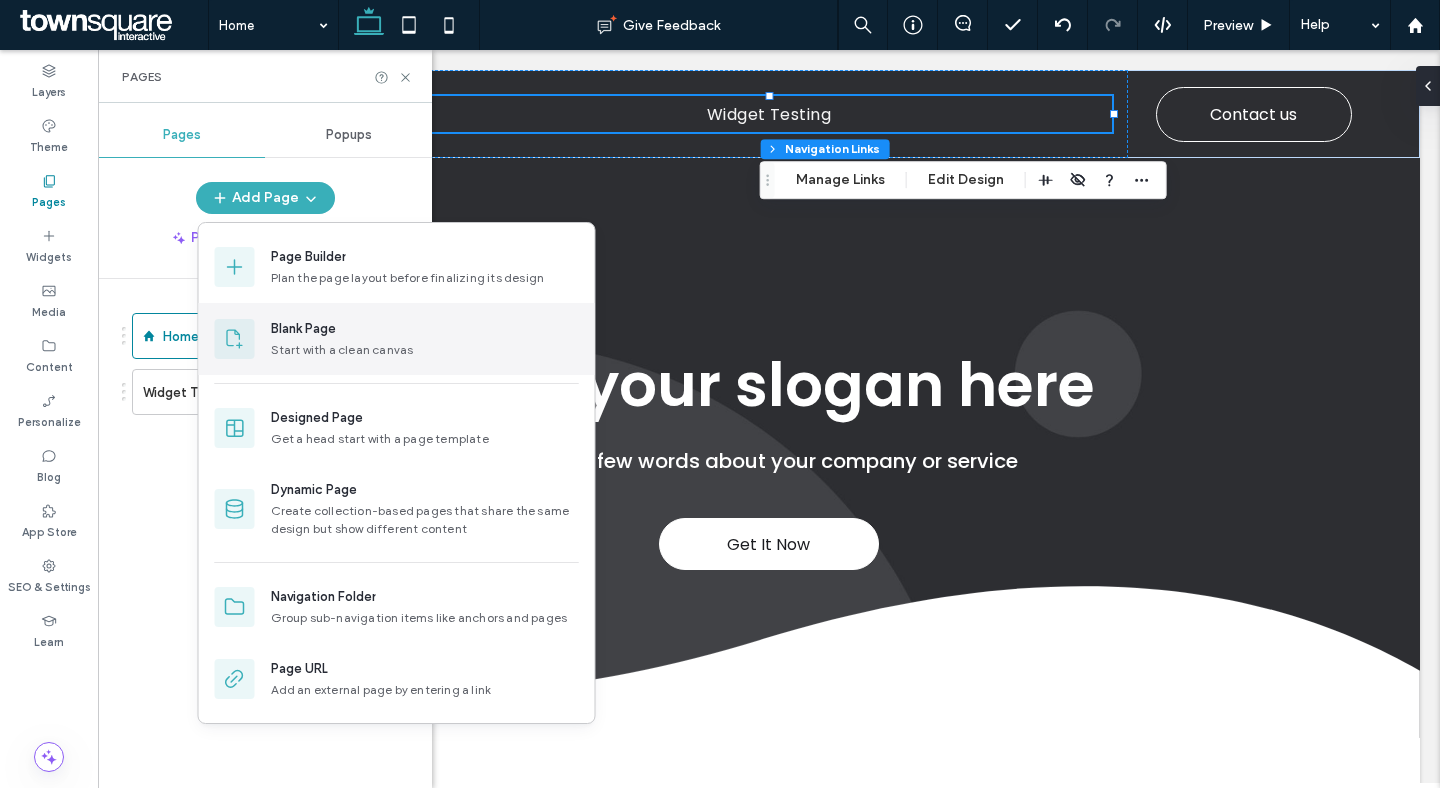 click on "Start with a clean canvas" at bounding box center (425, 350) 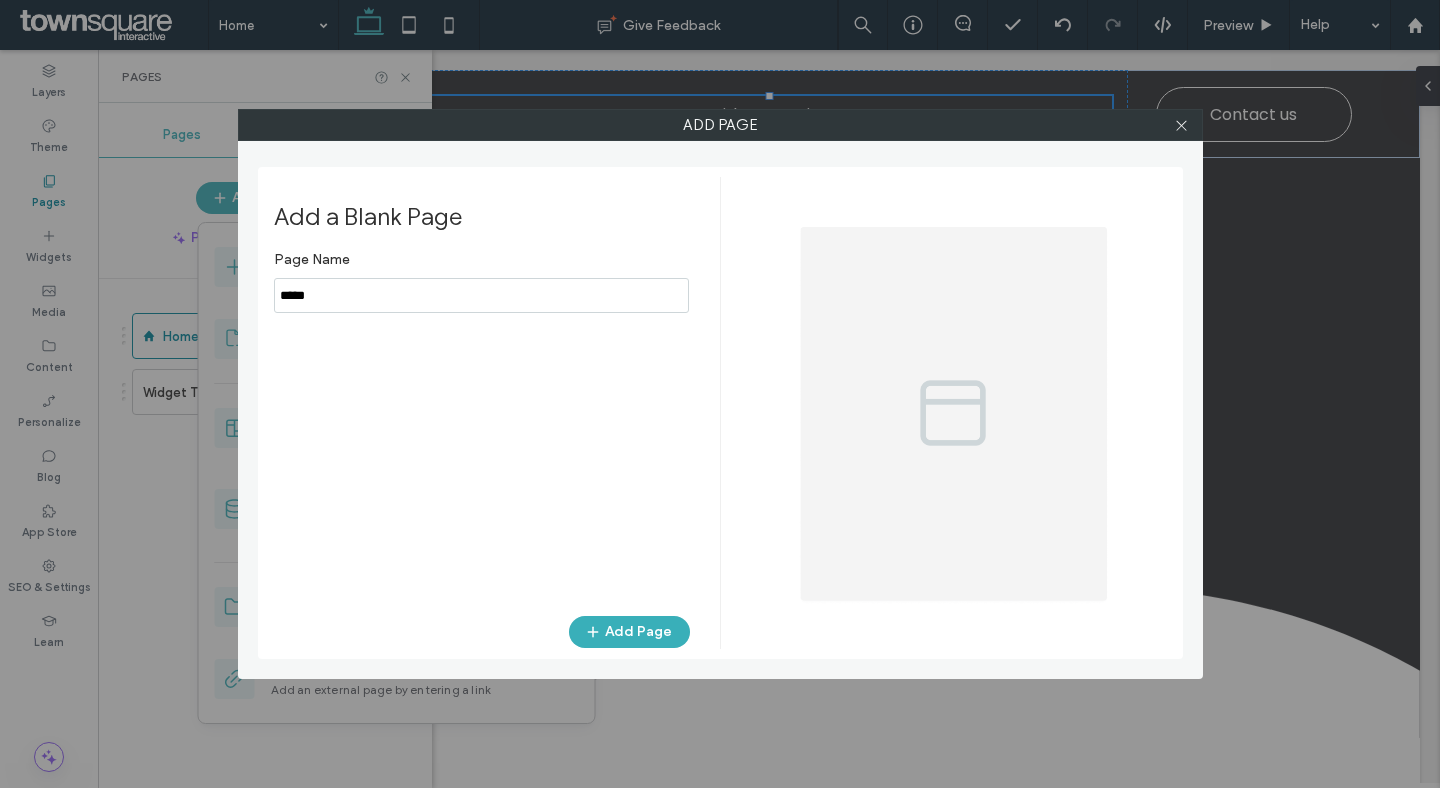 click at bounding box center (481, 295) 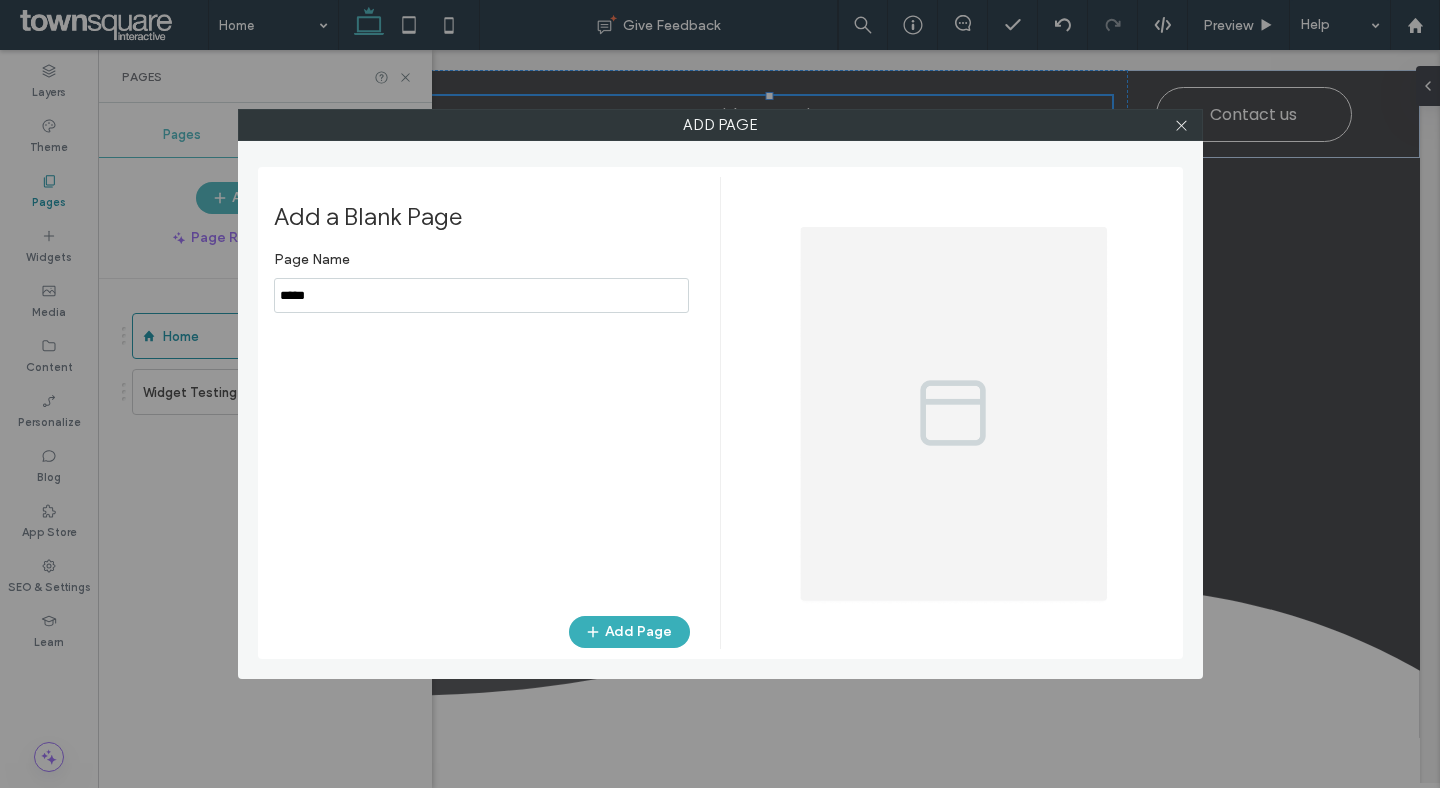 click at bounding box center [481, 295] 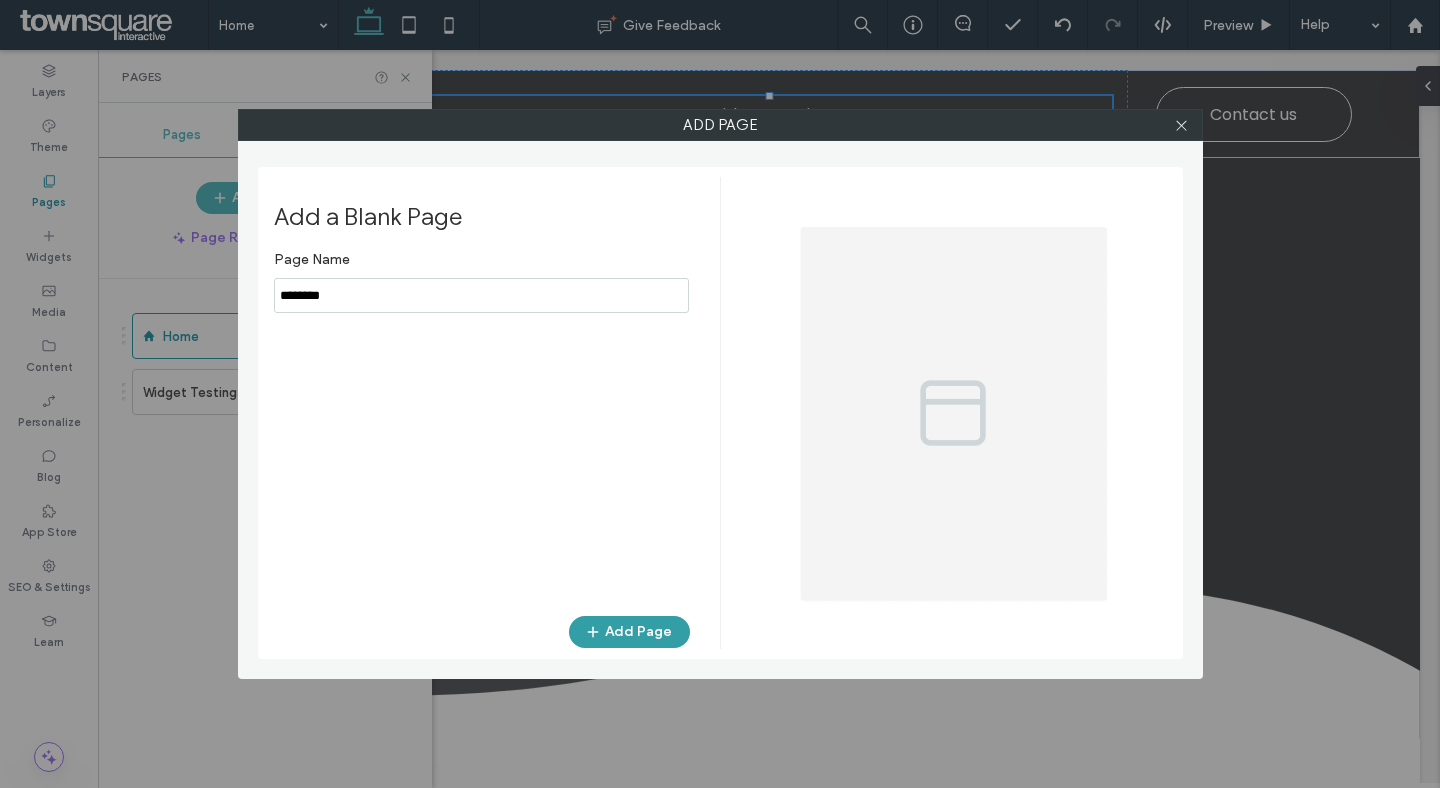 type on "********" 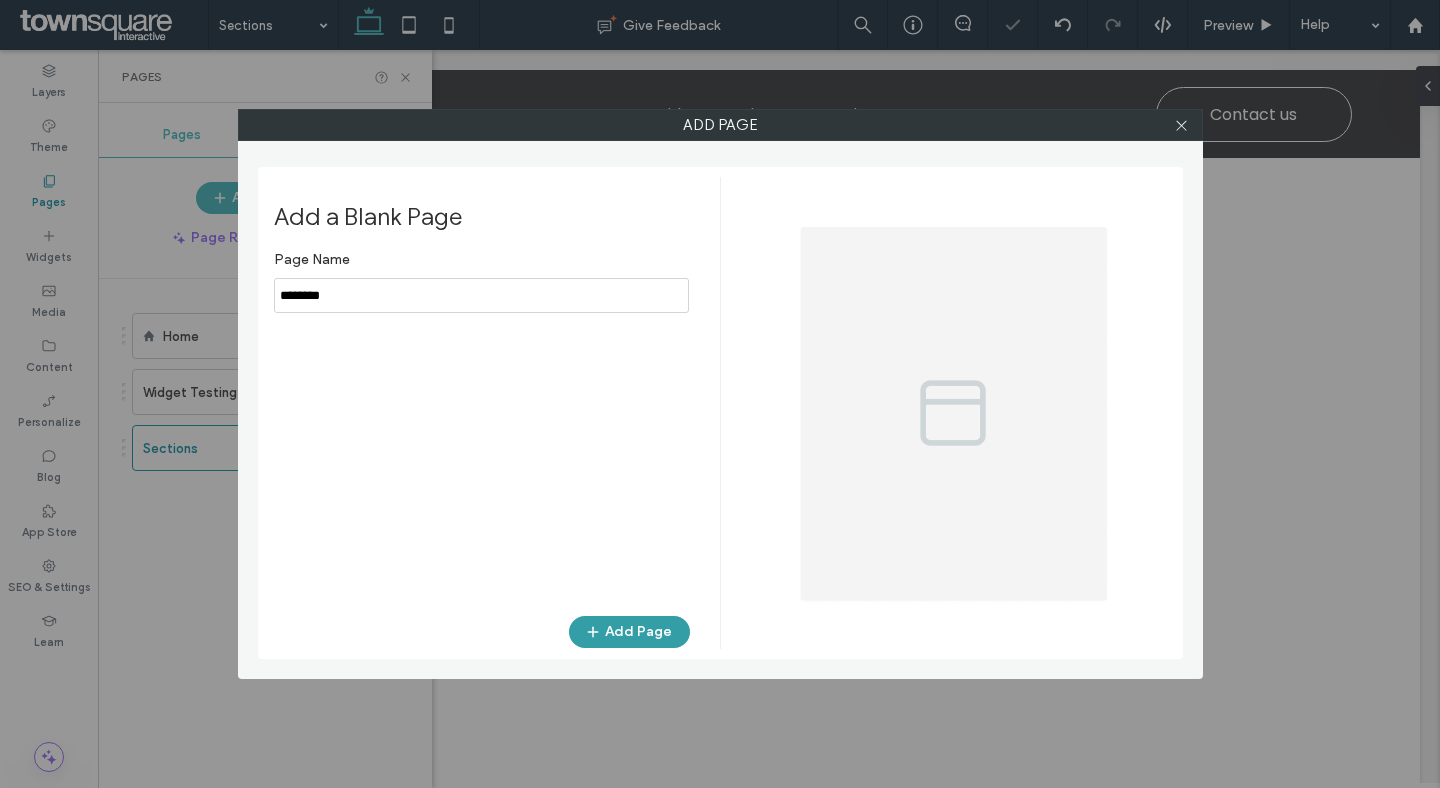 scroll, scrollTop: 0, scrollLeft: 0, axis: both 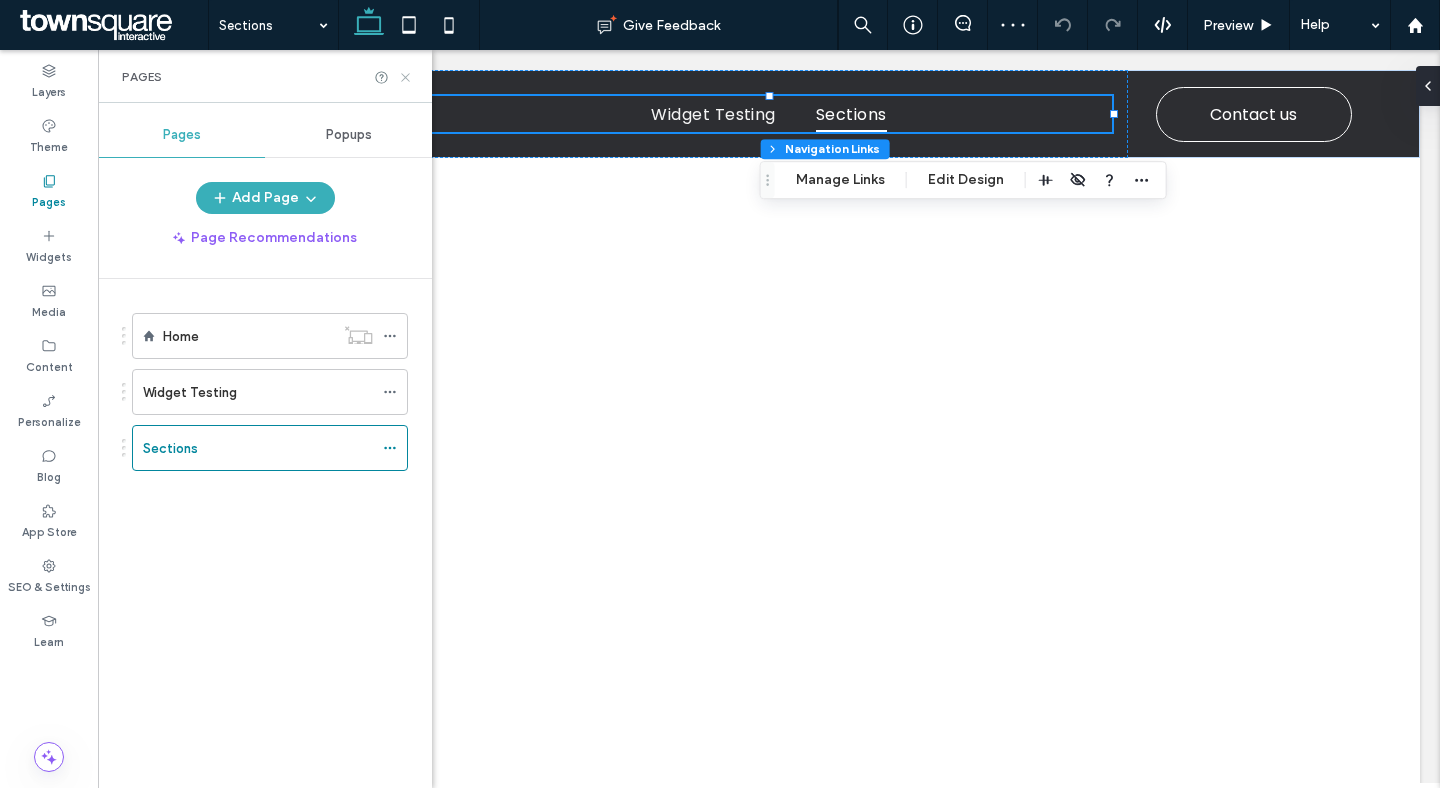 click 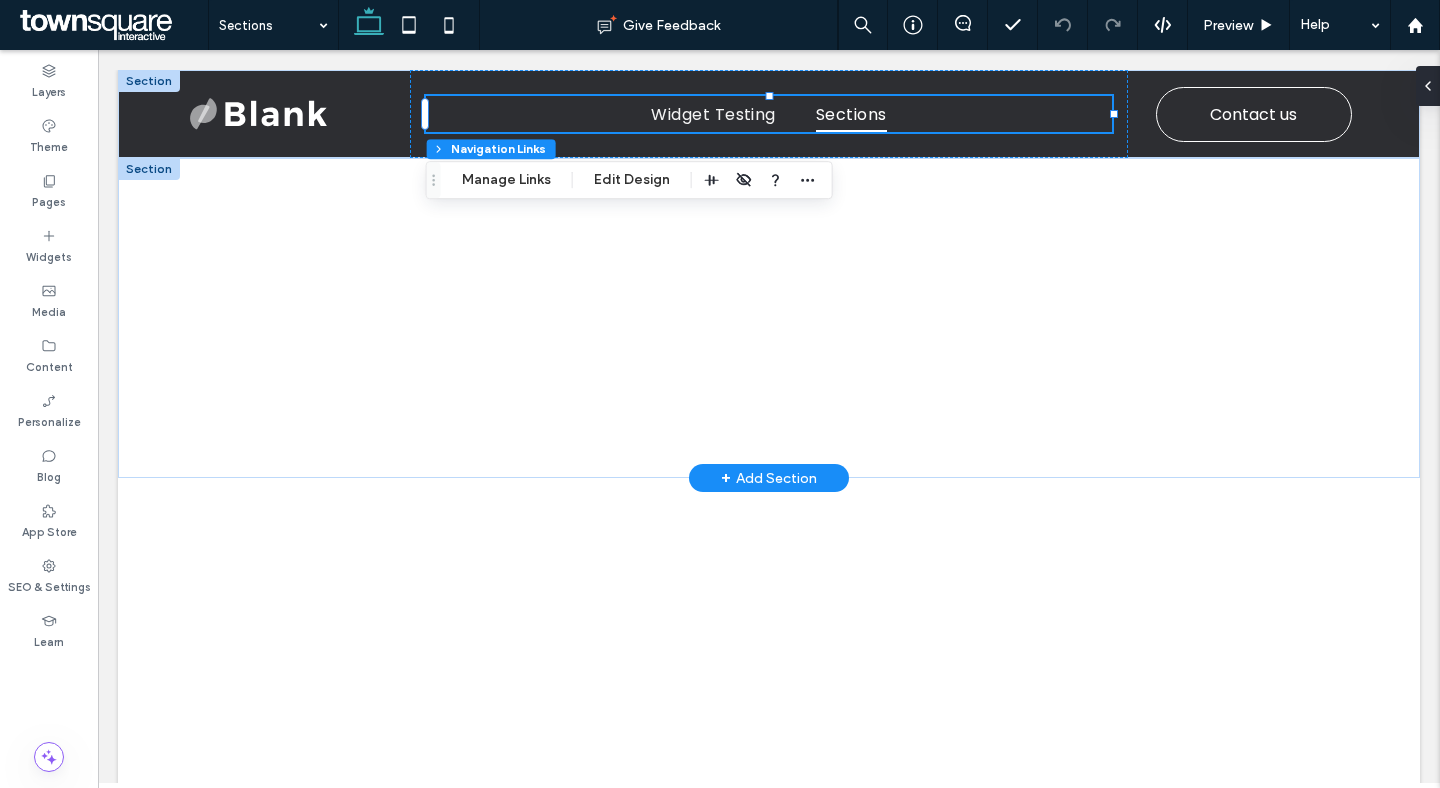 click on "+ Add Section" at bounding box center [769, 478] 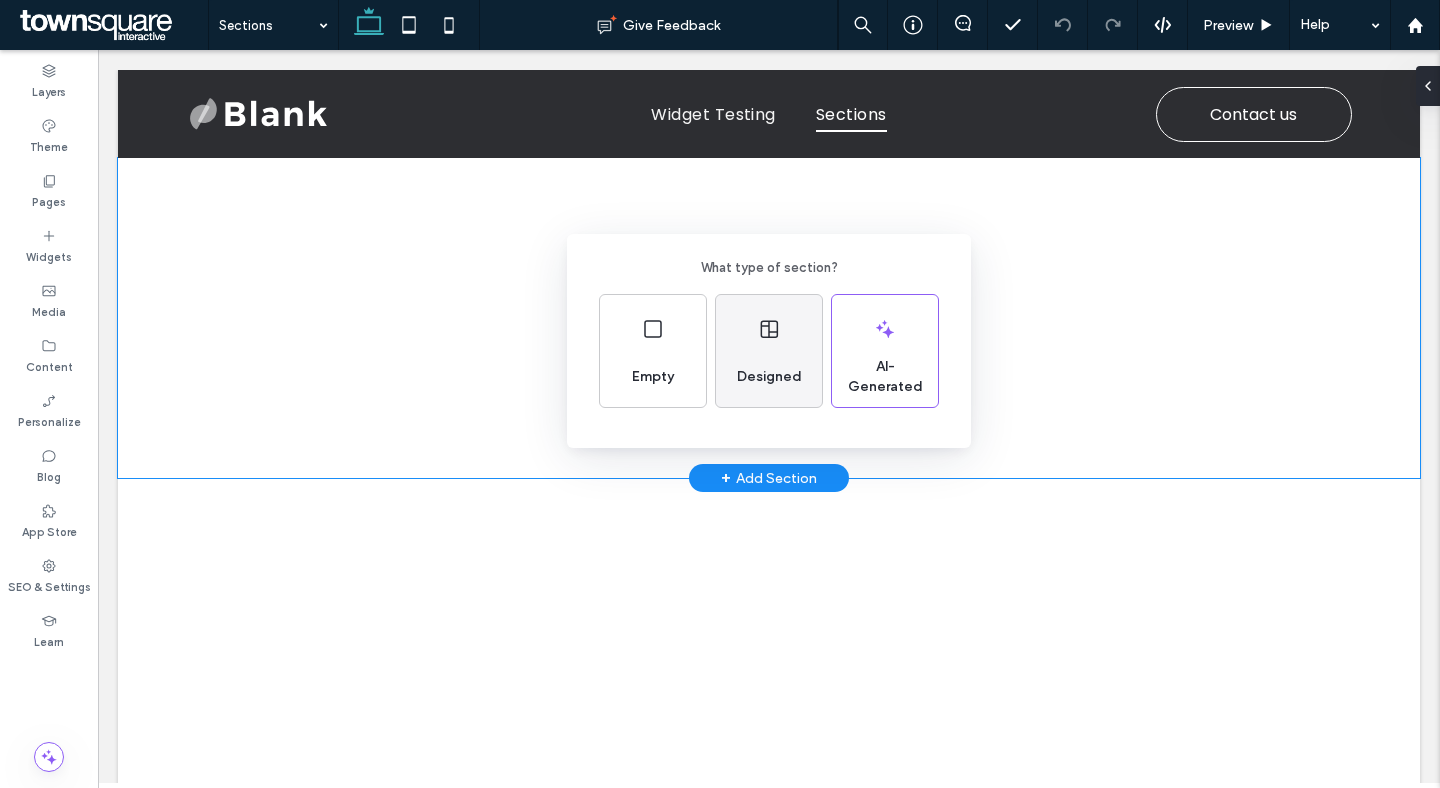 click on "Designed" at bounding box center (769, 377) 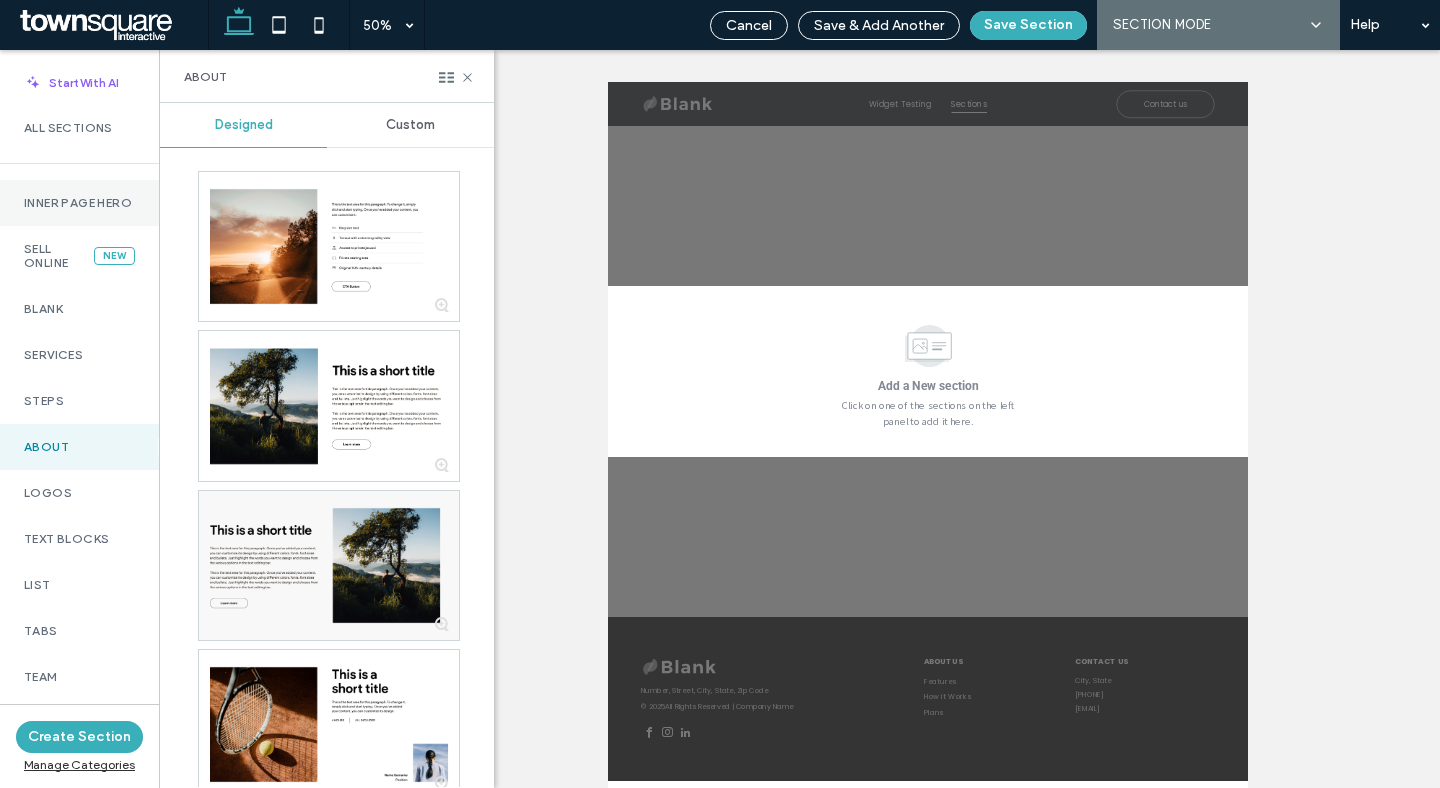 click on "Inner Page Hero" at bounding box center (79, 203) 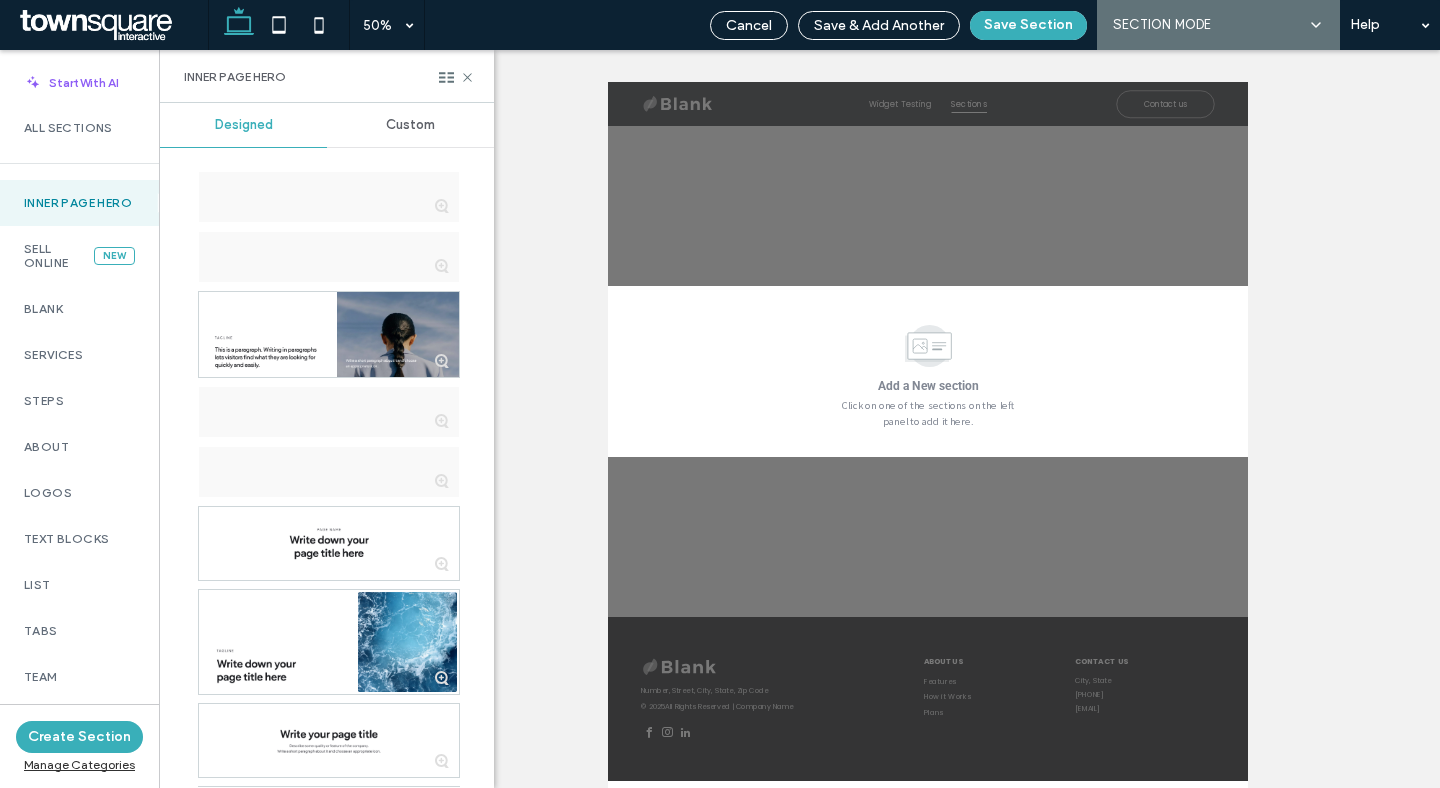 click on "Custom" at bounding box center (410, 125) 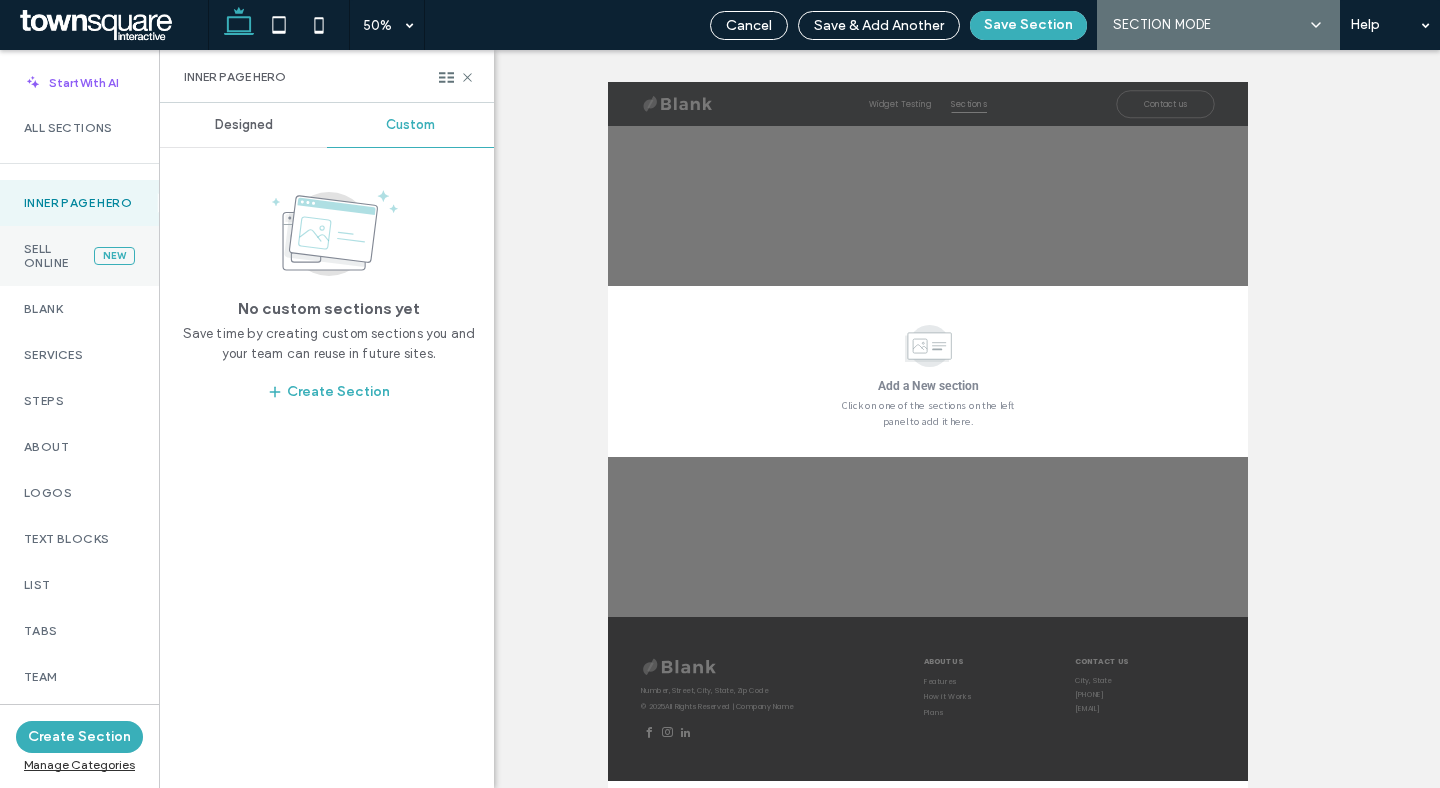 click on "Sell Online New" at bounding box center (79, 256) 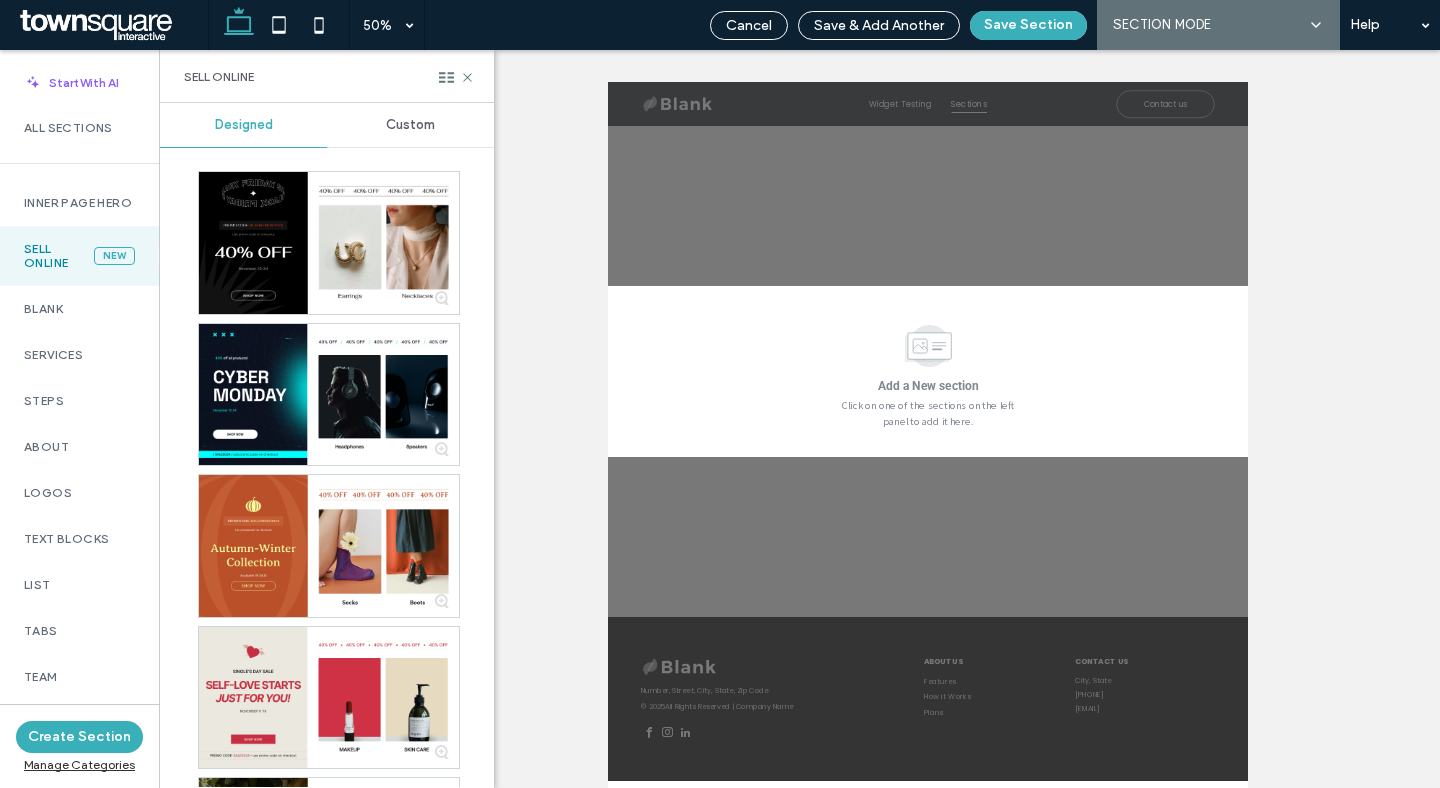 click on "Custom" at bounding box center (410, 125) 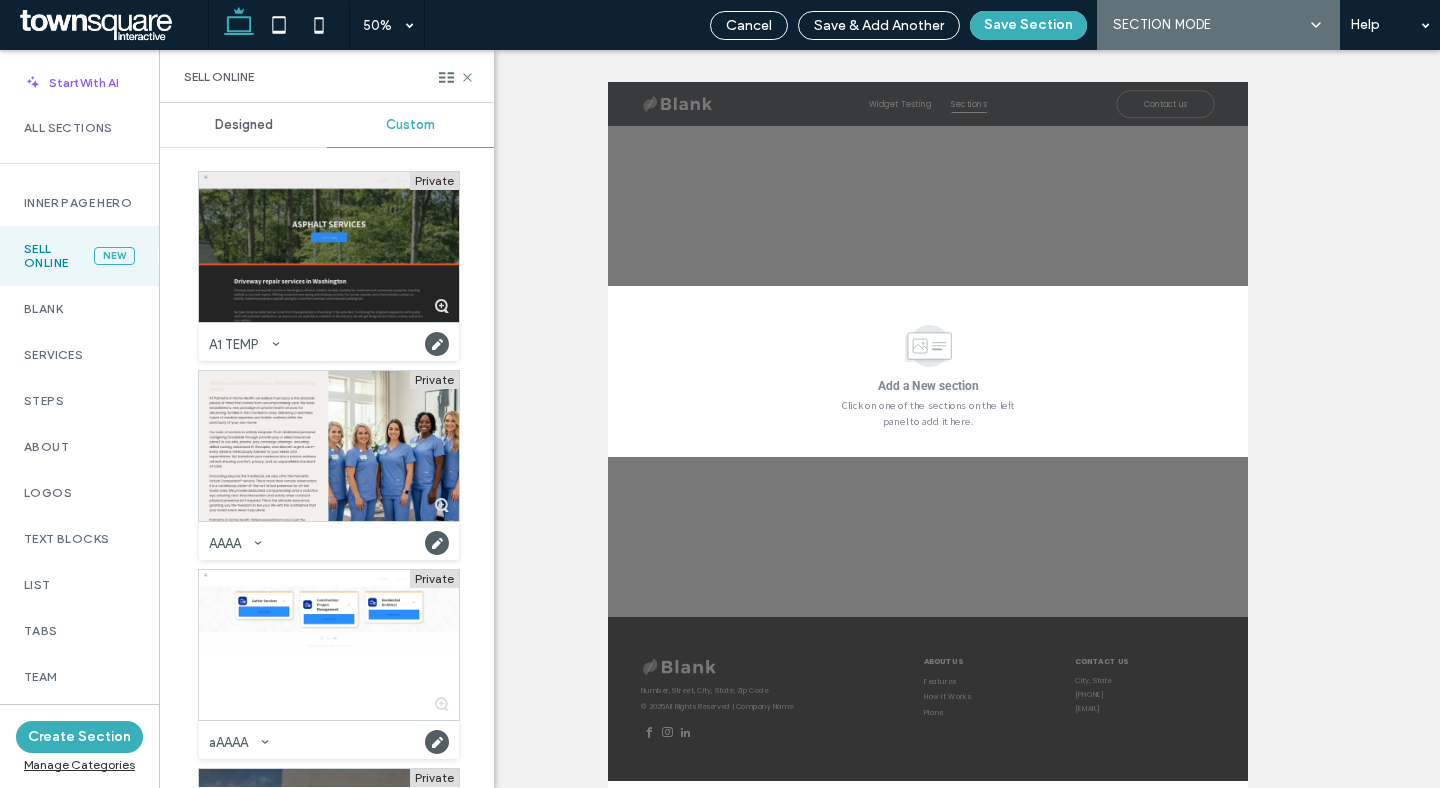 click at bounding box center [329, 247] 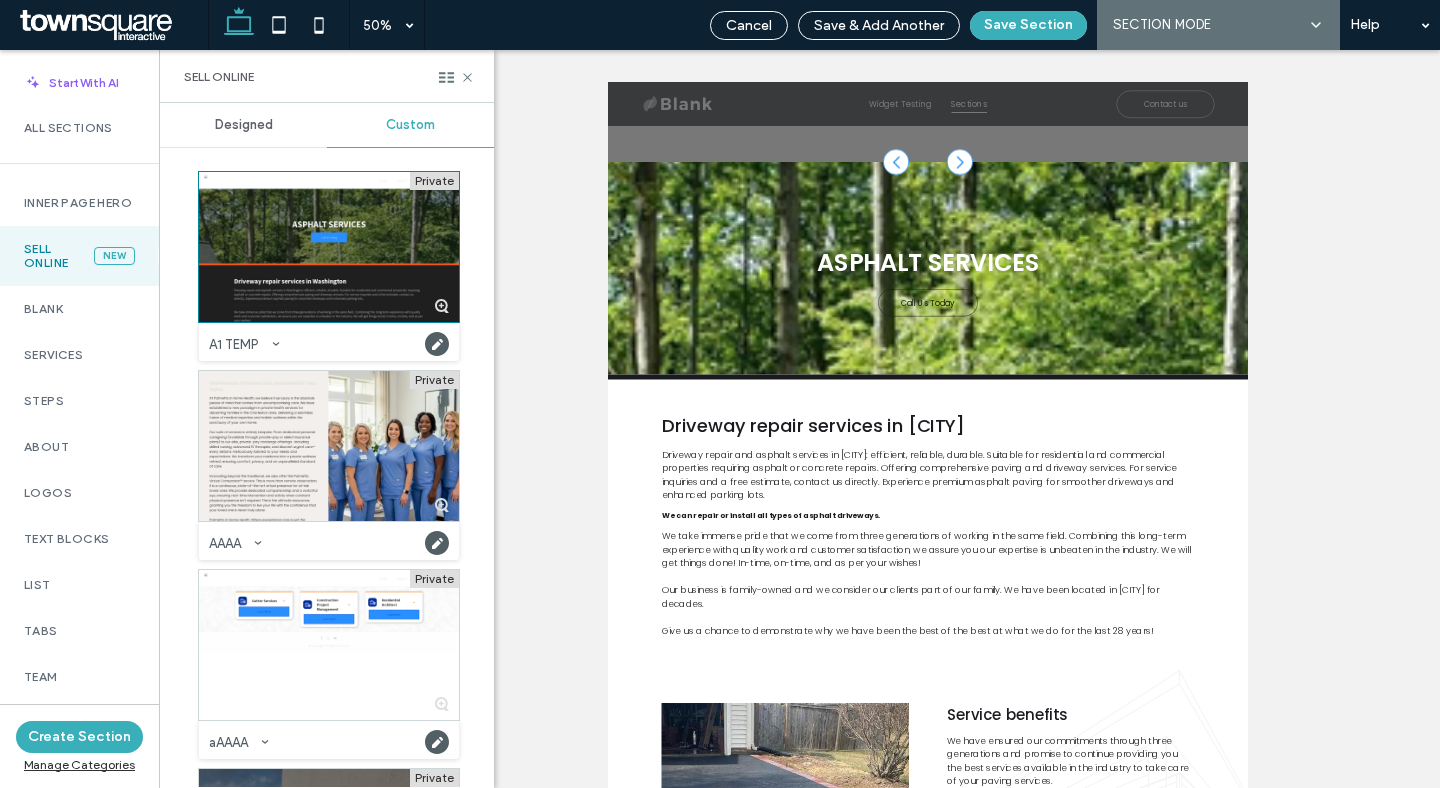 scroll, scrollTop: 513, scrollLeft: 0, axis: vertical 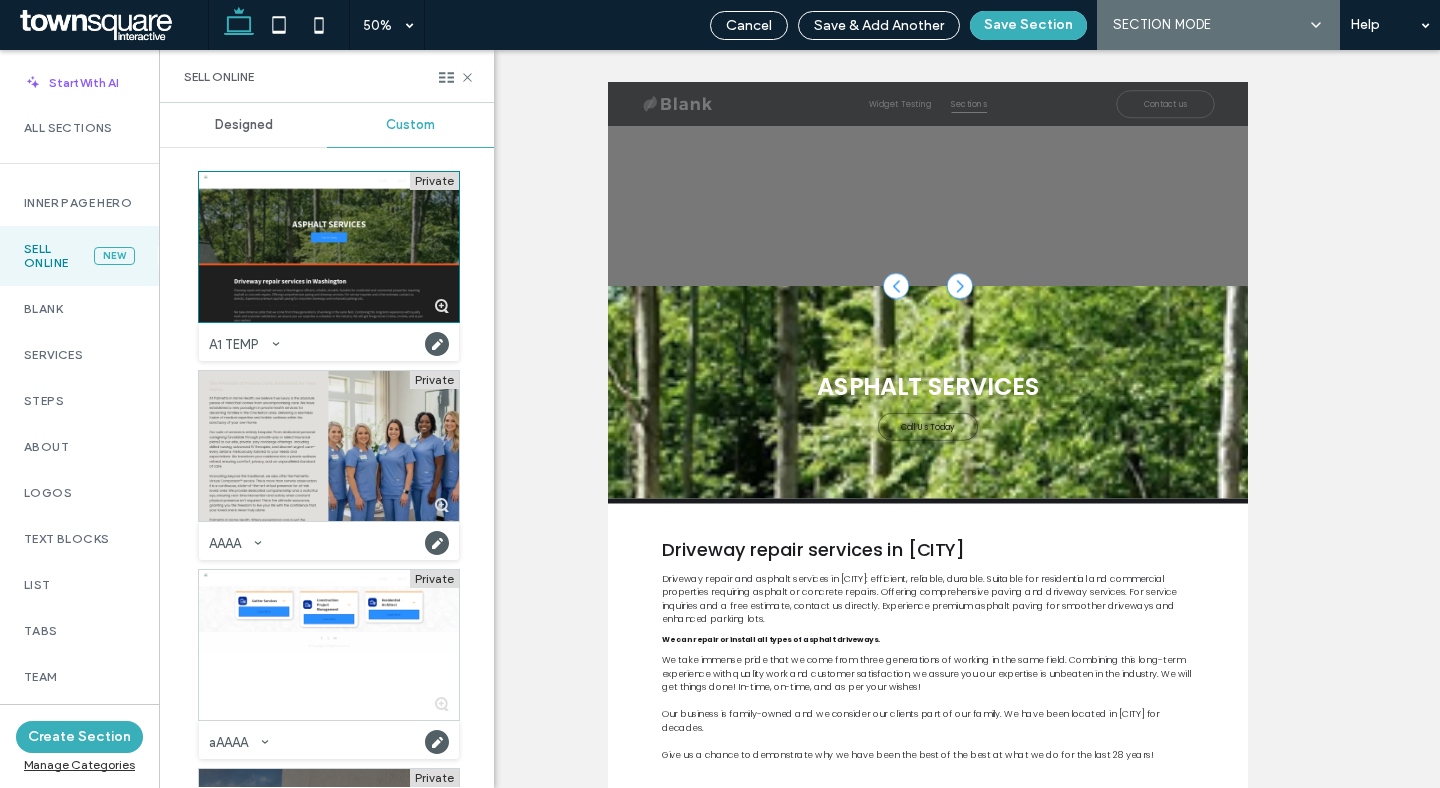 click at bounding box center (329, 446) 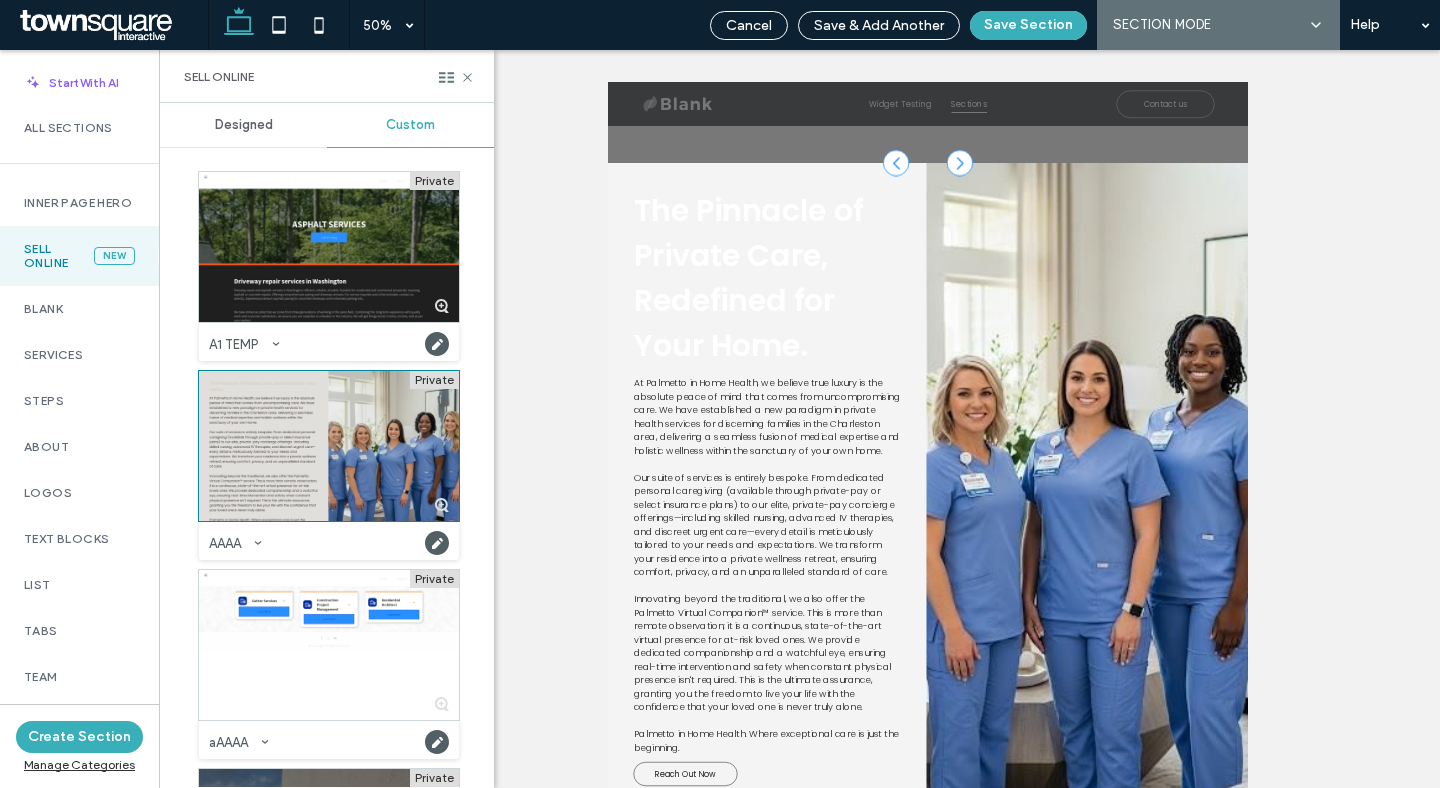 scroll, scrollTop: 248, scrollLeft: 0, axis: vertical 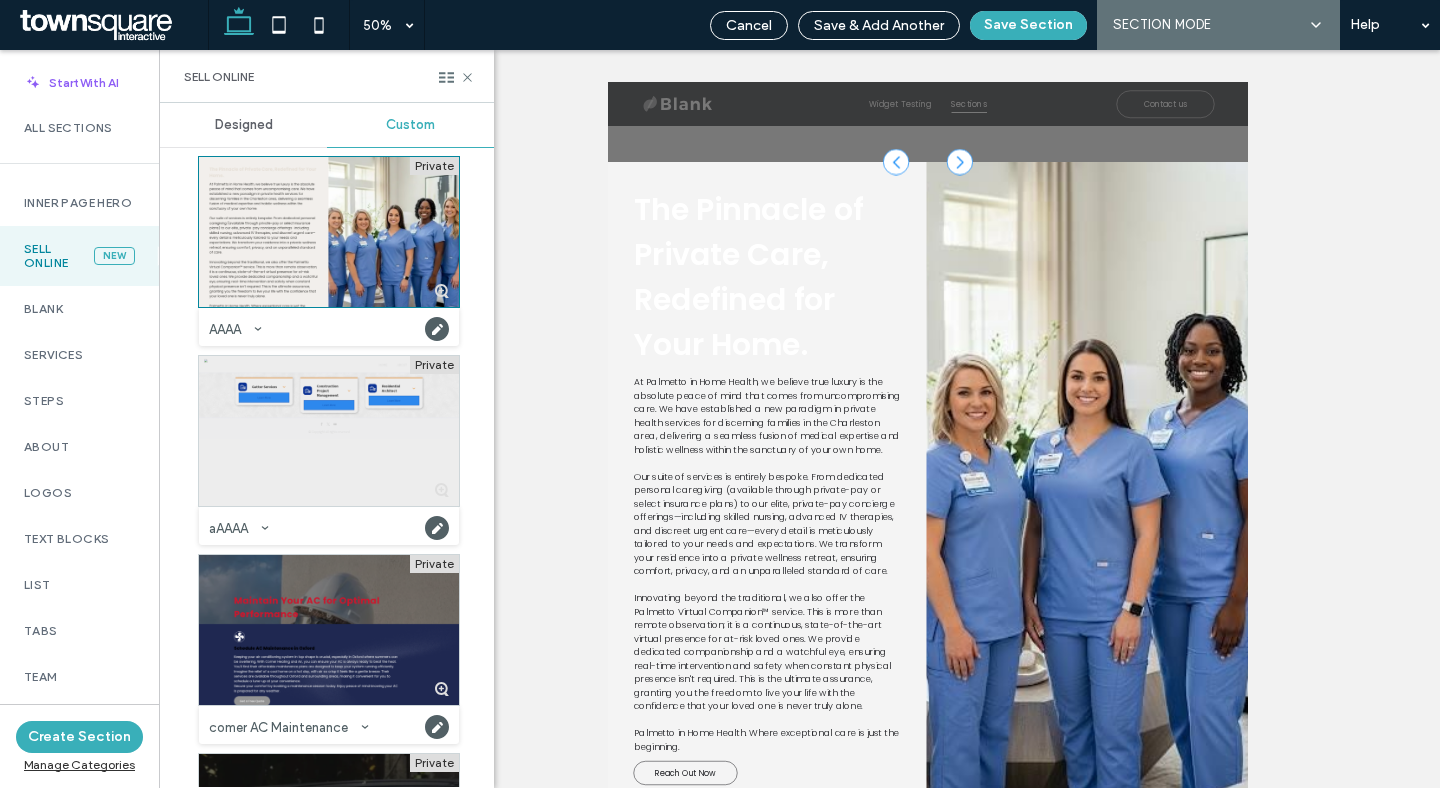 click at bounding box center [329, 431] 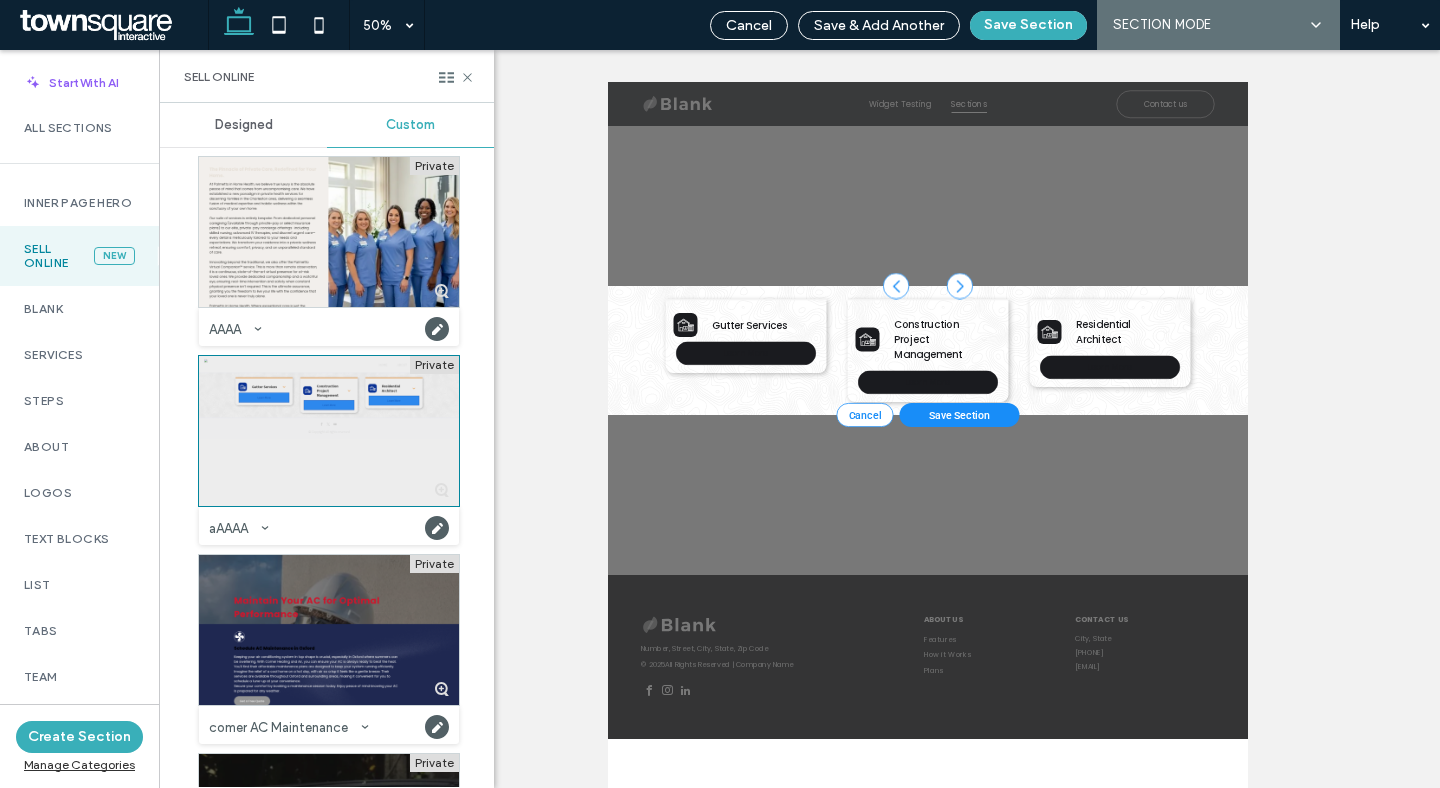 scroll, scrollTop: 0, scrollLeft: 0, axis: both 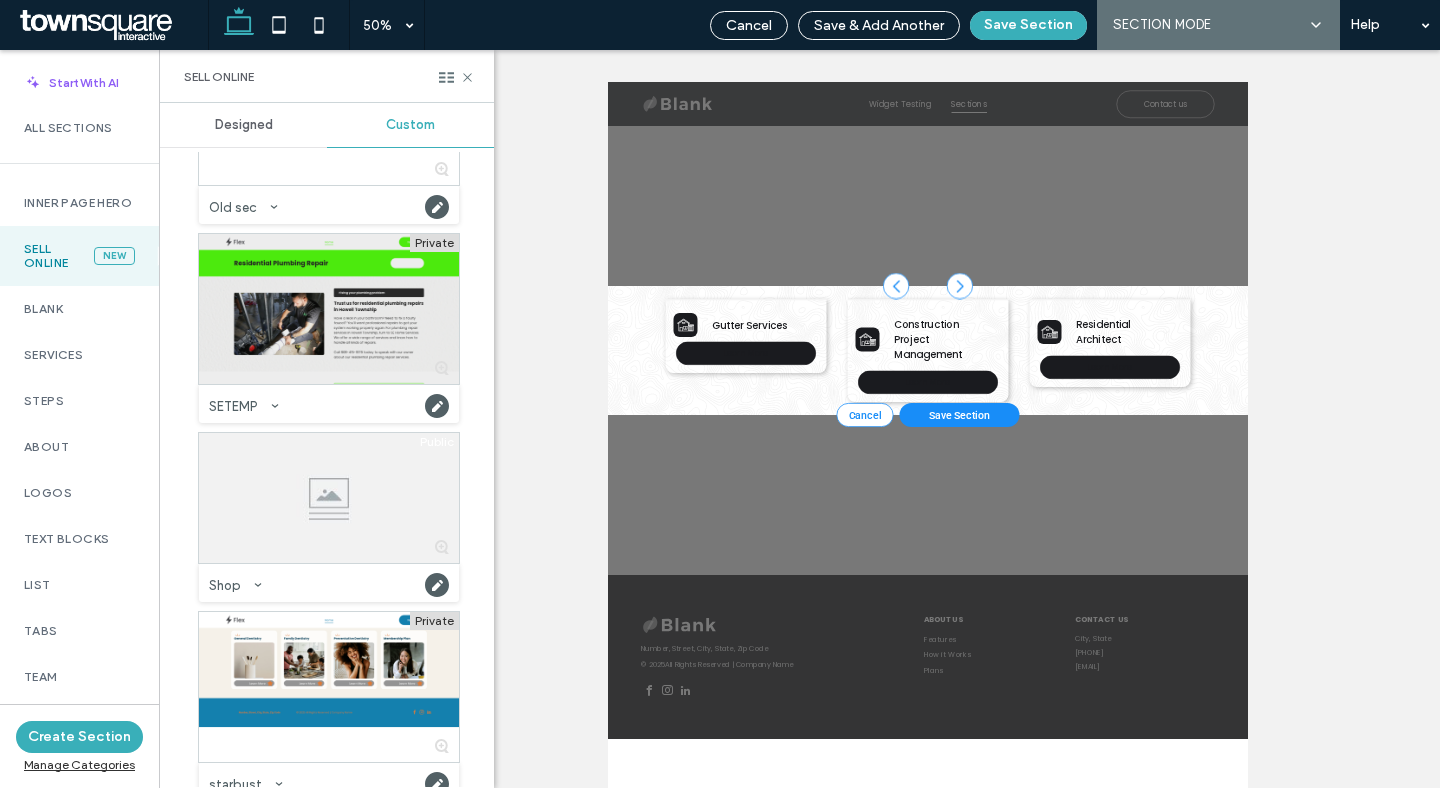 click at bounding box center [329, 309] 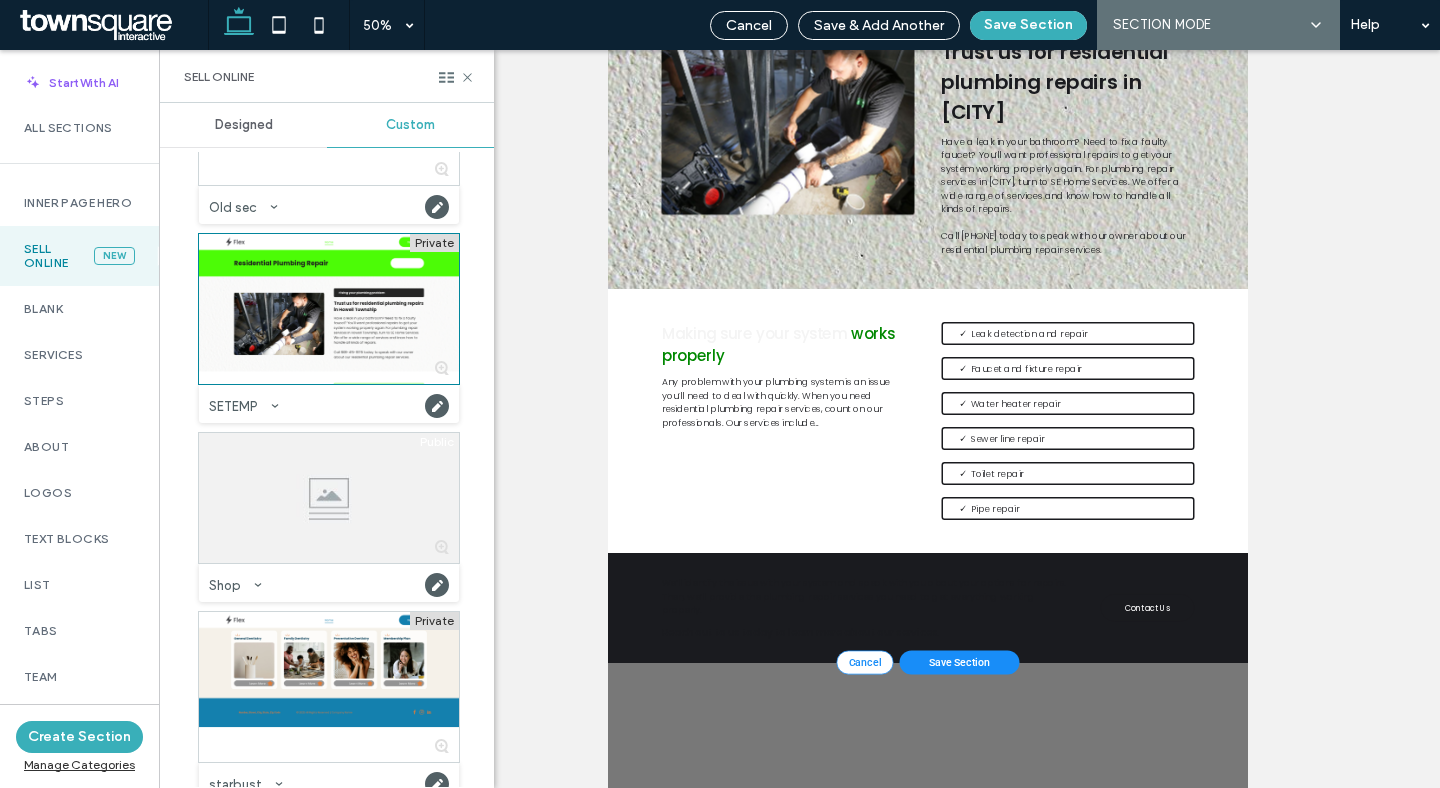 scroll, scrollTop: 393, scrollLeft: 0, axis: vertical 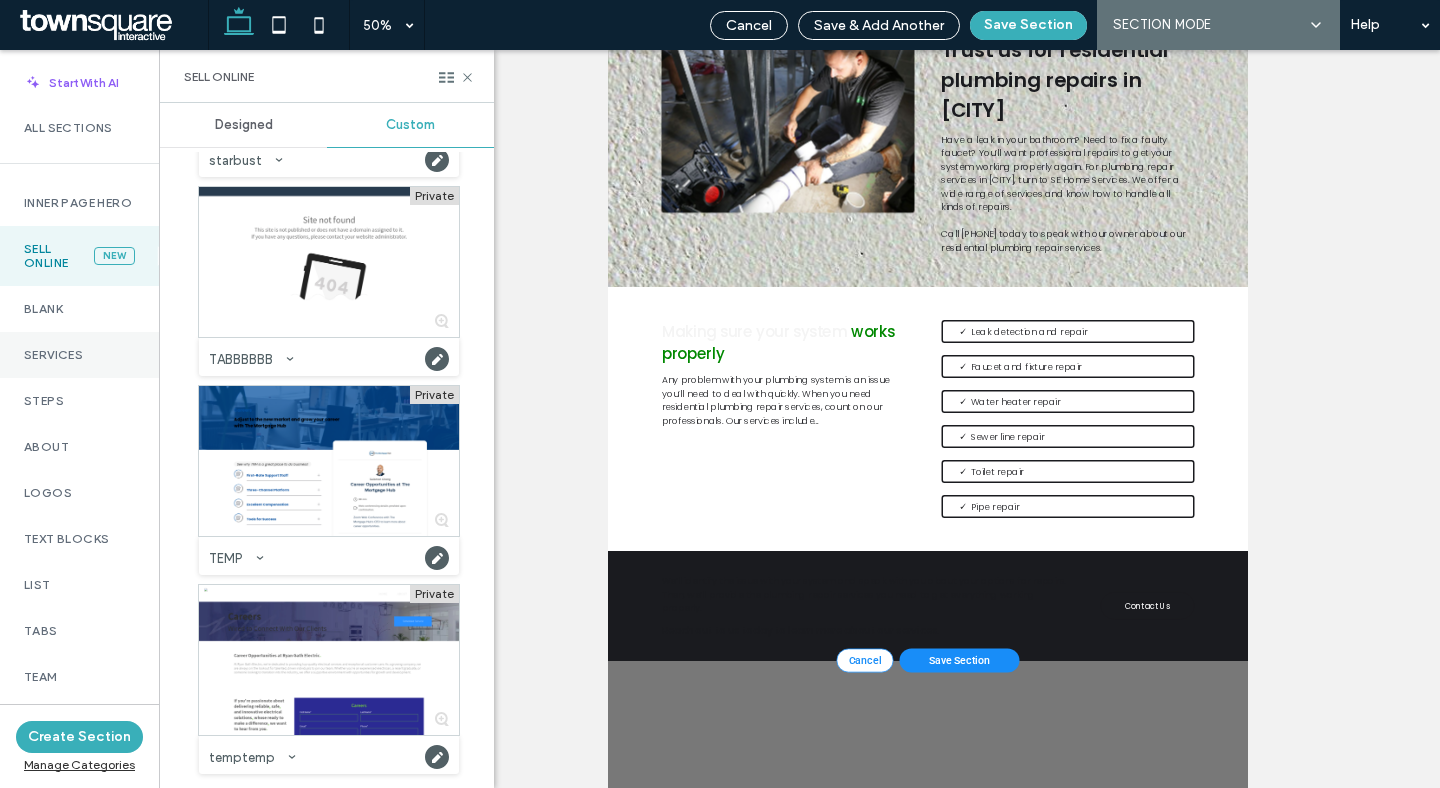 click on "Services" at bounding box center (79, 355) 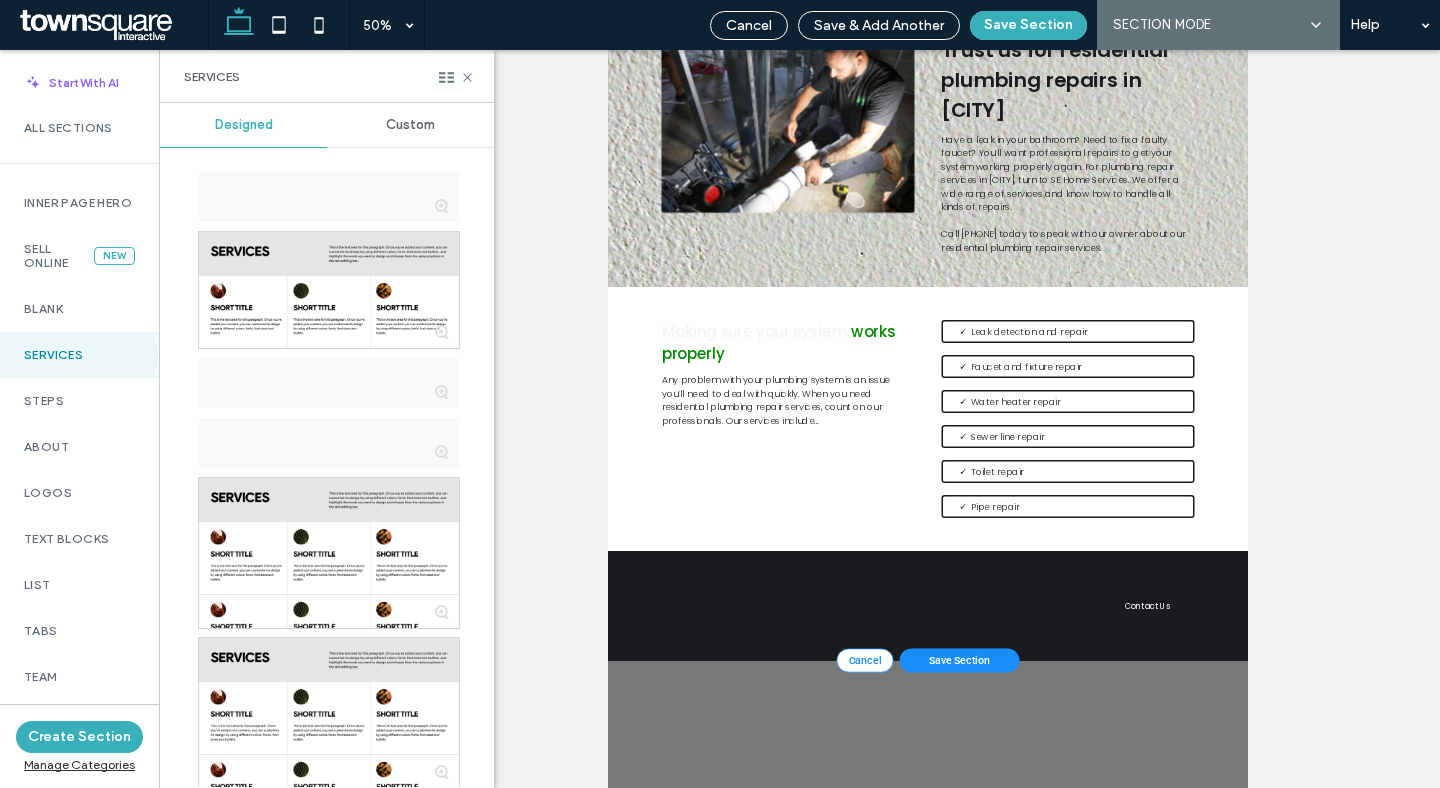 click on "Custom" at bounding box center (410, 125) 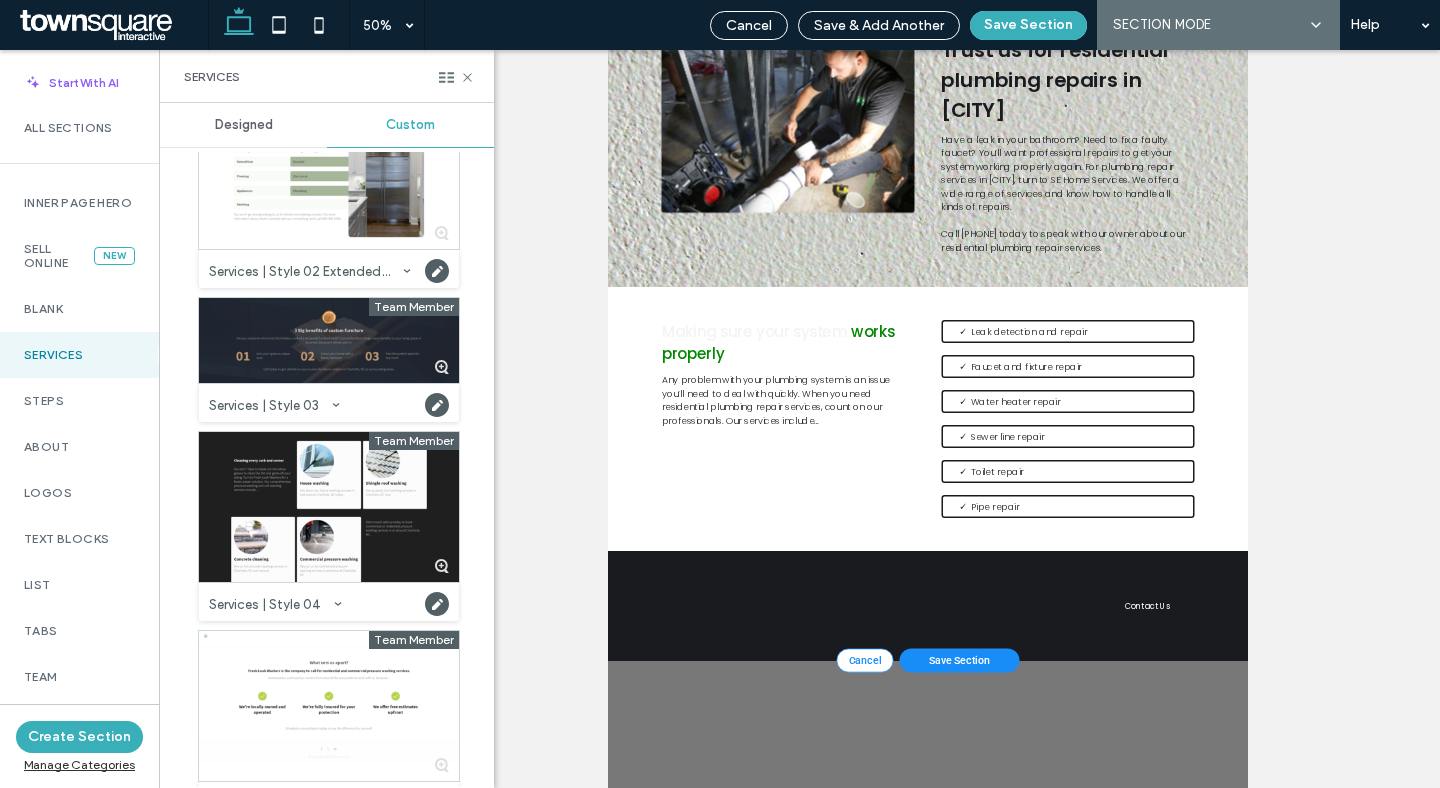 scroll, scrollTop: 1094, scrollLeft: 0, axis: vertical 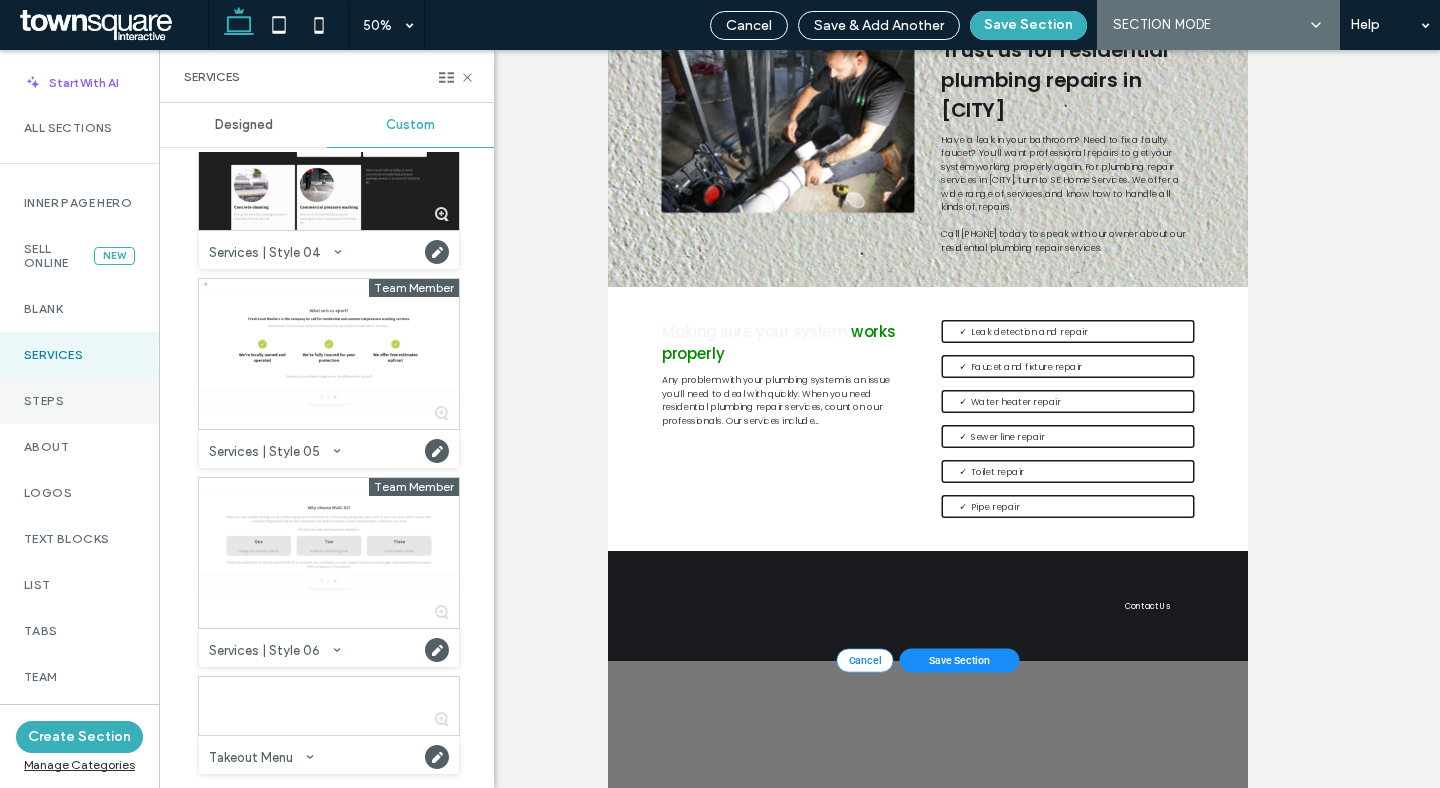 click on "Steps" at bounding box center (79, 401) 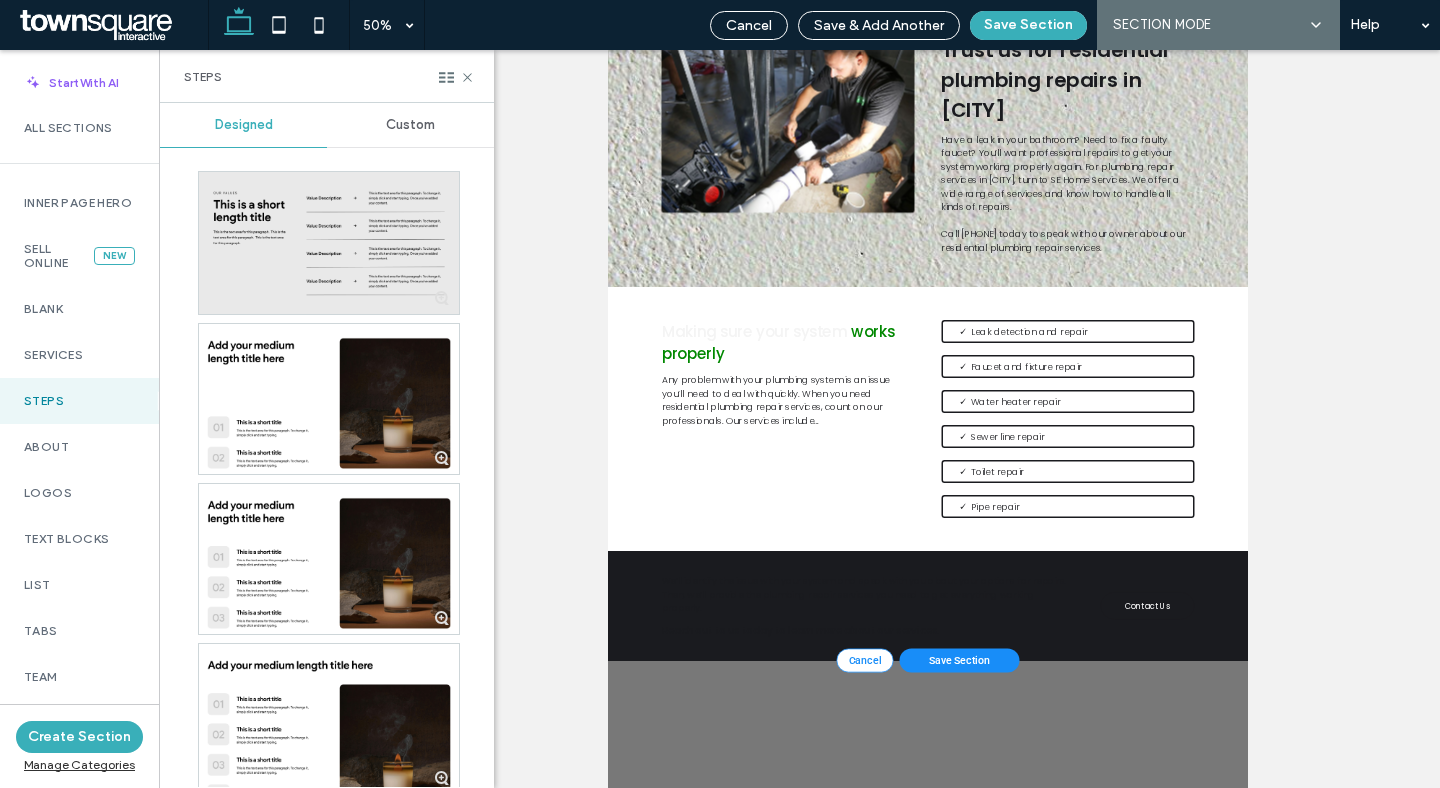 click on "Custom" at bounding box center [410, 125] 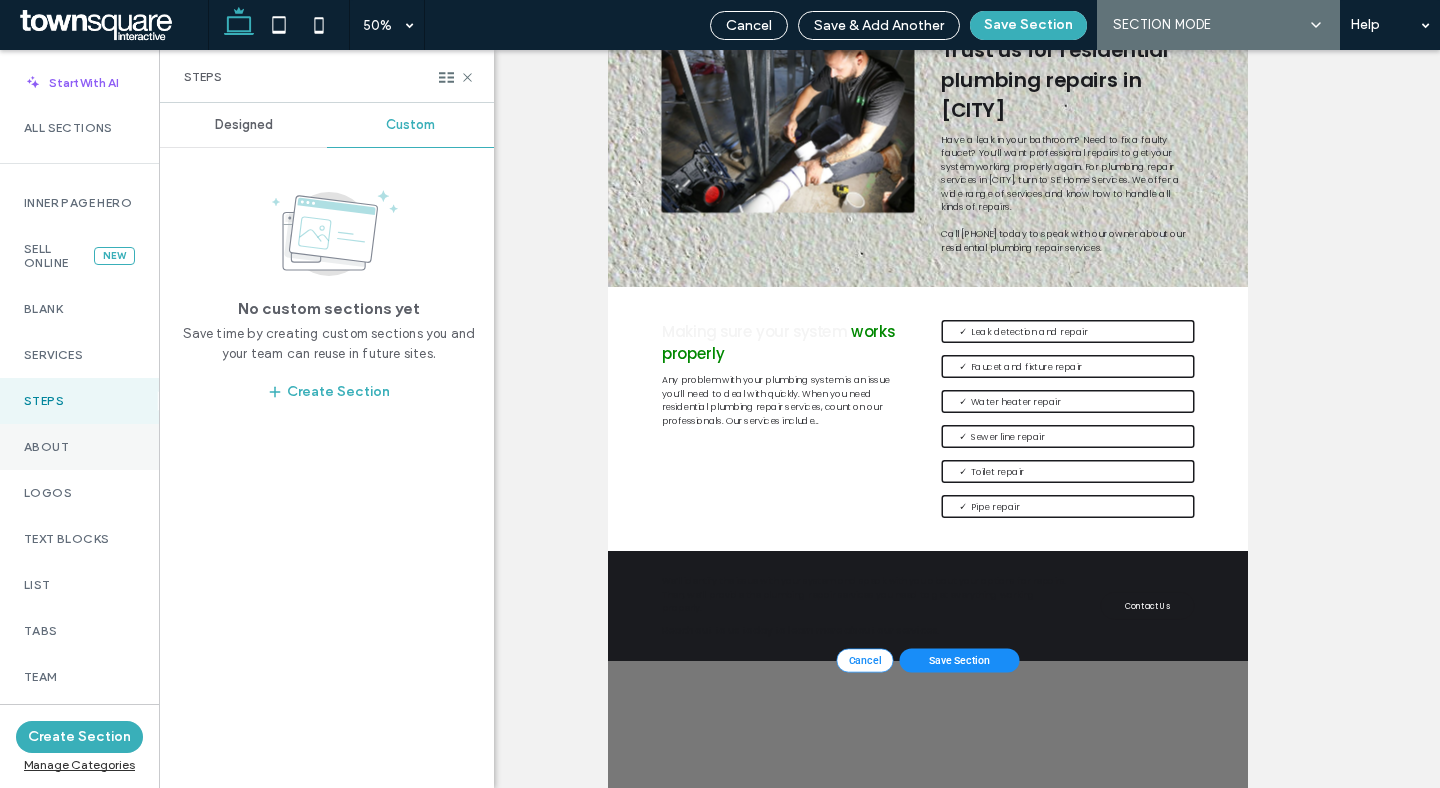 click on "About" at bounding box center (79, 447) 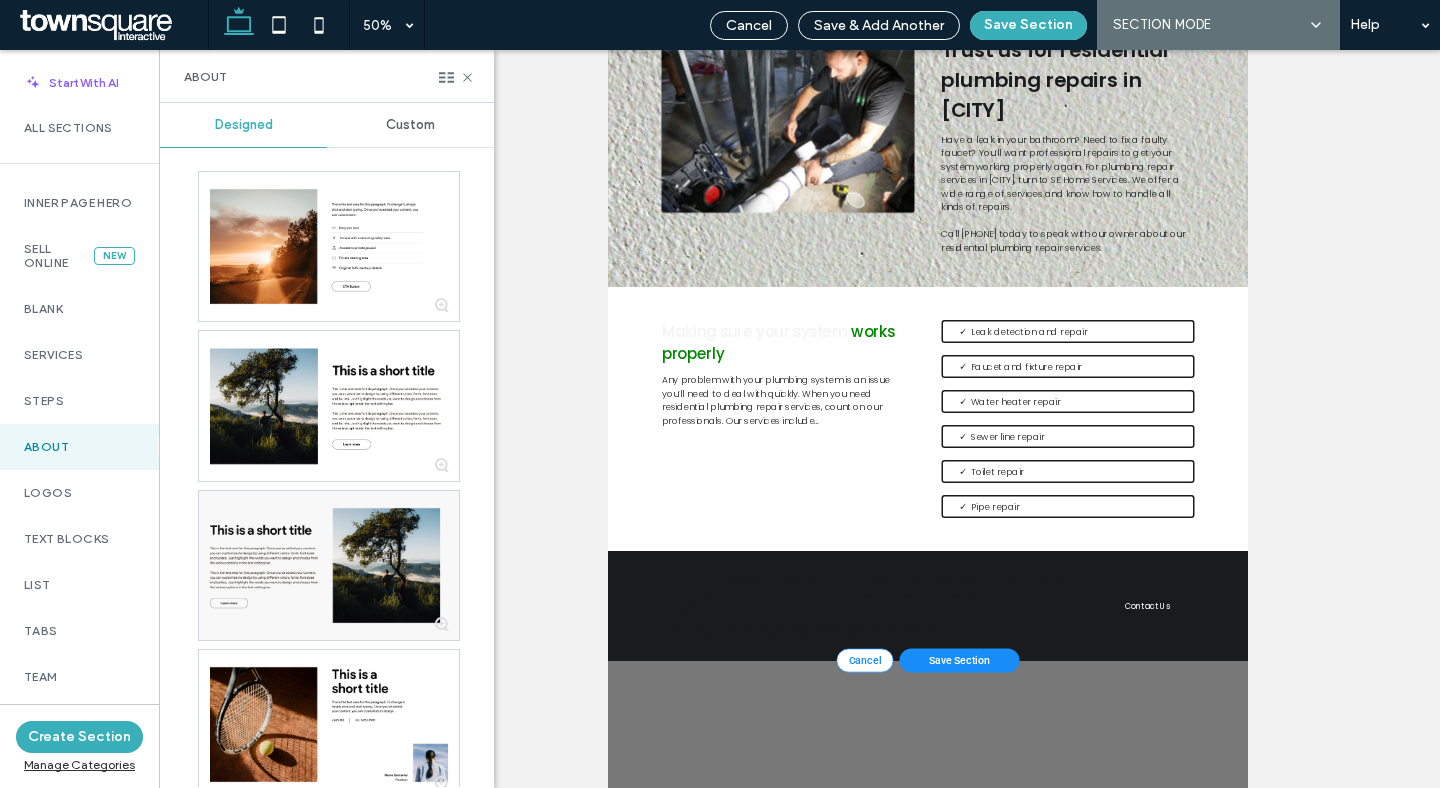click on "Custom" at bounding box center (410, 125) 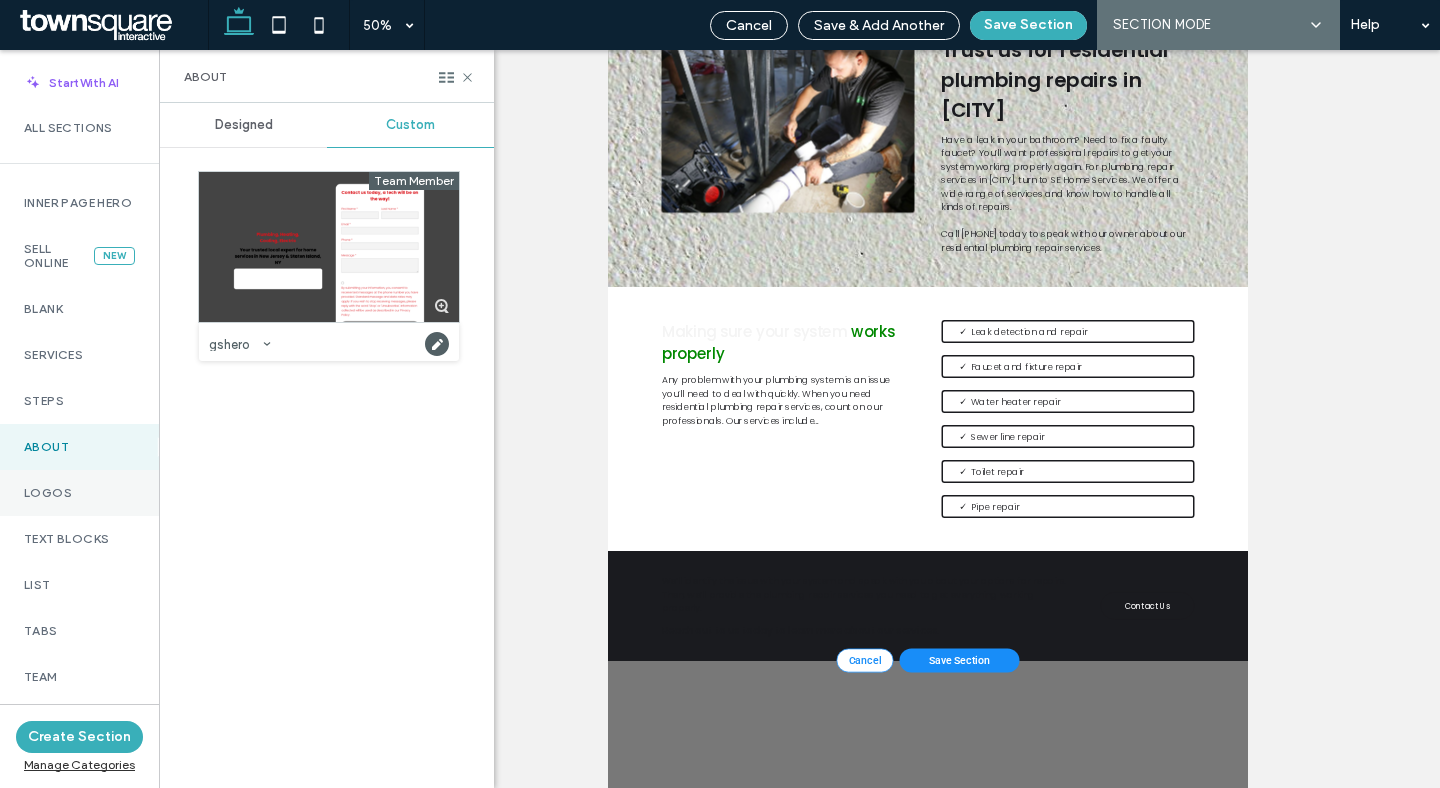 click on "Logos" at bounding box center (79, 493) 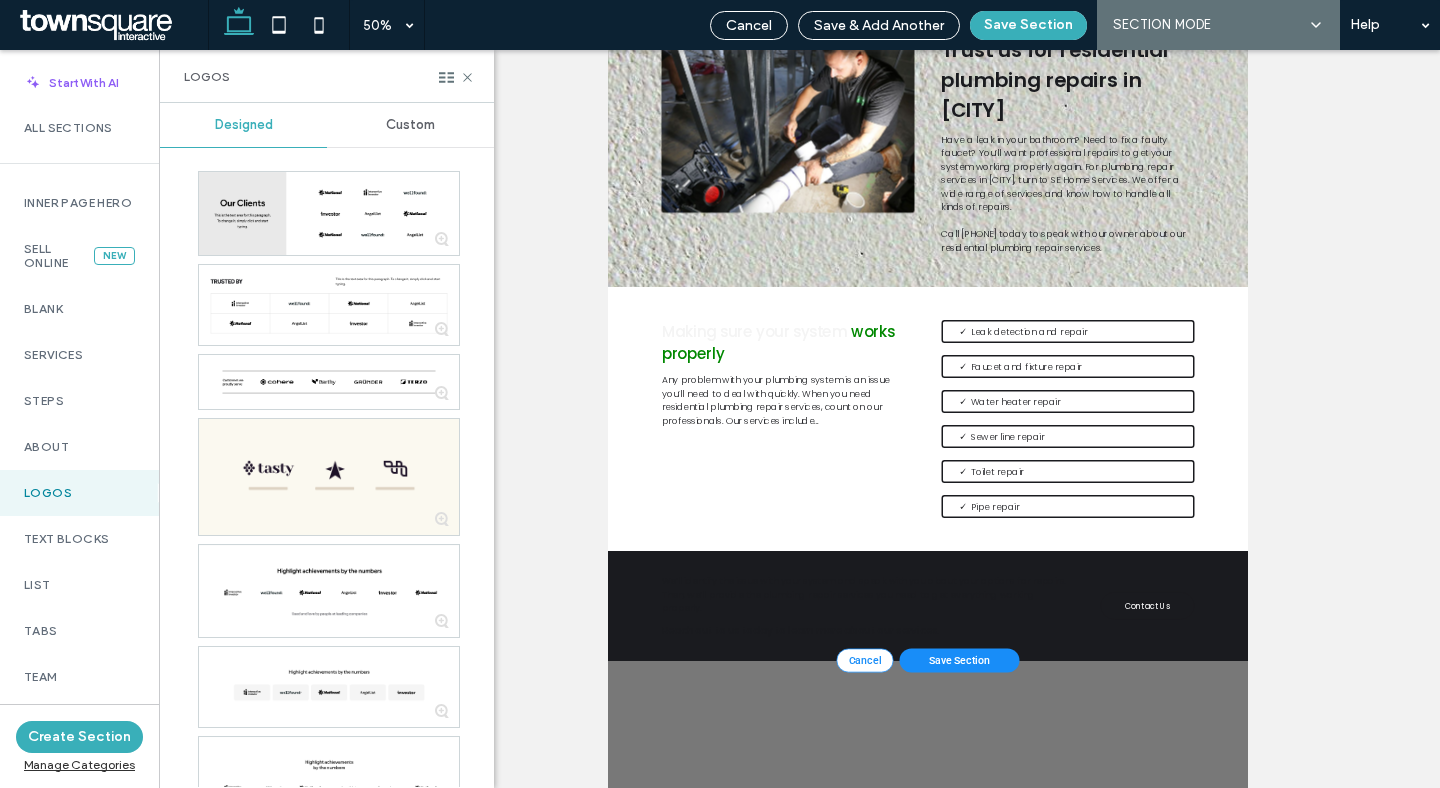 click on "Custom" at bounding box center [410, 125] 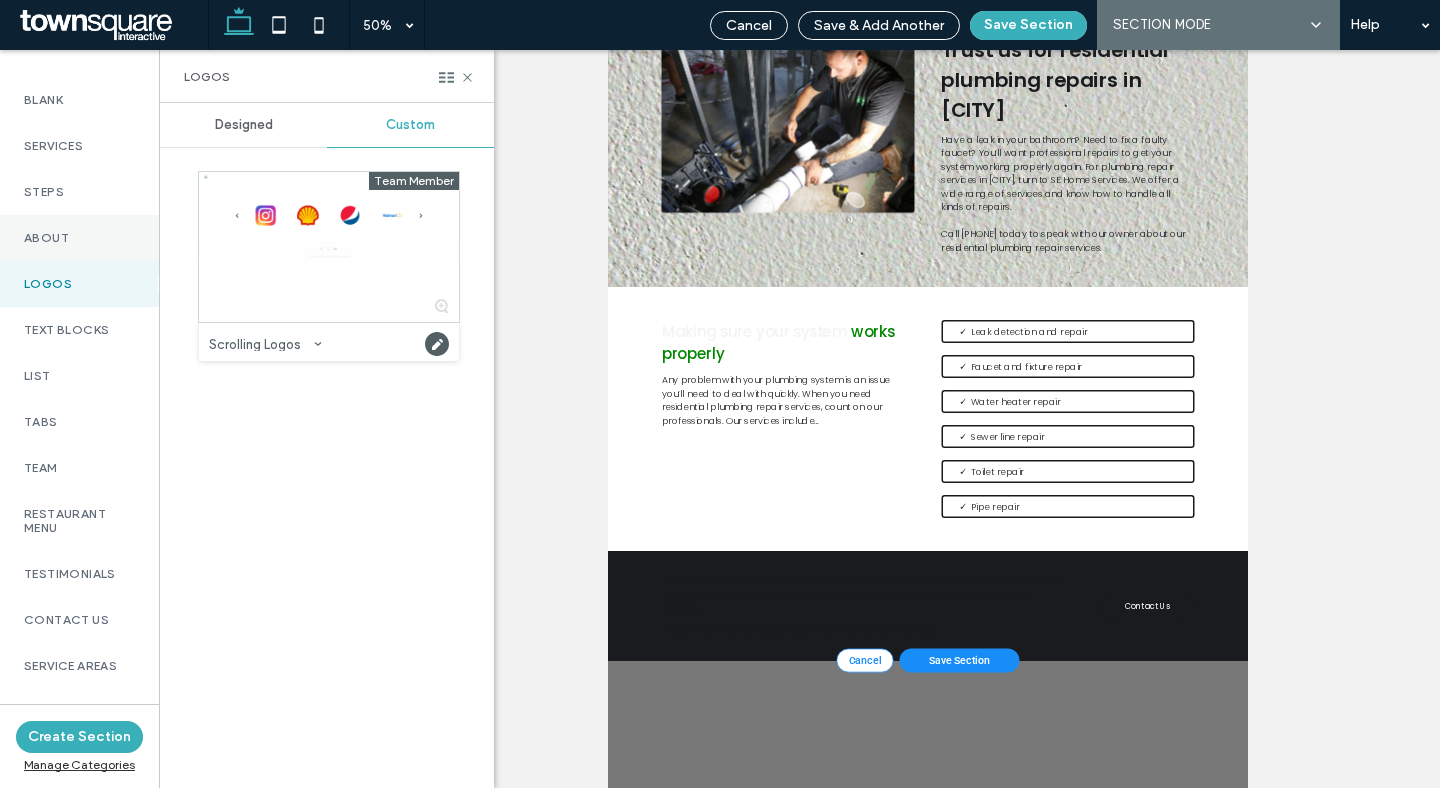 scroll, scrollTop: 211, scrollLeft: 0, axis: vertical 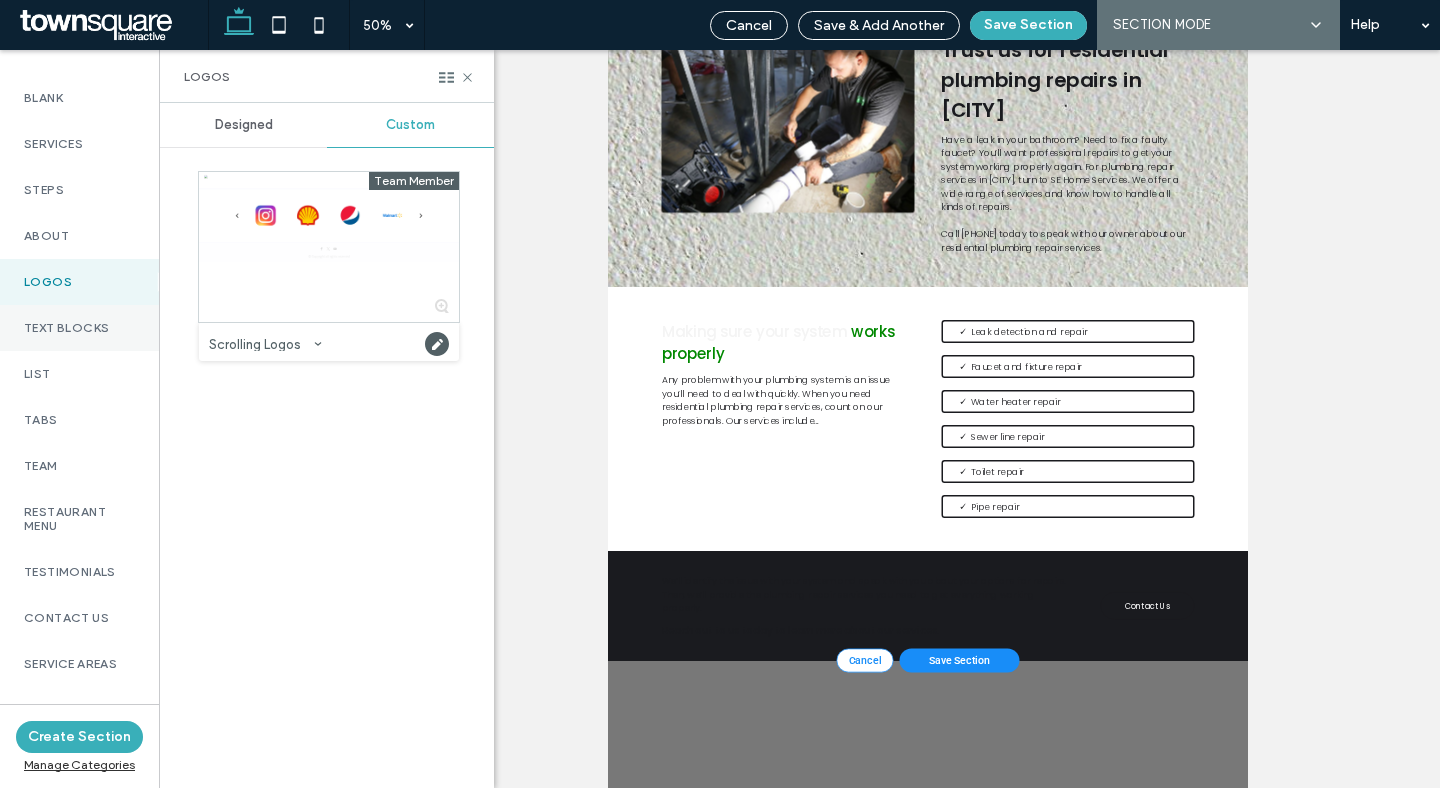 click on "Text Blocks" at bounding box center (79, 328) 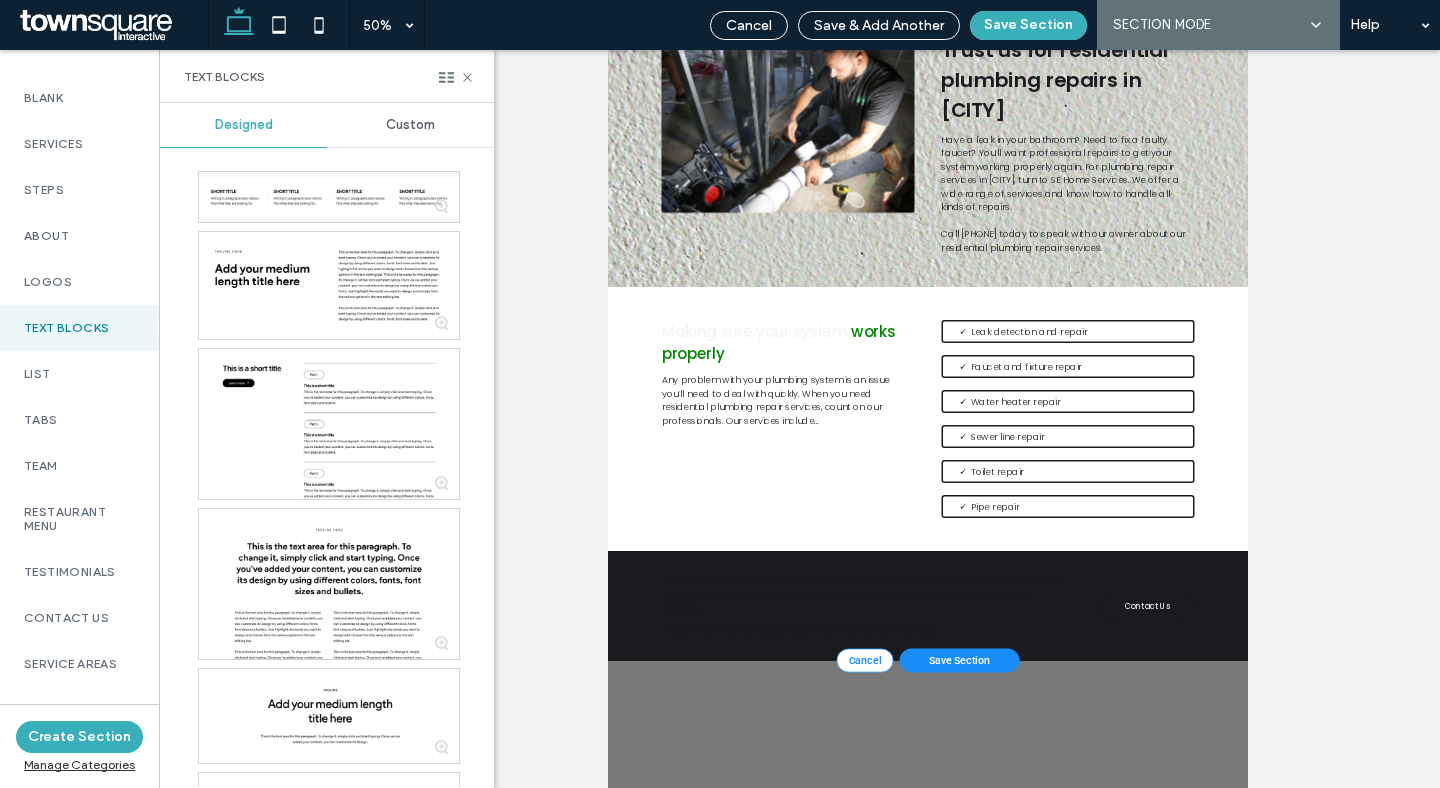 click on "Custom" at bounding box center (410, 125) 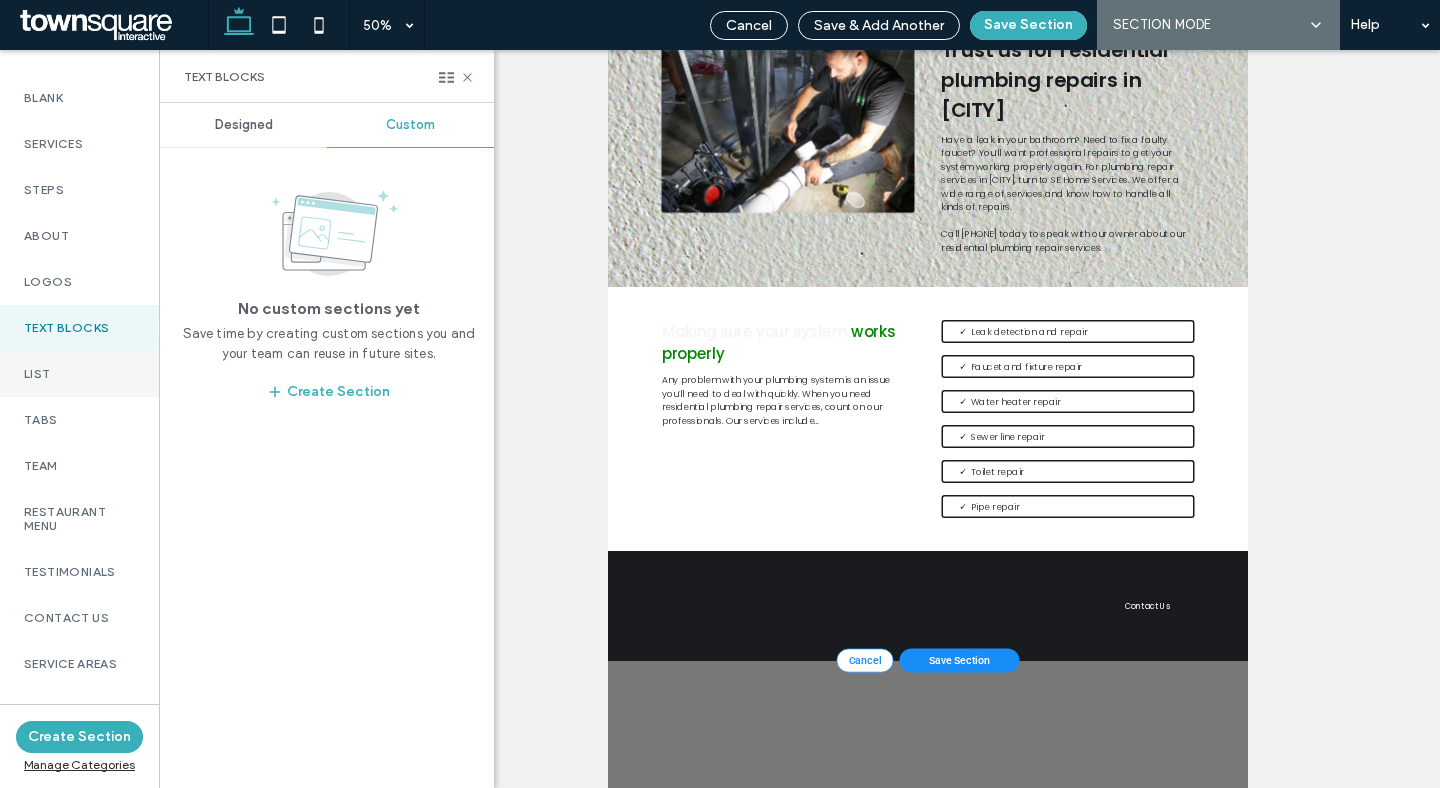 click on "List" at bounding box center (79, 374) 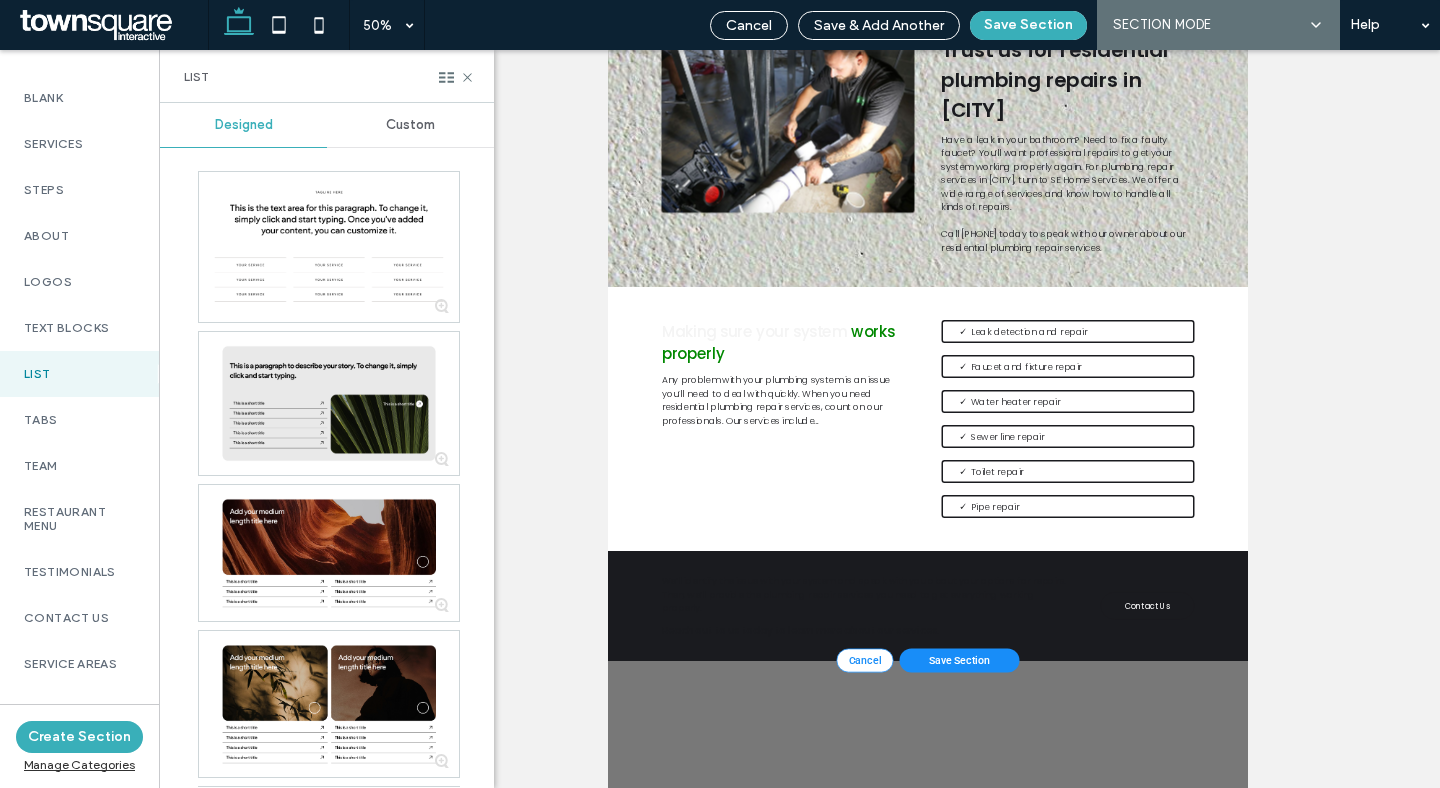 click on "Custom" at bounding box center [410, 125] 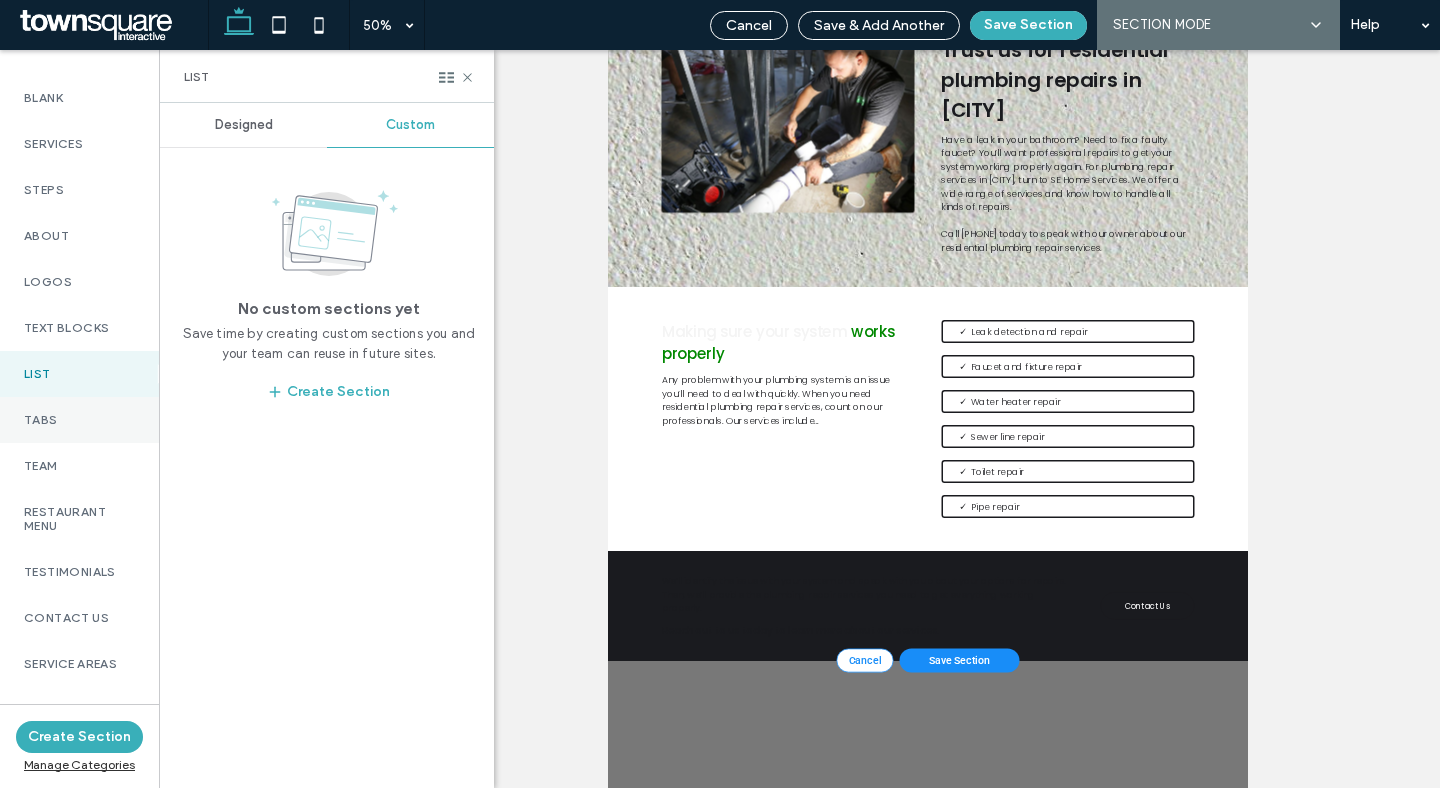 click on "Tabs" at bounding box center (79, 420) 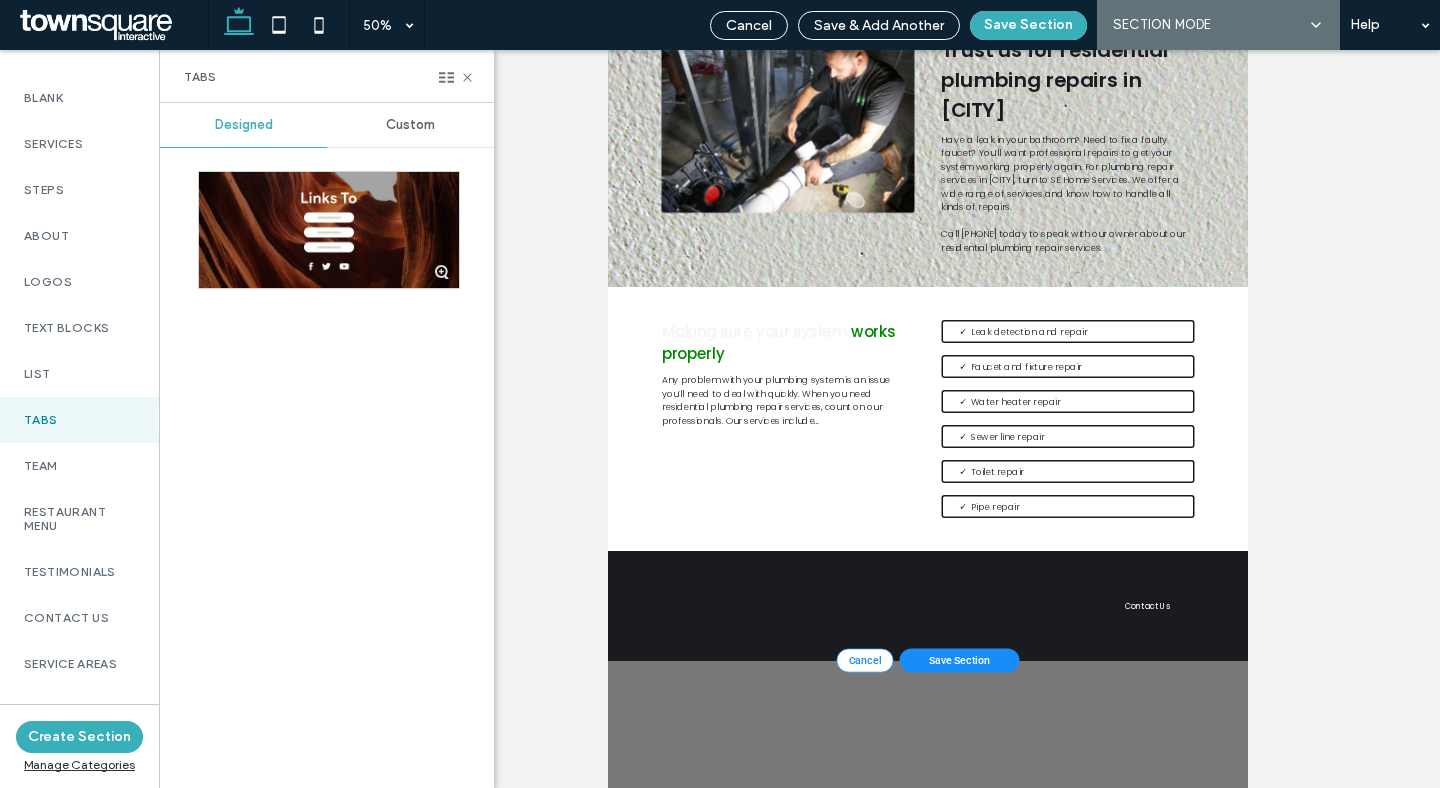 click on "Custom" at bounding box center [410, 125] 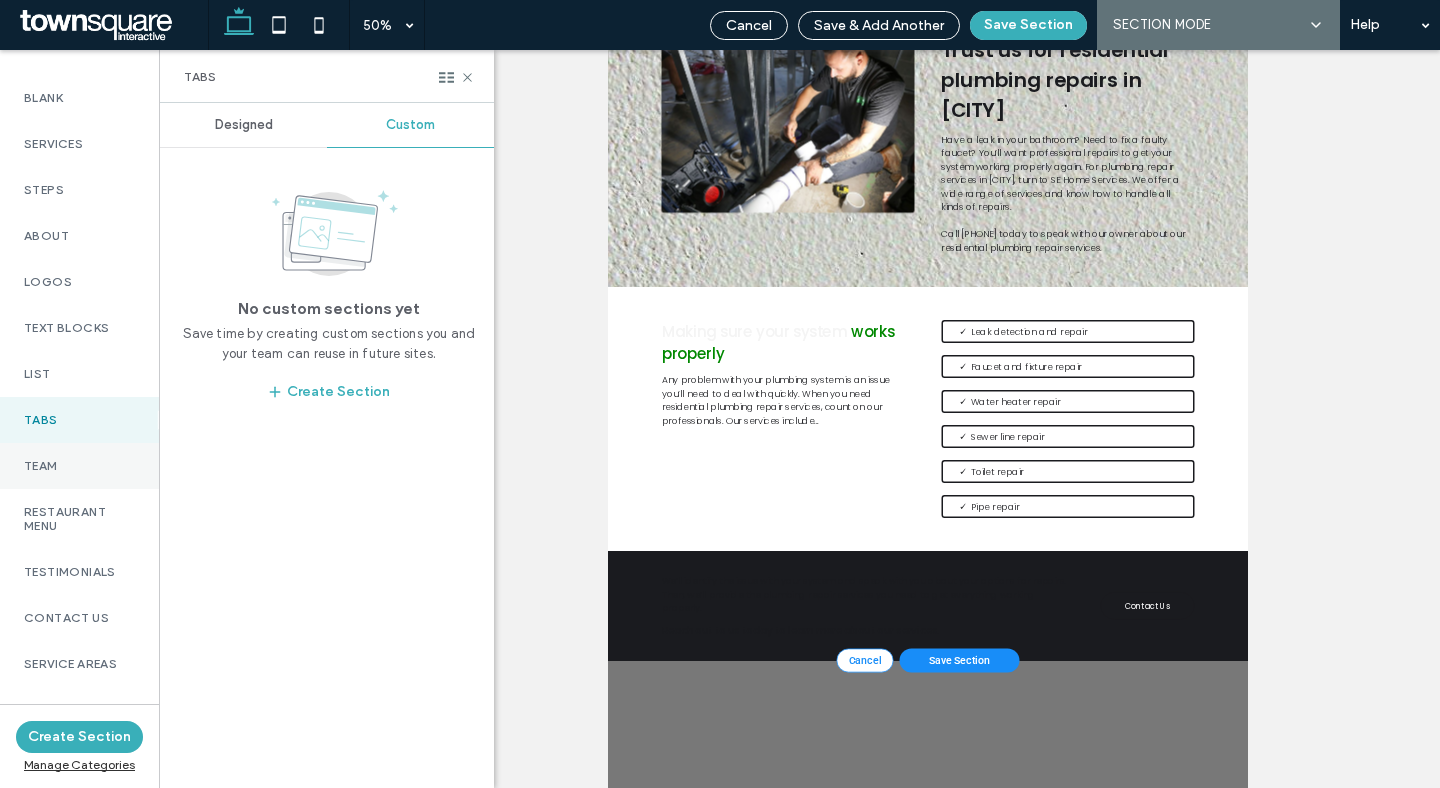 click on "Team" at bounding box center (79, 466) 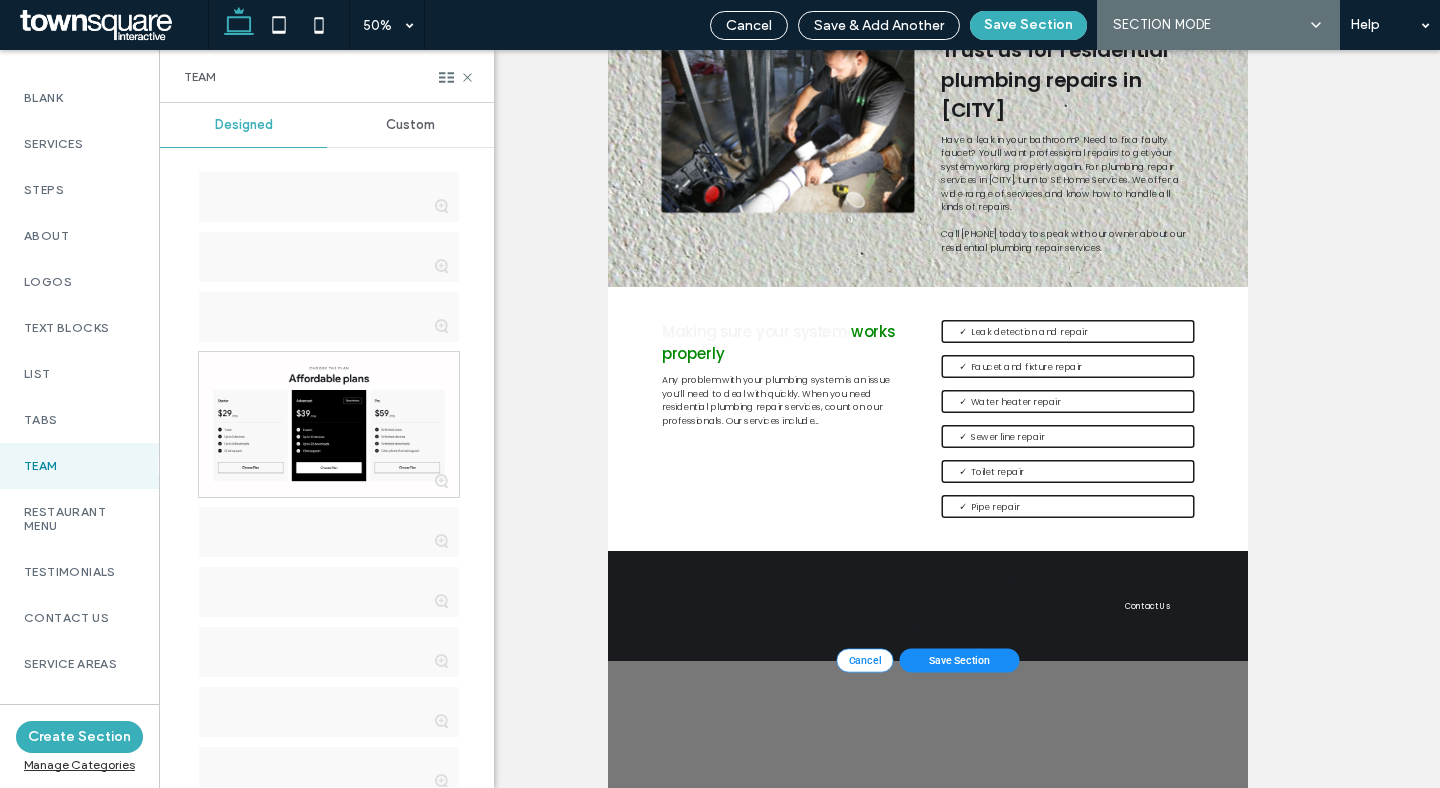 click on "Custom" at bounding box center (410, 125) 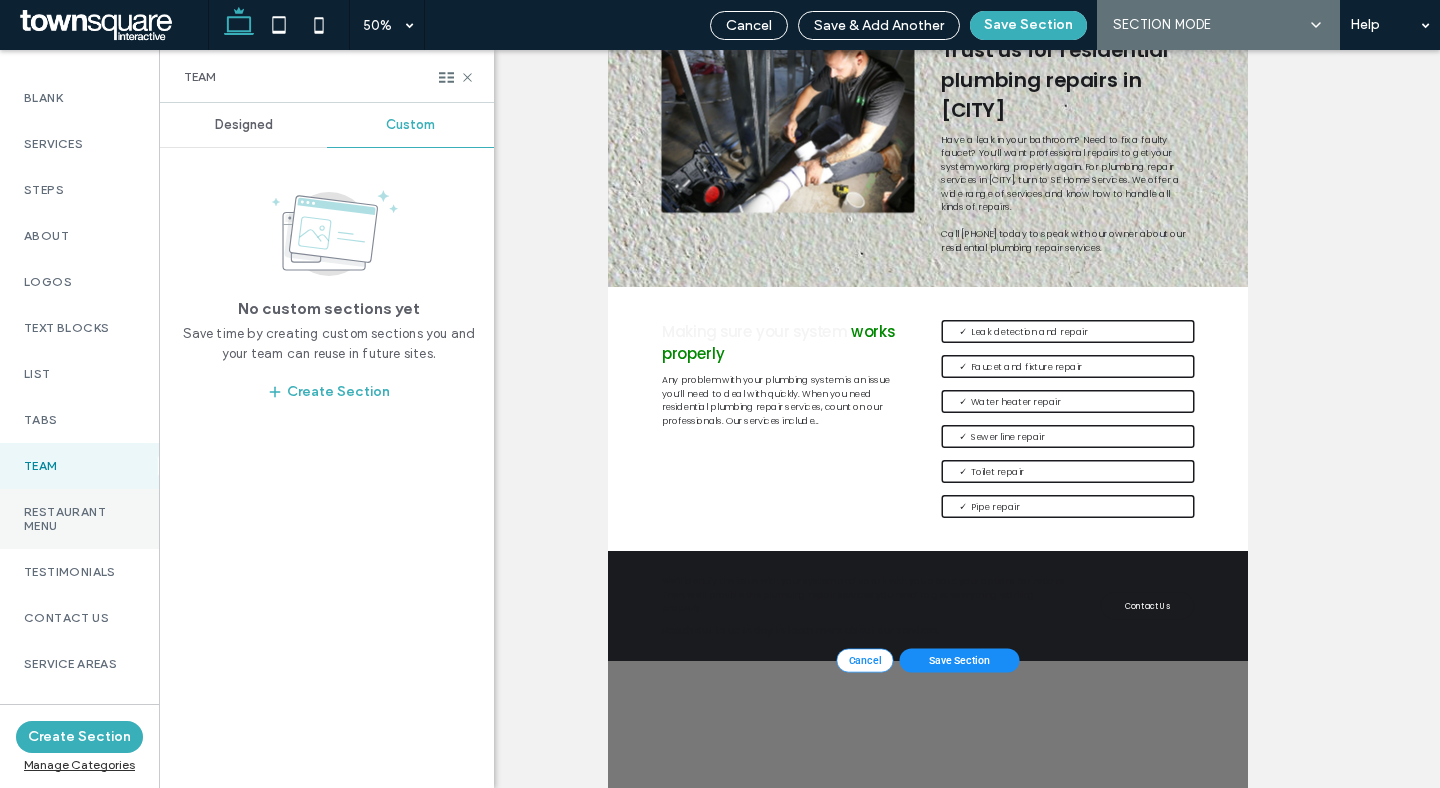 click on "Restaurant Menu" at bounding box center (79, 519) 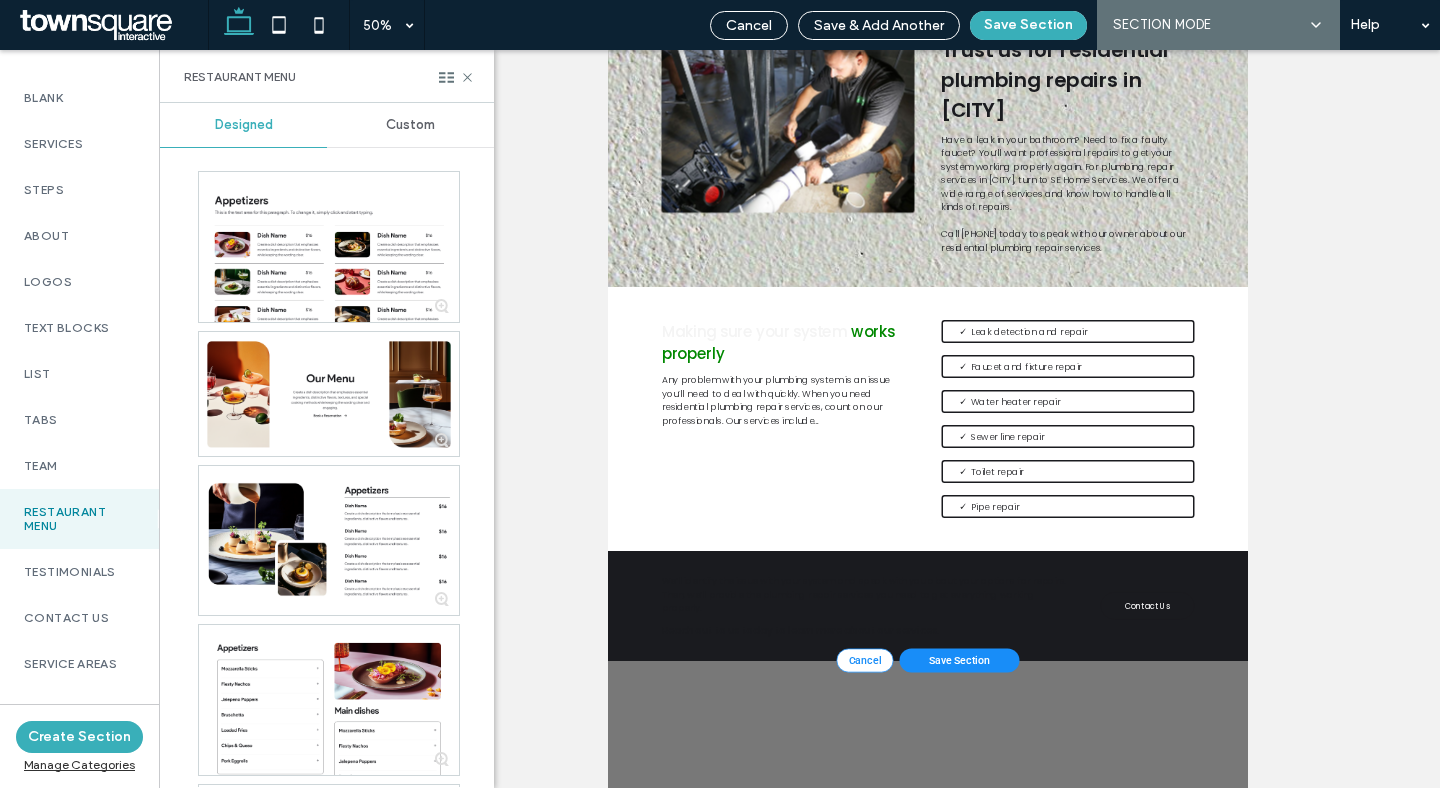click on "Custom" at bounding box center [410, 125] 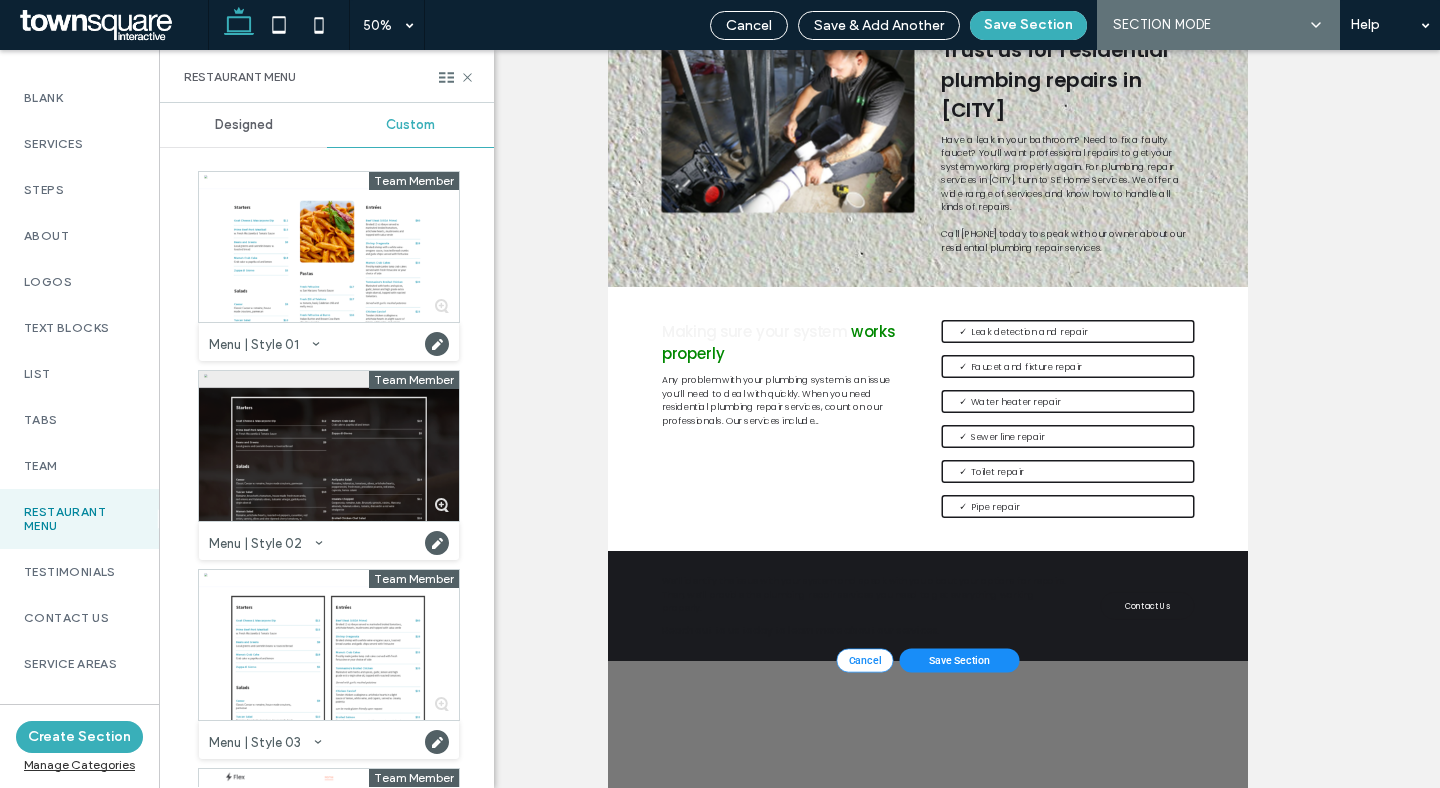 scroll, scrollTop: 184, scrollLeft: 0, axis: vertical 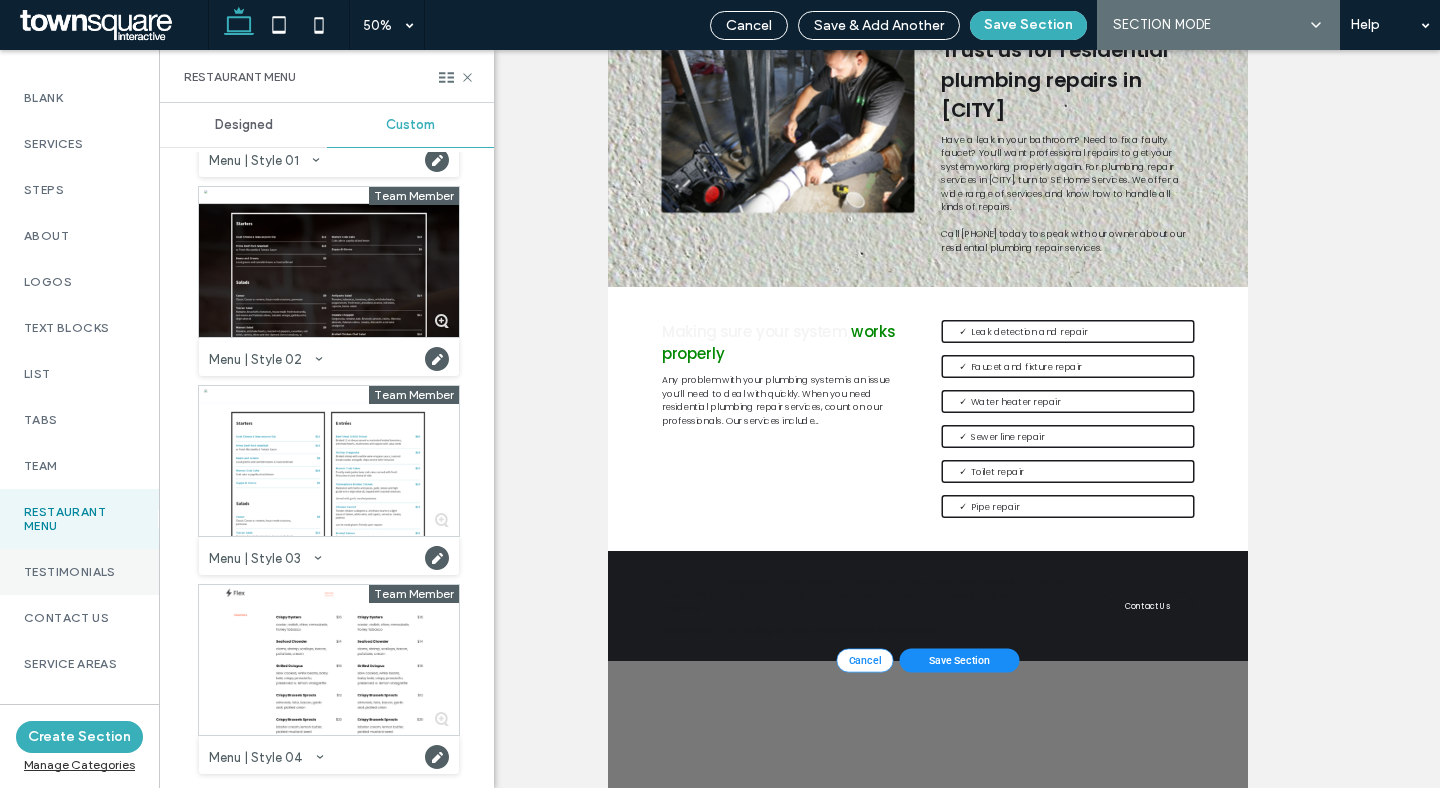 click on "Testimonials" at bounding box center [79, 572] 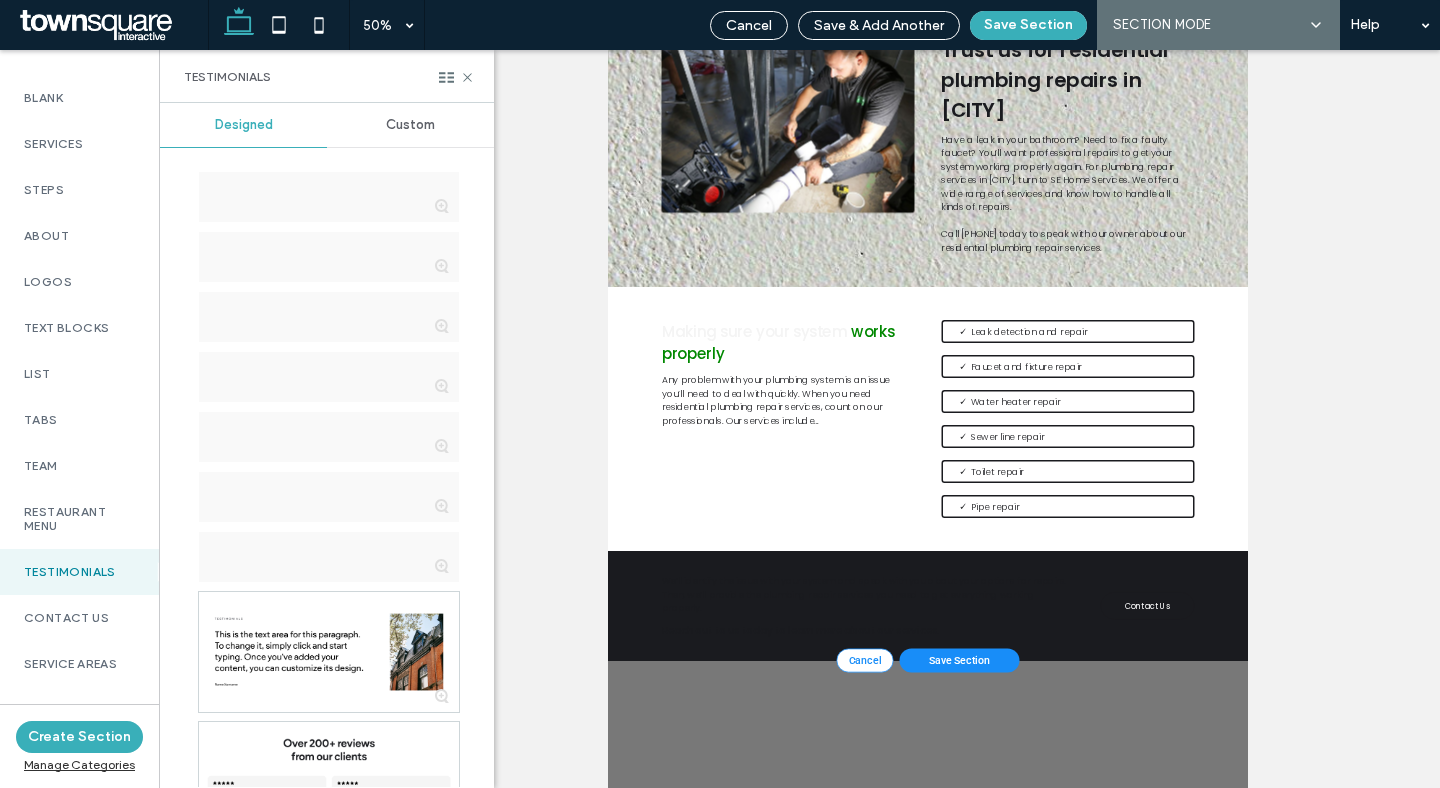 click on "Custom" at bounding box center [410, 125] 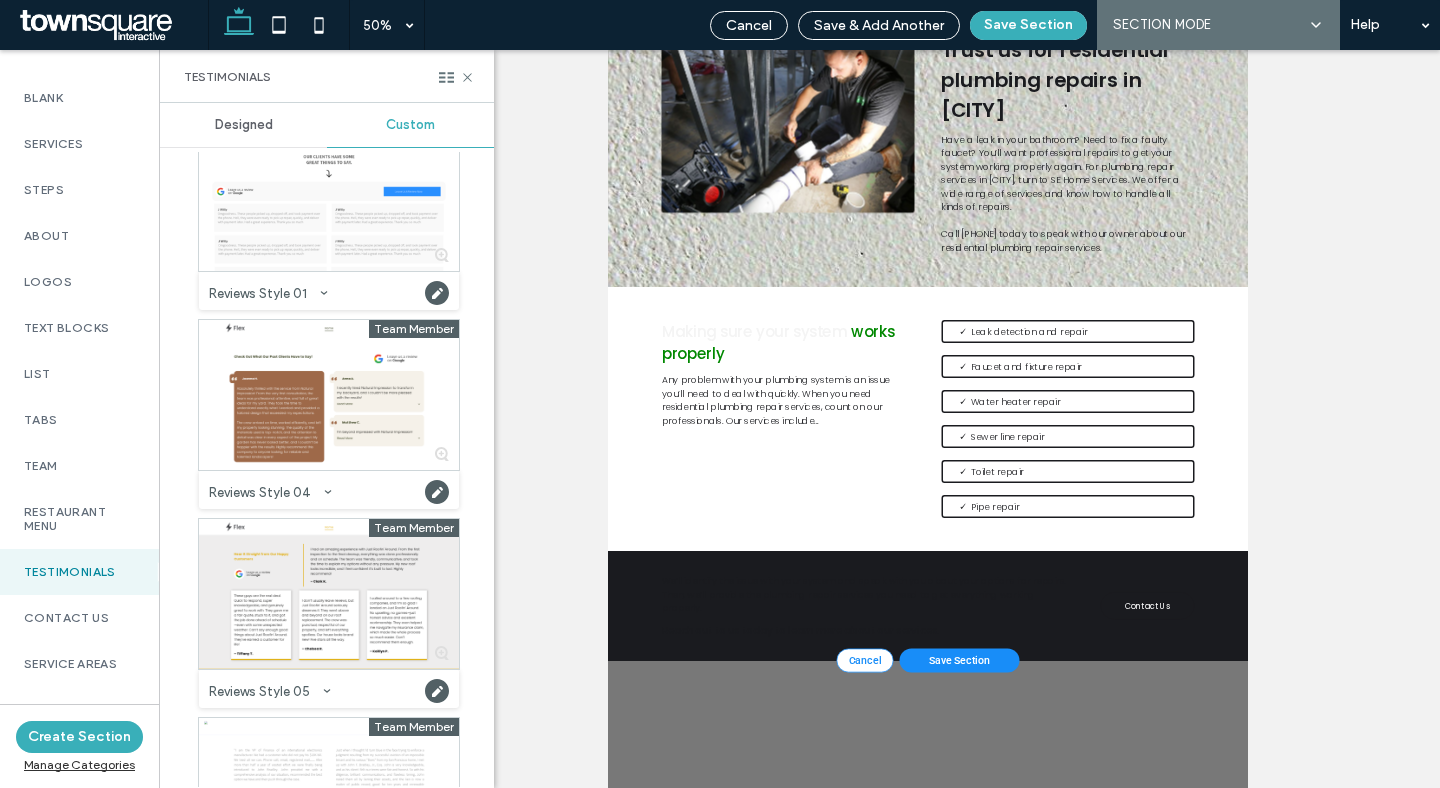 scroll, scrollTop: 1510, scrollLeft: 0, axis: vertical 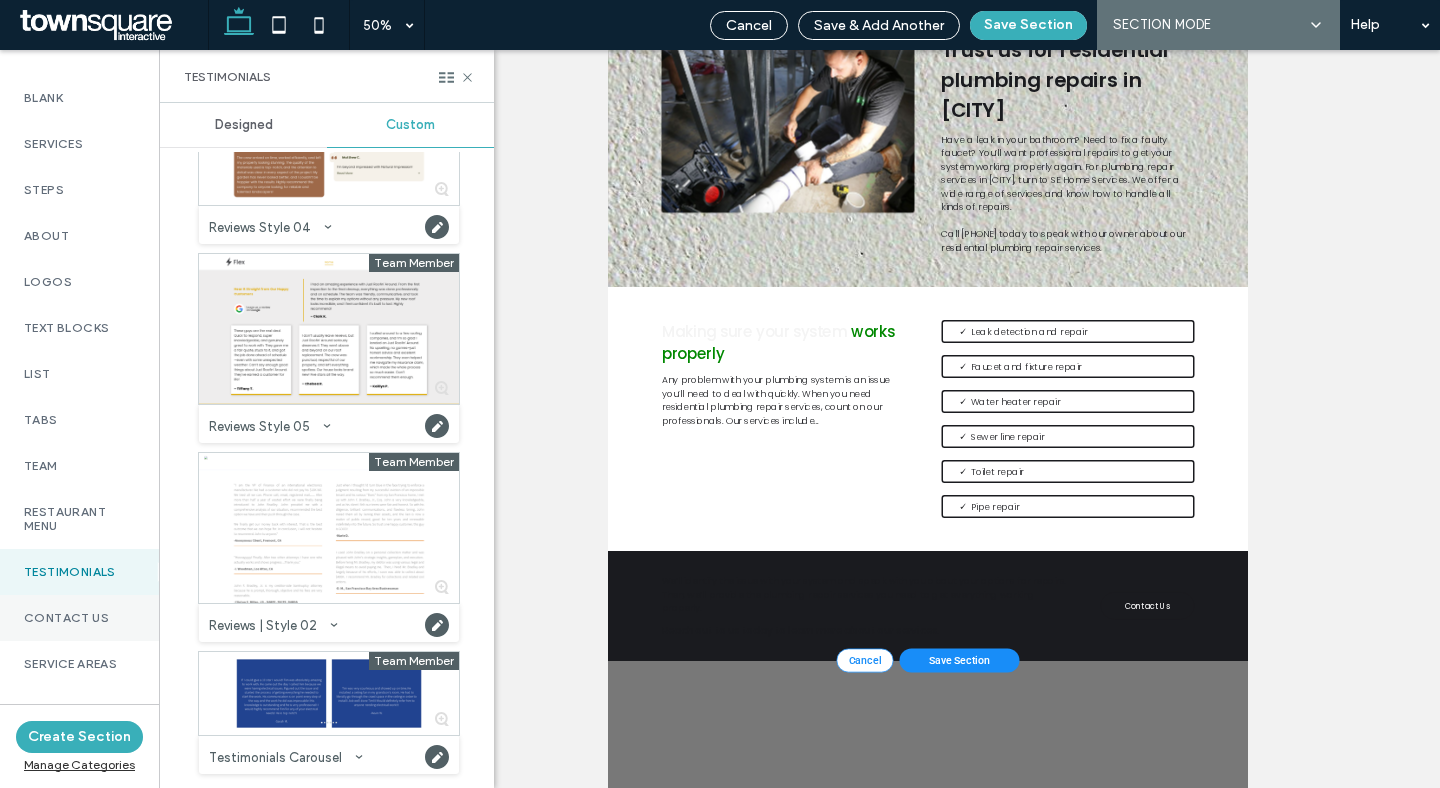 click on "Contact Us" at bounding box center [79, 618] 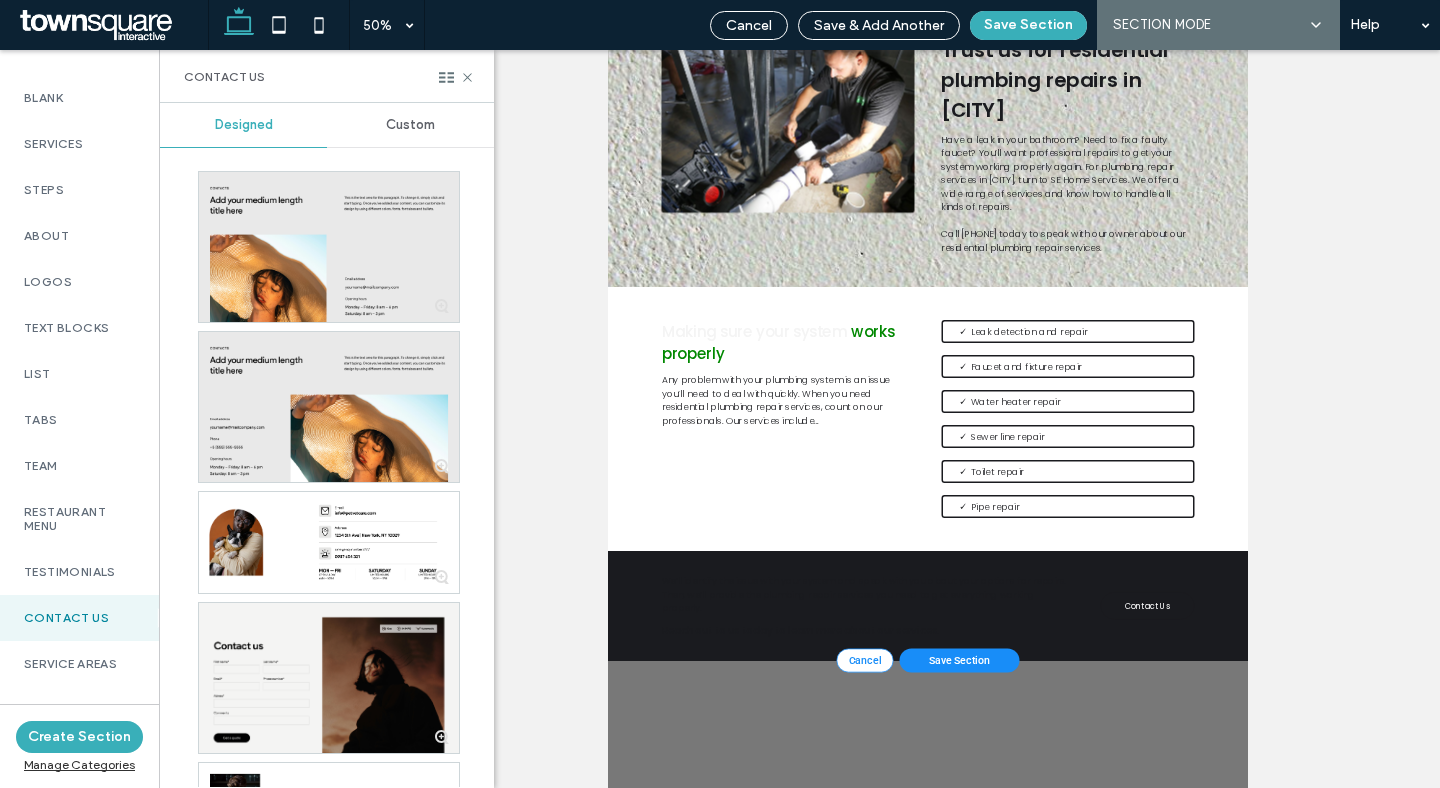 click on "Custom" at bounding box center (410, 125) 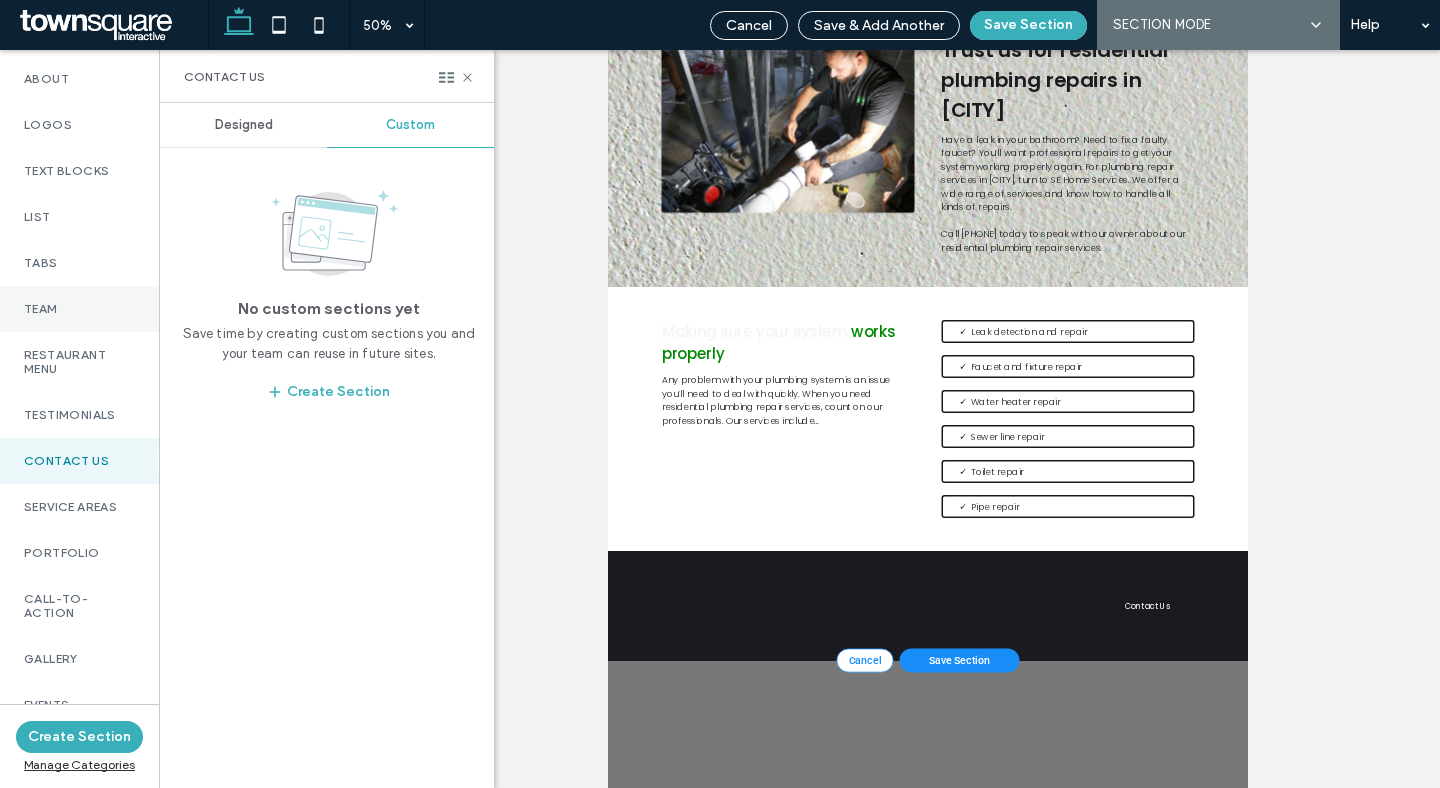 scroll, scrollTop: 371, scrollLeft: 0, axis: vertical 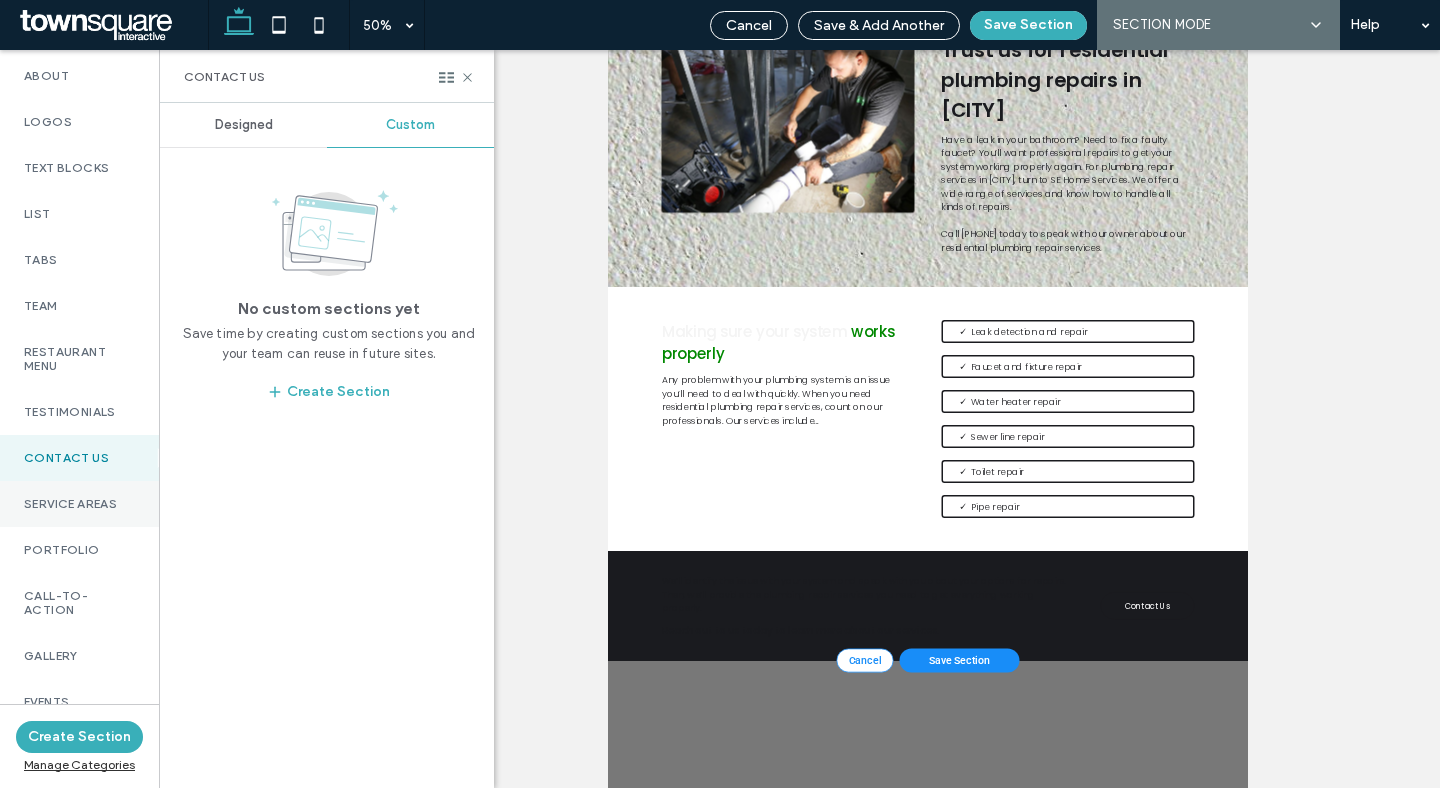 click on "Service Areas" at bounding box center [79, 504] 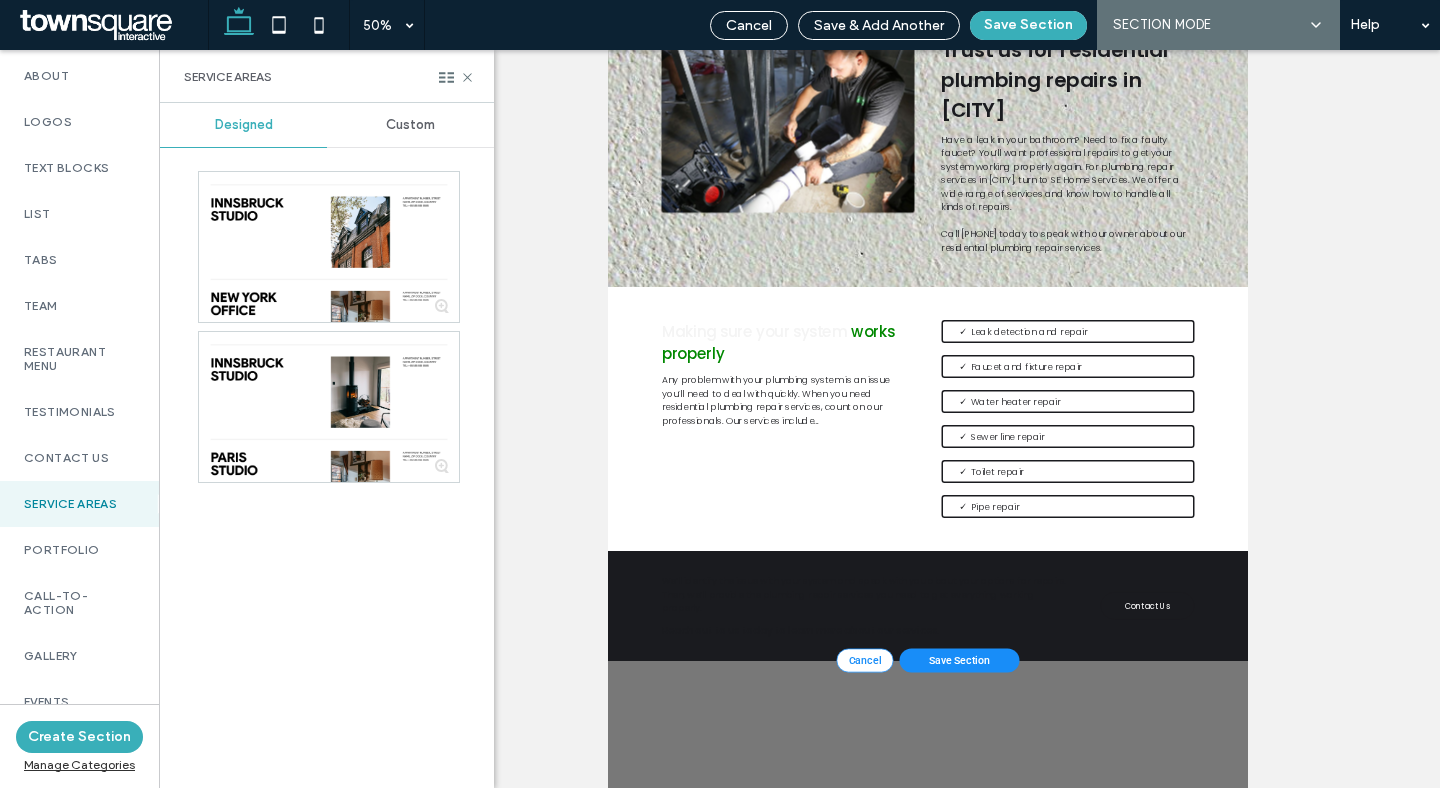 click on "Custom" at bounding box center (410, 125) 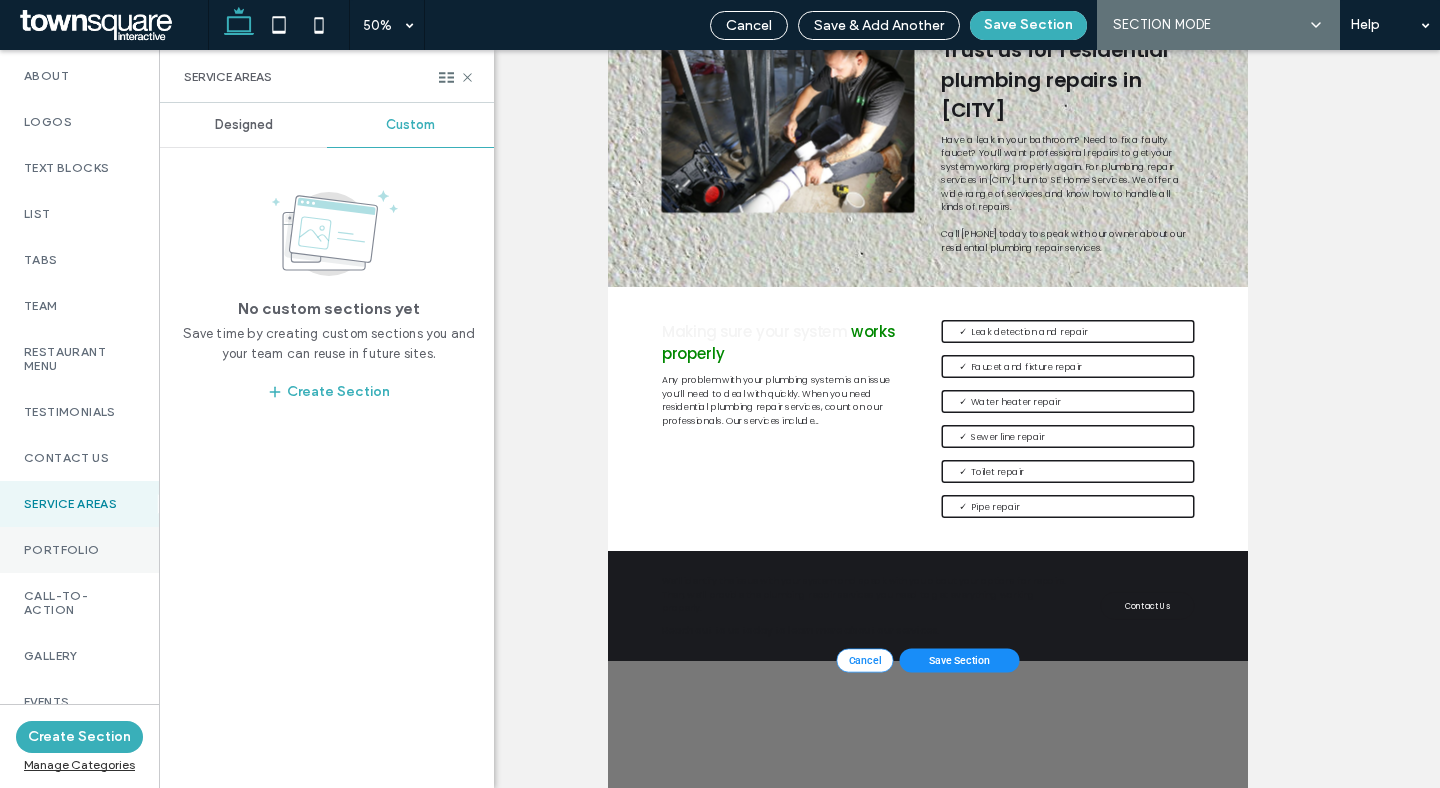 click on "Portfolio" at bounding box center [79, 550] 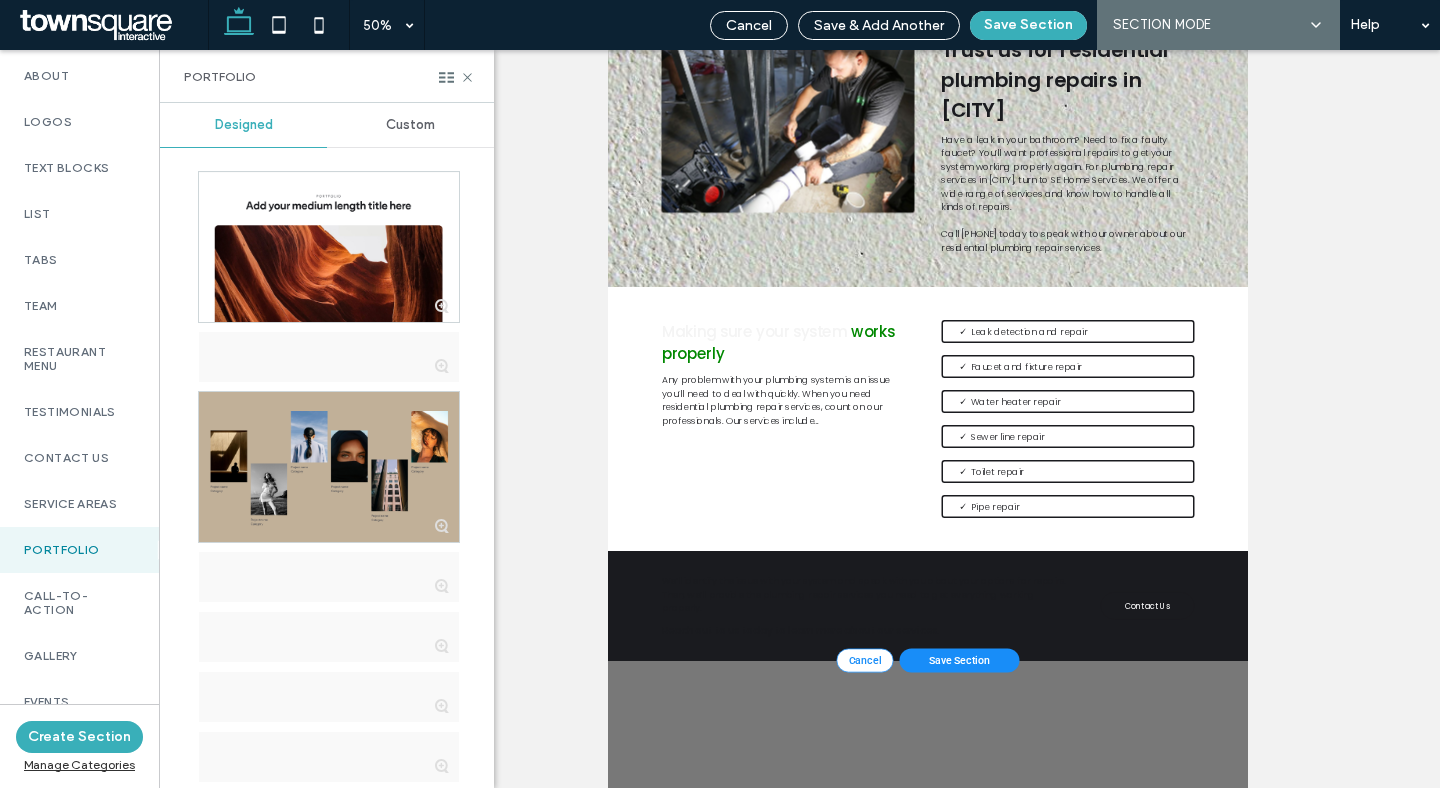 click on "Custom" at bounding box center (410, 125) 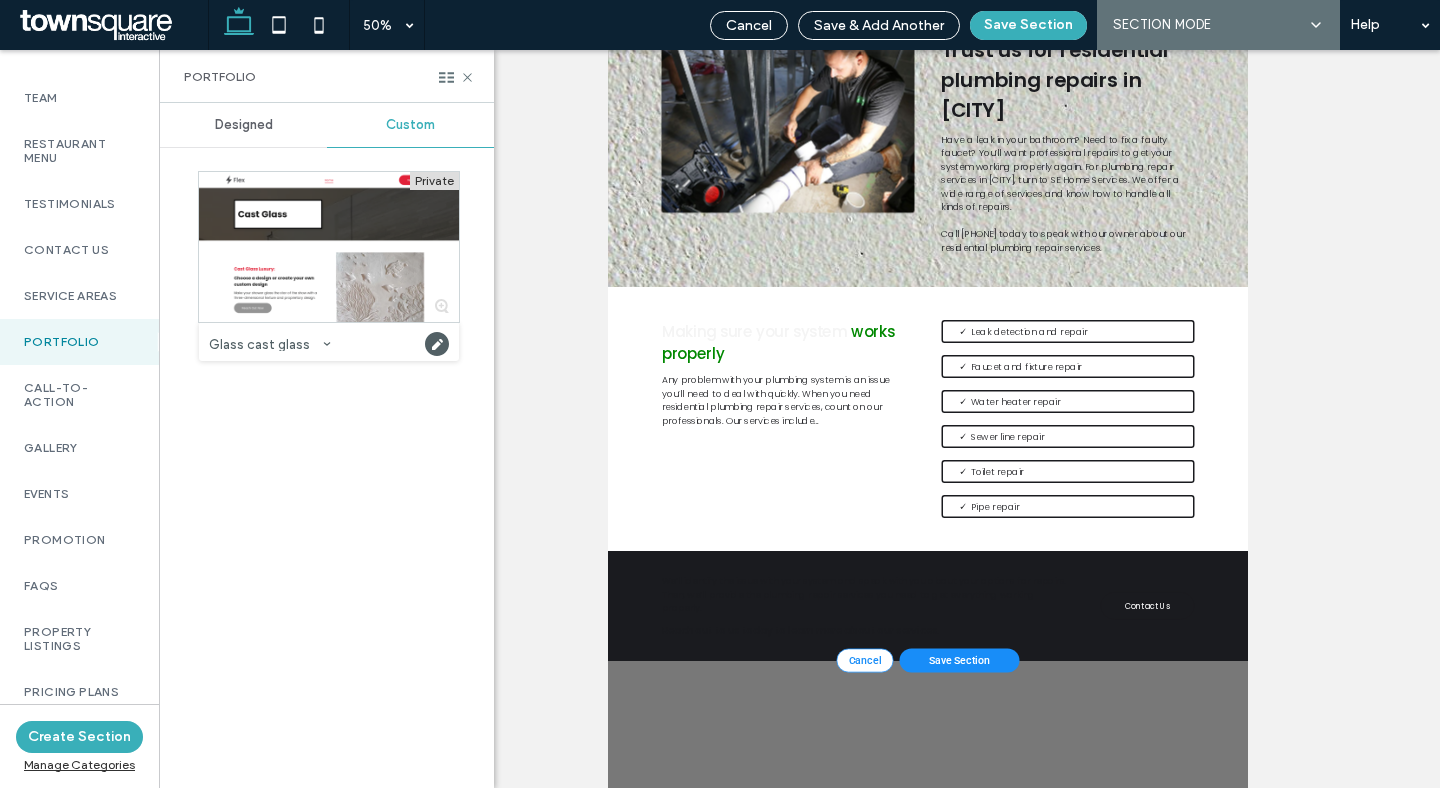 scroll, scrollTop: 578, scrollLeft: 0, axis: vertical 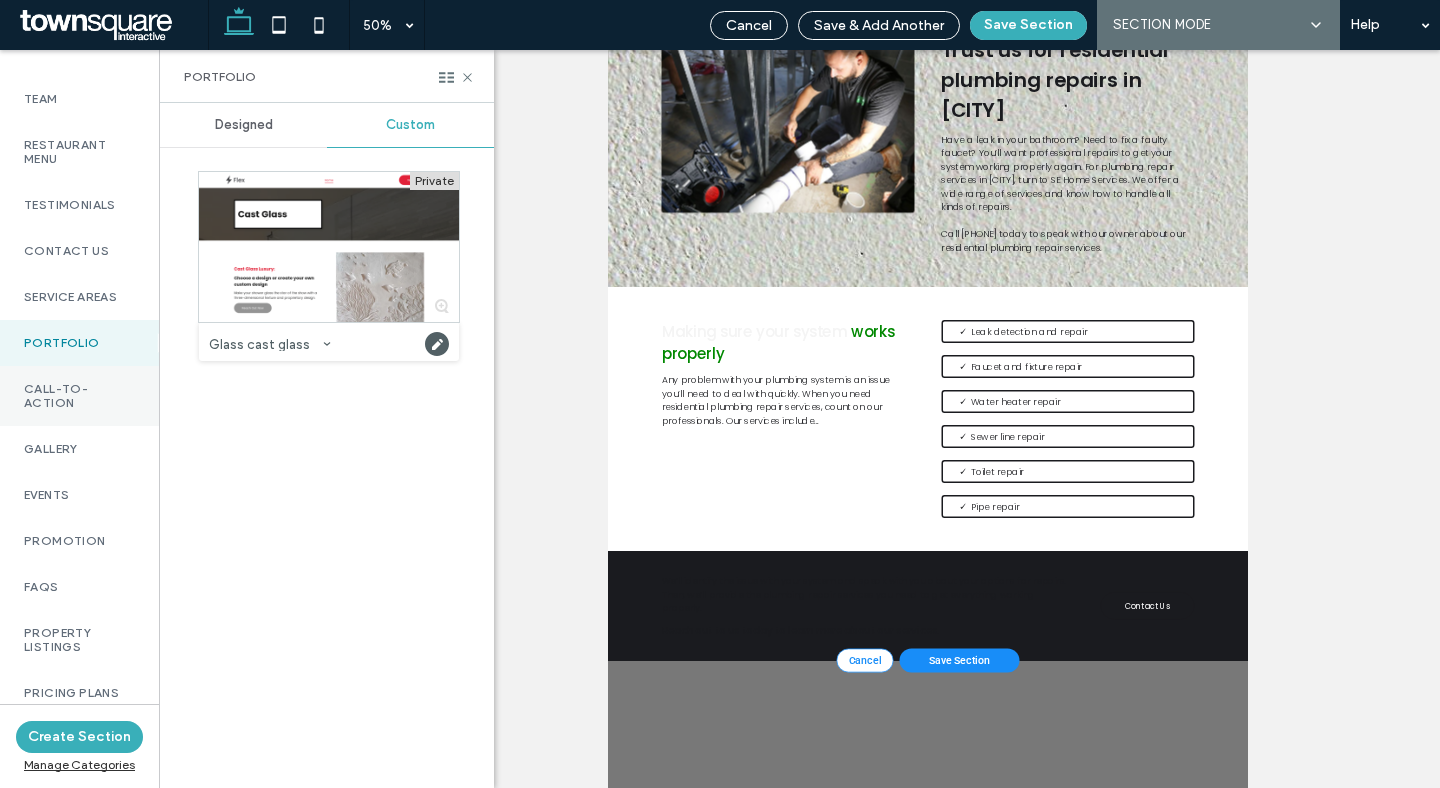 click on "Call-To-Action" at bounding box center (79, 396) 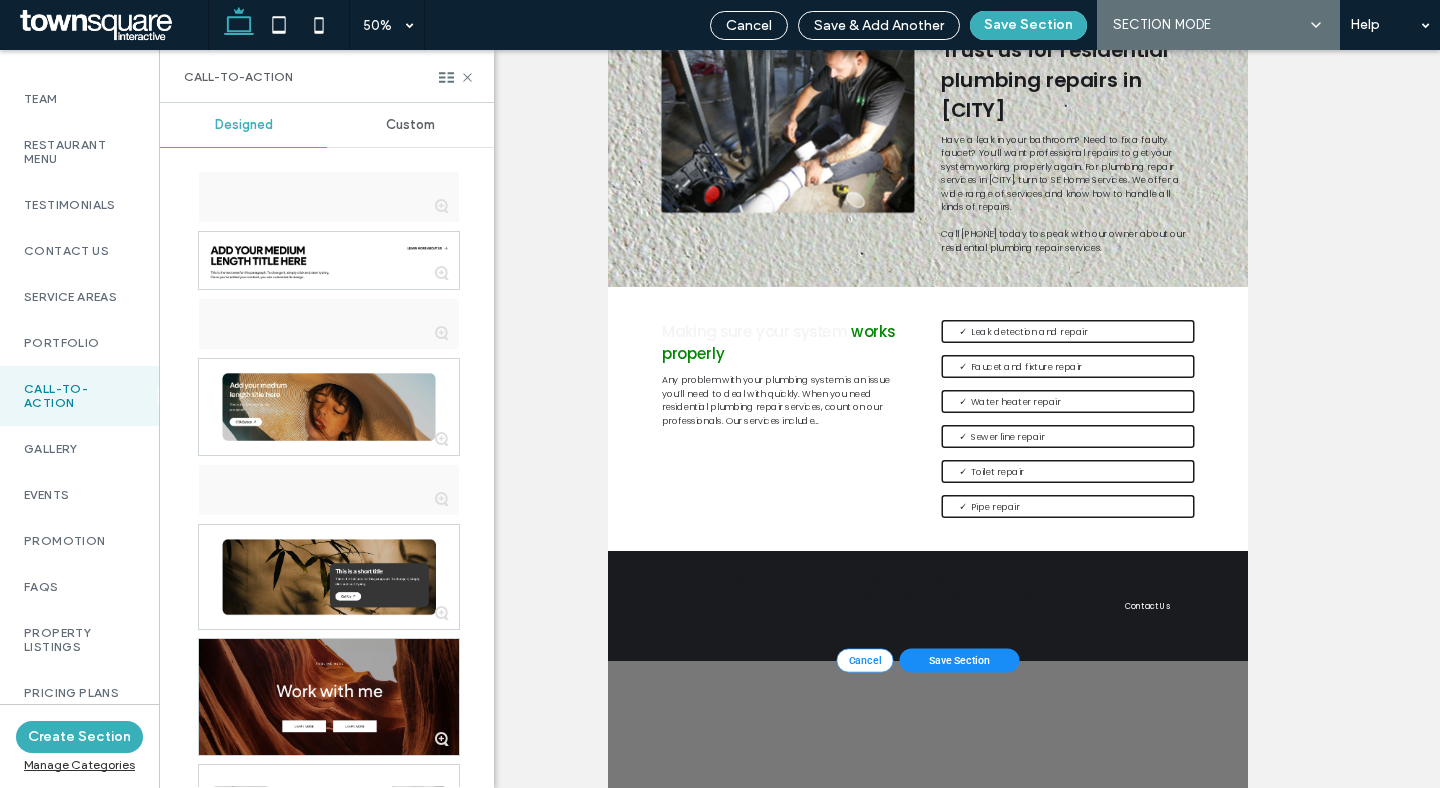 click on "Custom" at bounding box center [410, 125] 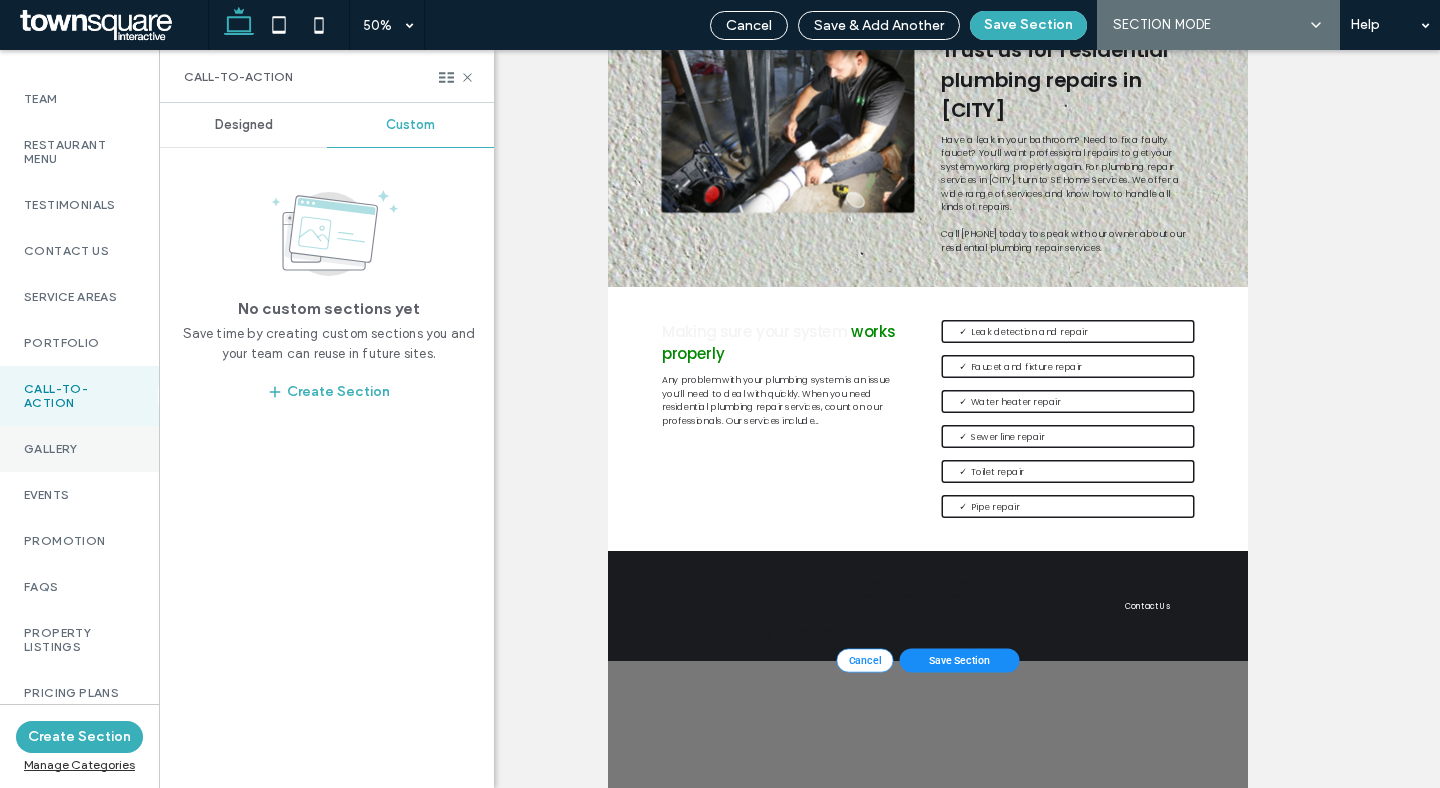 click on "Gallery" at bounding box center [79, 449] 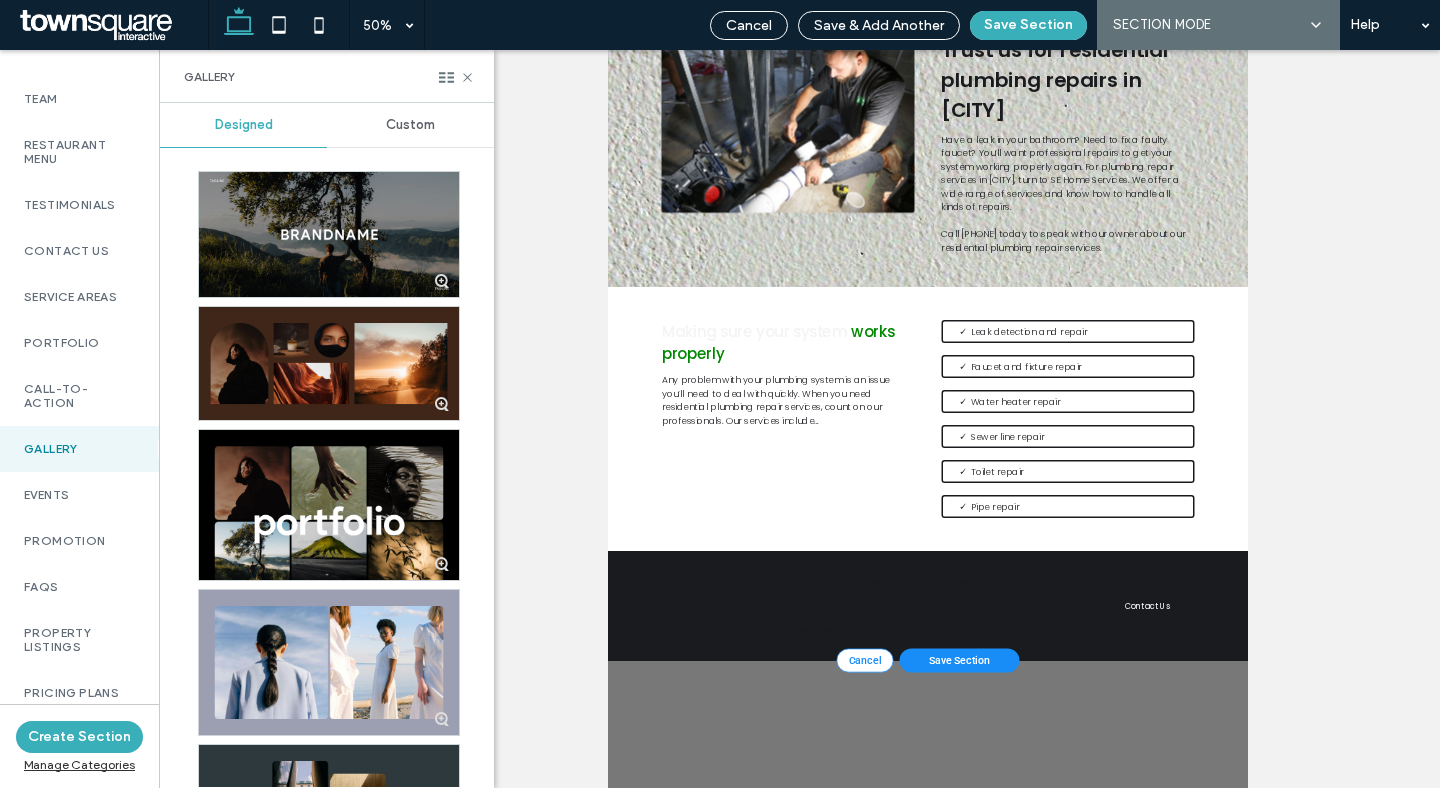 click on "Custom" at bounding box center [410, 125] 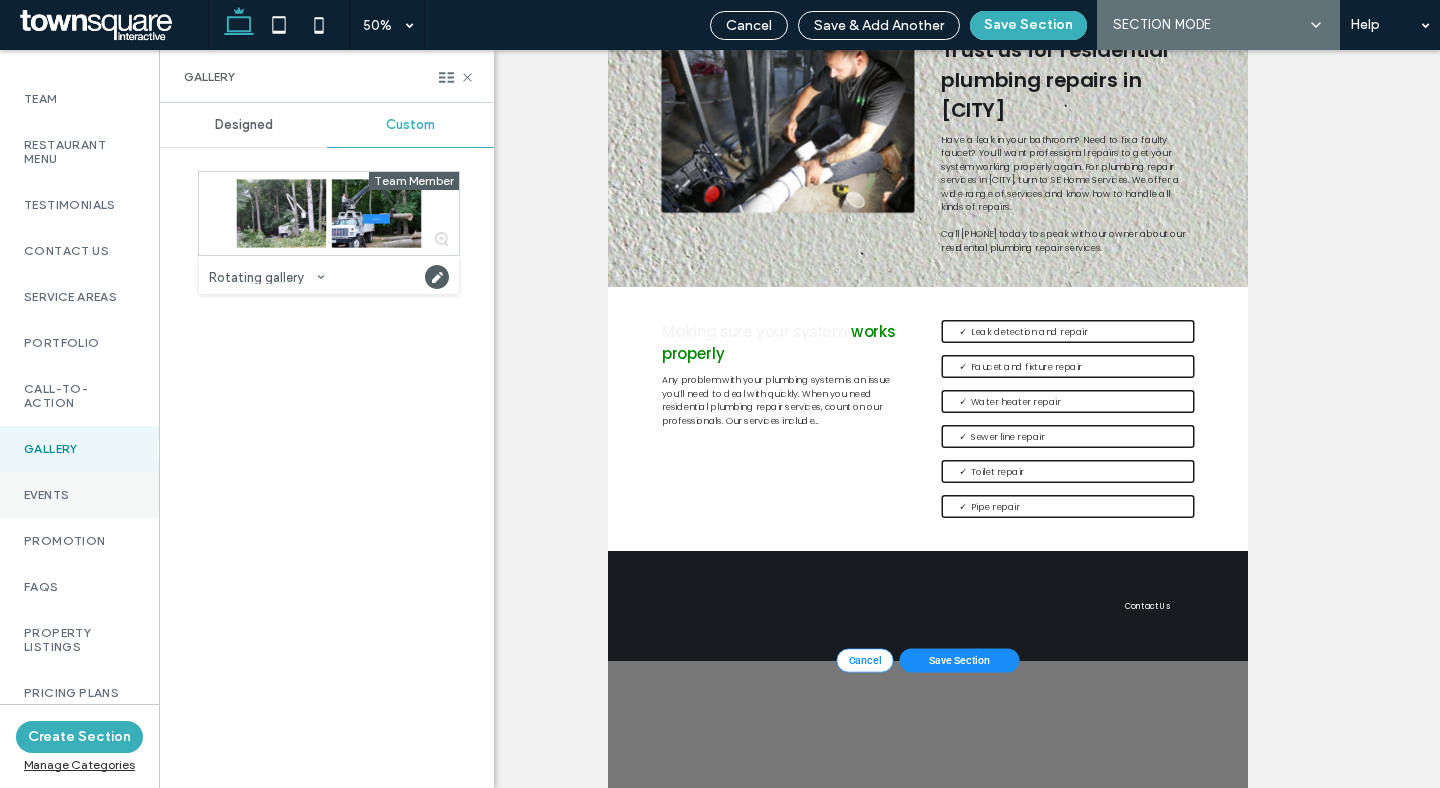 click on "Events" at bounding box center (79, 495) 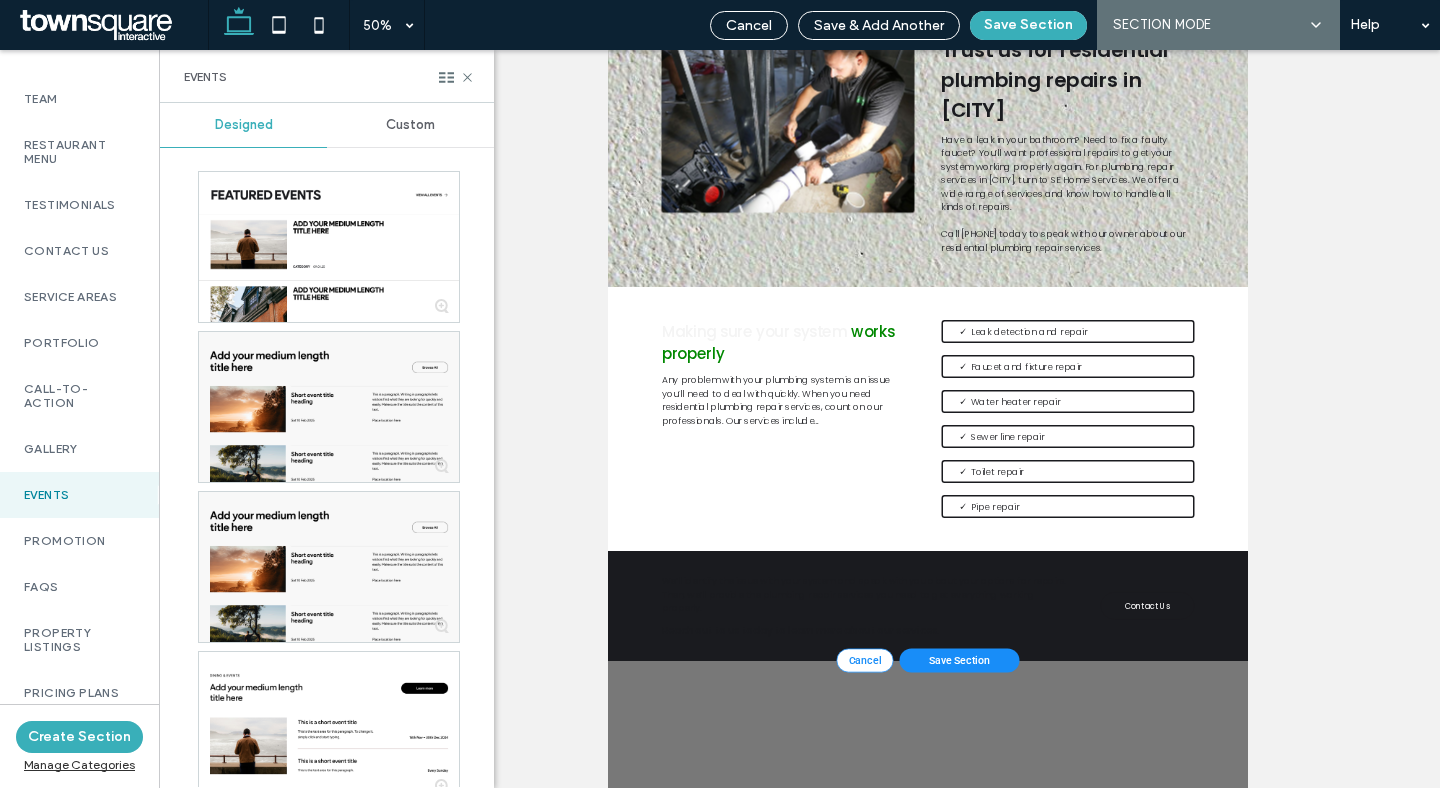 click on "Custom" at bounding box center (410, 125) 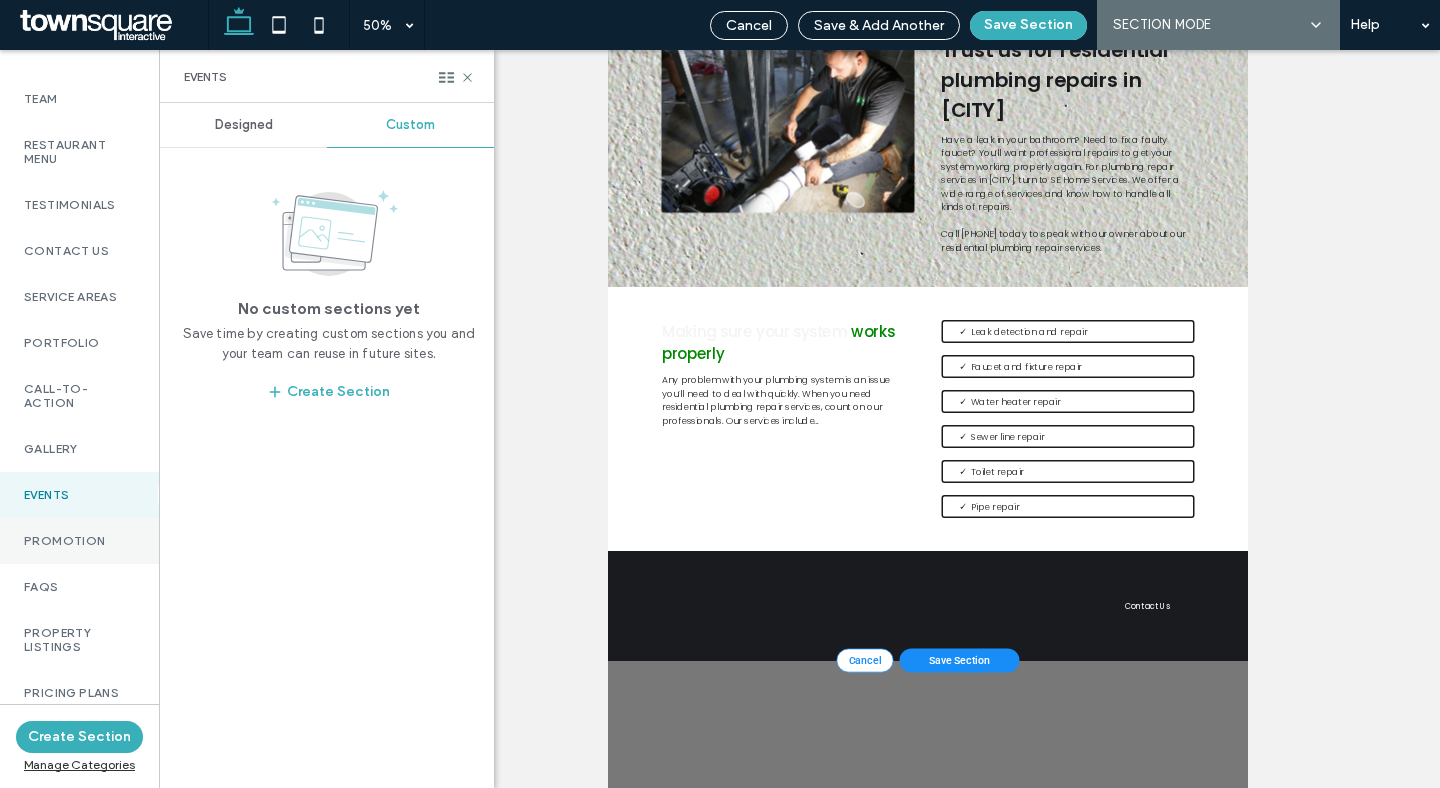 click on "Promotion" at bounding box center (79, 541) 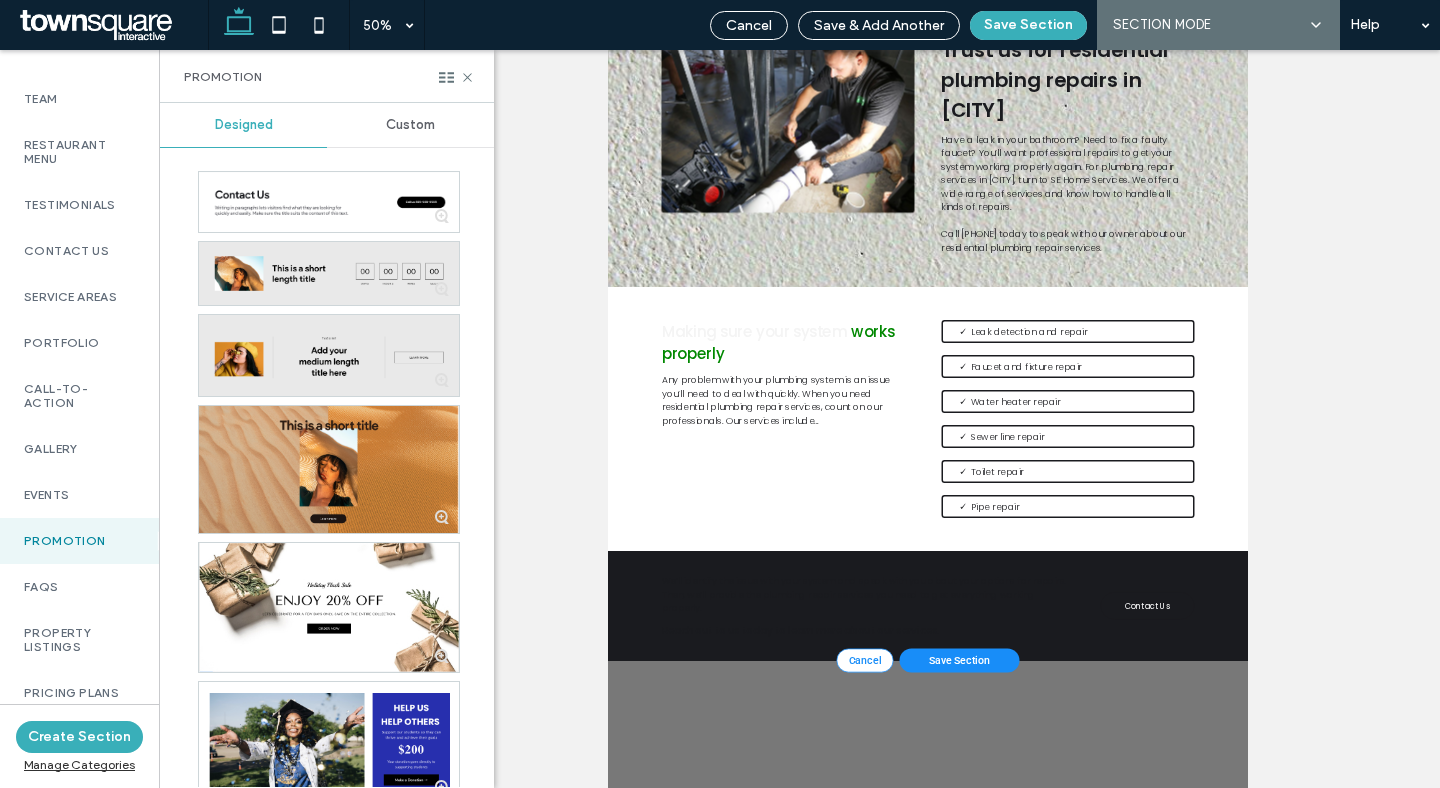 click on "Custom" at bounding box center [410, 125] 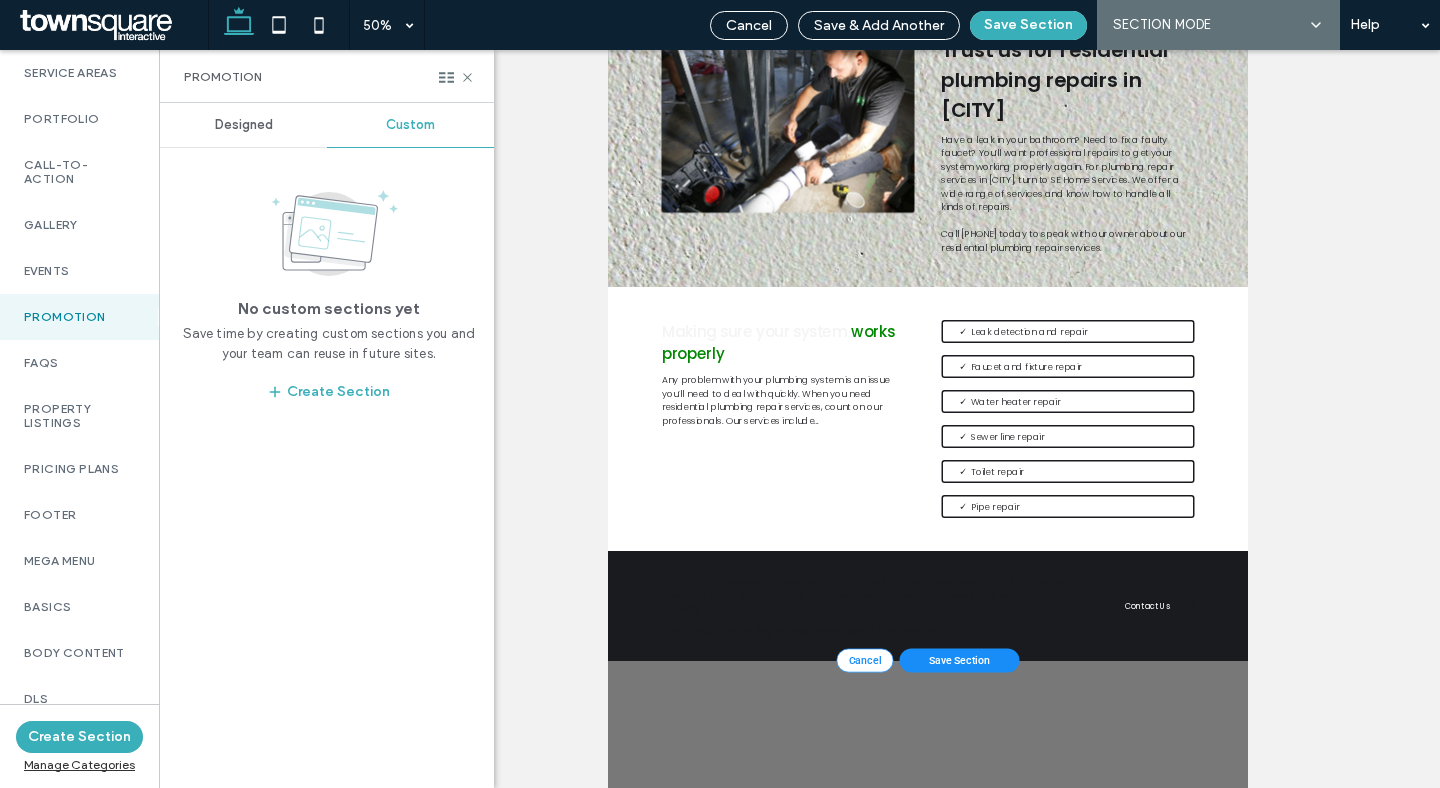 scroll, scrollTop: 810, scrollLeft: 0, axis: vertical 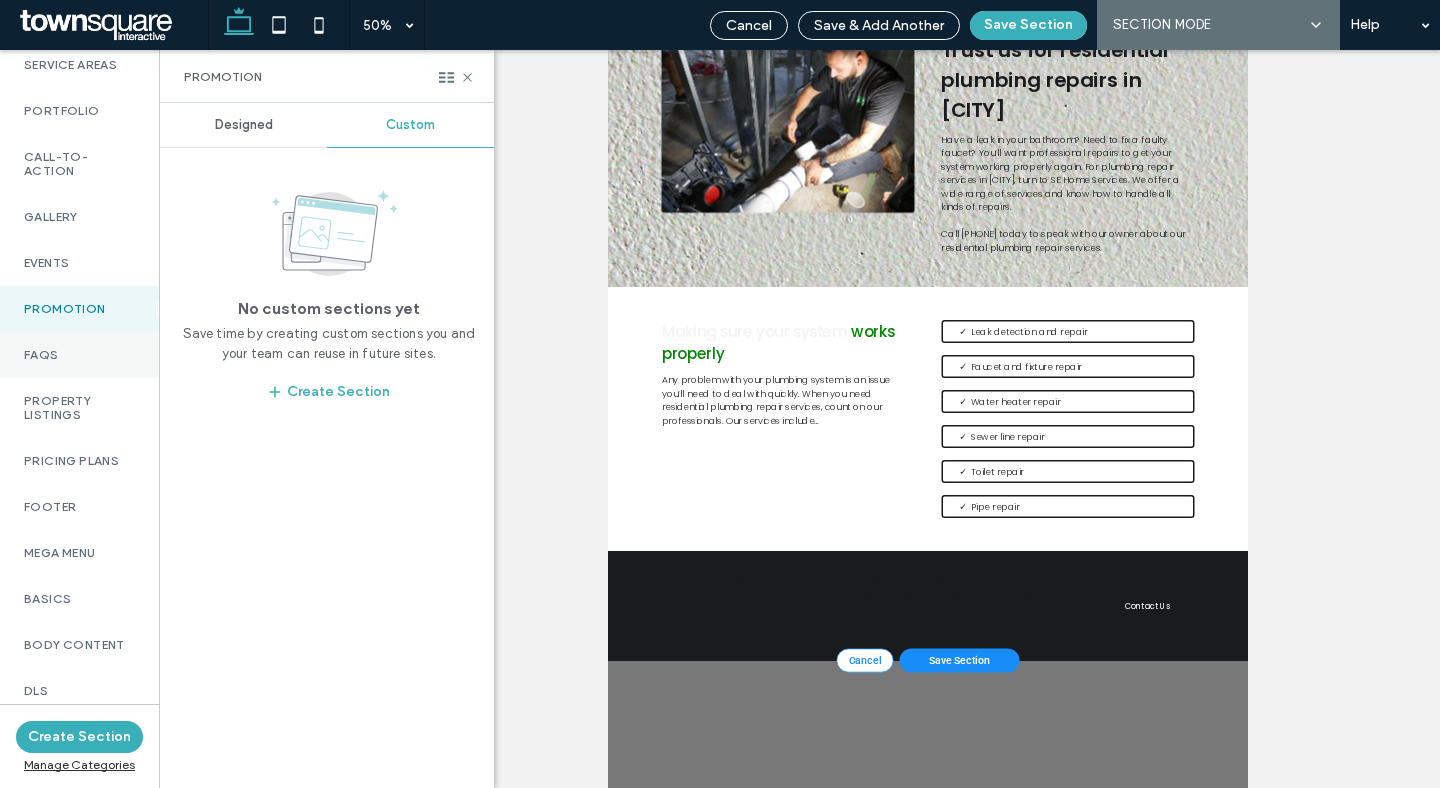 click on "FAQs" at bounding box center [79, 355] 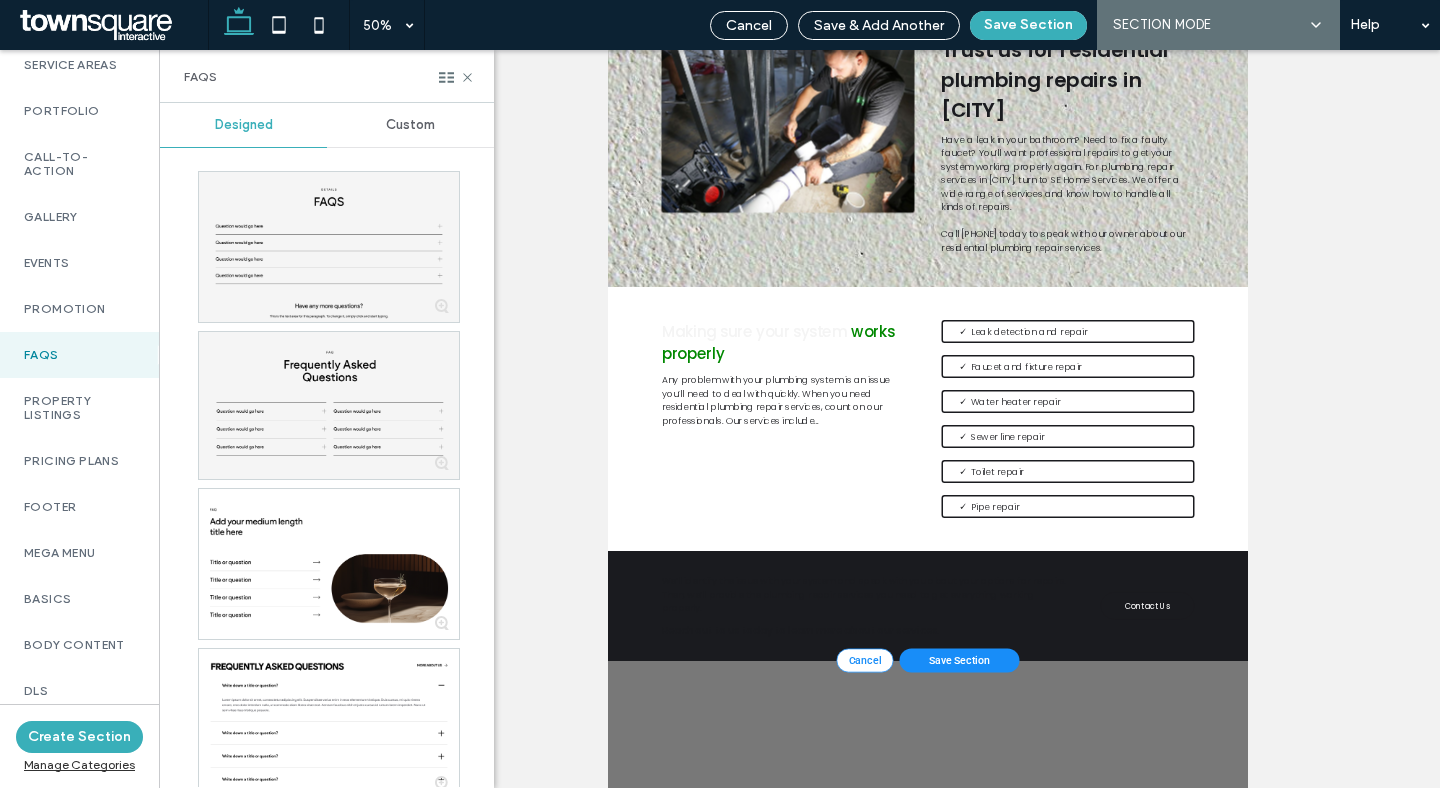 click on "Custom" at bounding box center [410, 125] 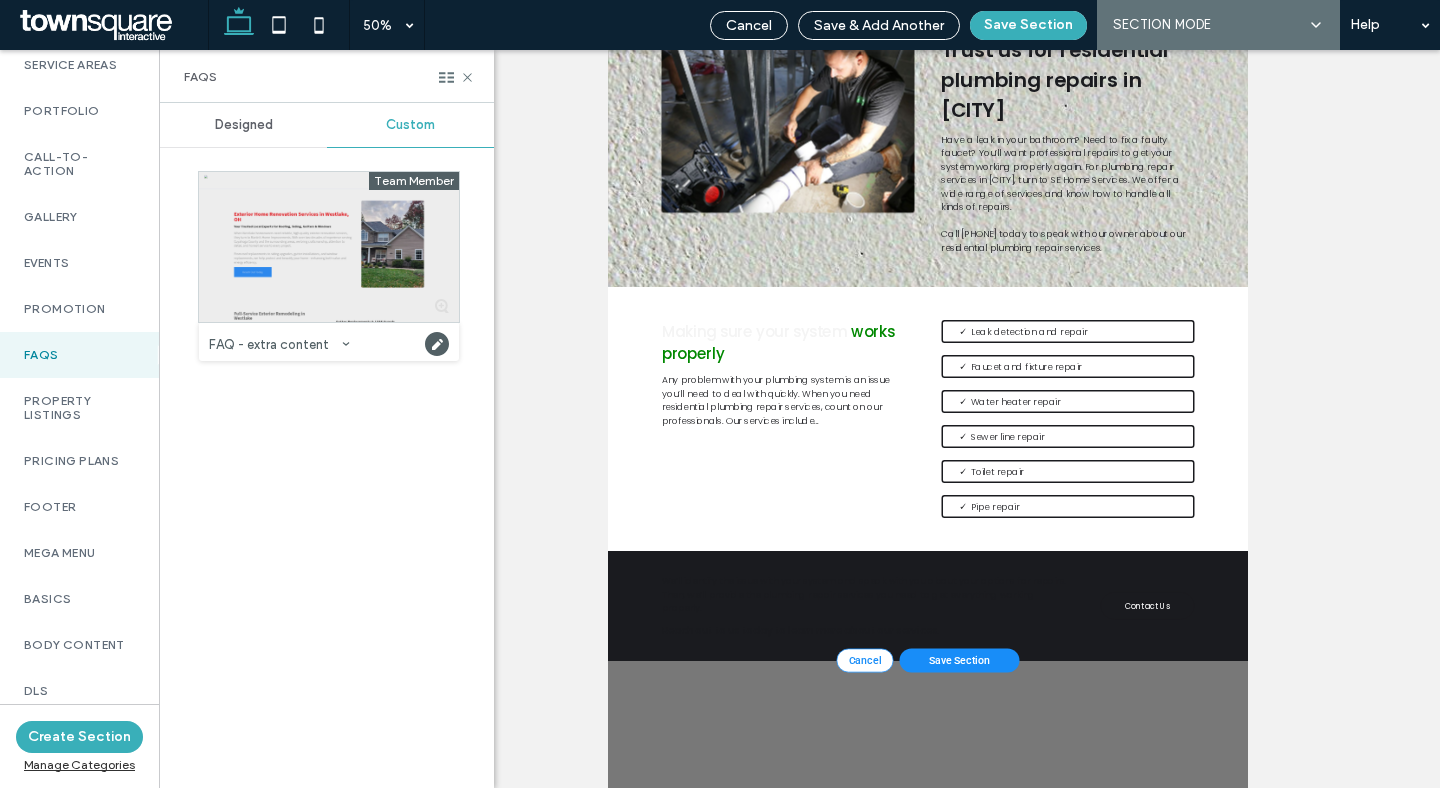 click at bounding box center [329, 247] 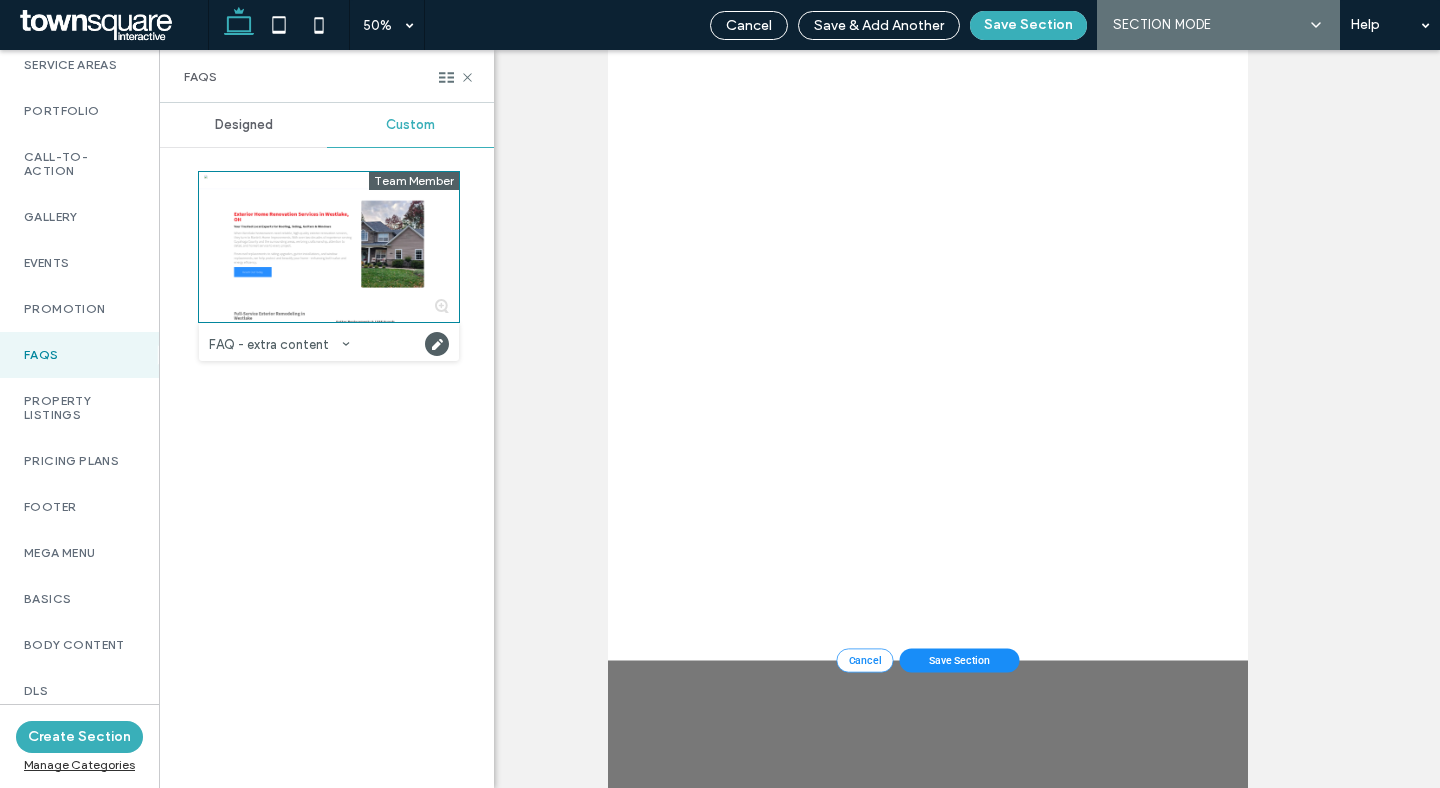 scroll, scrollTop: 0, scrollLeft: 0, axis: both 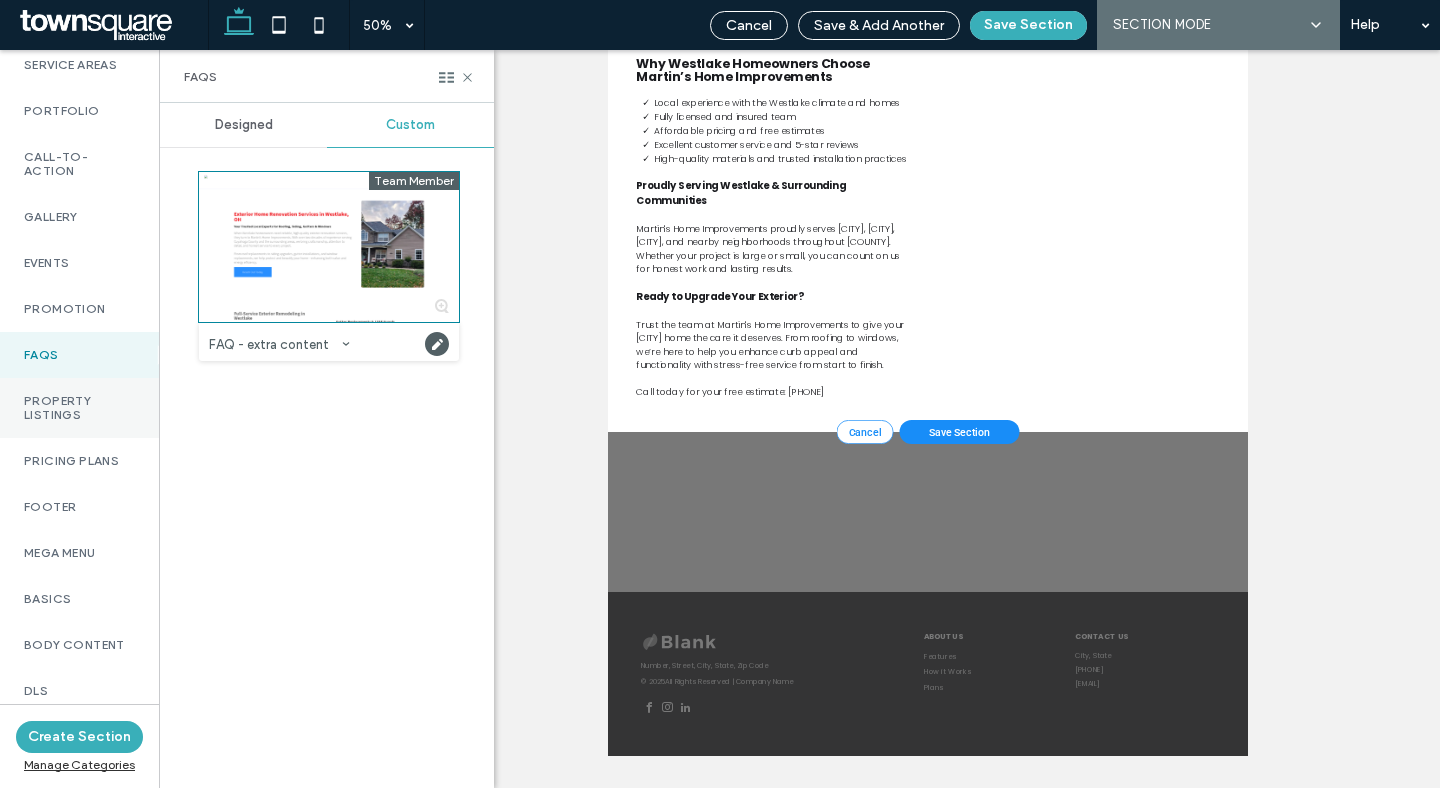 click on "Property Listings" at bounding box center [79, 408] 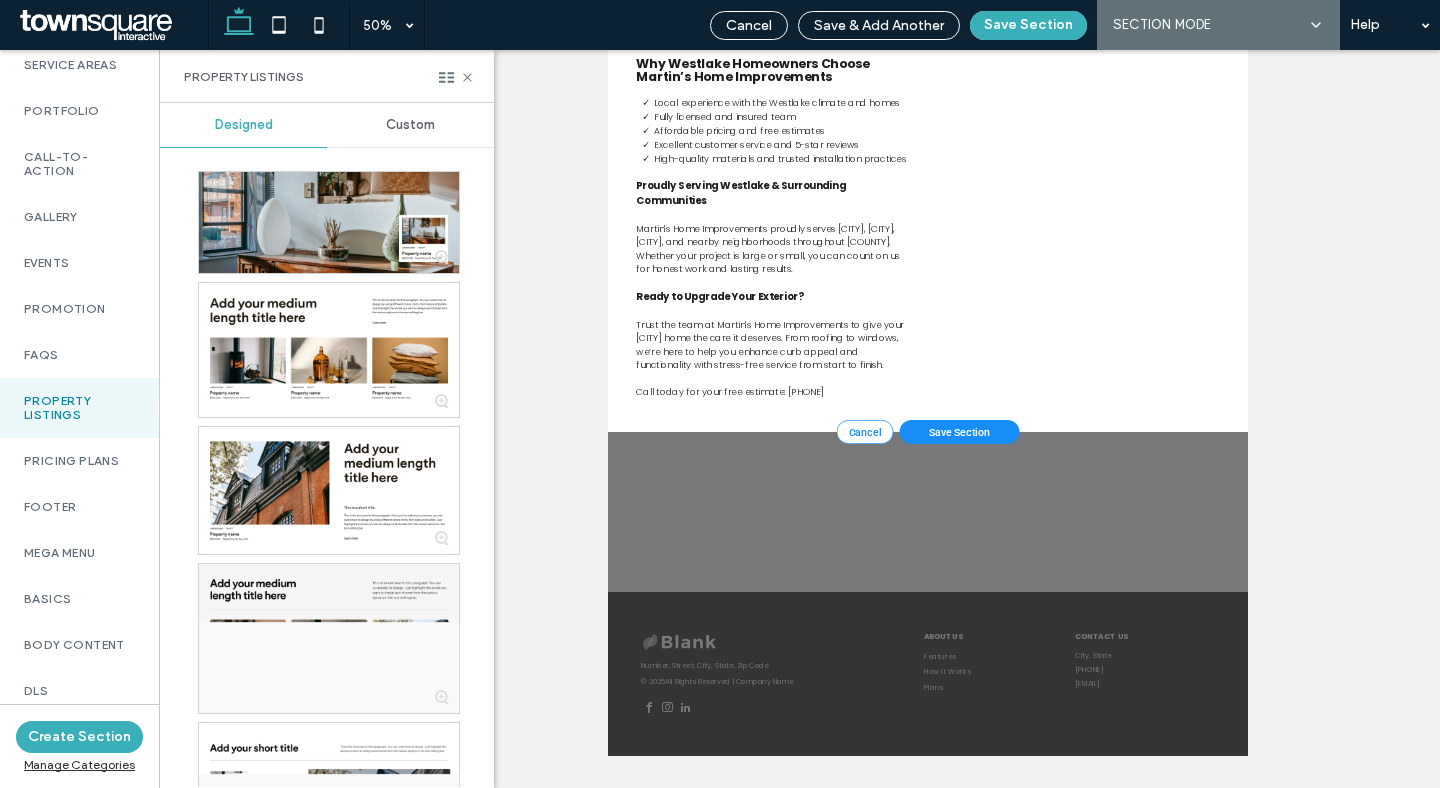 click on "Custom" at bounding box center (410, 125) 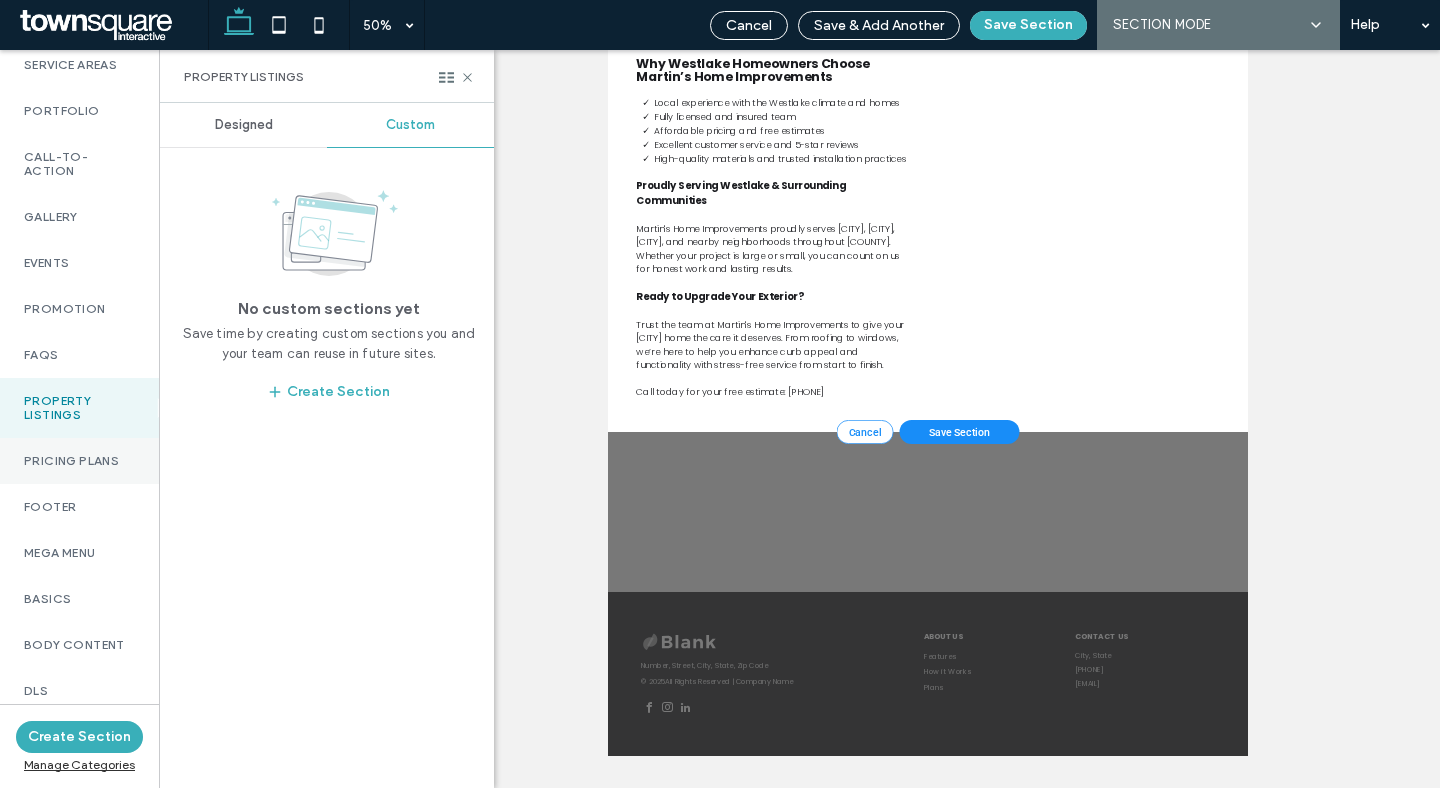 click on "Pricing Plans" at bounding box center [79, 461] 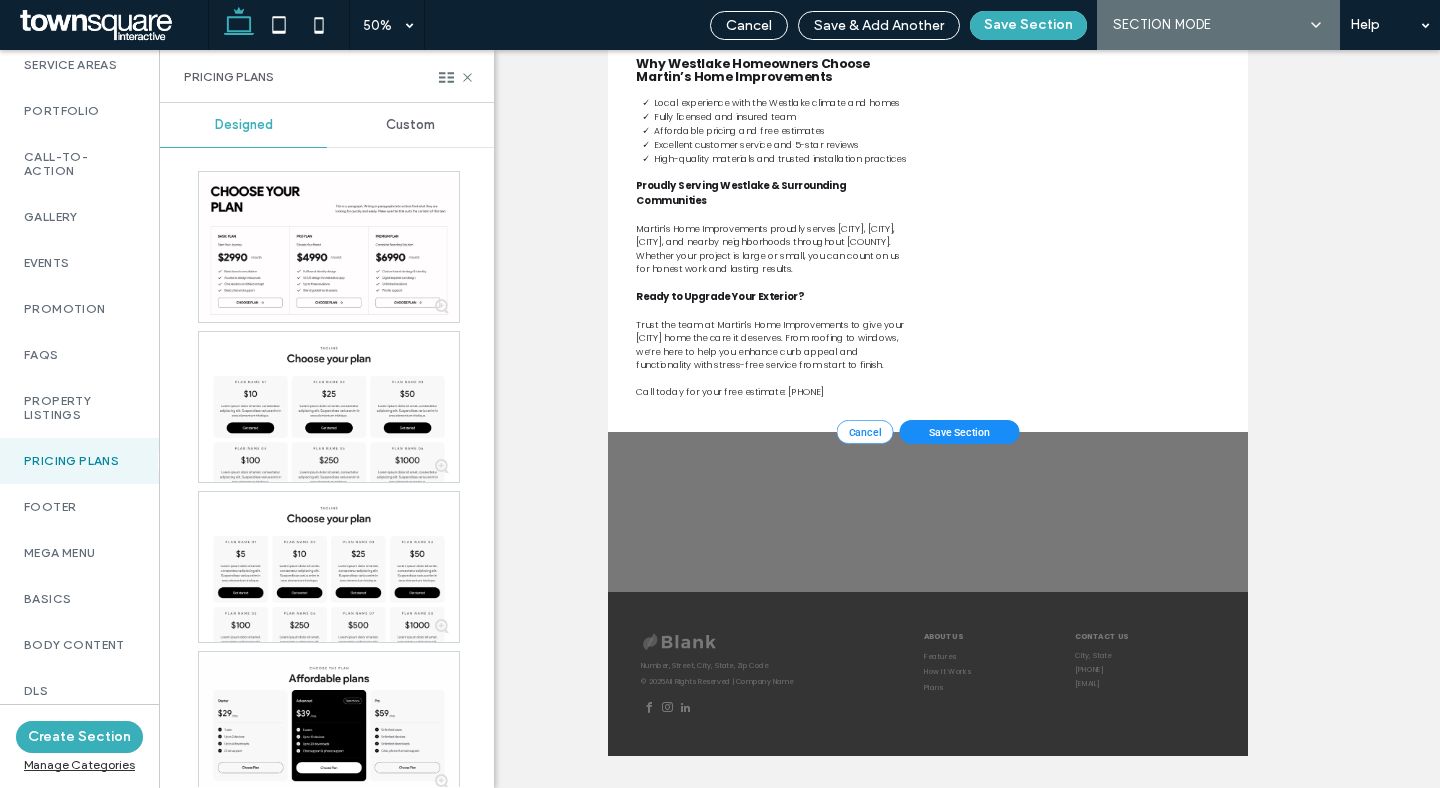 click on "Custom" at bounding box center (410, 125) 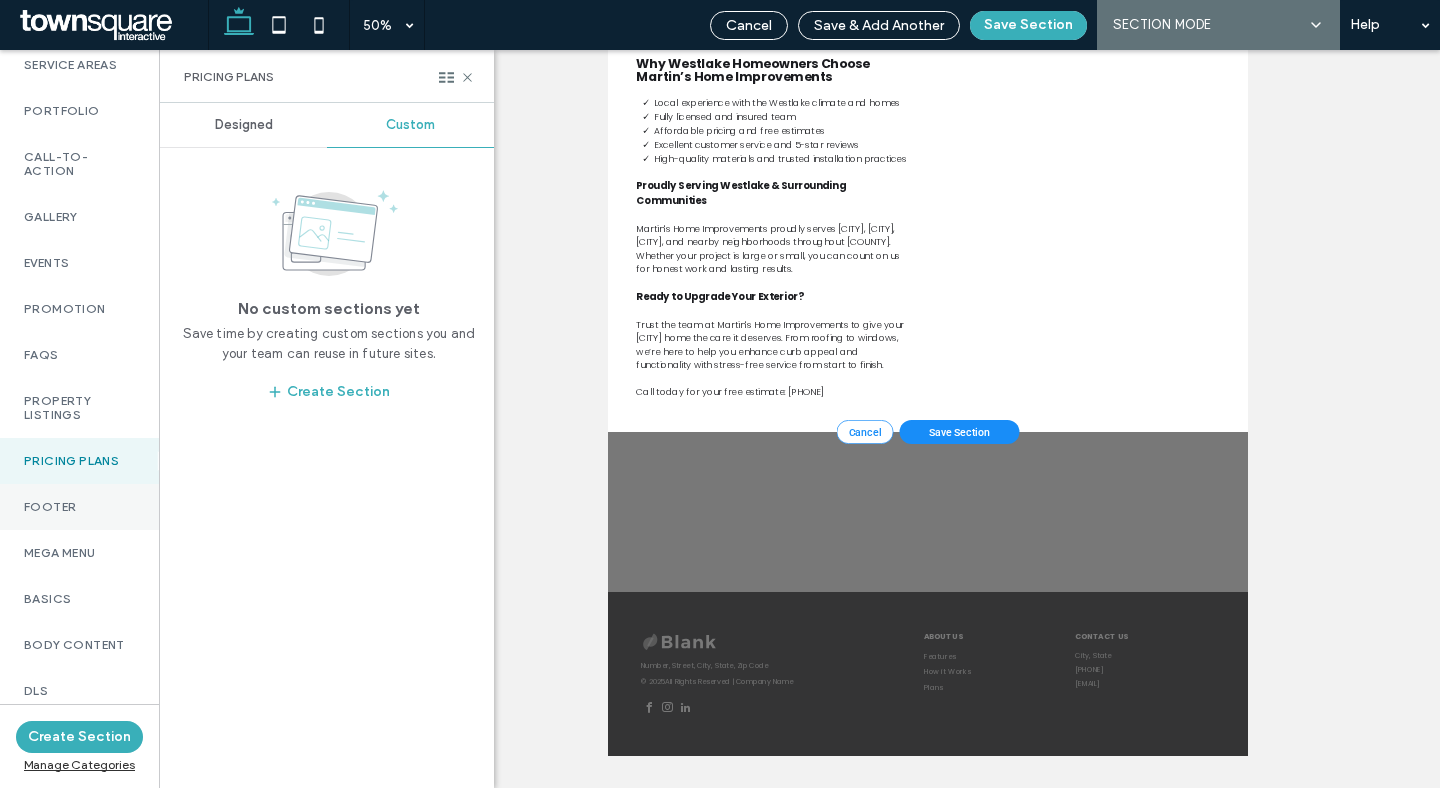 click on "Footer" at bounding box center (79, 507) 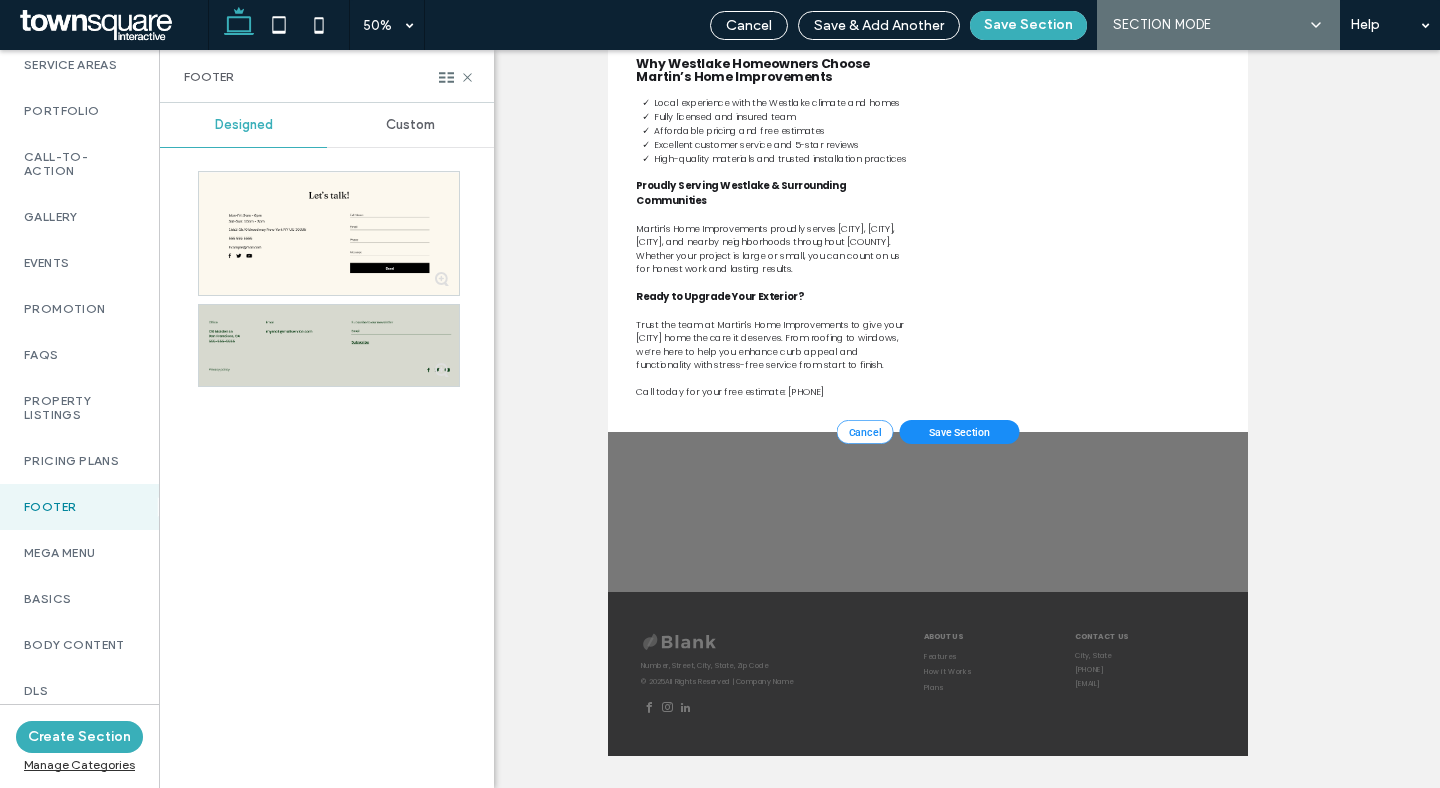 click on "Custom" at bounding box center (410, 125) 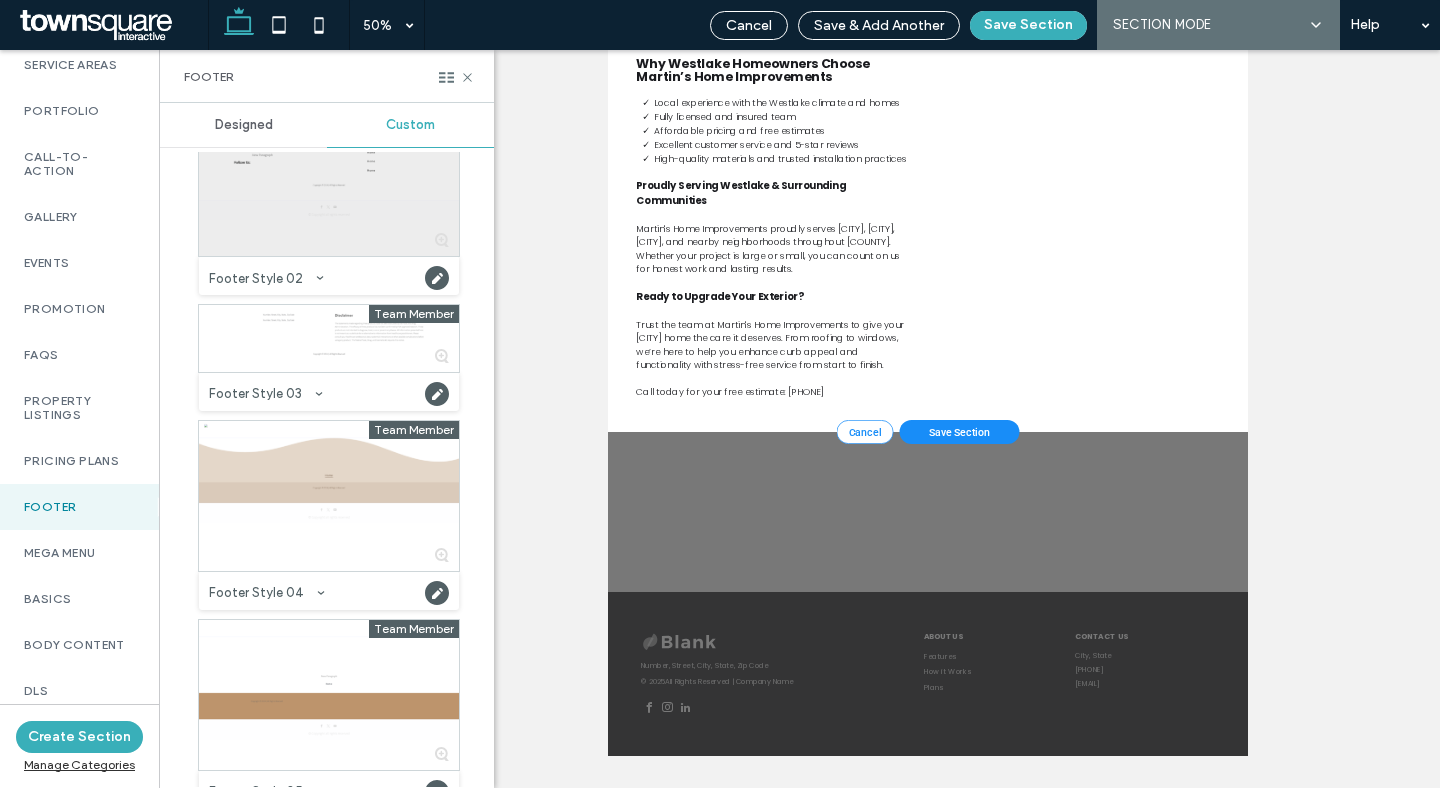 scroll, scrollTop: 615, scrollLeft: 0, axis: vertical 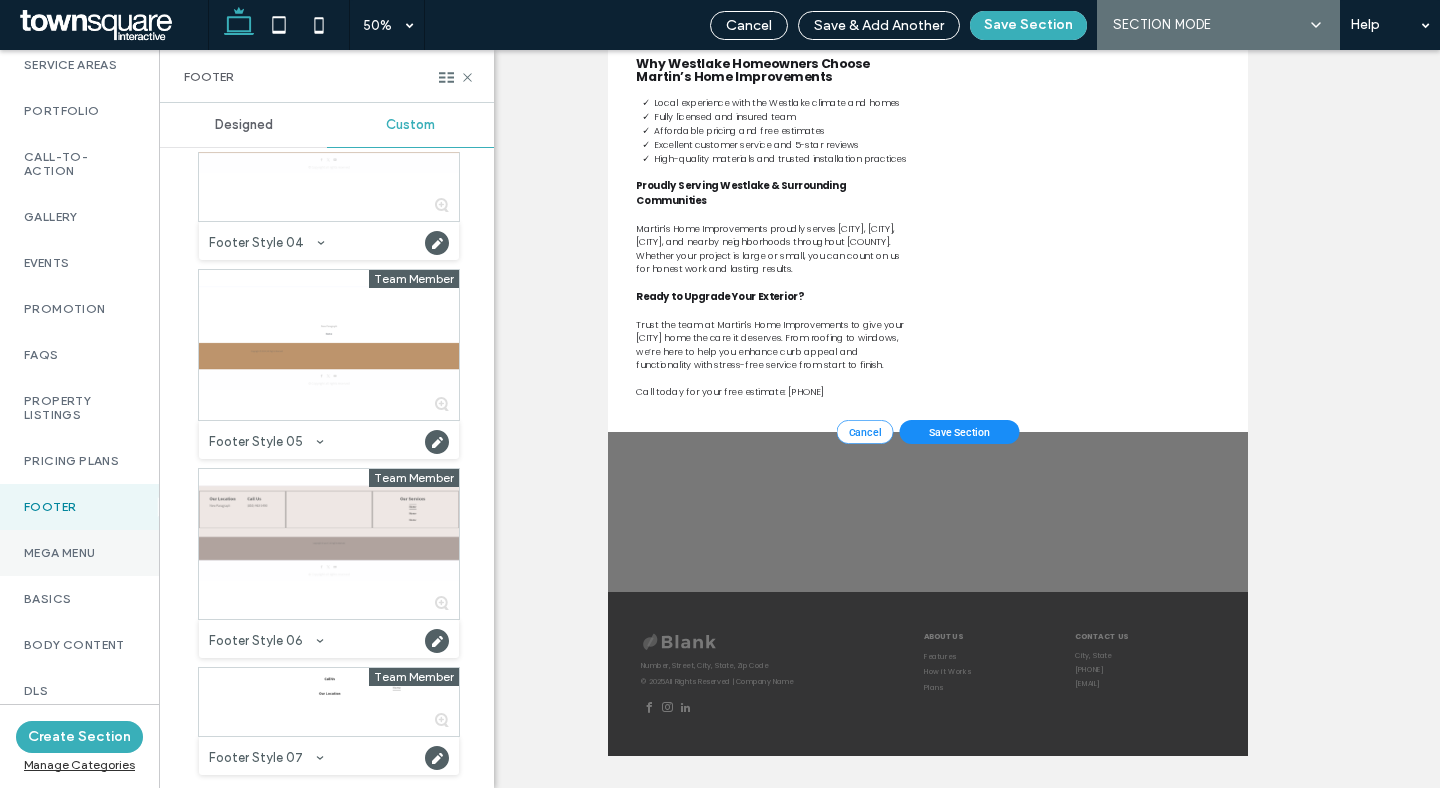 click on "Mega menu" at bounding box center [79, 553] 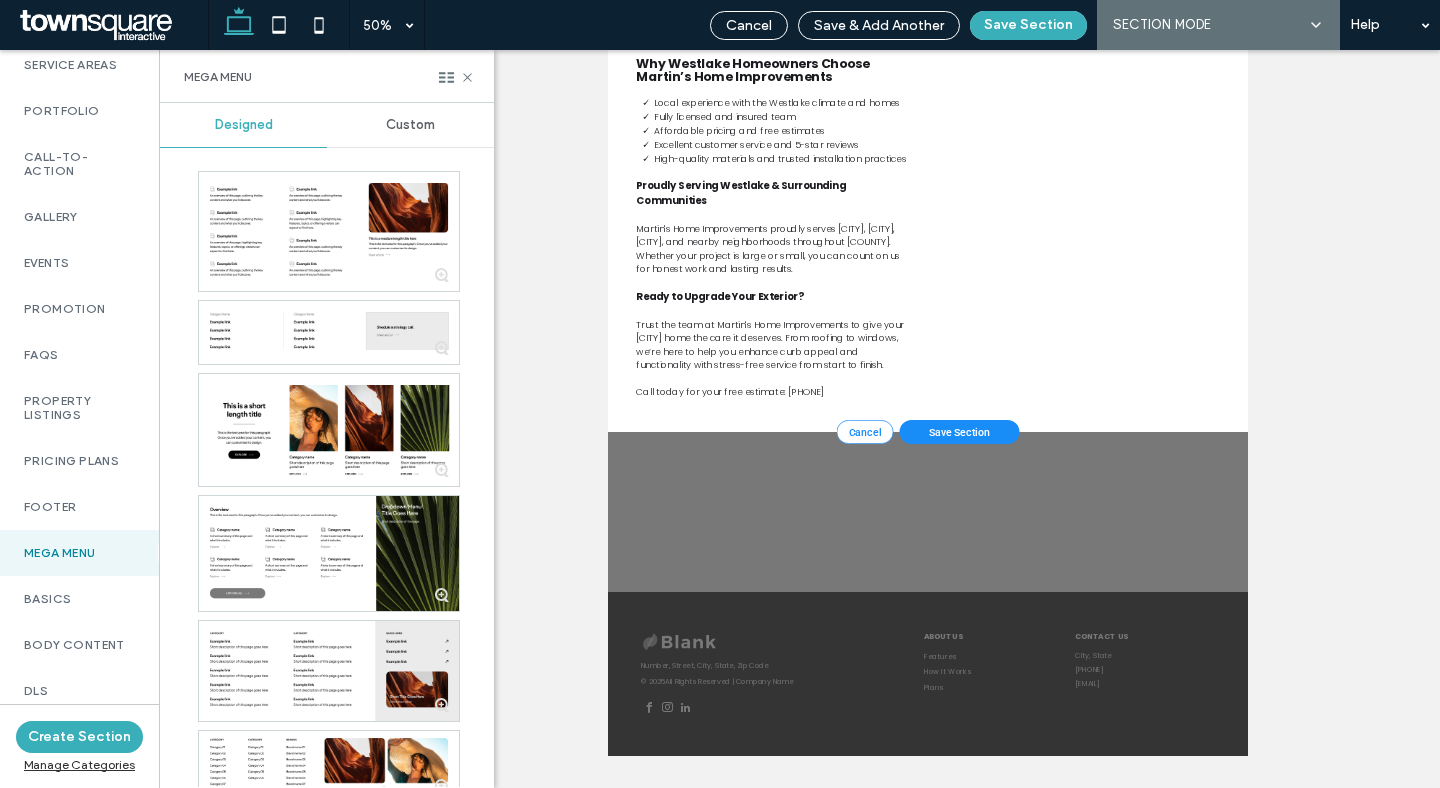 click on "Custom" at bounding box center (410, 125) 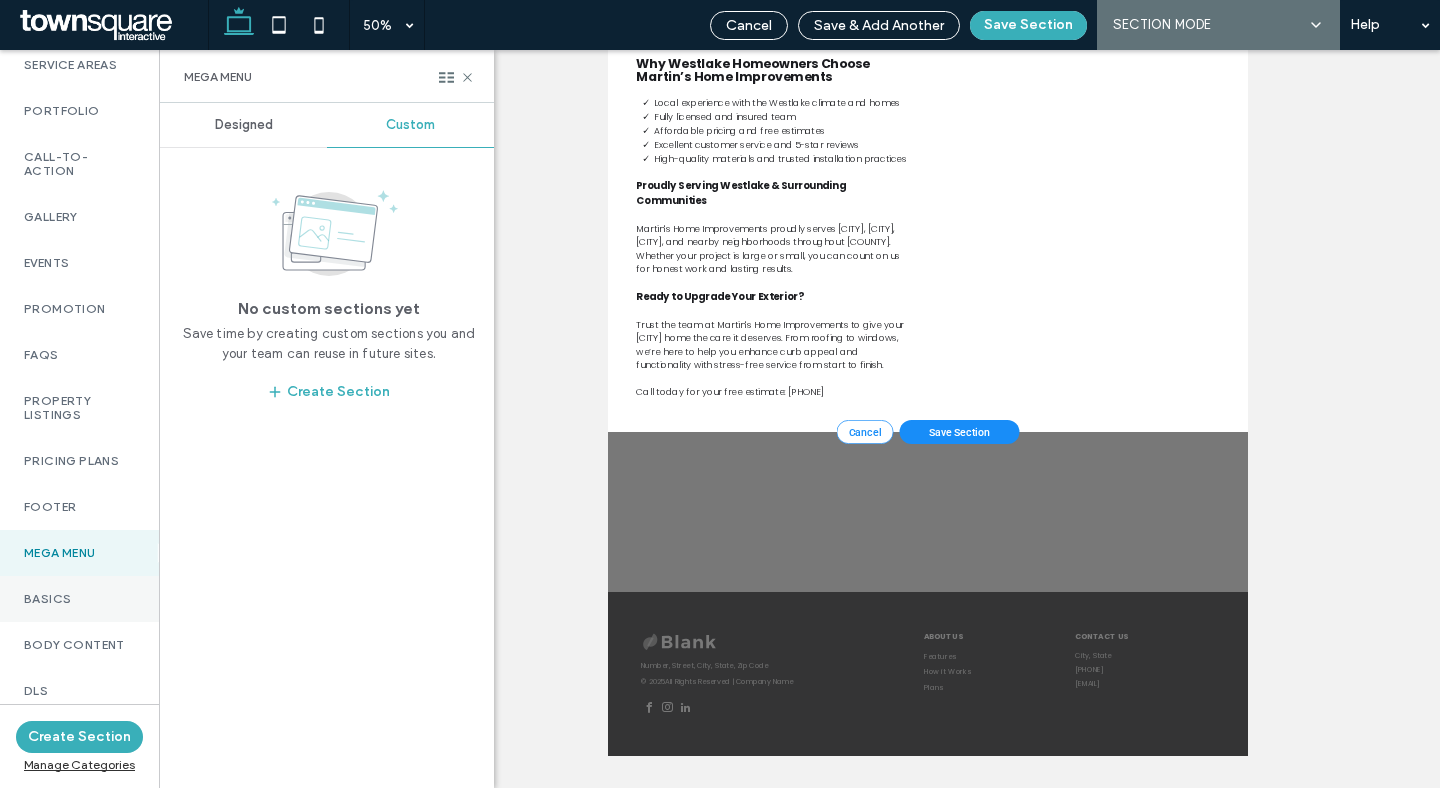 click on "Basics" at bounding box center (79, 599) 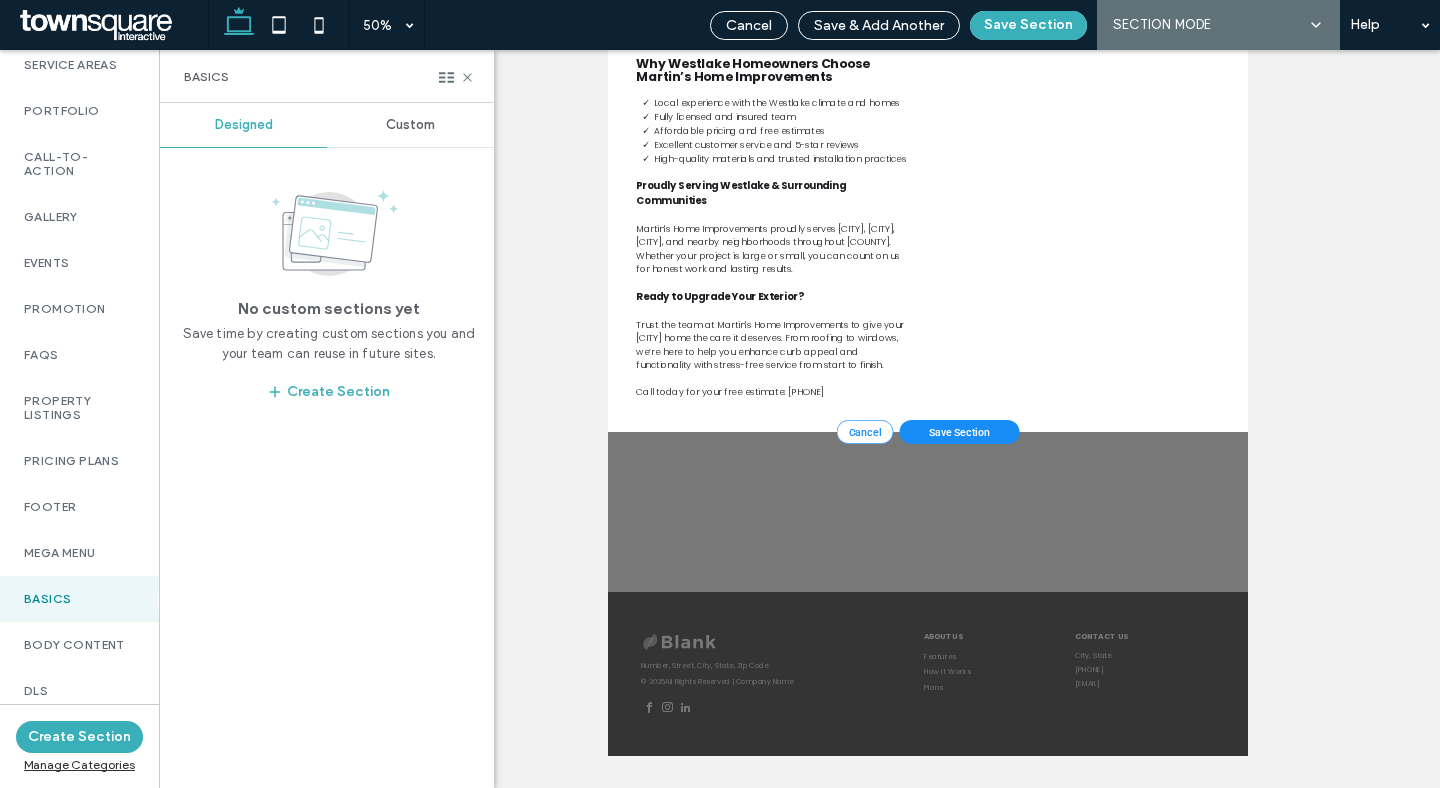 click on "Custom" at bounding box center [410, 125] 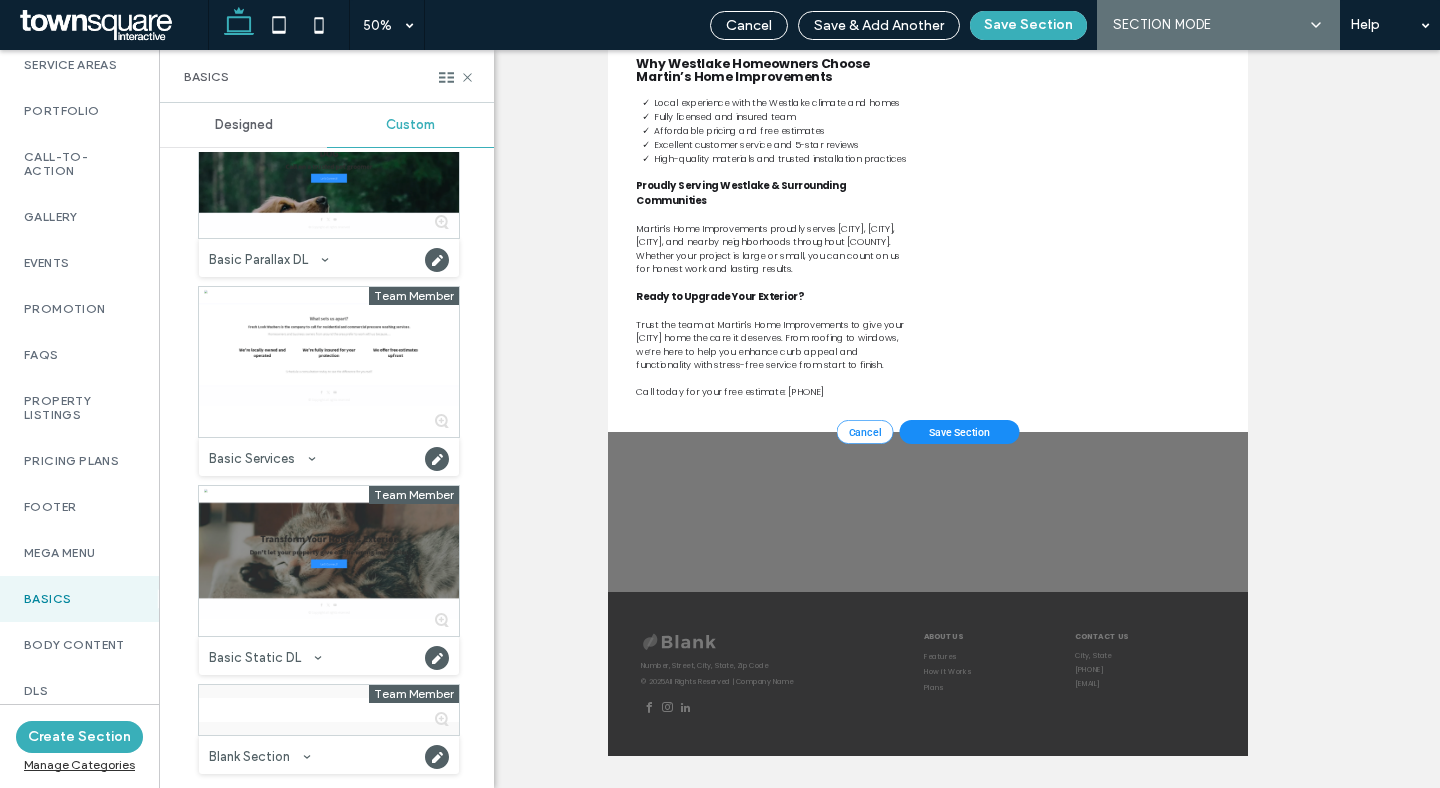 scroll, scrollTop: 0, scrollLeft: 0, axis: both 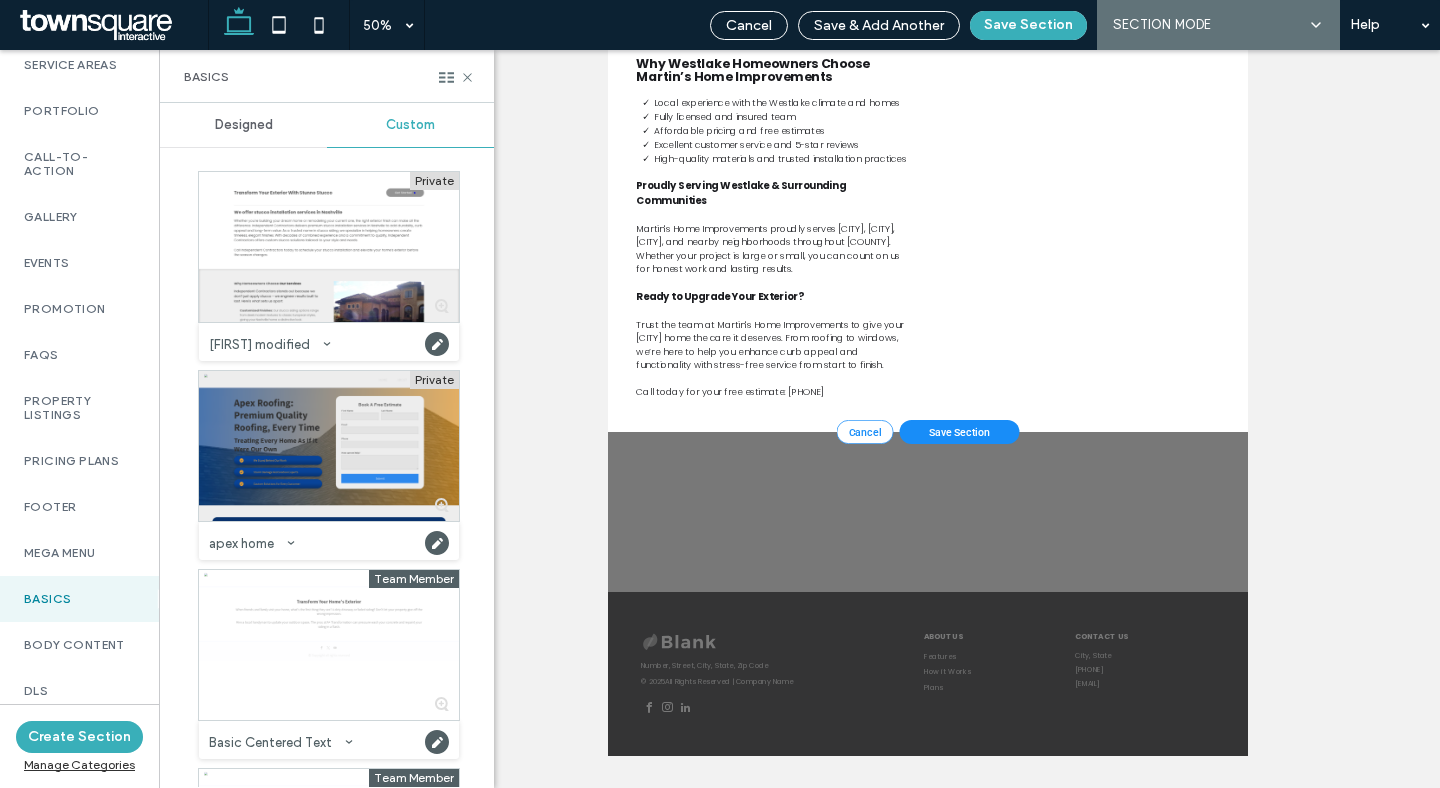 click at bounding box center (329, 446) 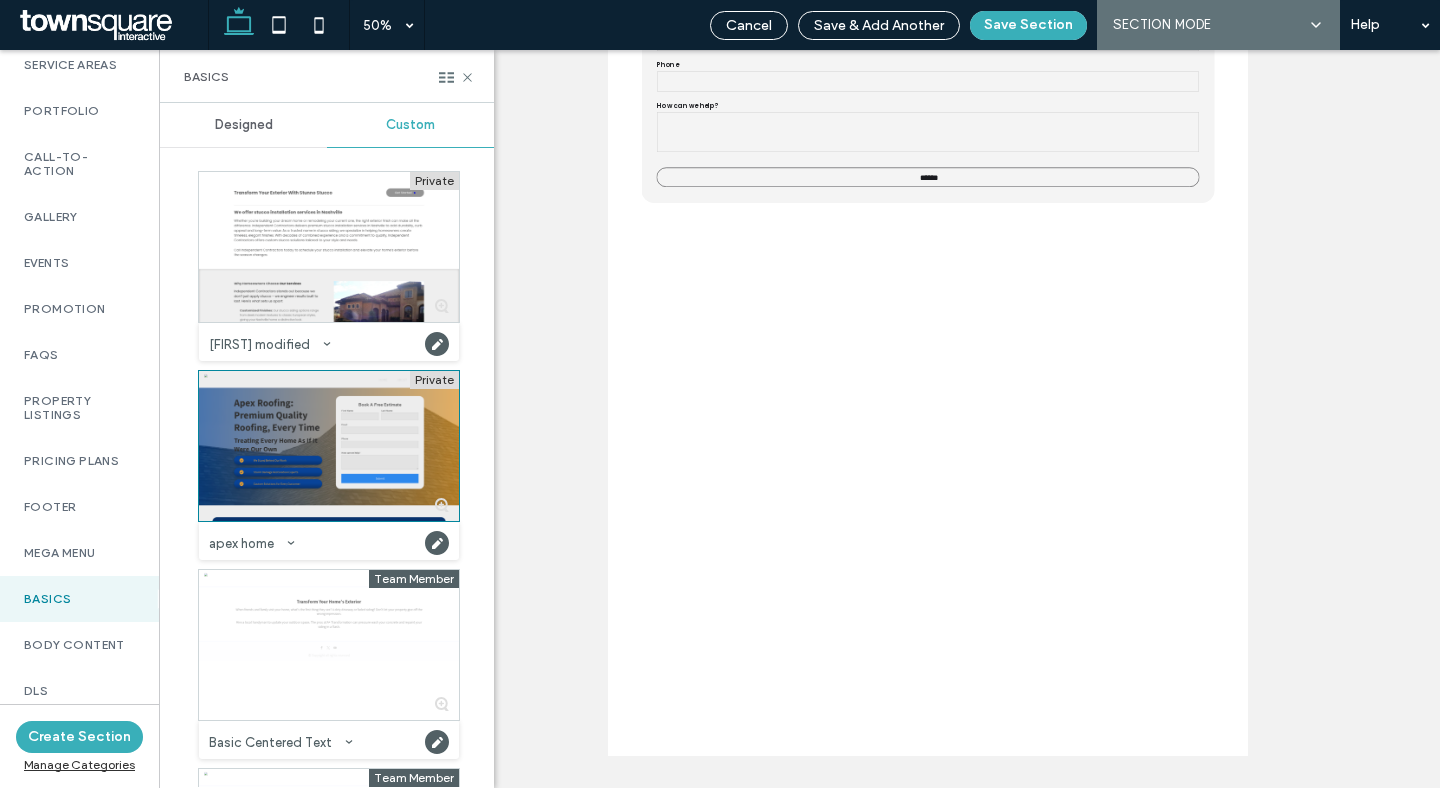 scroll, scrollTop: 248, scrollLeft: 0, axis: vertical 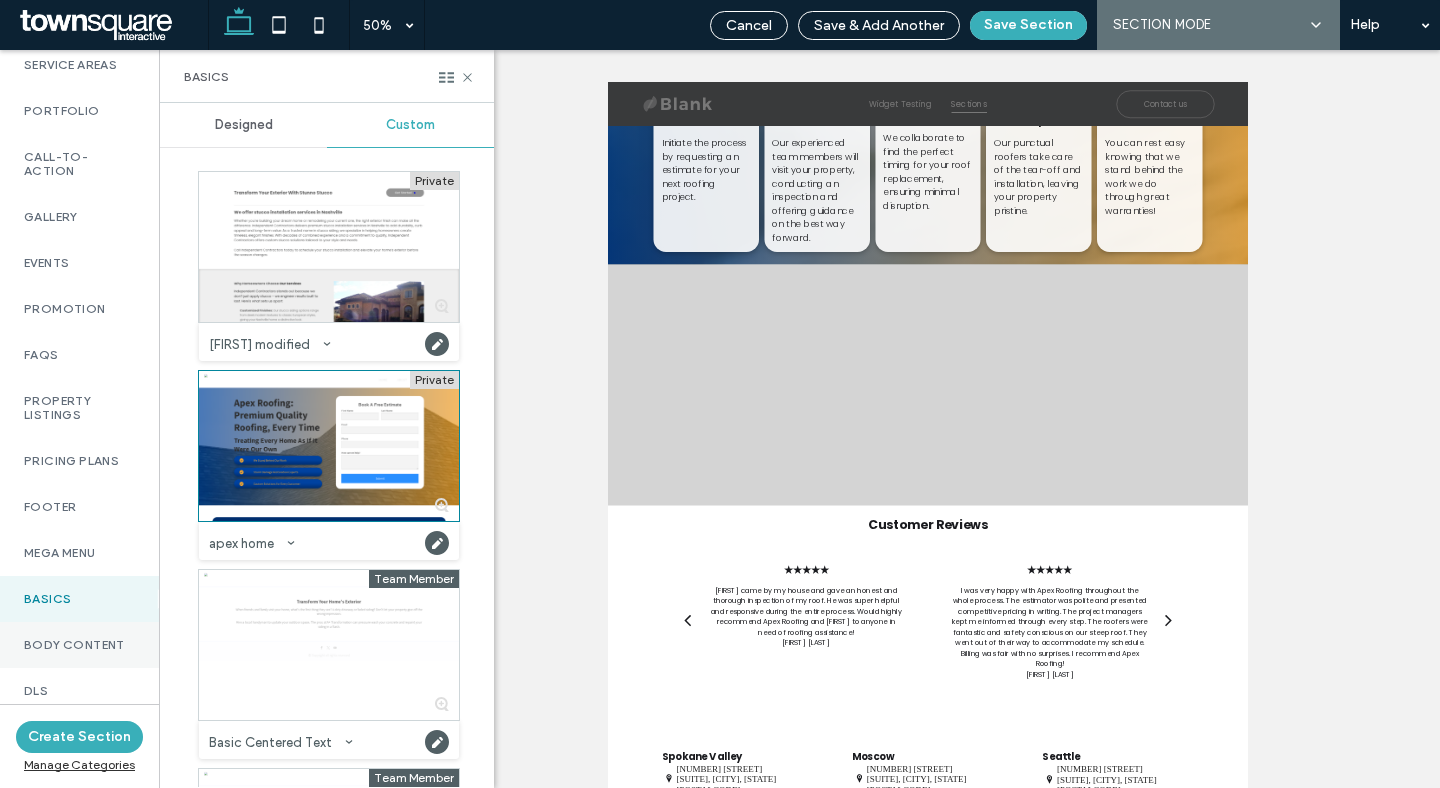 click on "Body Content" at bounding box center (79, 645) 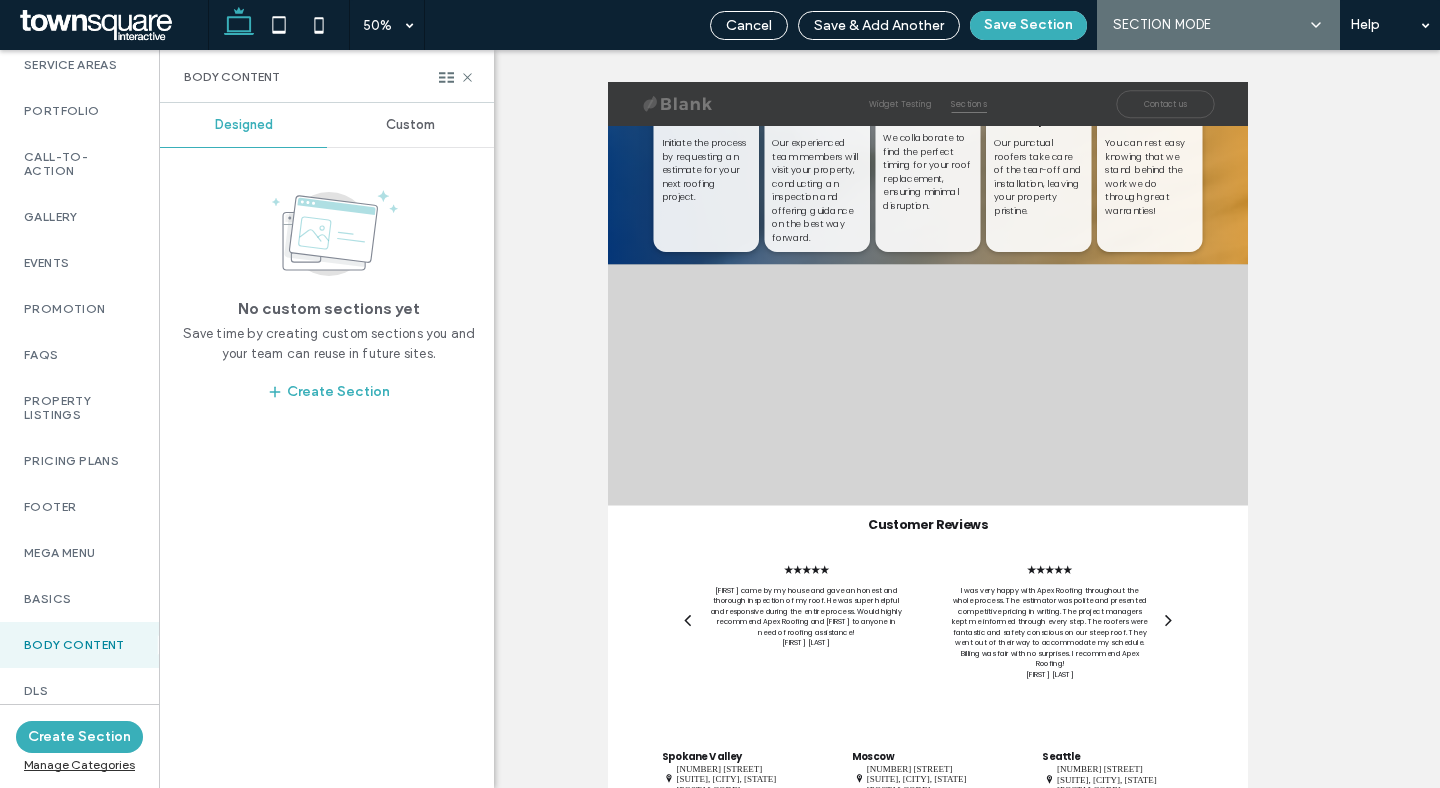 click on "Custom" at bounding box center [410, 125] 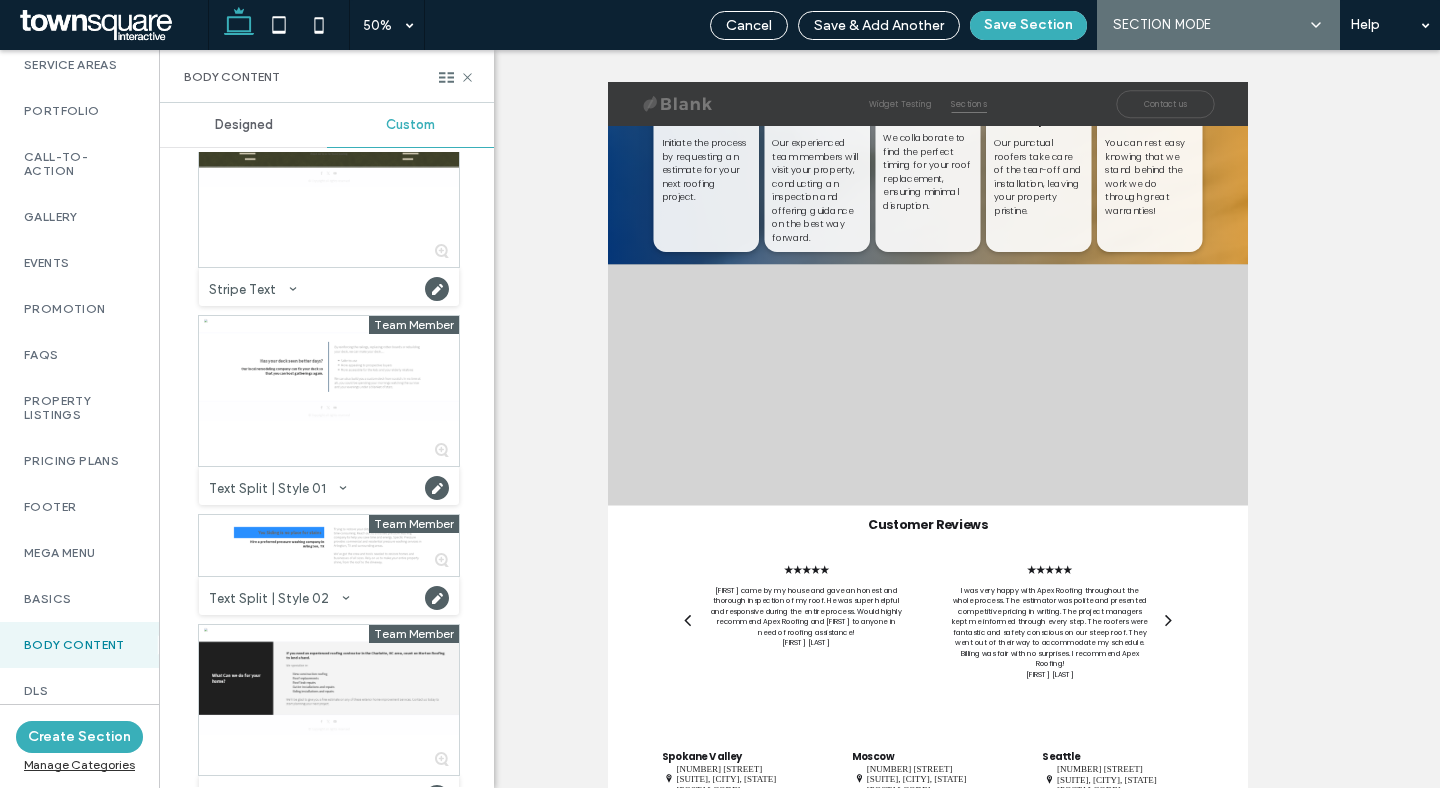scroll, scrollTop: 3157, scrollLeft: 0, axis: vertical 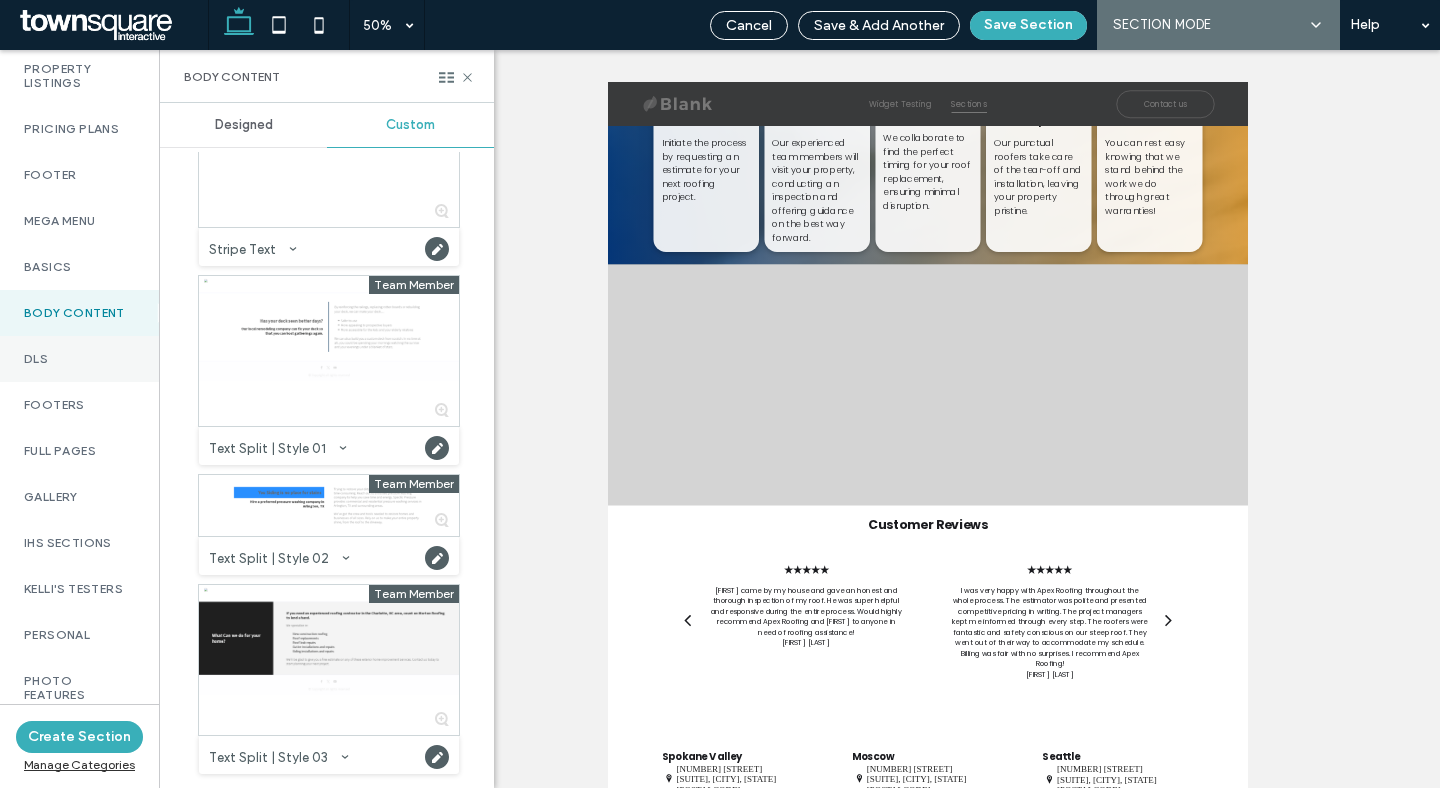 click on "DLs" at bounding box center (79, 359) 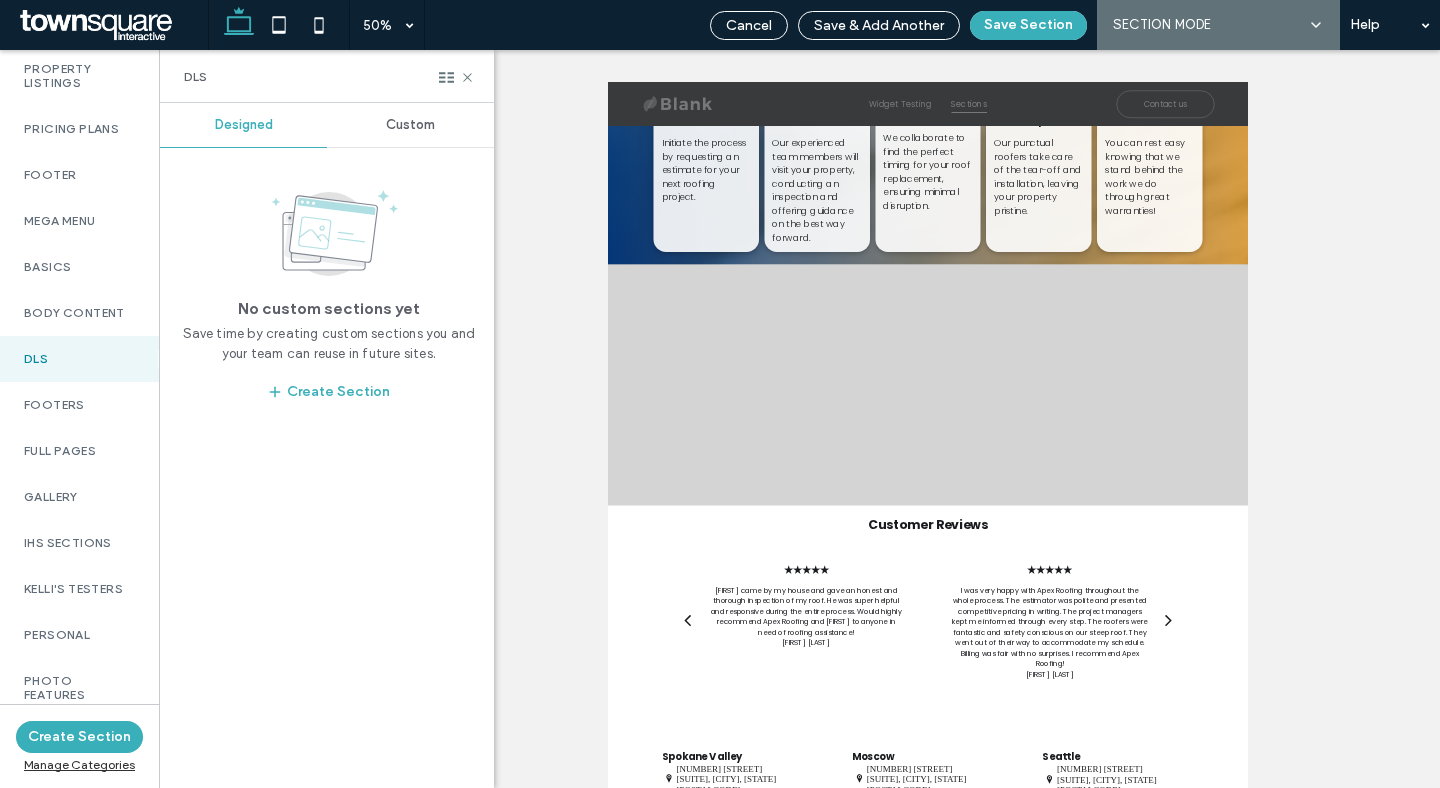 click on "Custom" at bounding box center [410, 125] 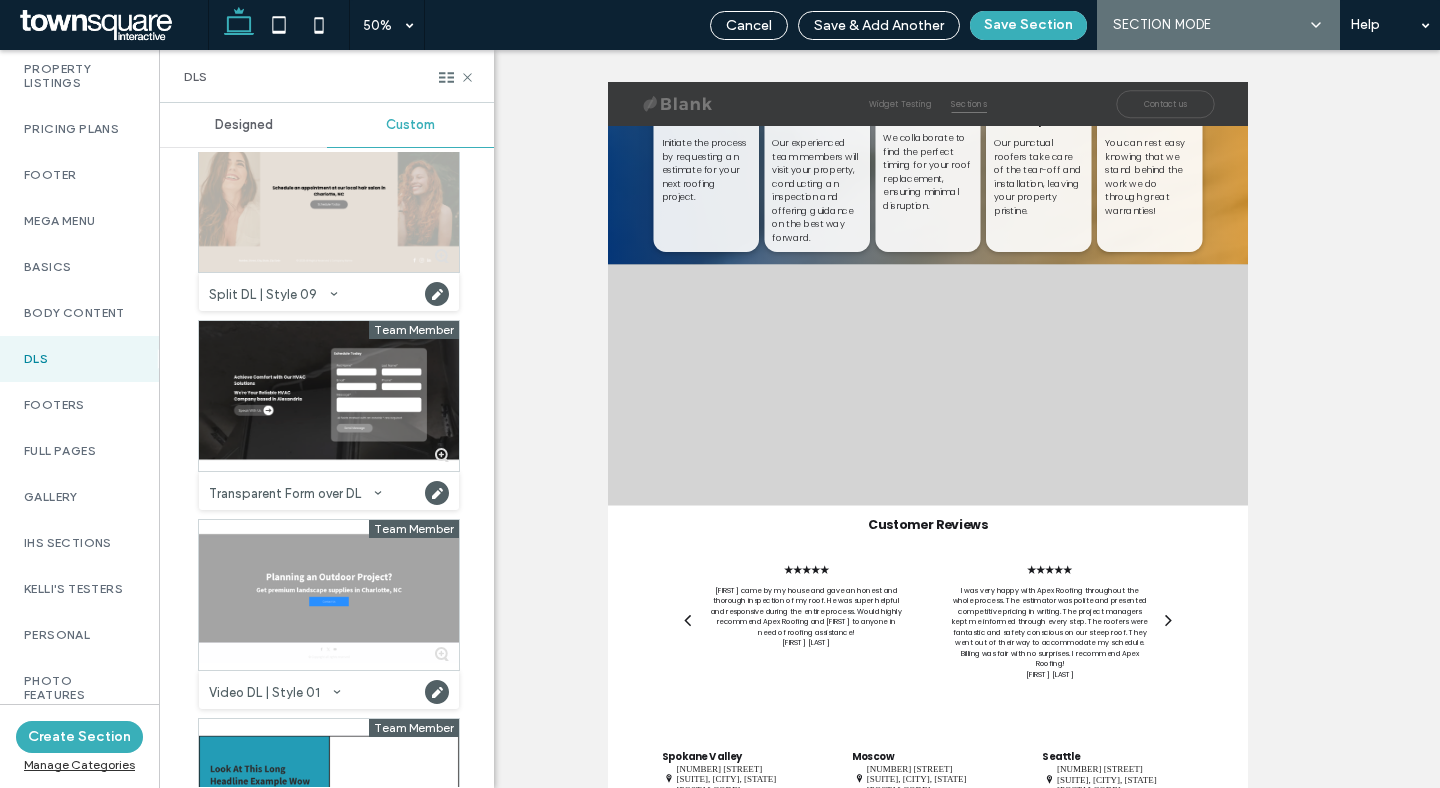 scroll, scrollTop: 3924, scrollLeft: 0, axis: vertical 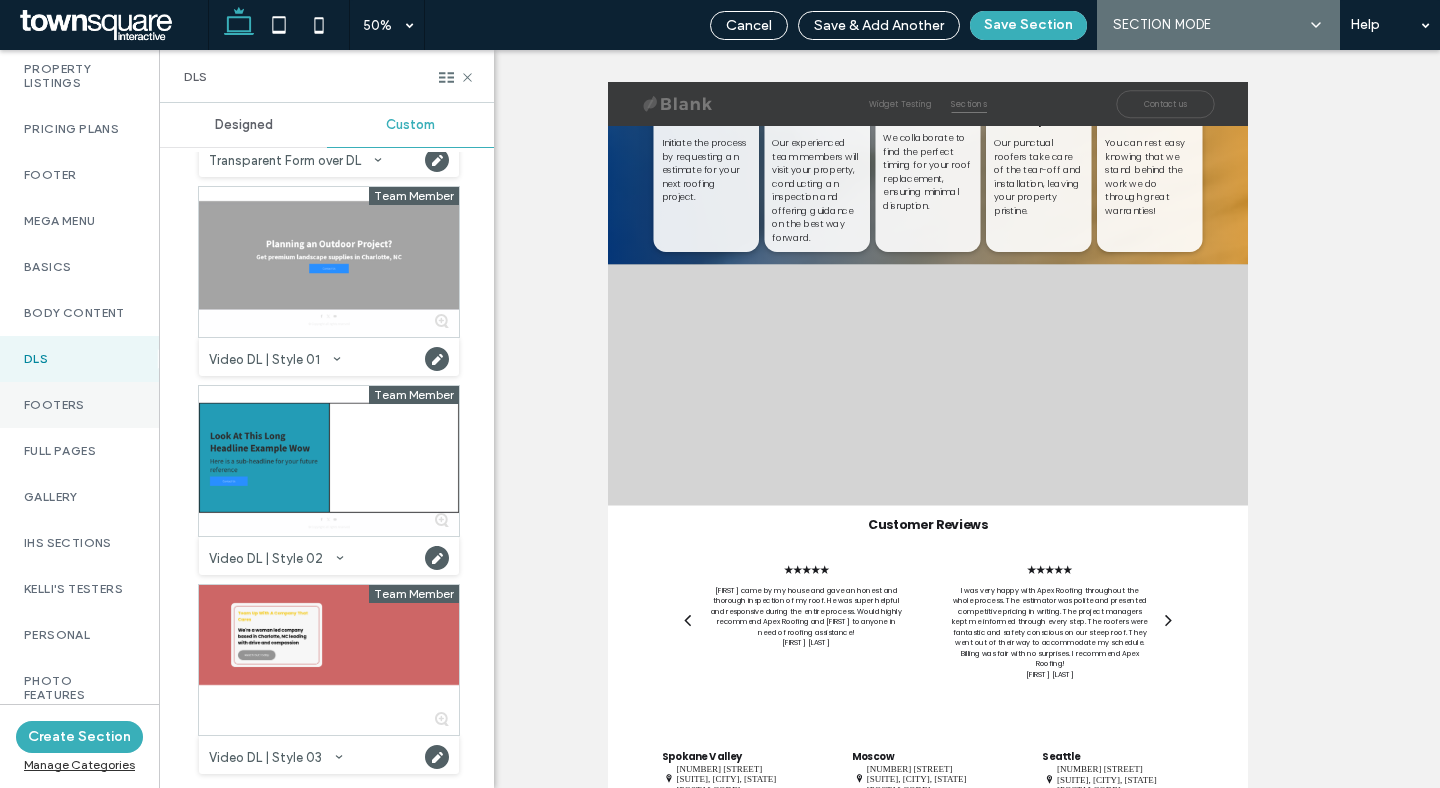 click on "Footers" at bounding box center (79, 405) 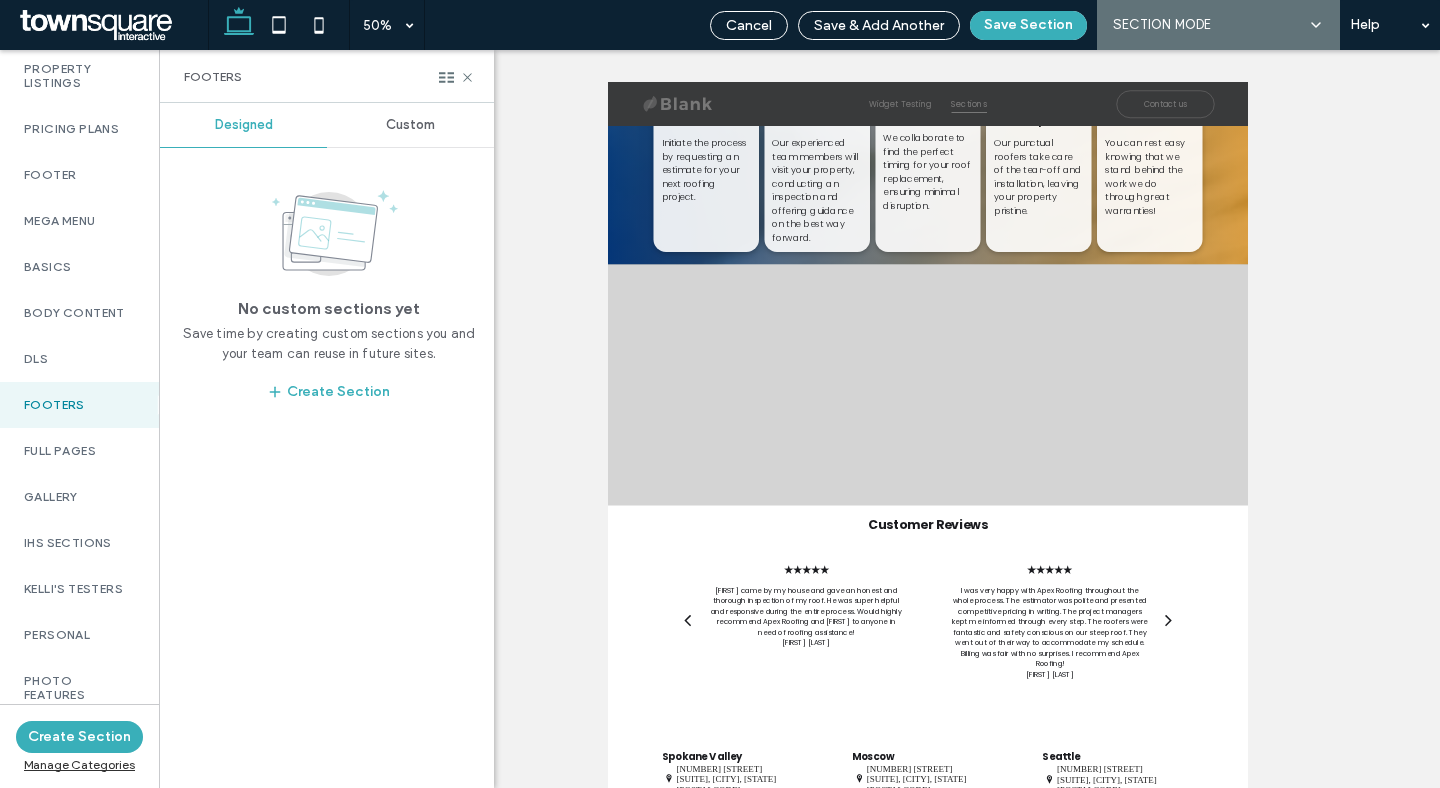 click on "Custom" at bounding box center (410, 125) 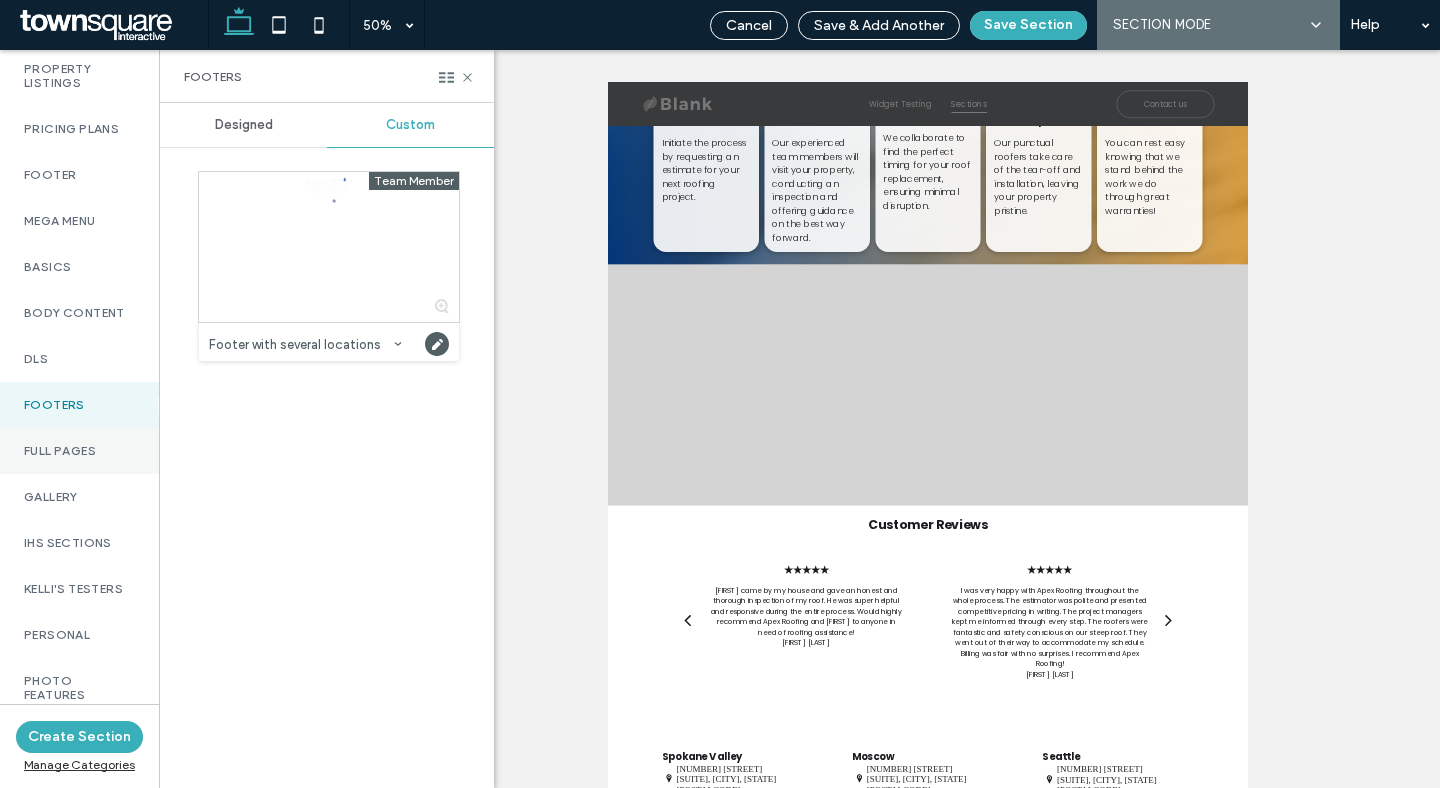 click on "Full Pages" at bounding box center (79, 451) 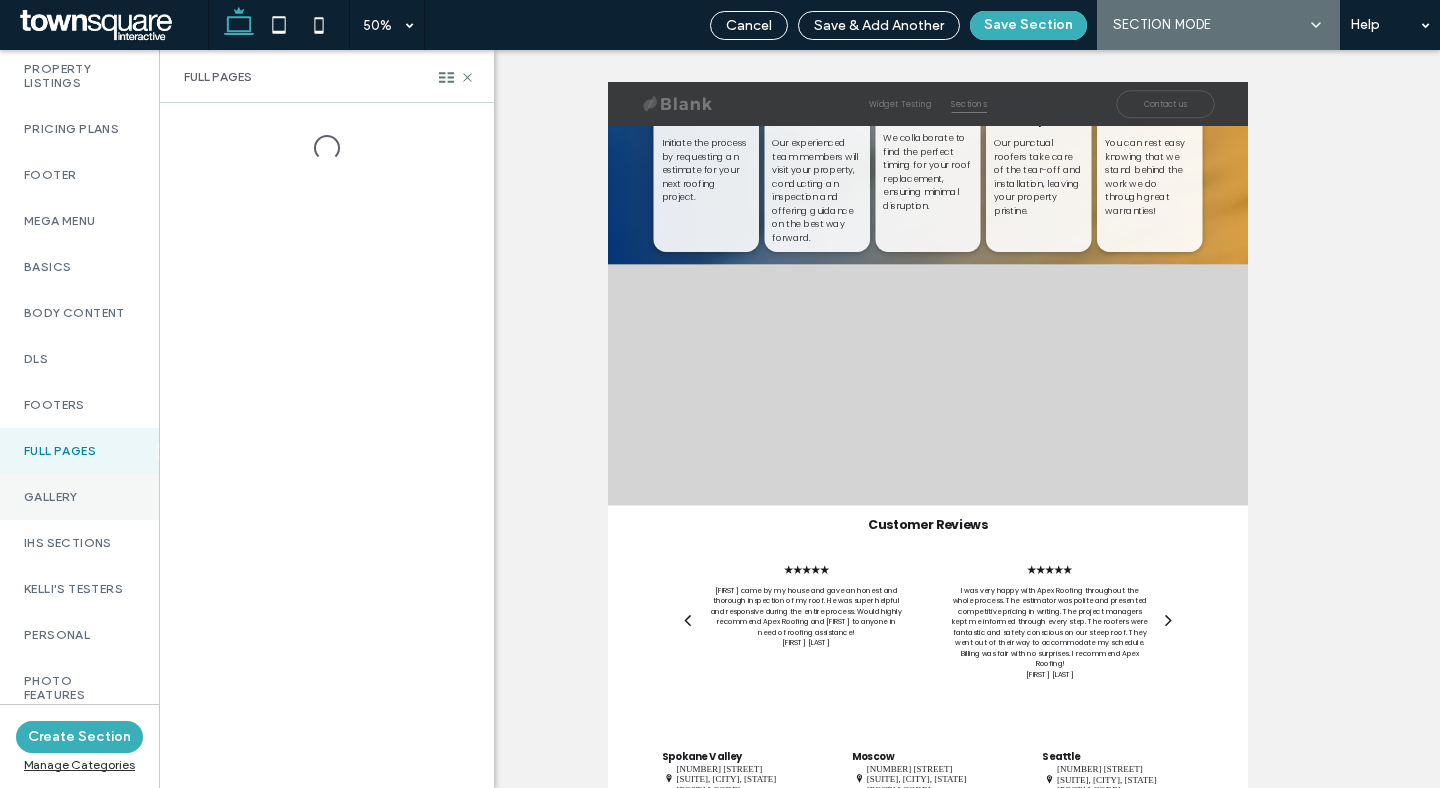 click on "Gallery" at bounding box center [79, -115] 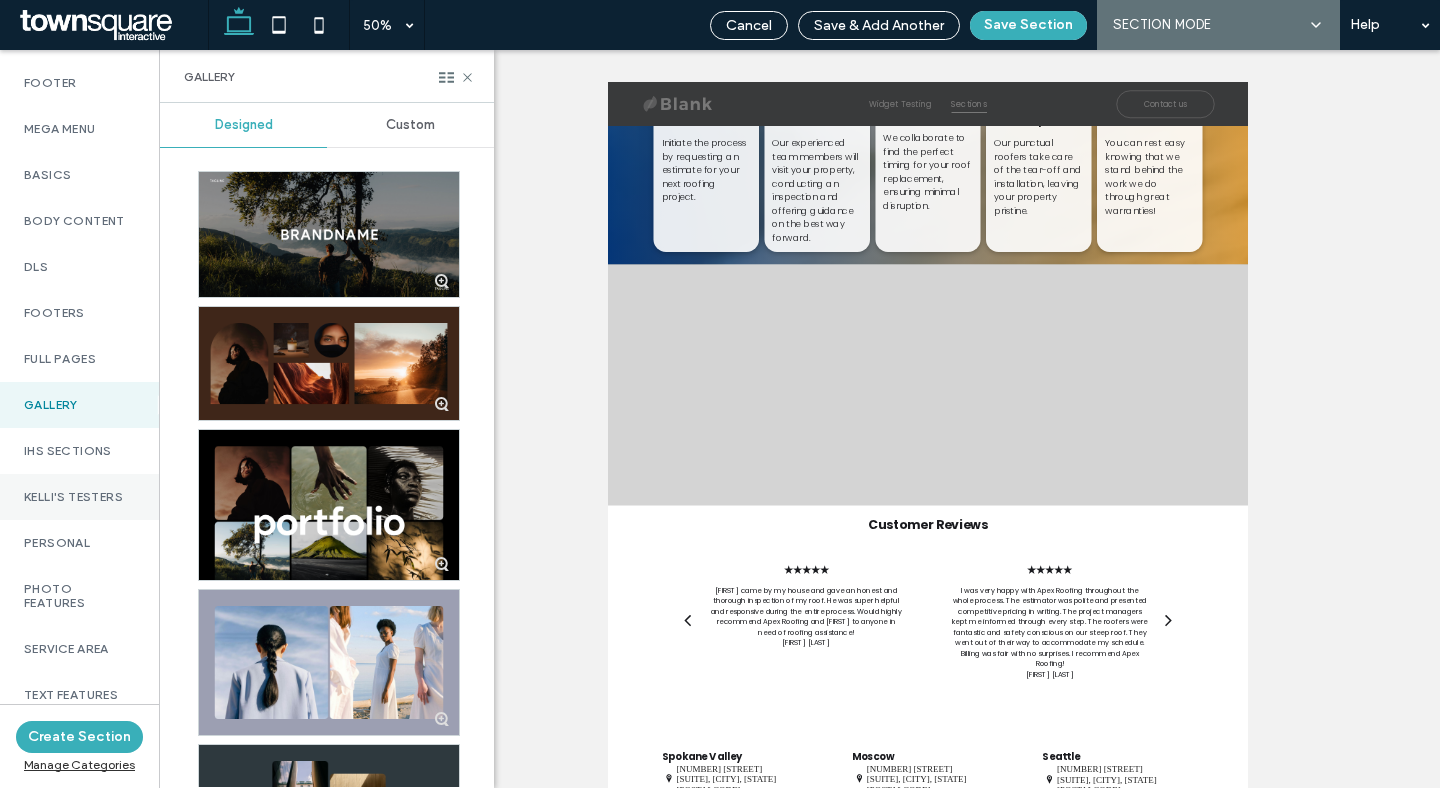 scroll, scrollTop: 1272, scrollLeft: 0, axis: vertical 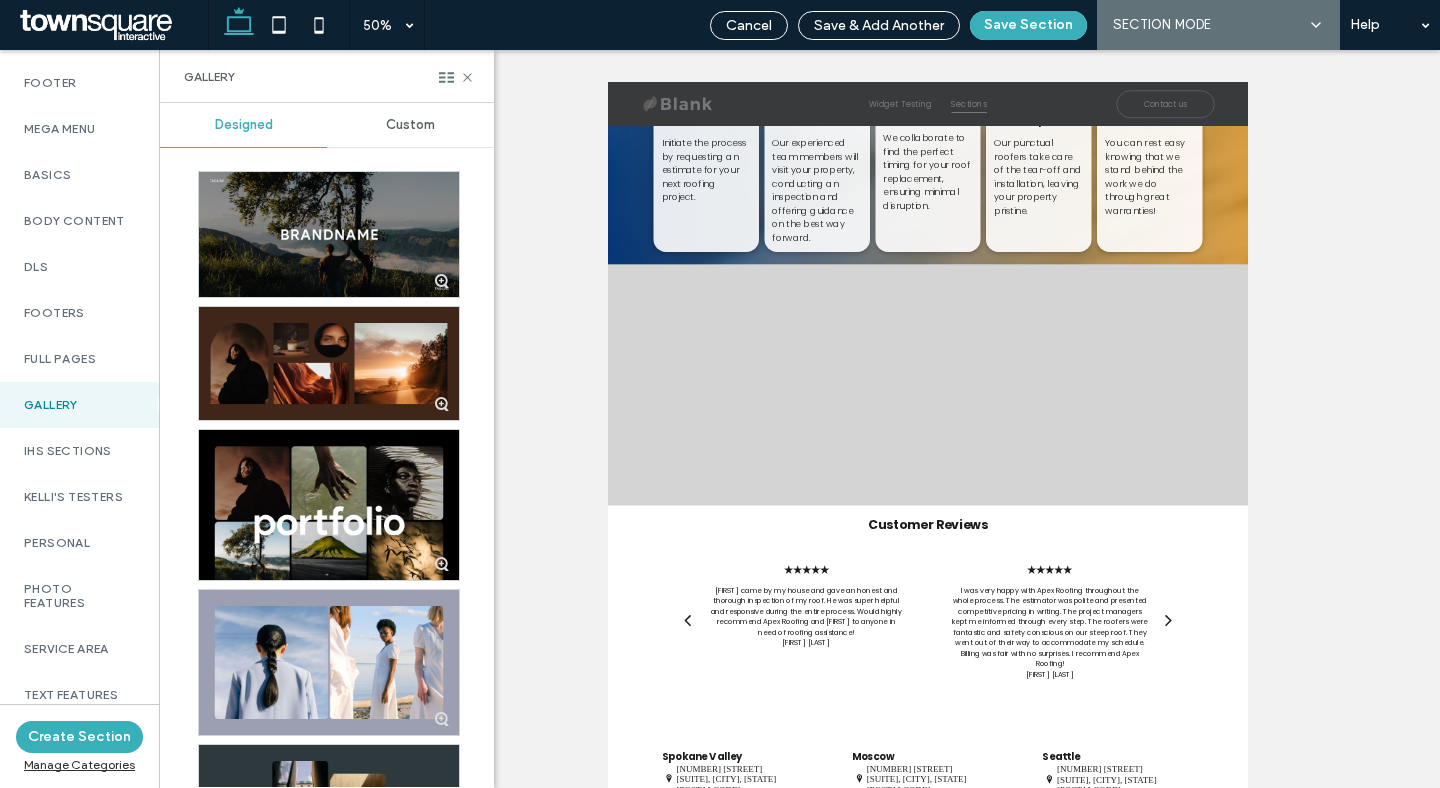 click on "Custom" at bounding box center [410, 125] 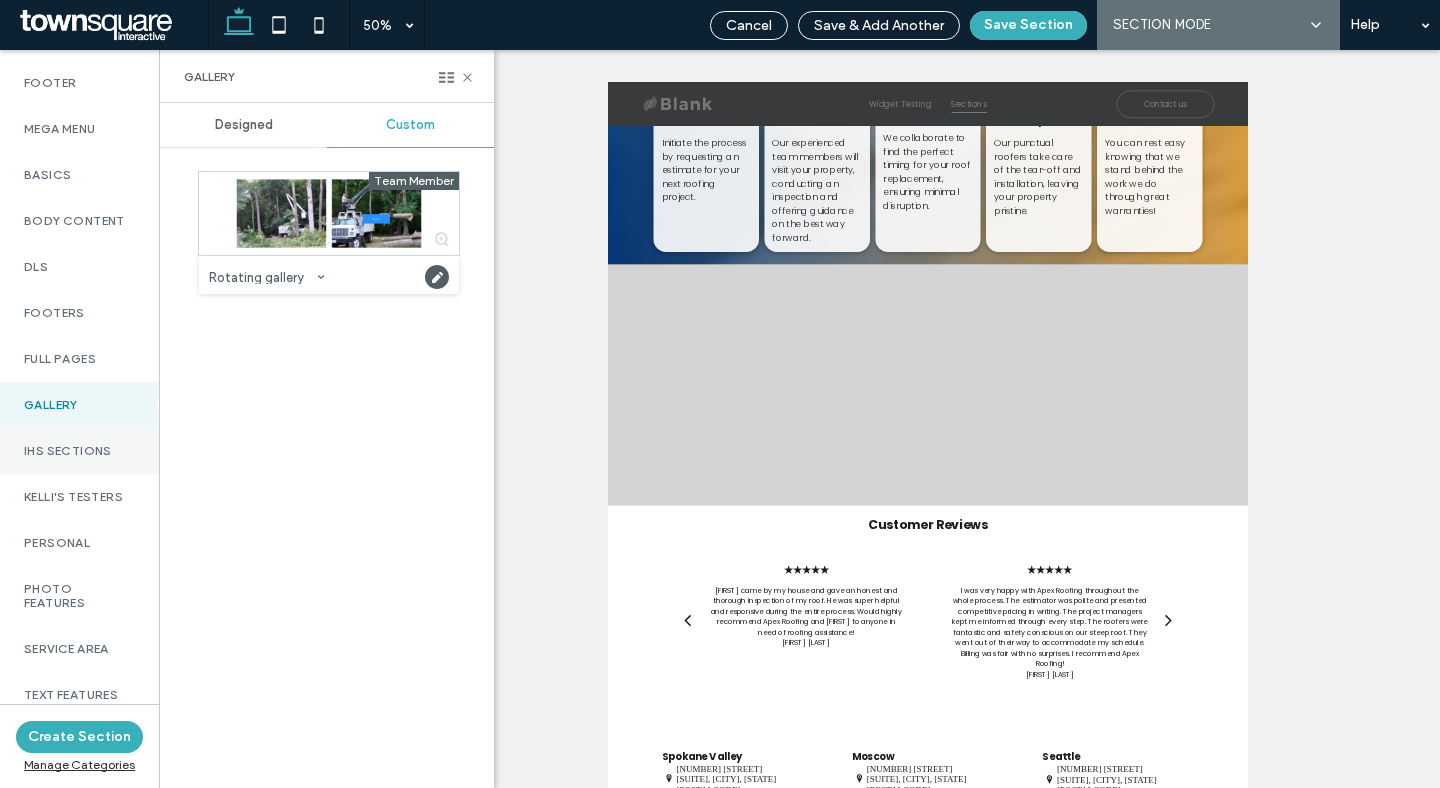 click on "IHS Sections" at bounding box center [79, 451] 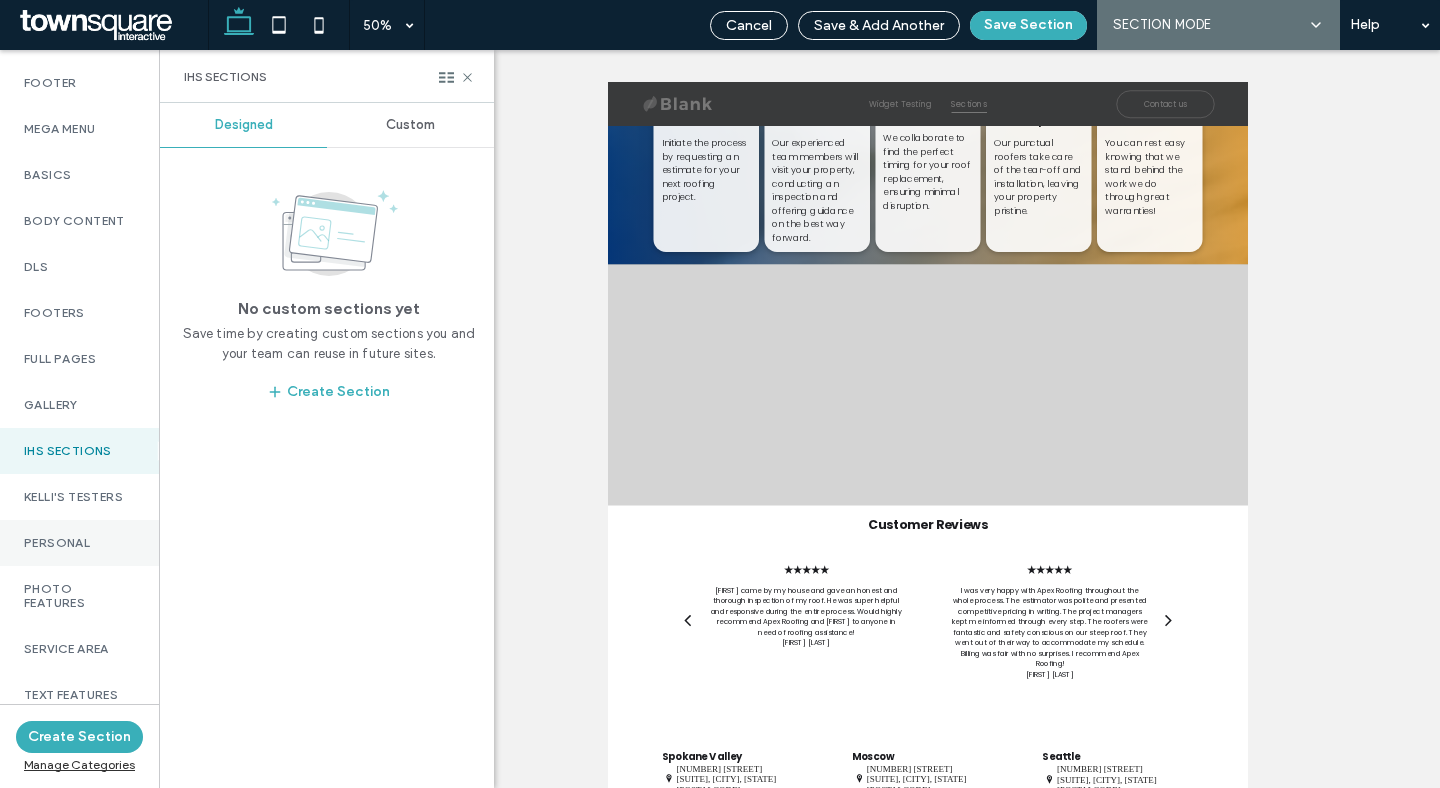 click on "Personal" at bounding box center (79, 543) 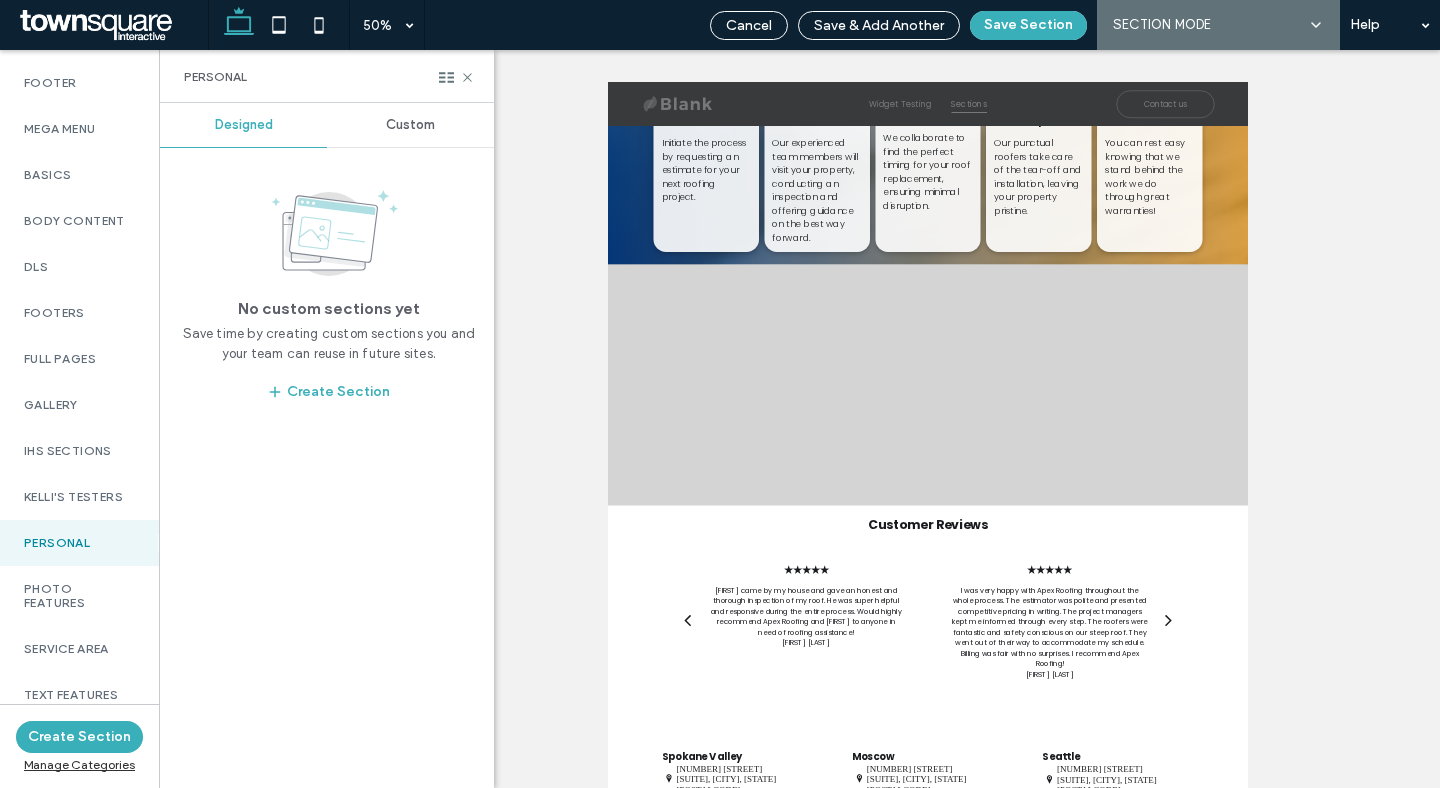 click on "Custom" at bounding box center [410, 125] 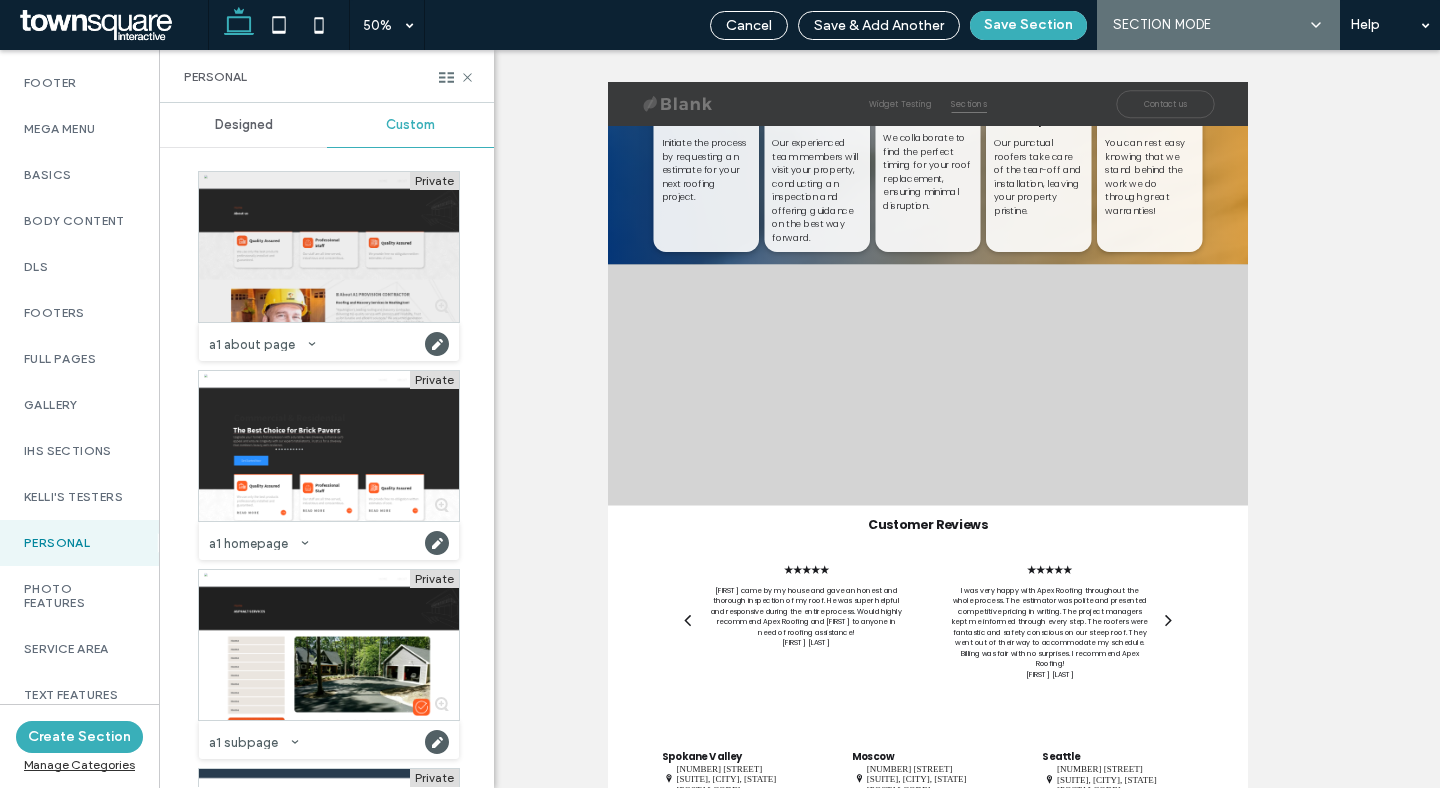 click at bounding box center [329, 247] 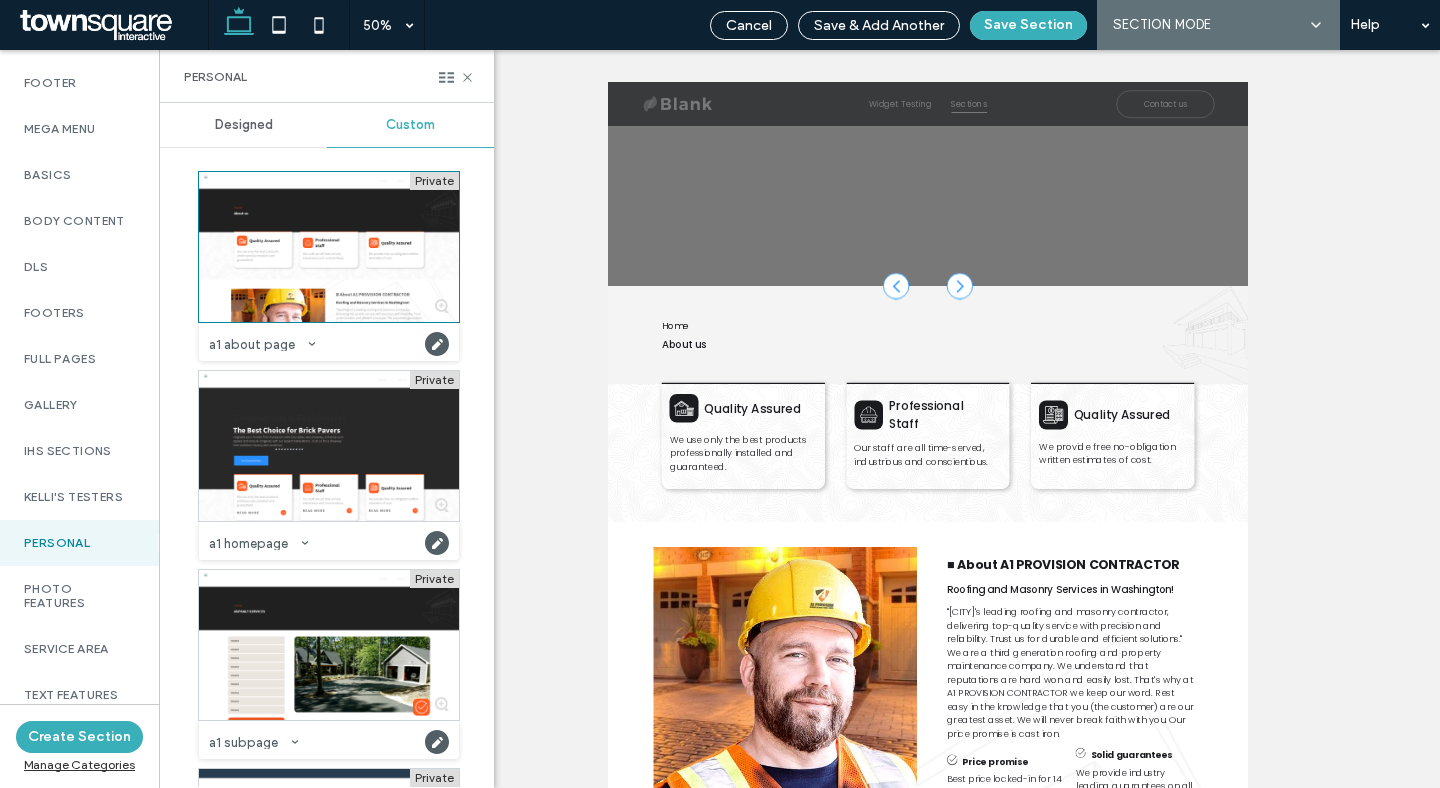 scroll, scrollTop: 471, scrollLeft: 0, axis: vertical 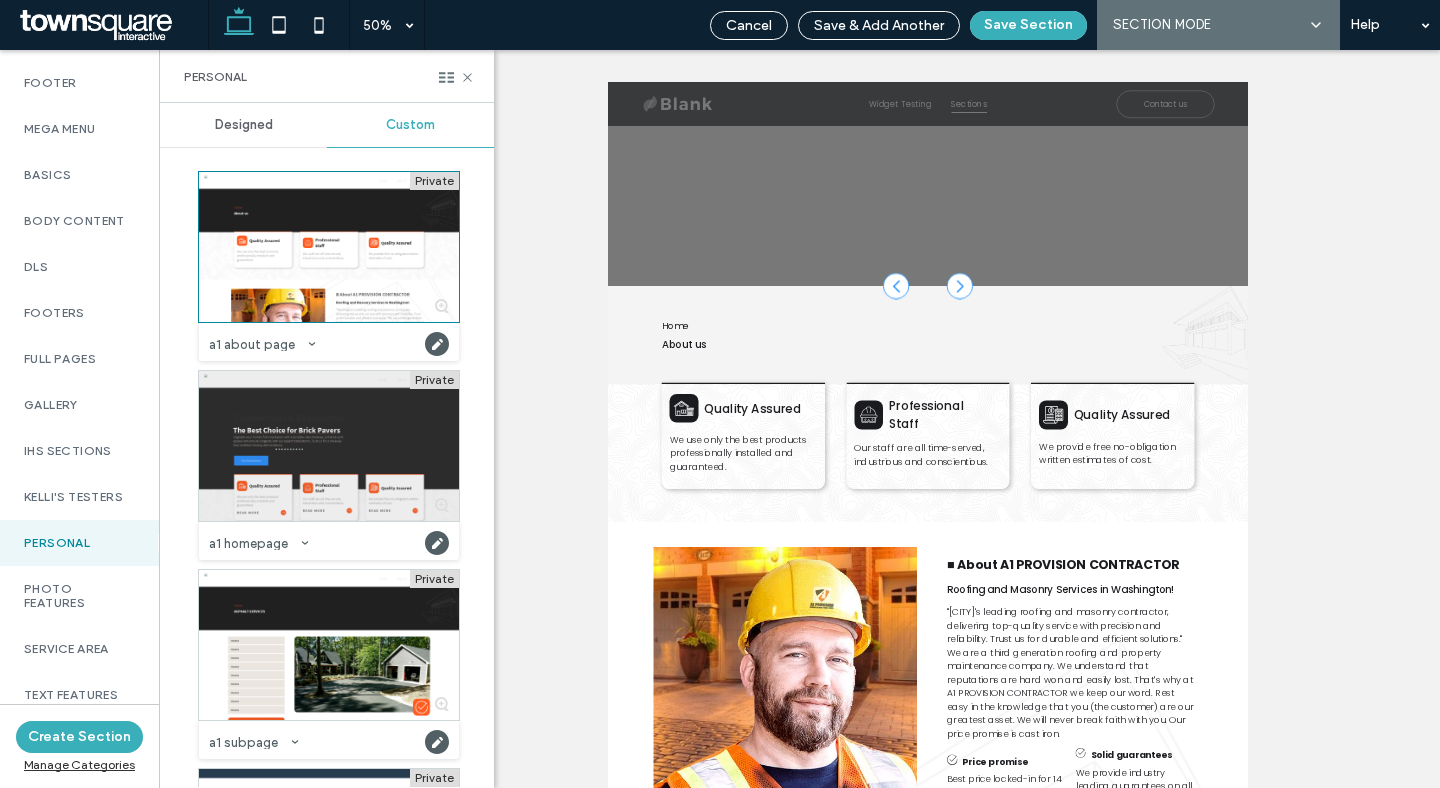 click at bounding box center [329, 446] 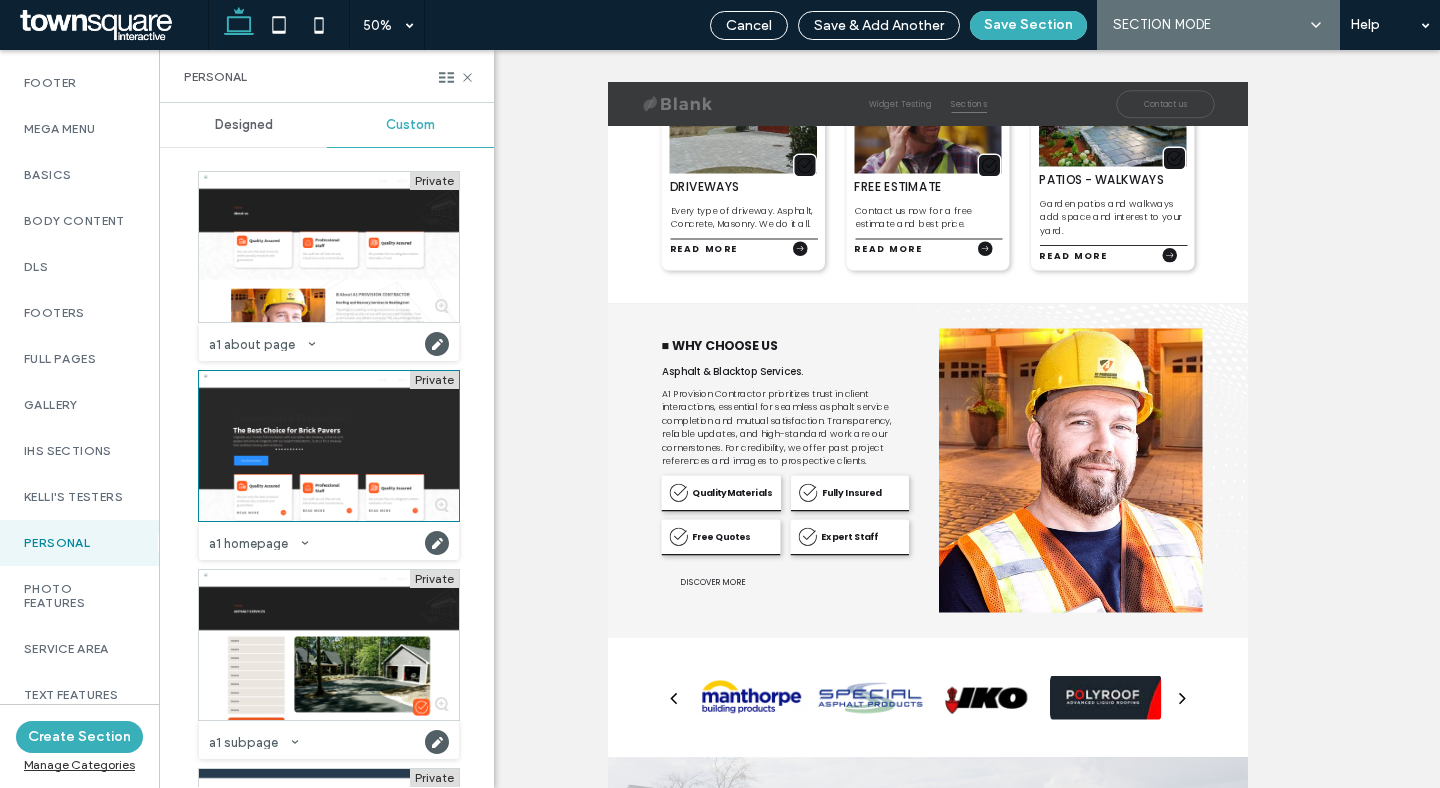 scroll, scrollTop: 3555, scrollLeft: 0, axis: vertical 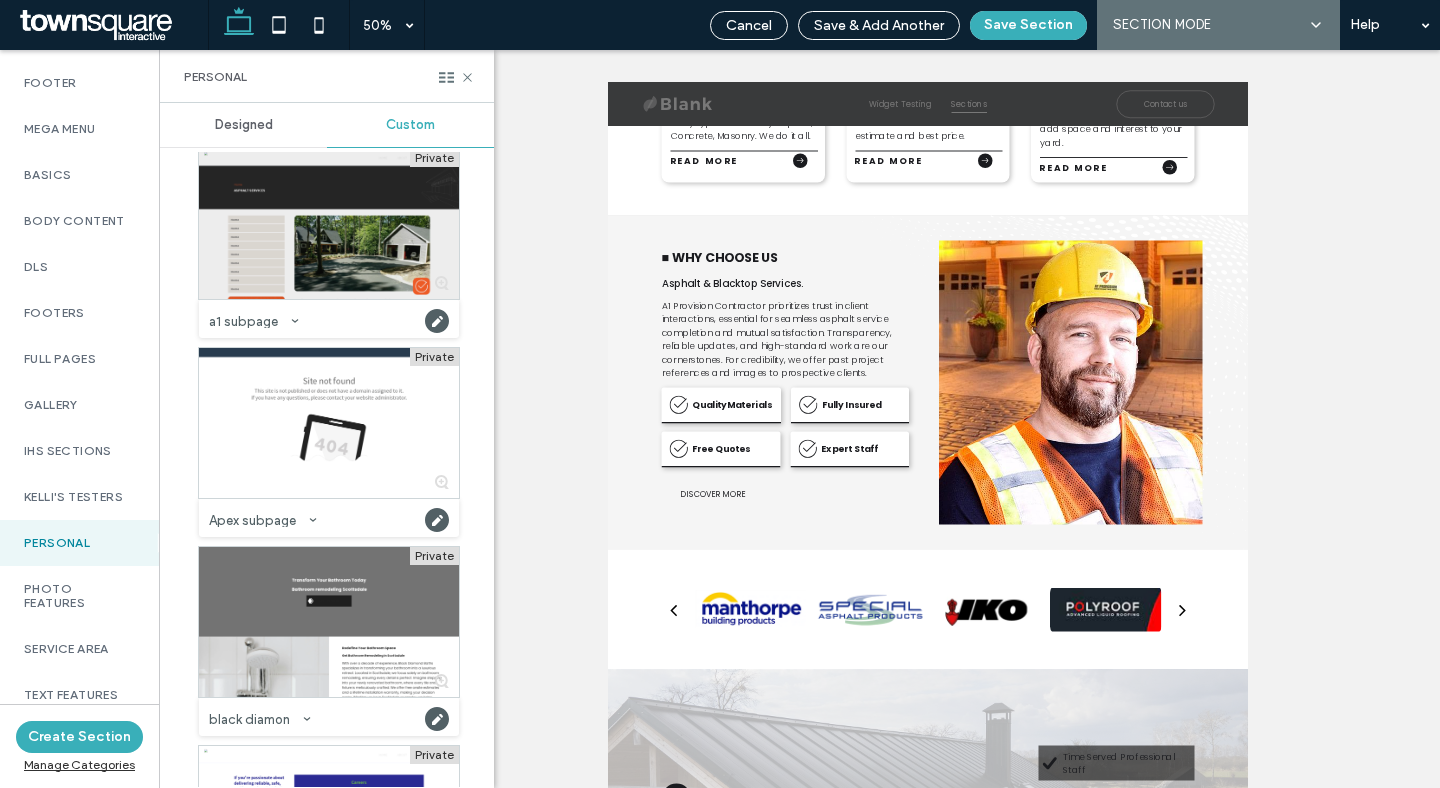 click at bounding box center [329, 224] 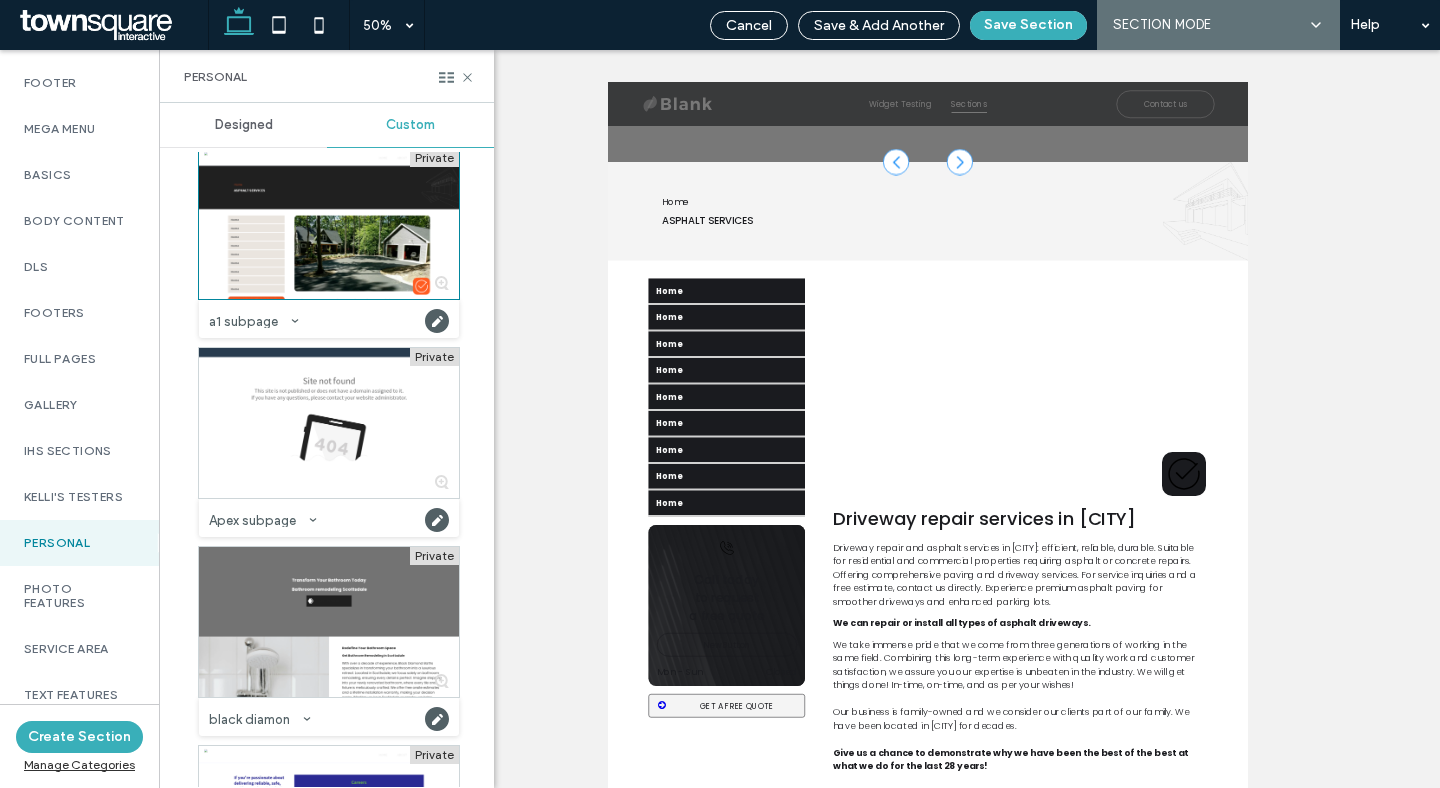 scroll, scrollTop: 503, scrollLeft: 0, axis: vertical 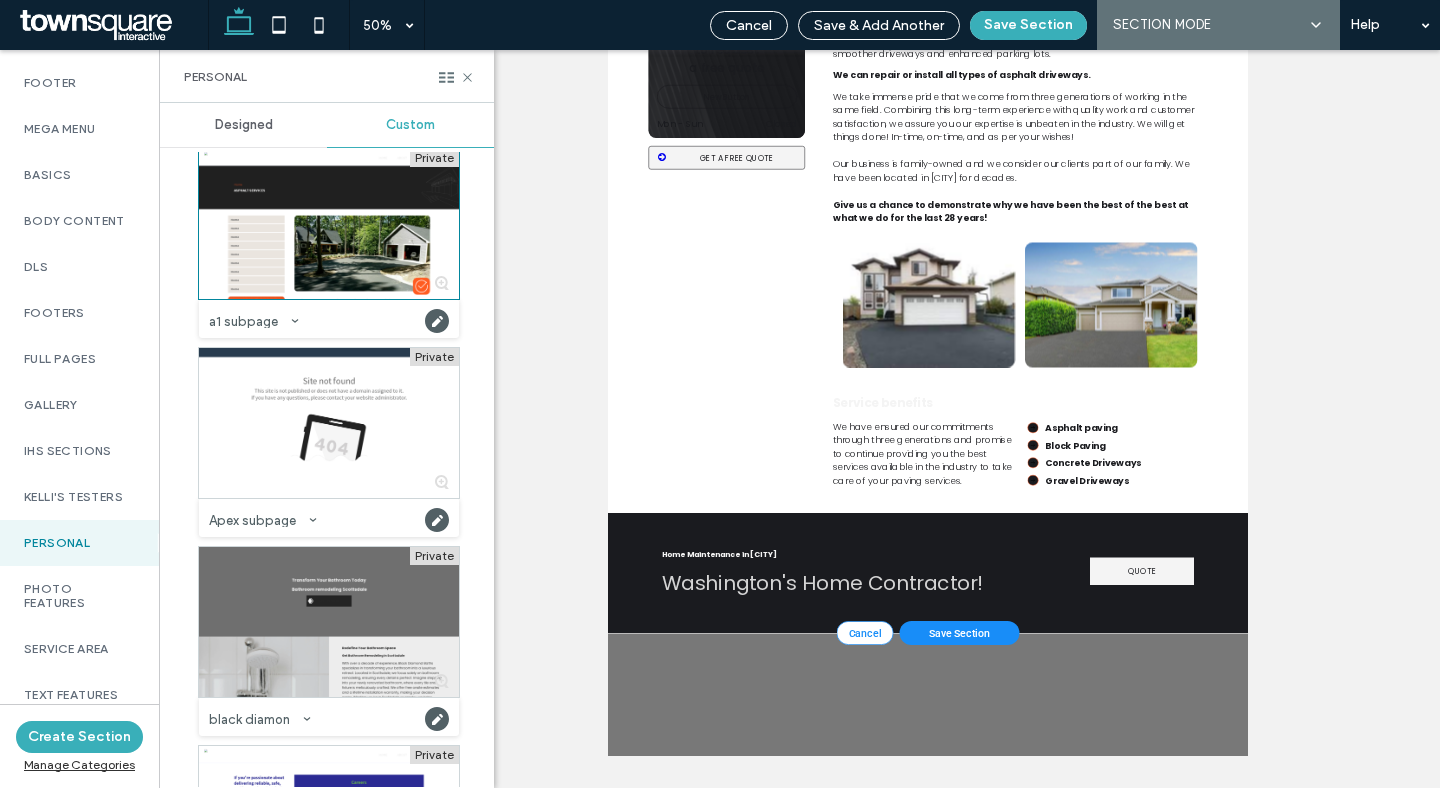 click at bounding box center (329, 622) 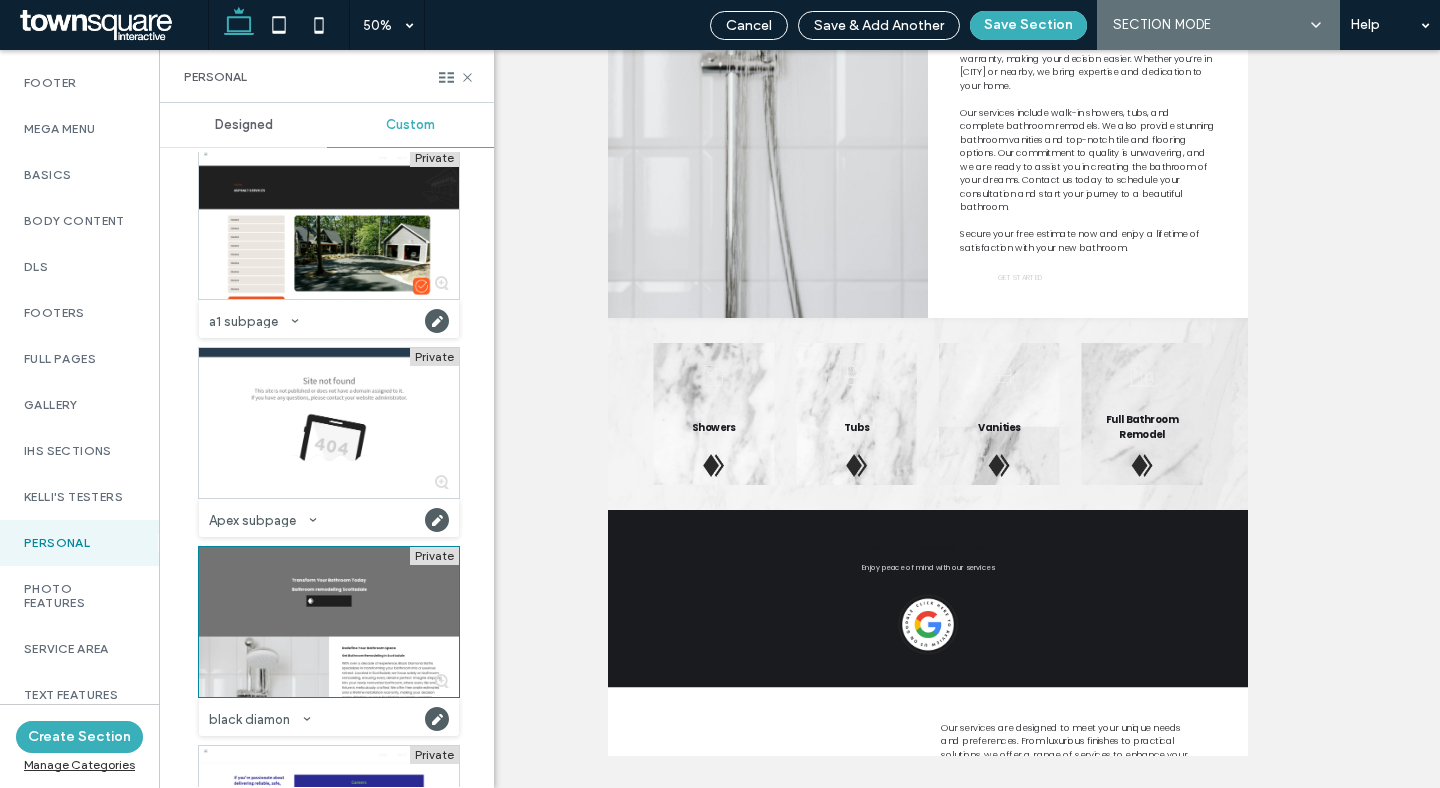 scroll, scrollTop: 0, scrollLeft: 0, axis: both 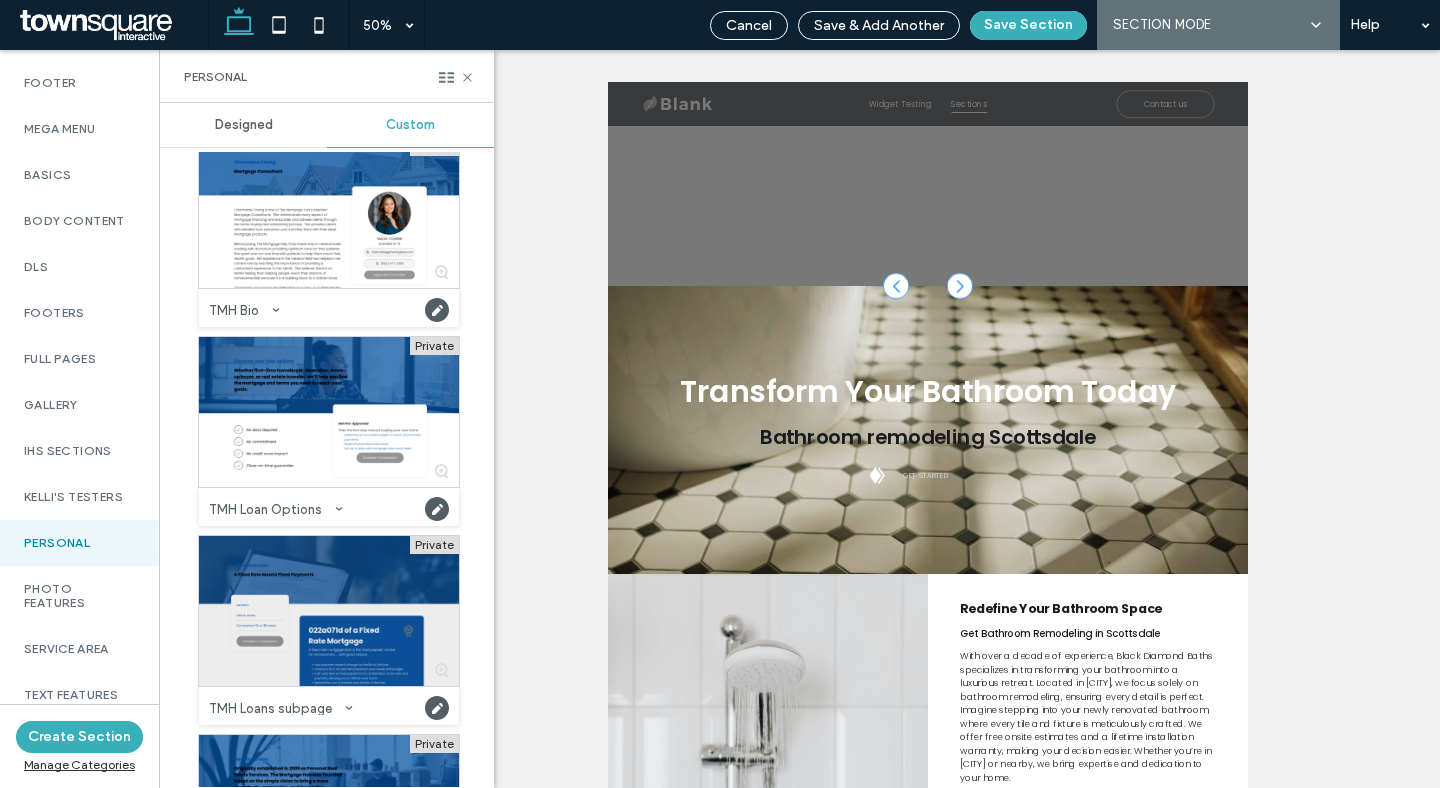 click at bounding box center [329, 611] 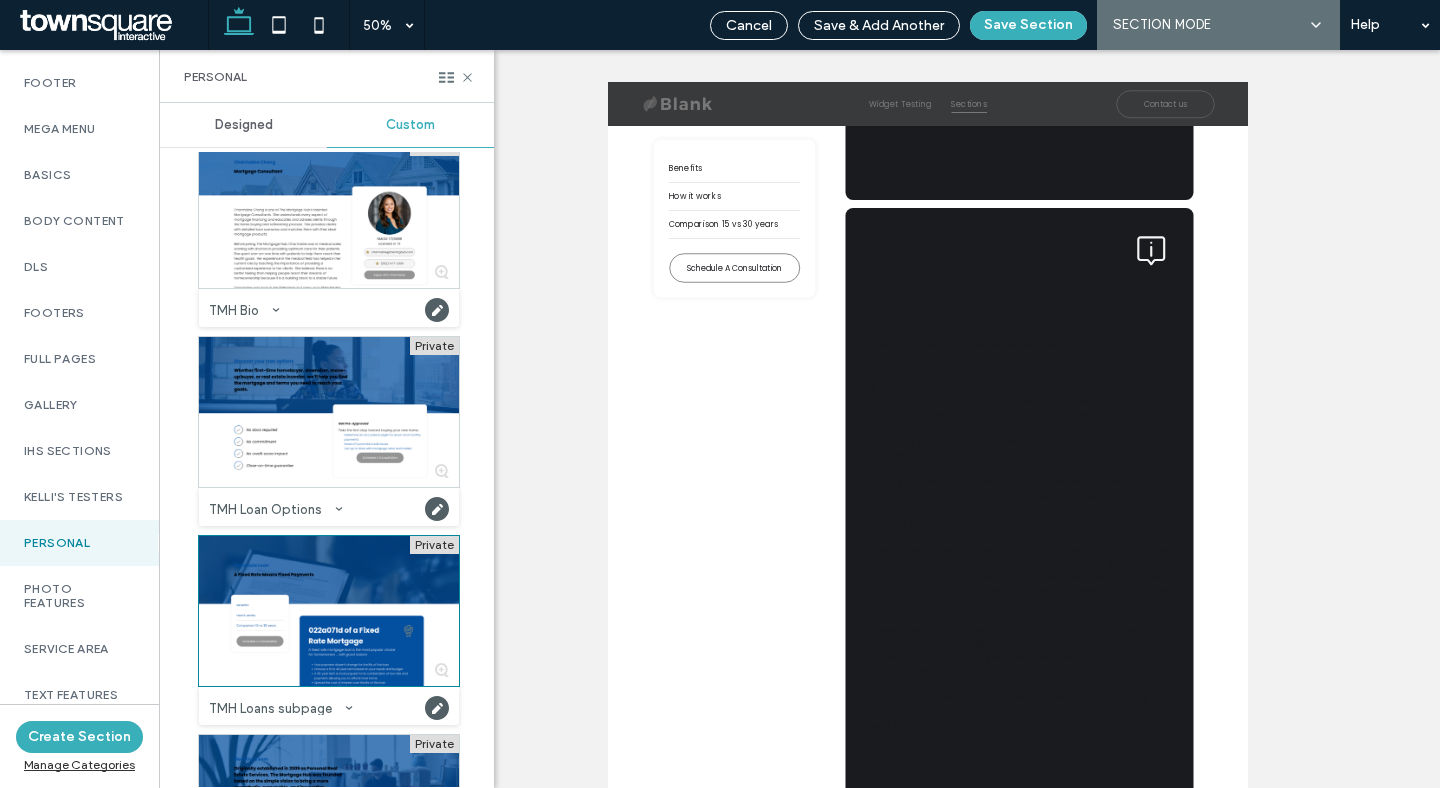 scroll, scrollTop: 3344, scrollLeft: 0, axis: vertical 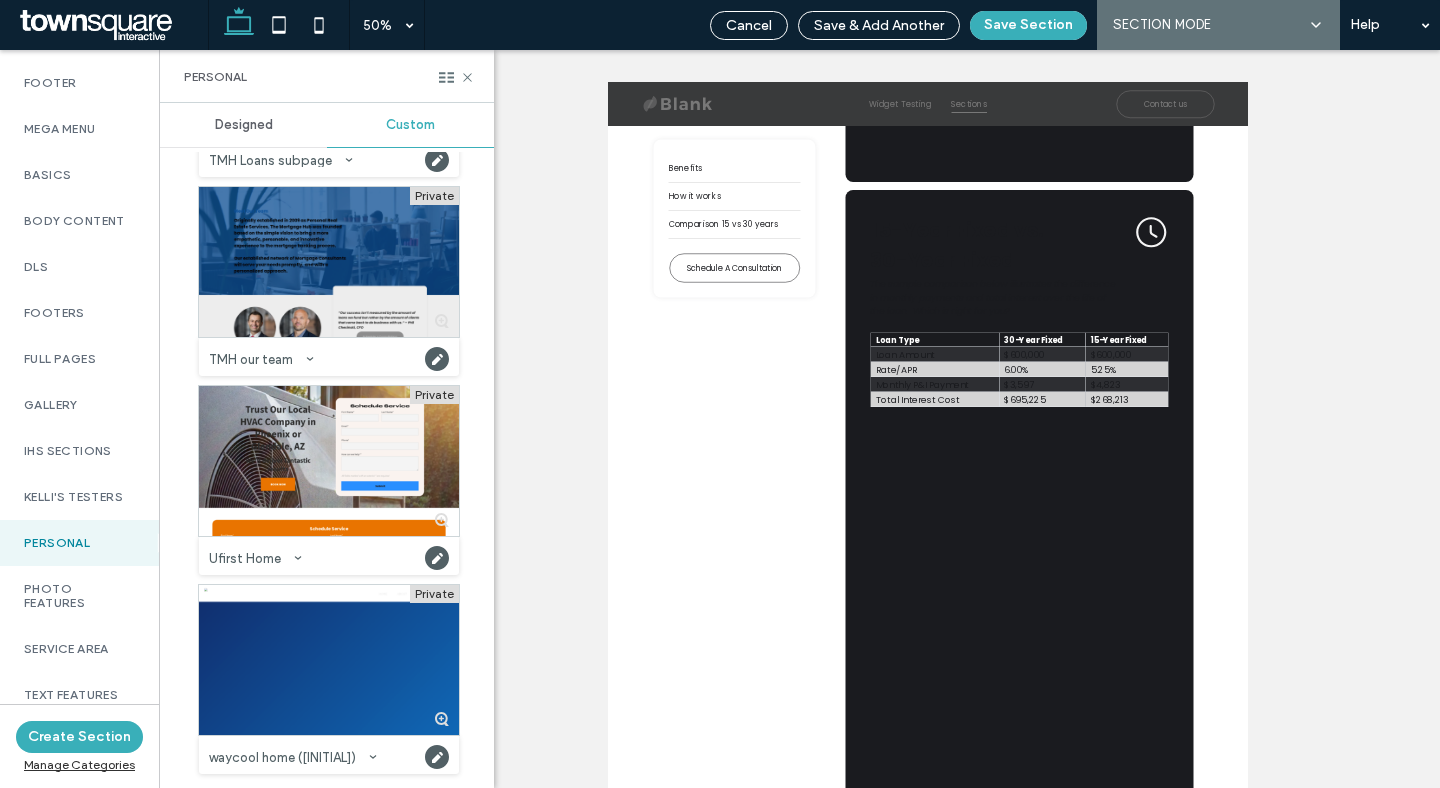 click at bounding box center [329, 262] 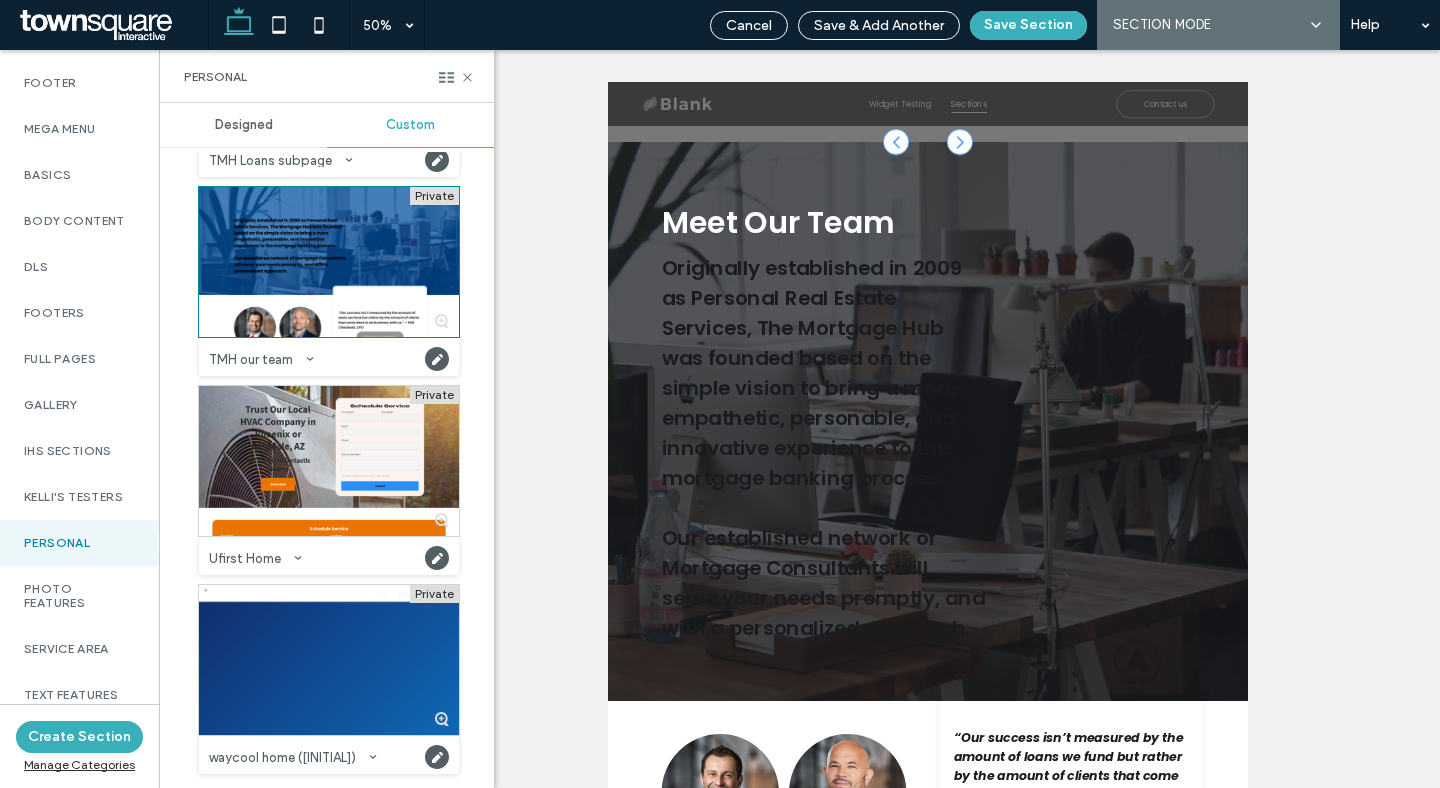 scroll, scrollTop: 248, scrollLeft: 0, axis: vertical 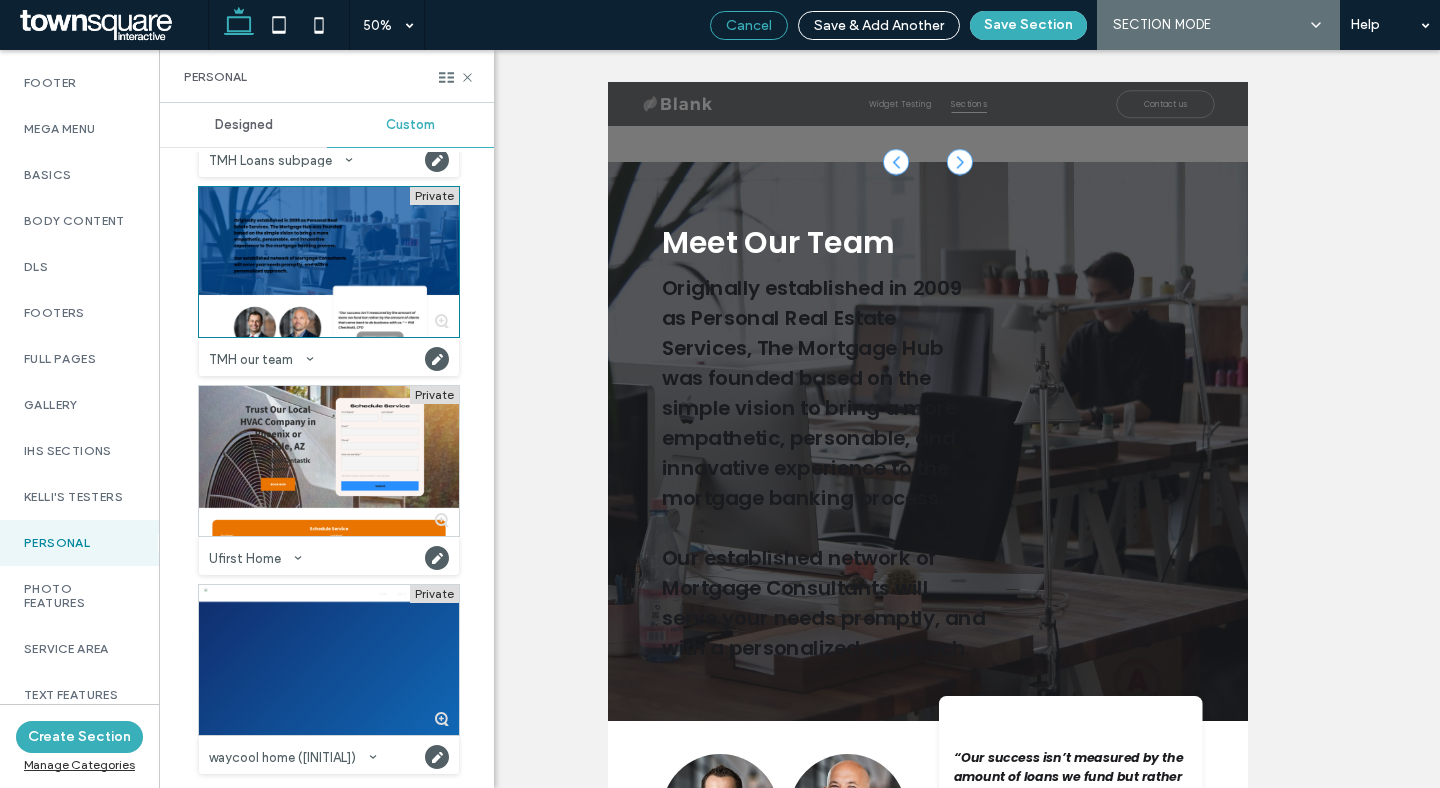 click on "Cancel" at bounding box center [749, 25] 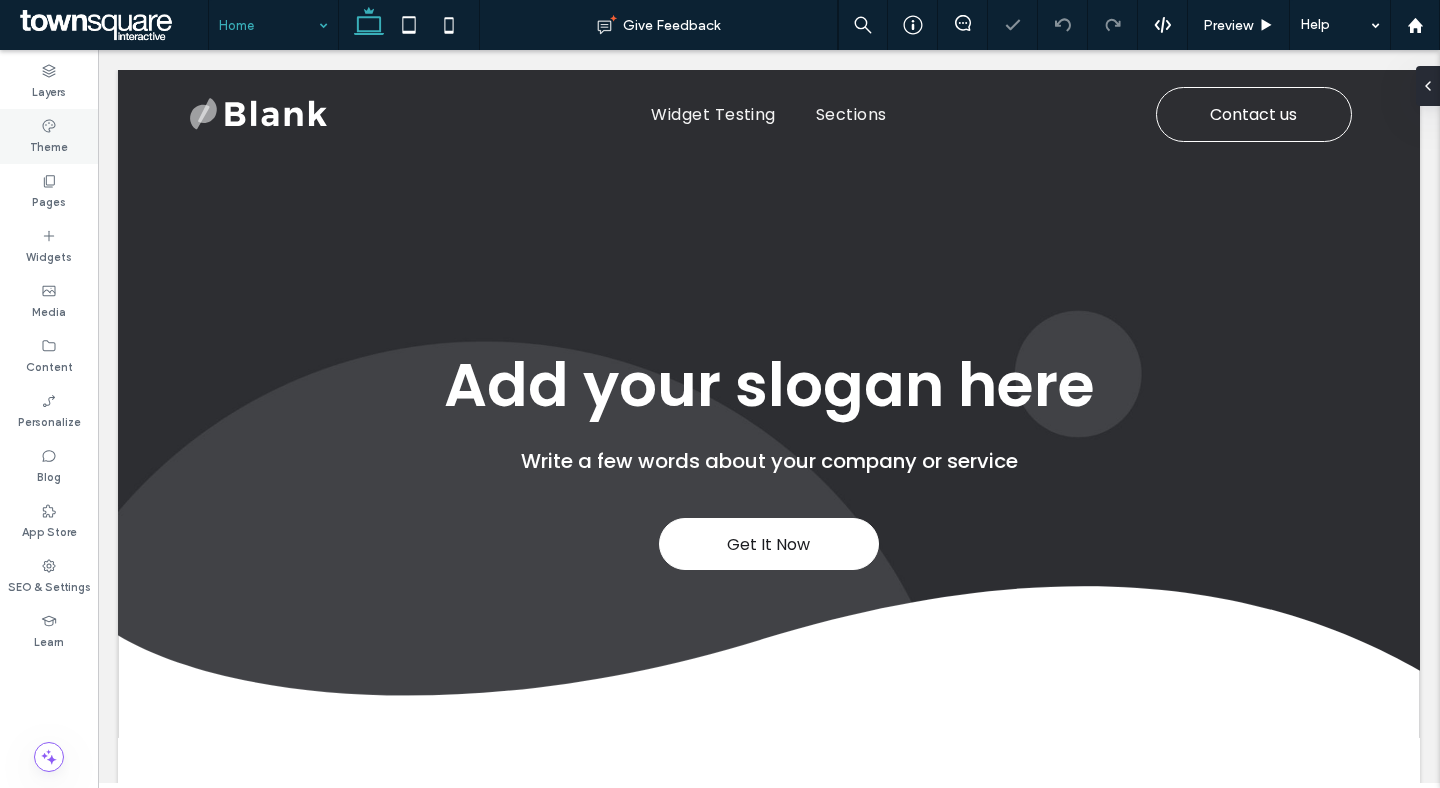 scroll, scrollTop: 0, scrollLeft: 0, axis: both 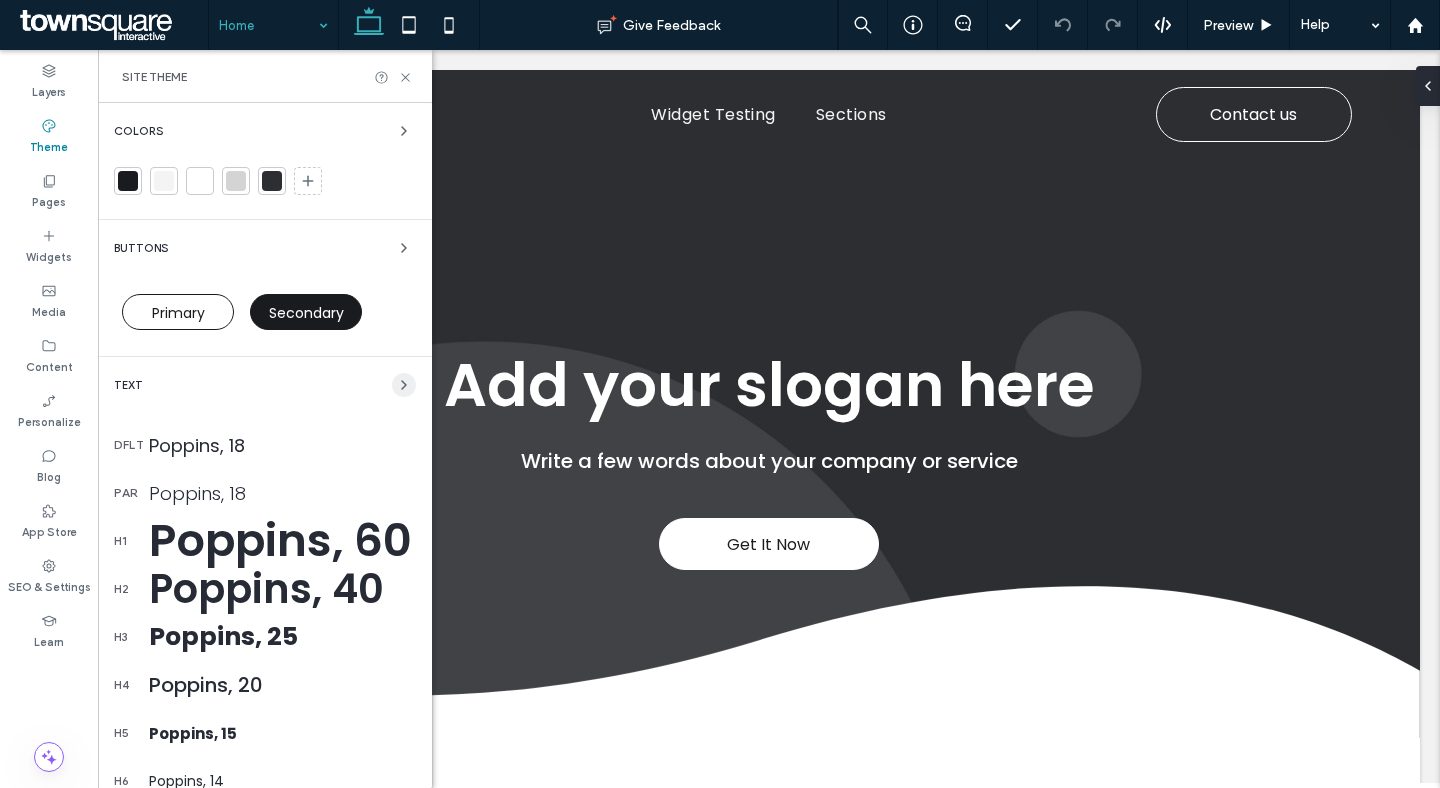 click at bounding box center [404, 385] 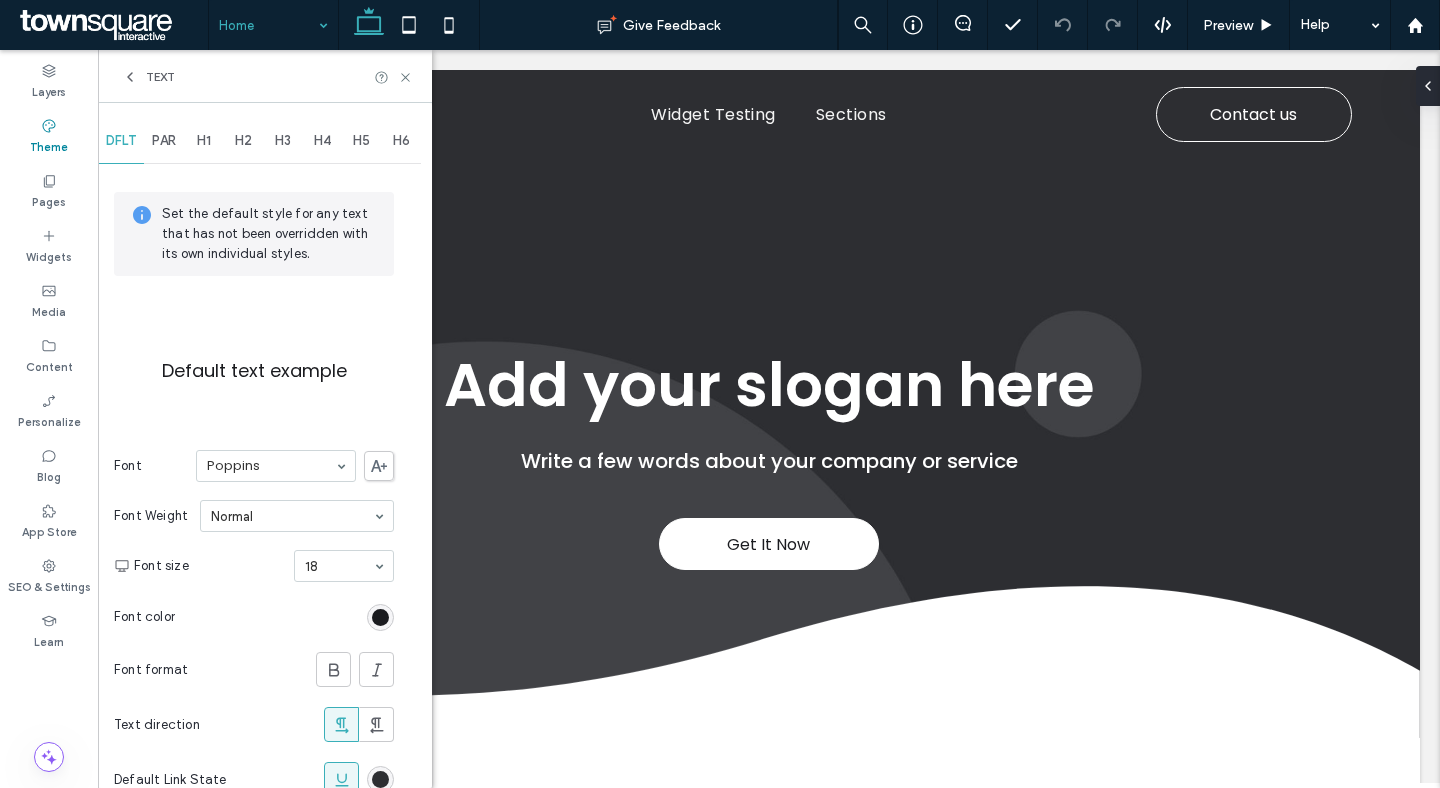 click on "H1" at bounding box center [204, 141] 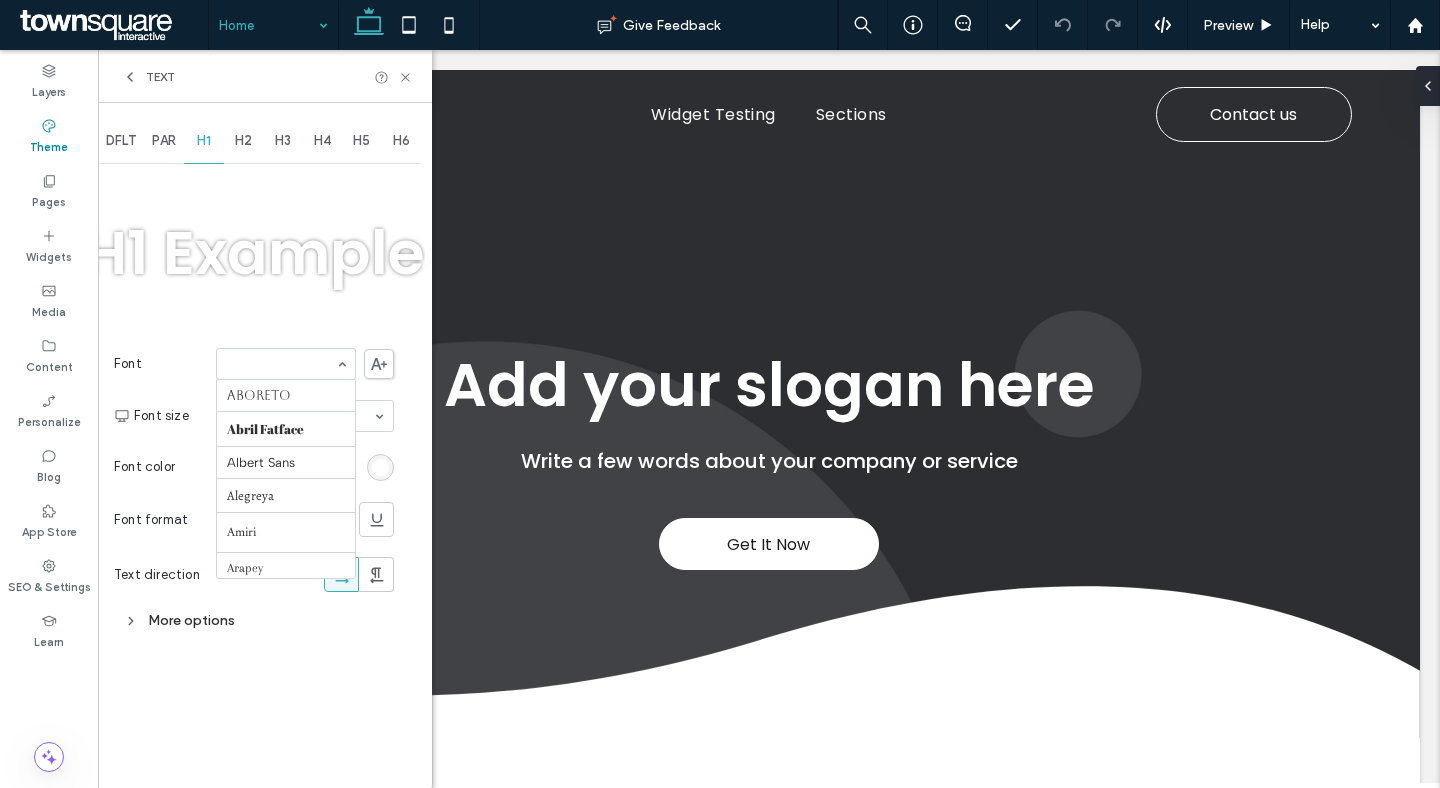 scroll, scrollTop: 1511, scrollLeft: 0, axis: vertical 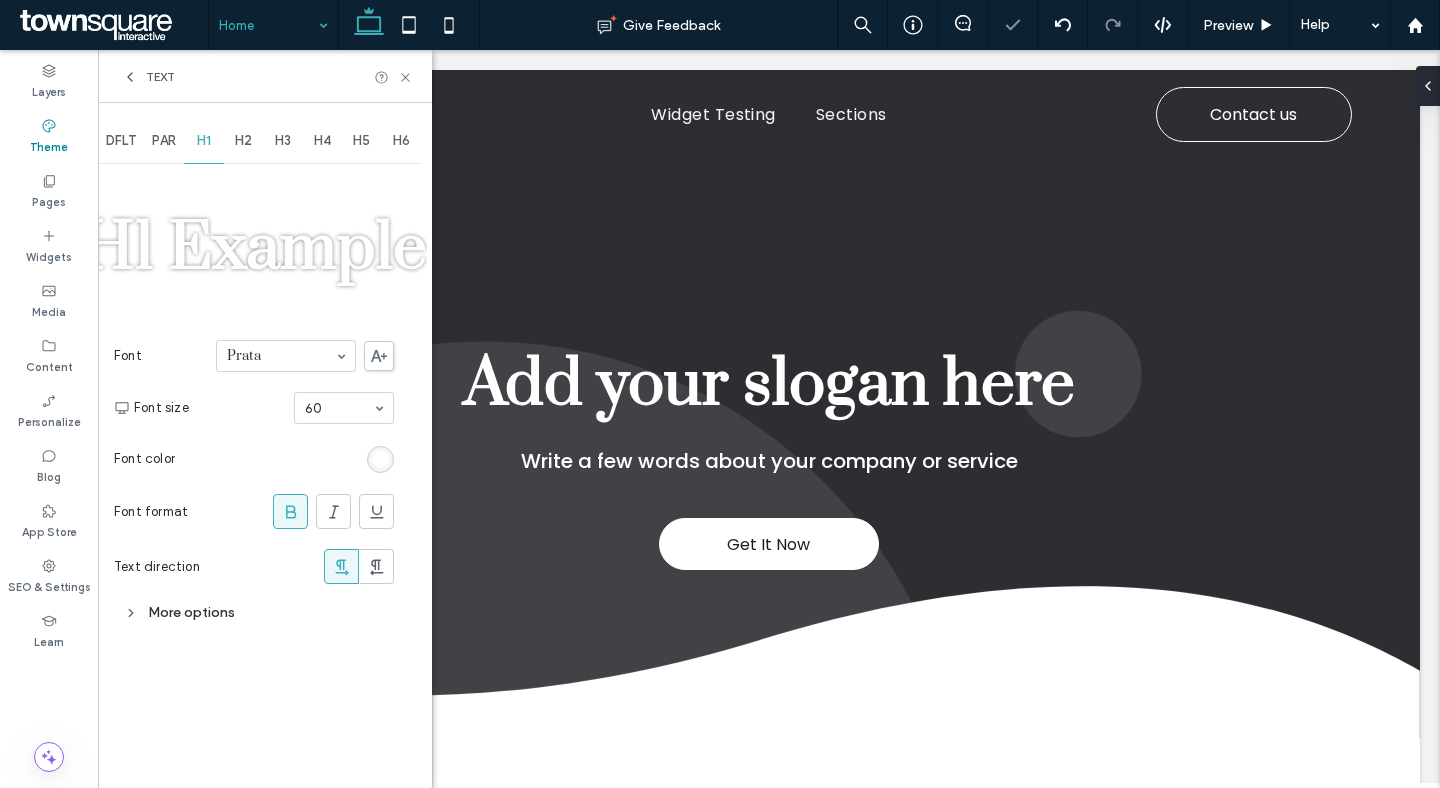 click at bounding box center [379, 356] 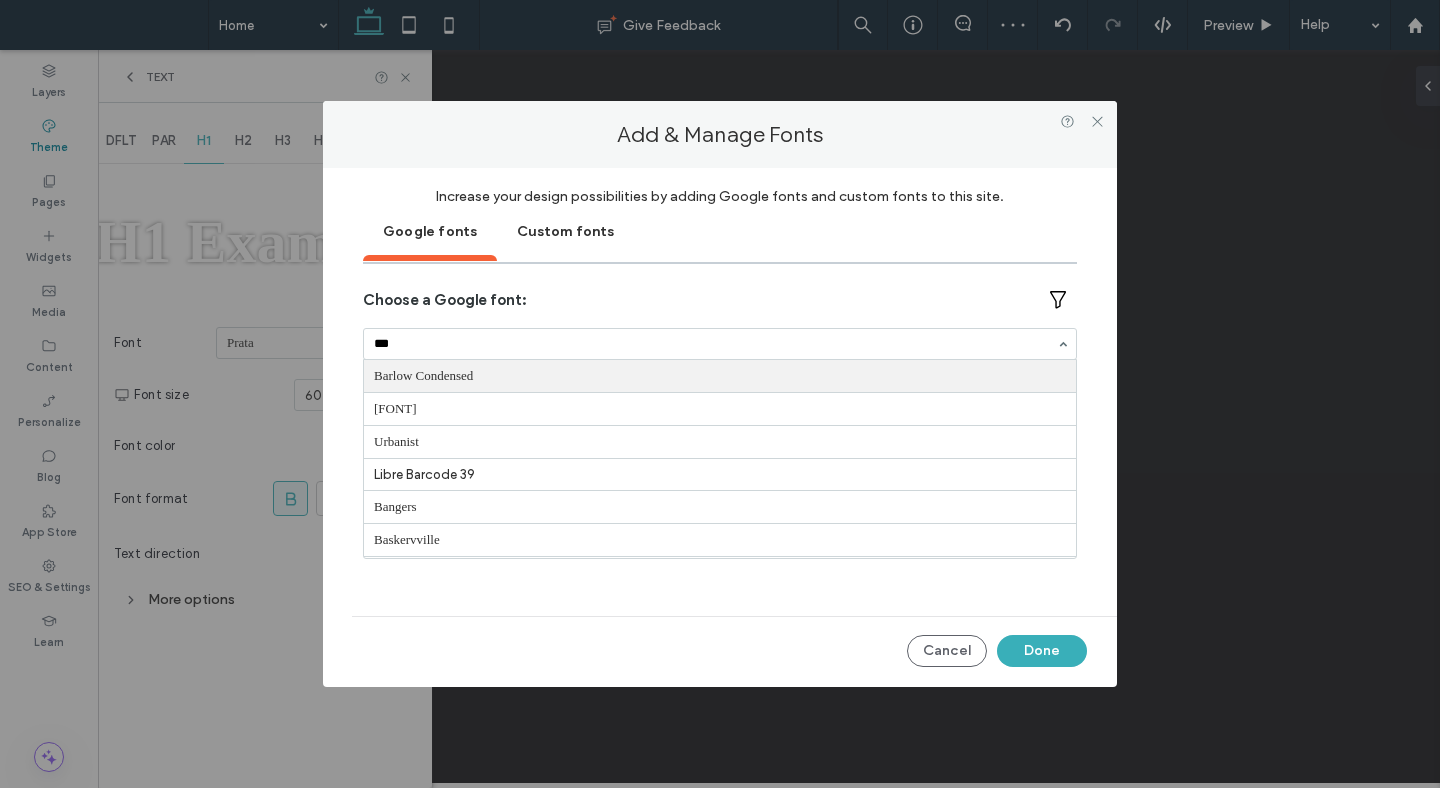 scroll, scrollTop: 0, scrollLeft: 0, axis: both 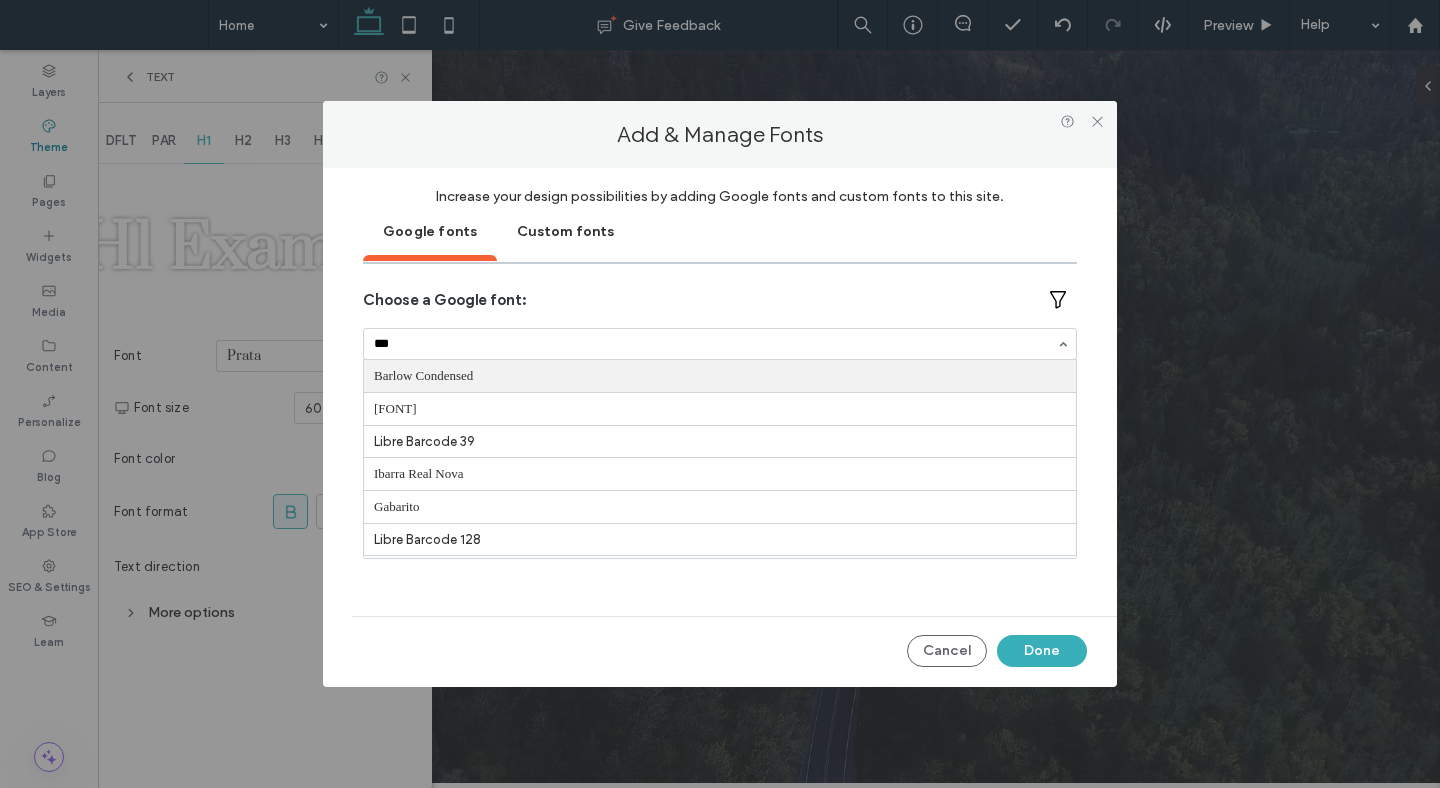 type on "****" 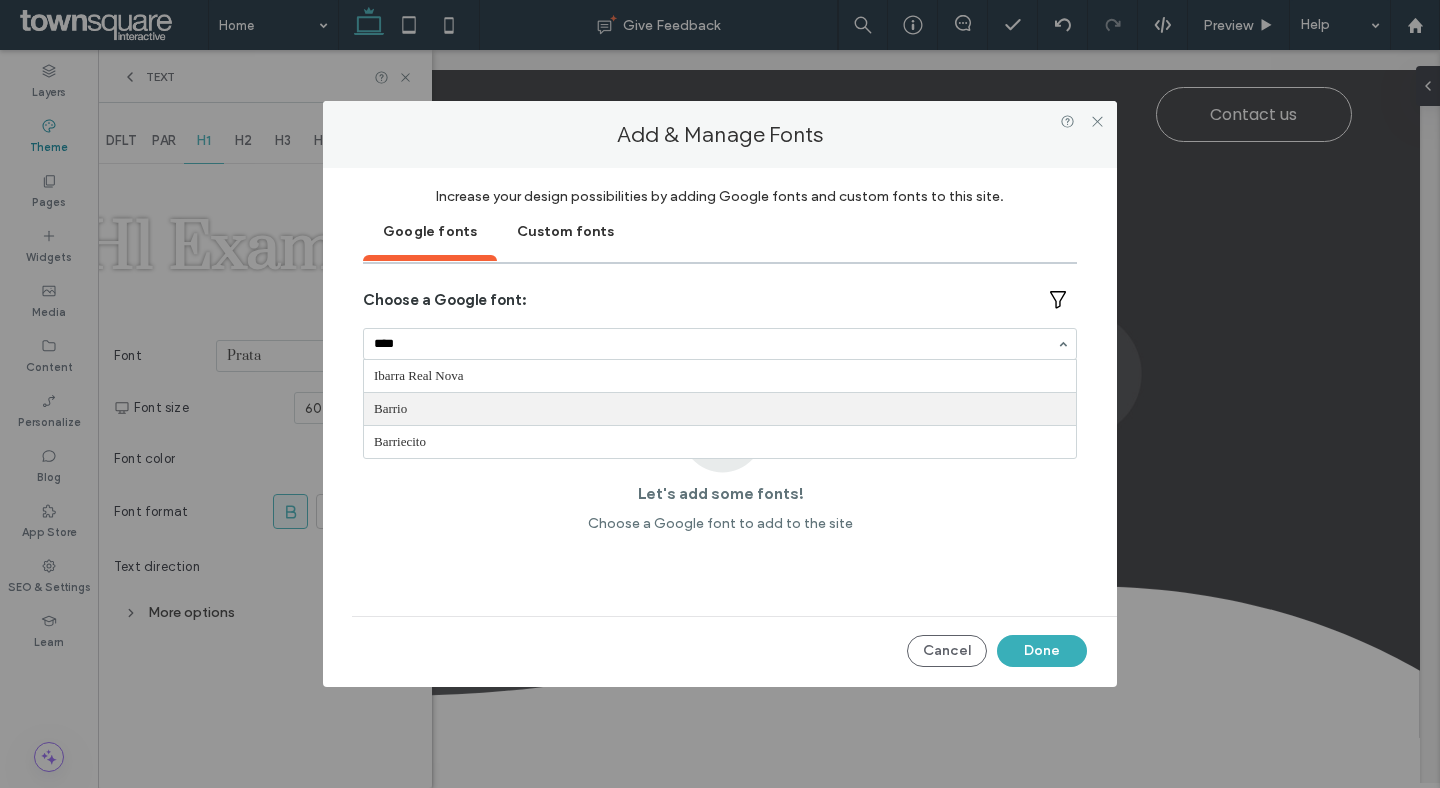 type 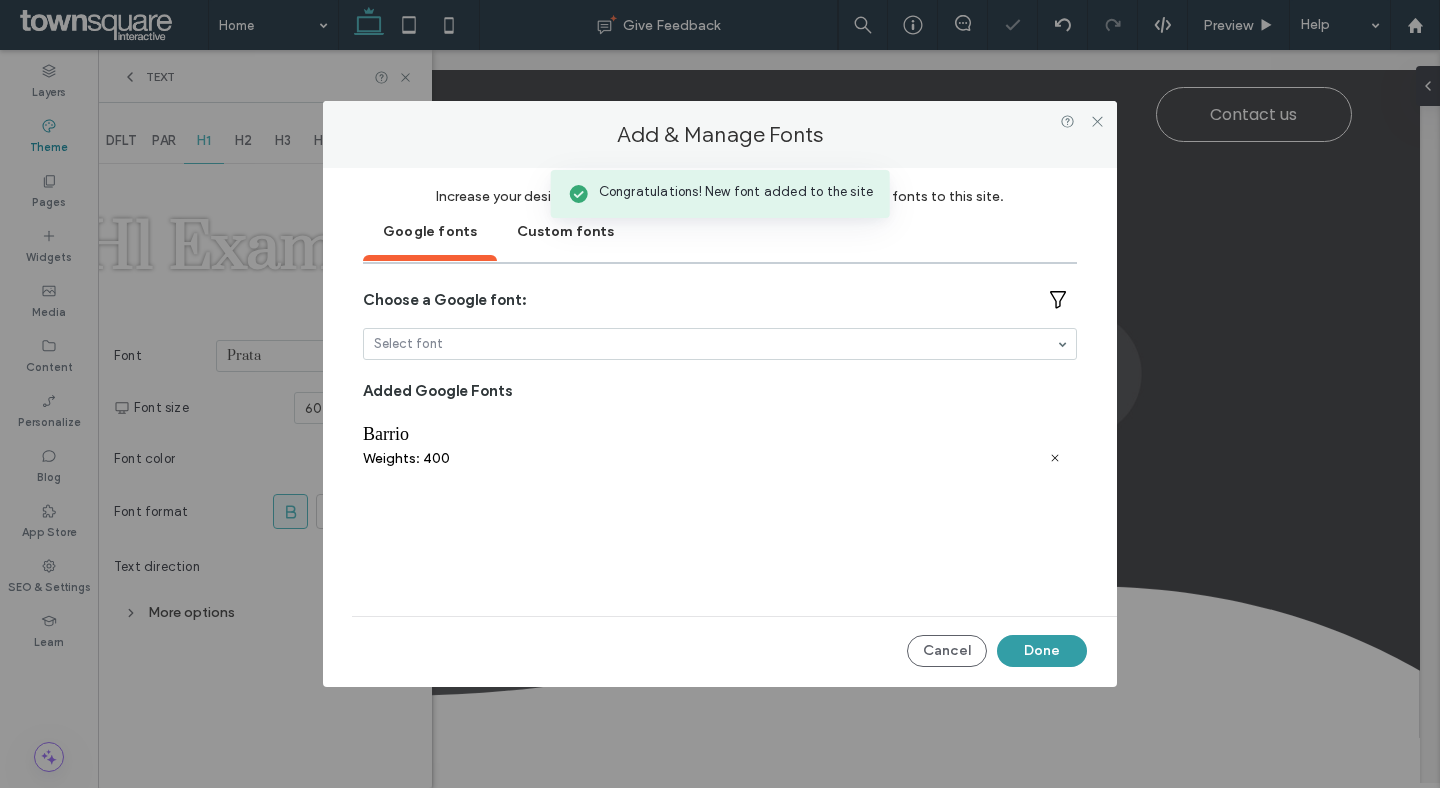 click on "Done" at bounding box center (1042, 651) 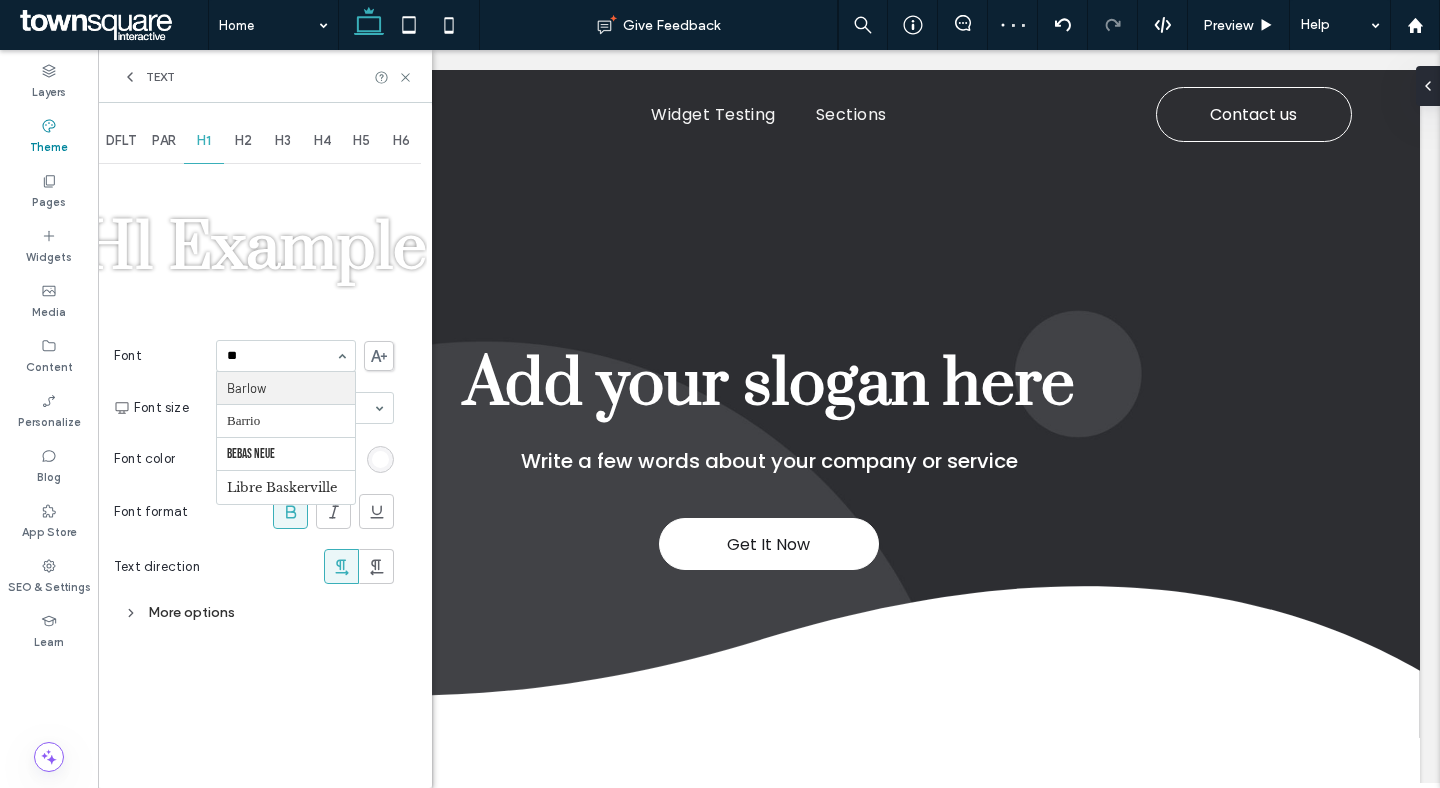 scroll, scrollTop: 0, scrollLeft: 0, axis: both 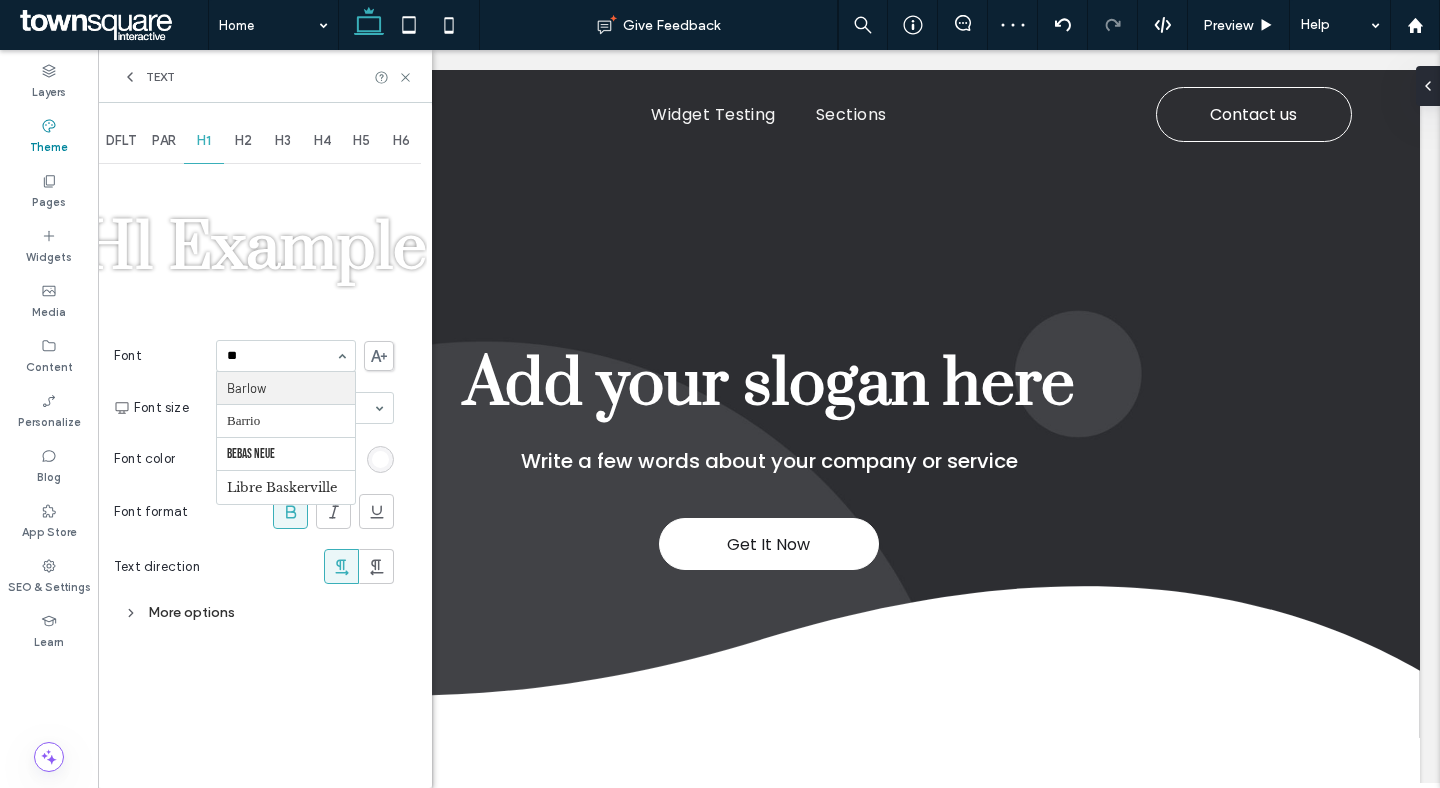 type on "***" 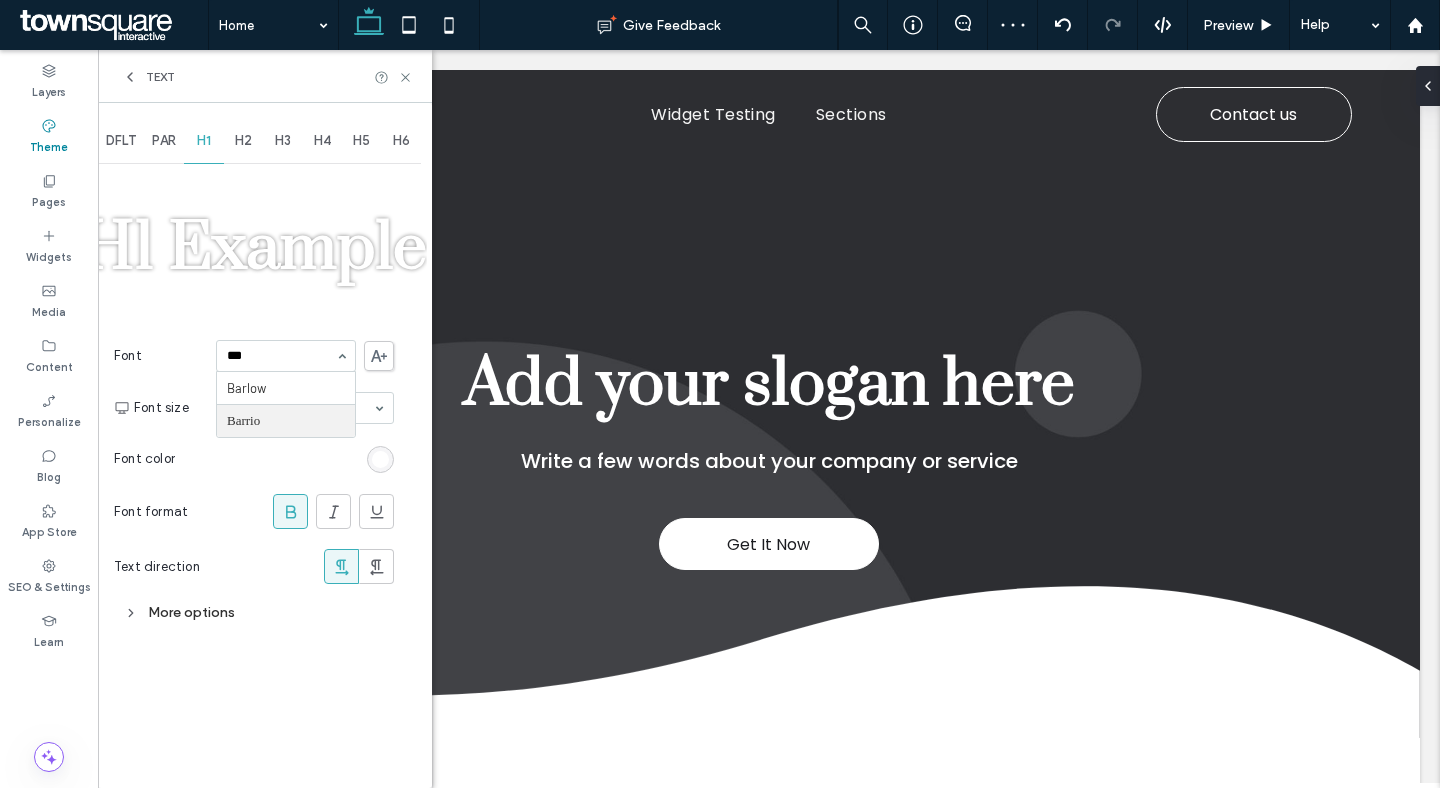type 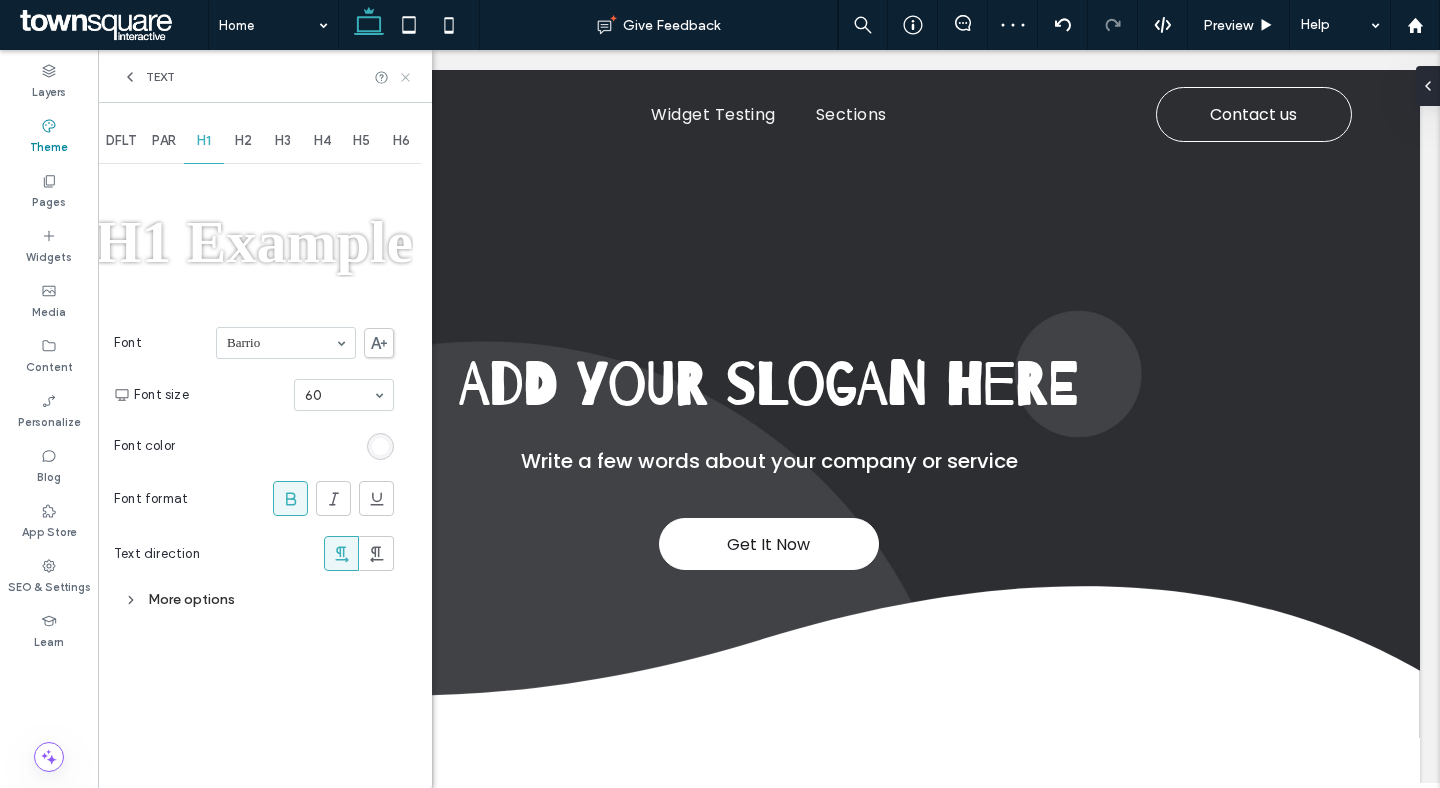 click 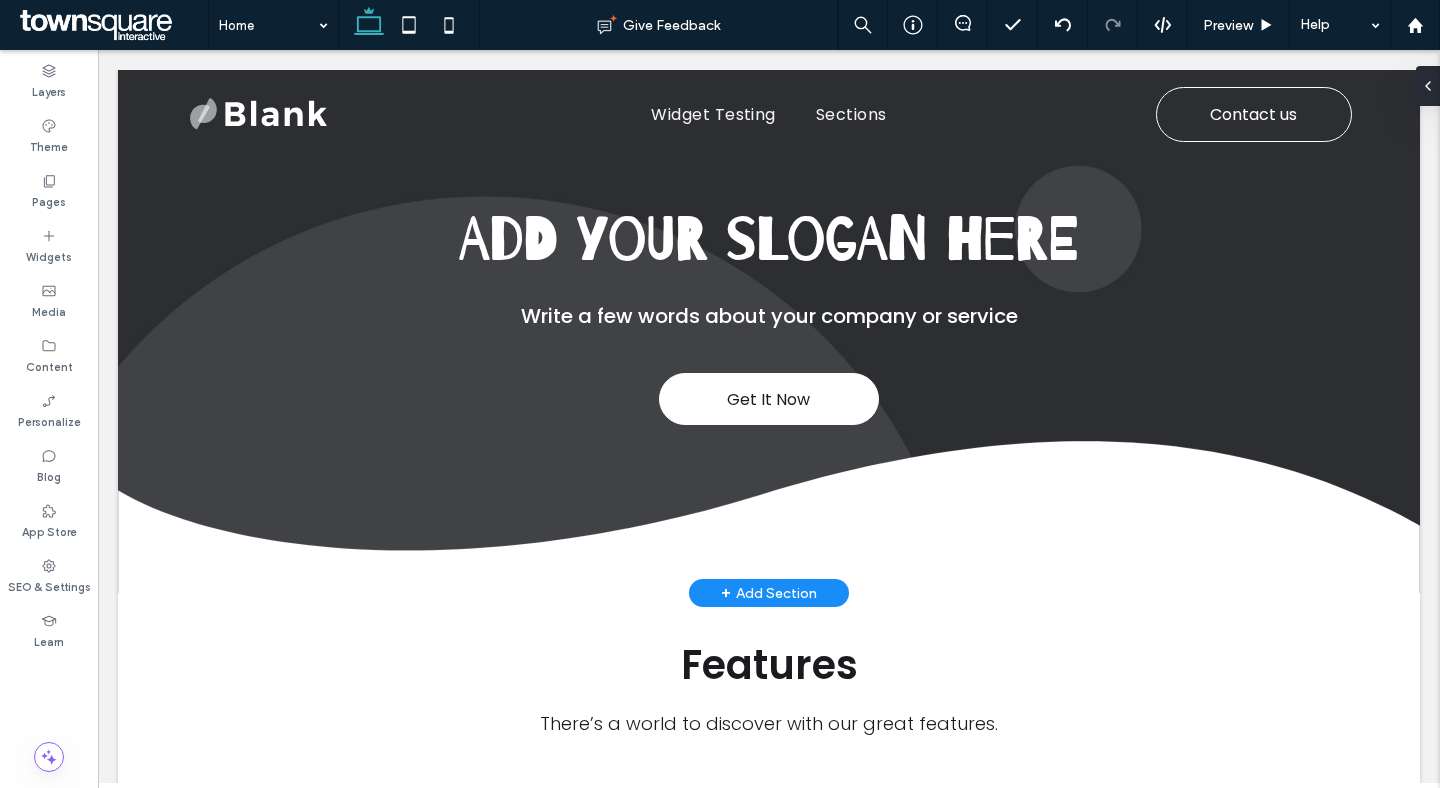 scroll, scrollTop: 0, scrollLeft: 0, axis: both 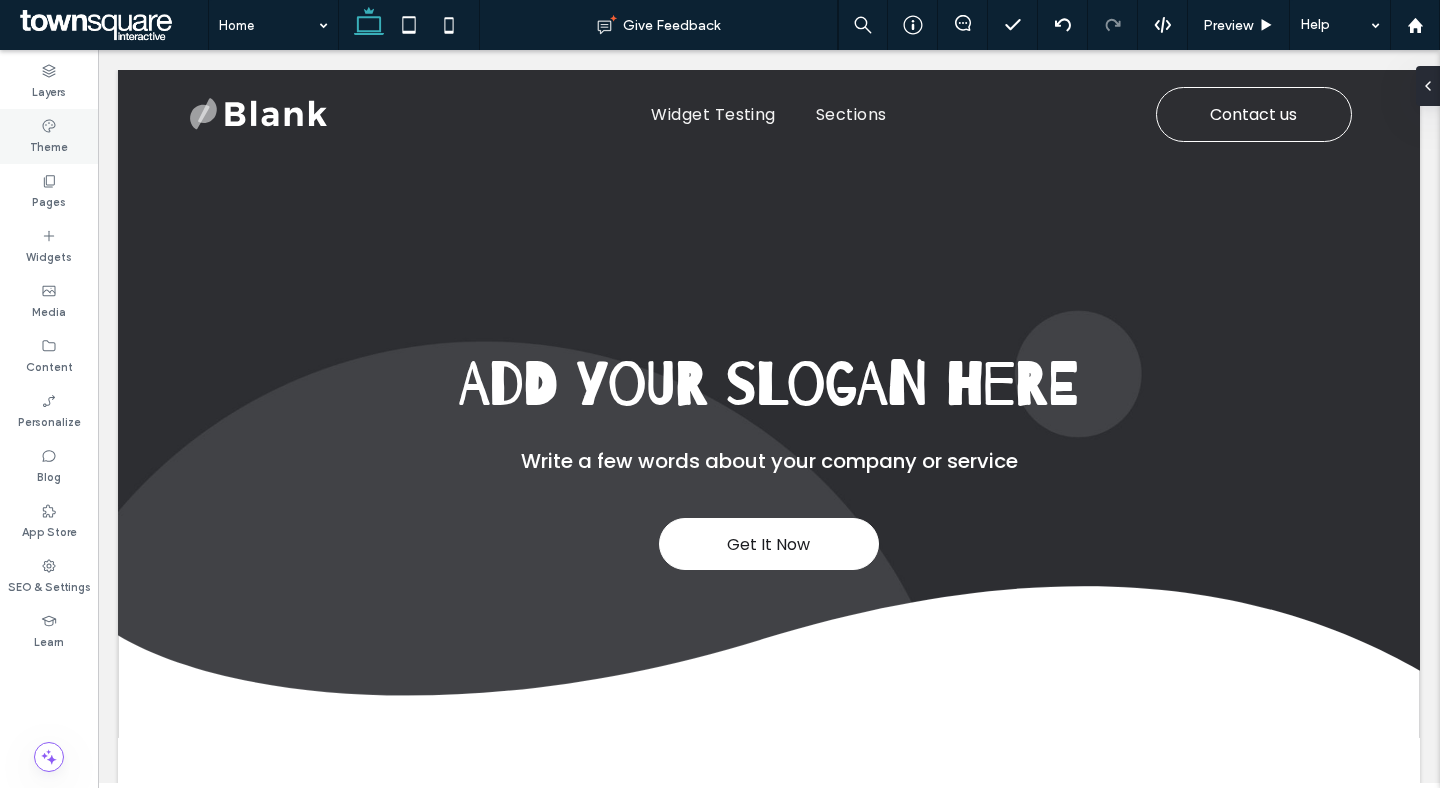 click on "Theme" at bounding box center [49, 145] 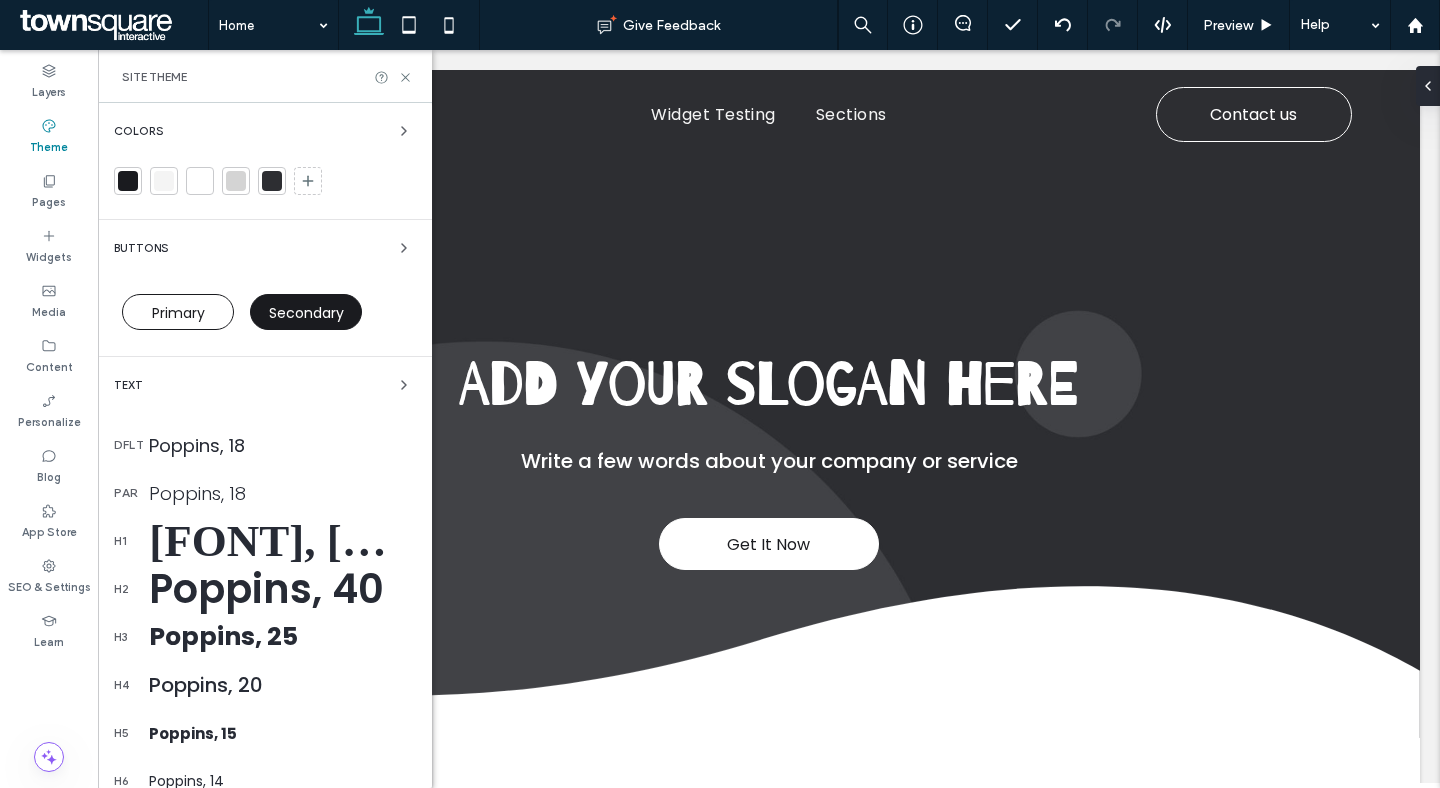 click on "Poppins, 18" at bounding box center (282, 445) 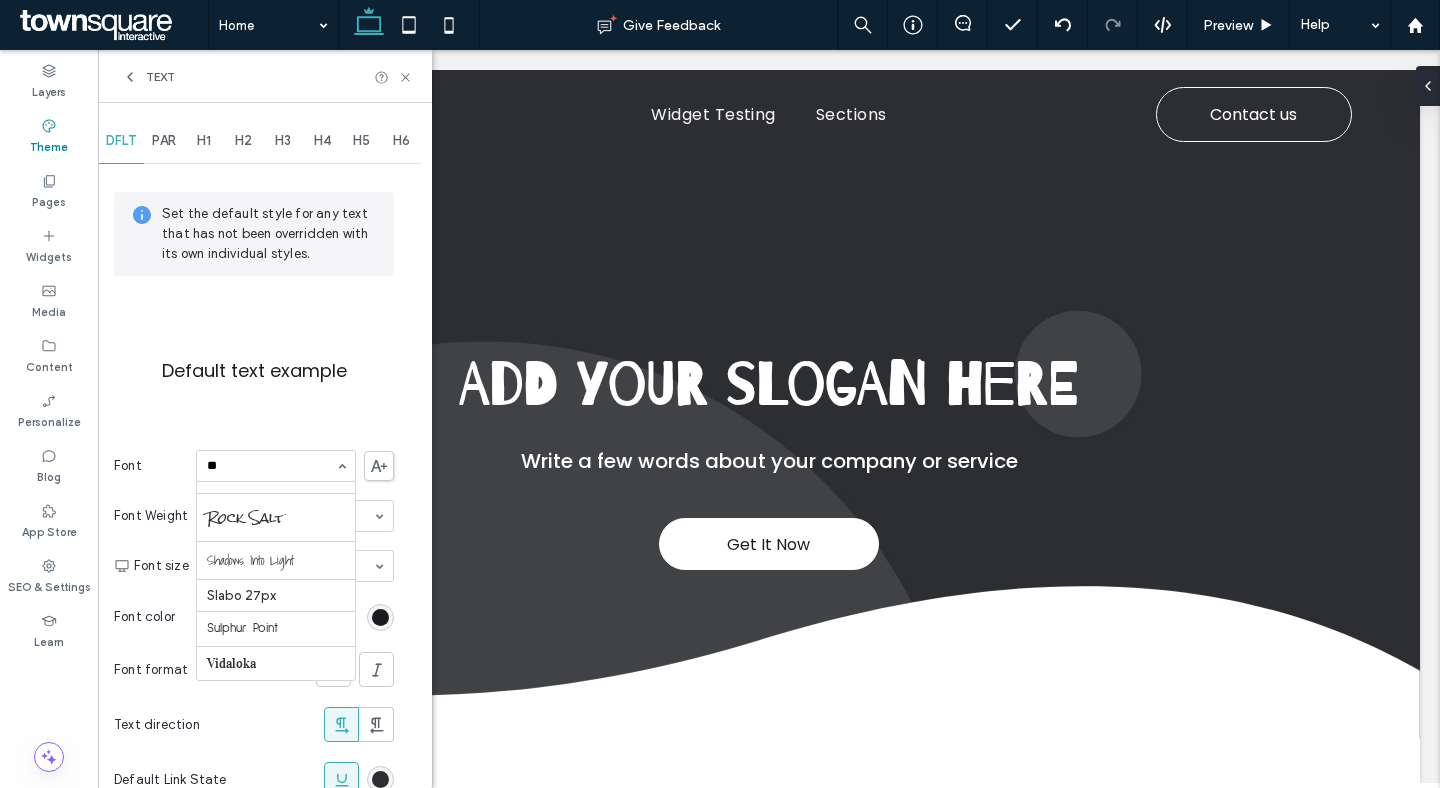 scroll, scrollTop: 0, scrollLeft: 0, axis: both 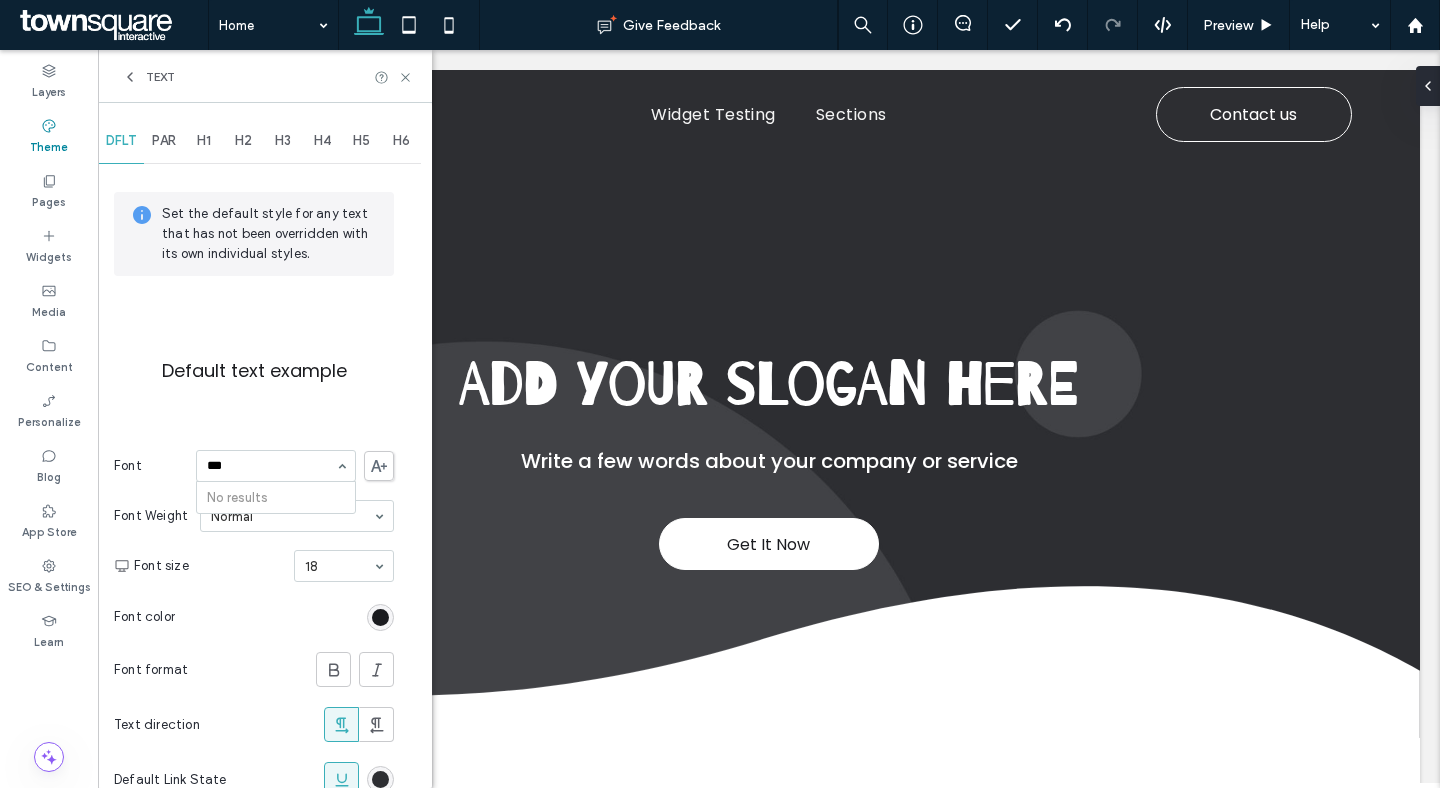 type on "***" 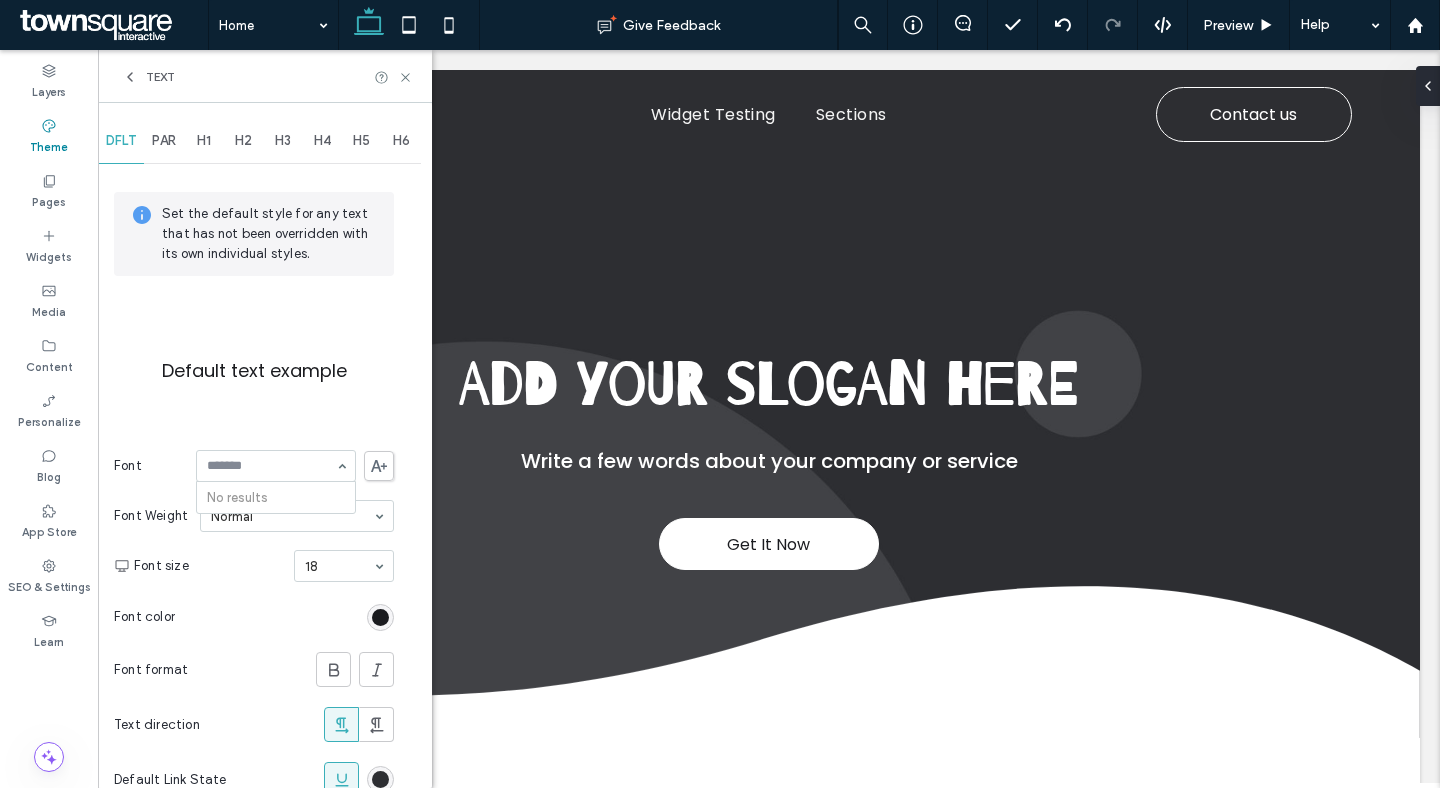 click at bounding box center [379, 466] 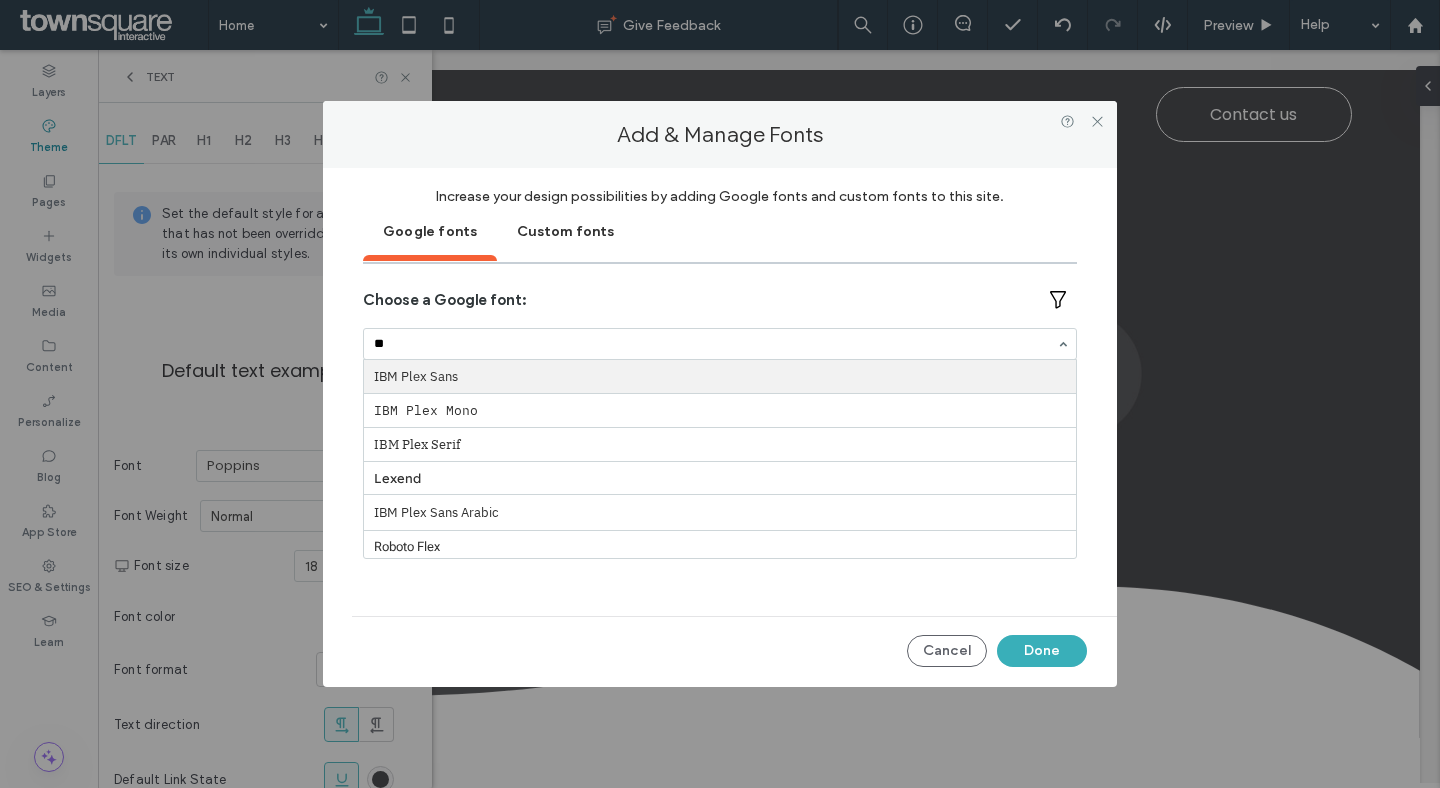 type on "***" 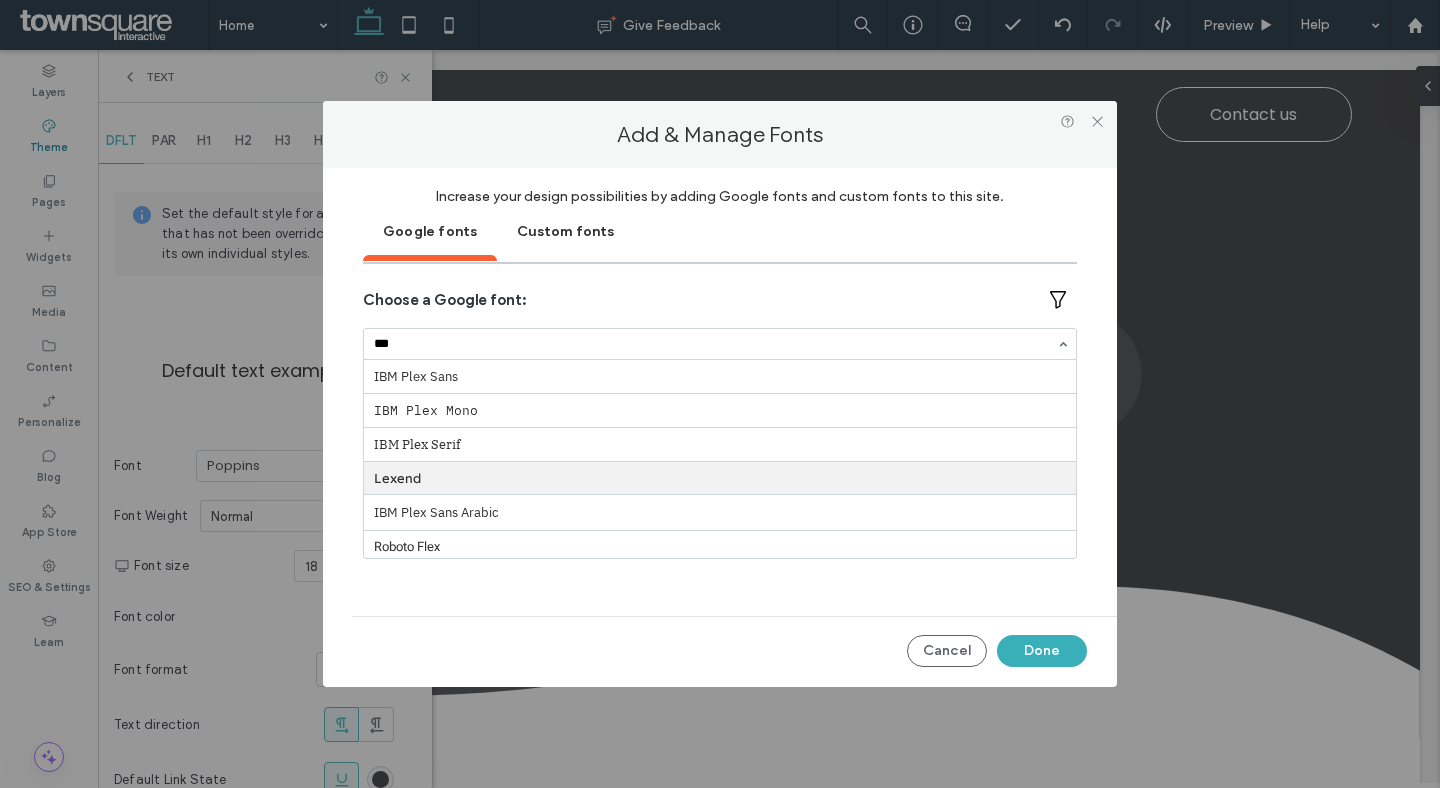 type 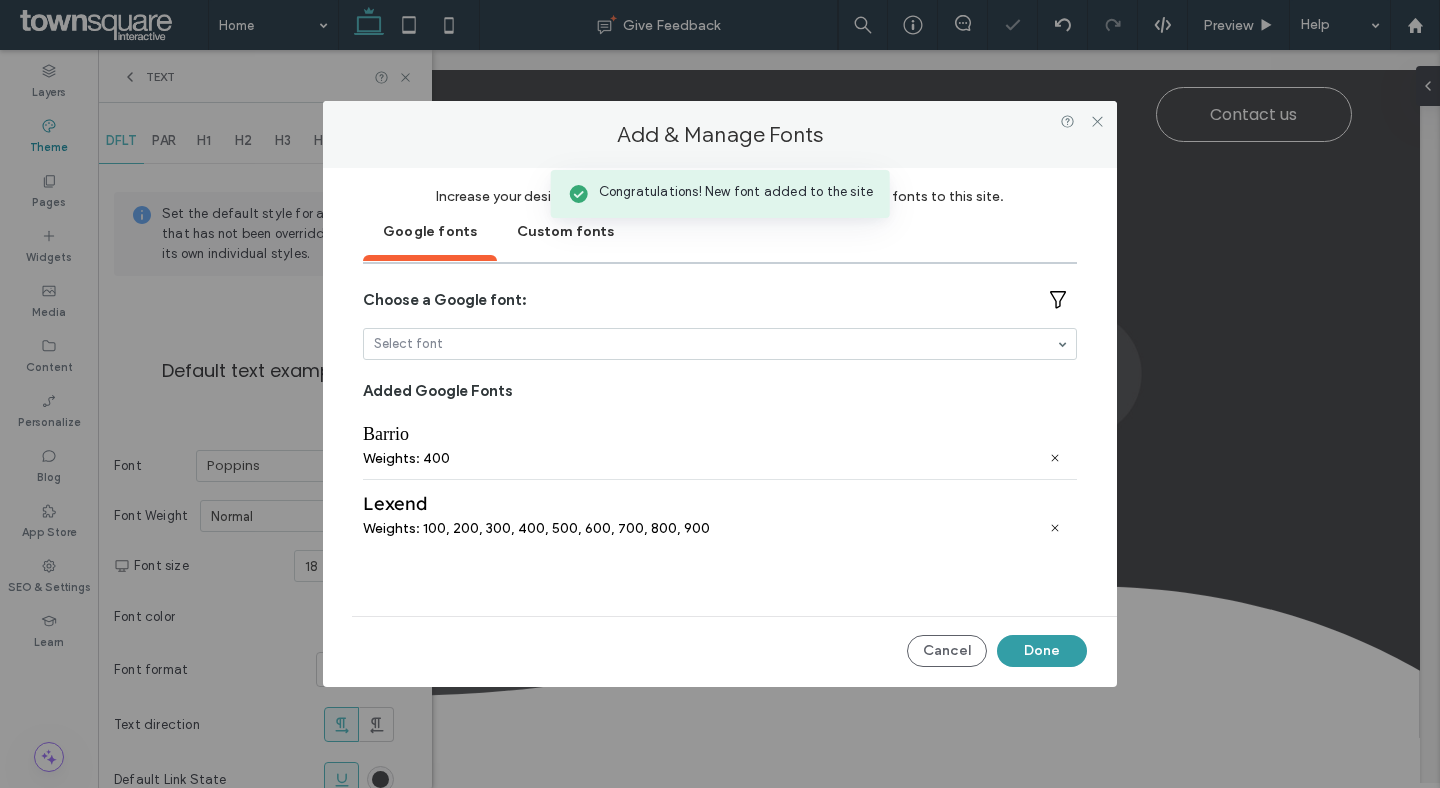 click on "Done" at bounding box center [1042, 651] 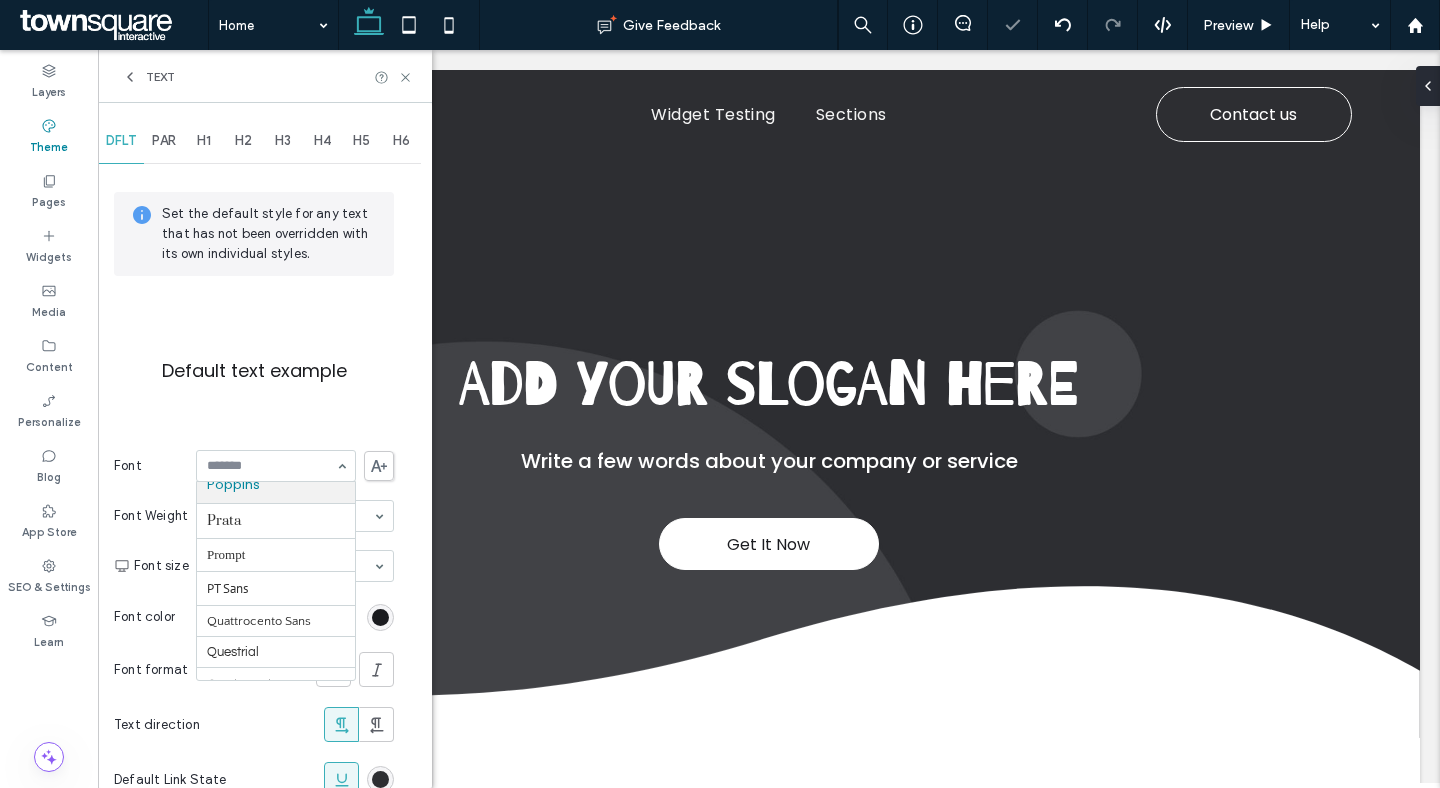 type on "*" 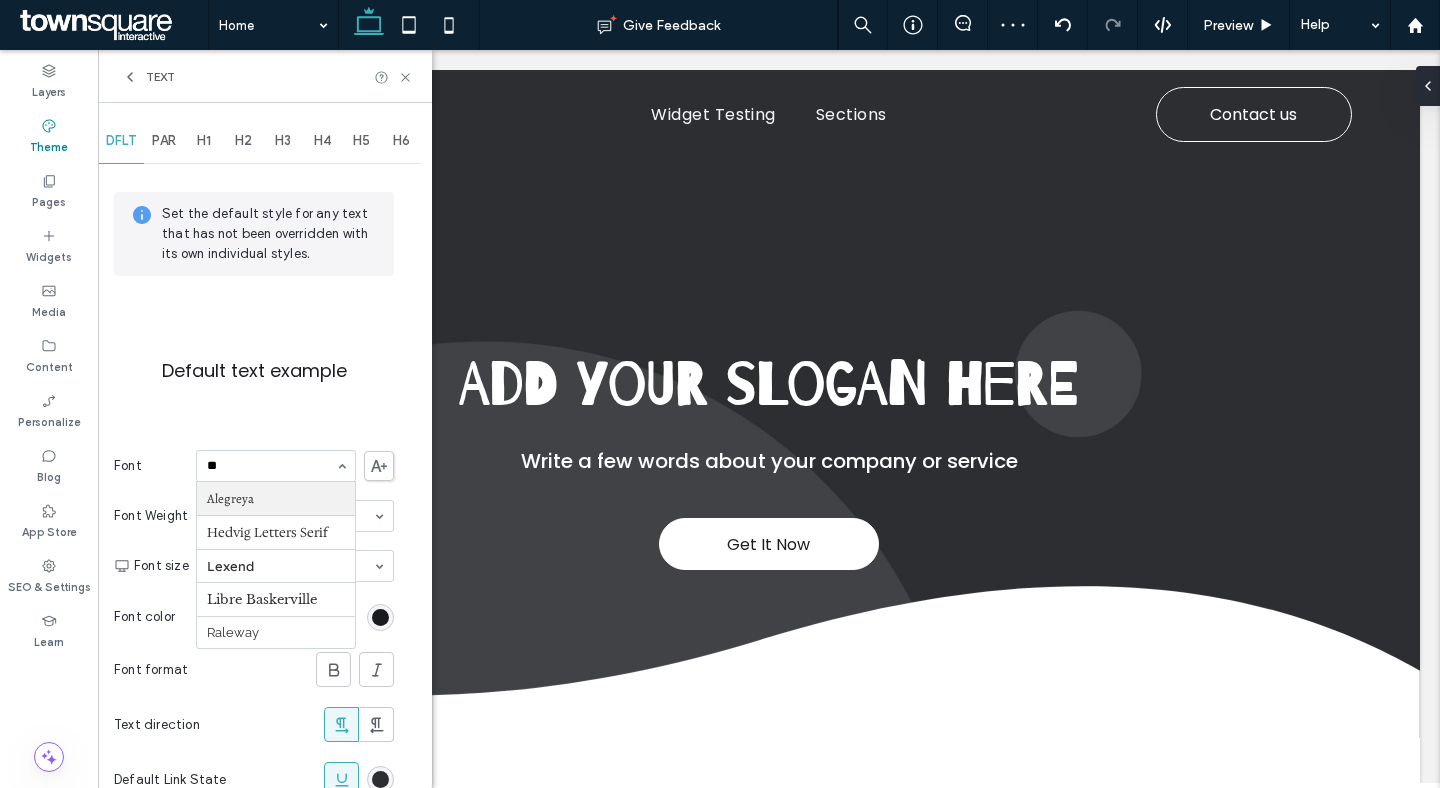 scroll, scrollTop: 0, scrollLeft: 0, axis: both 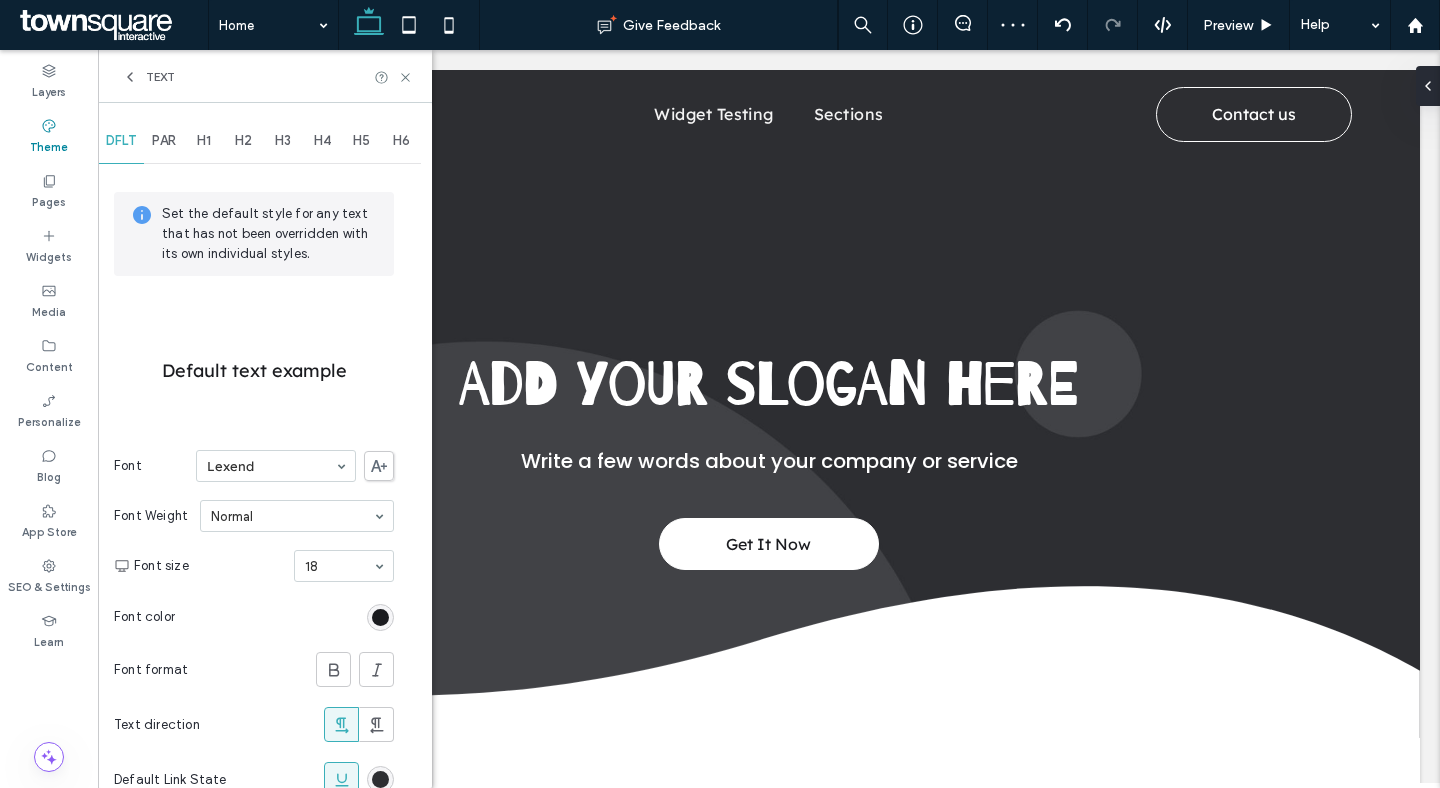 click on "PAR" at bounding box center (164, 141) 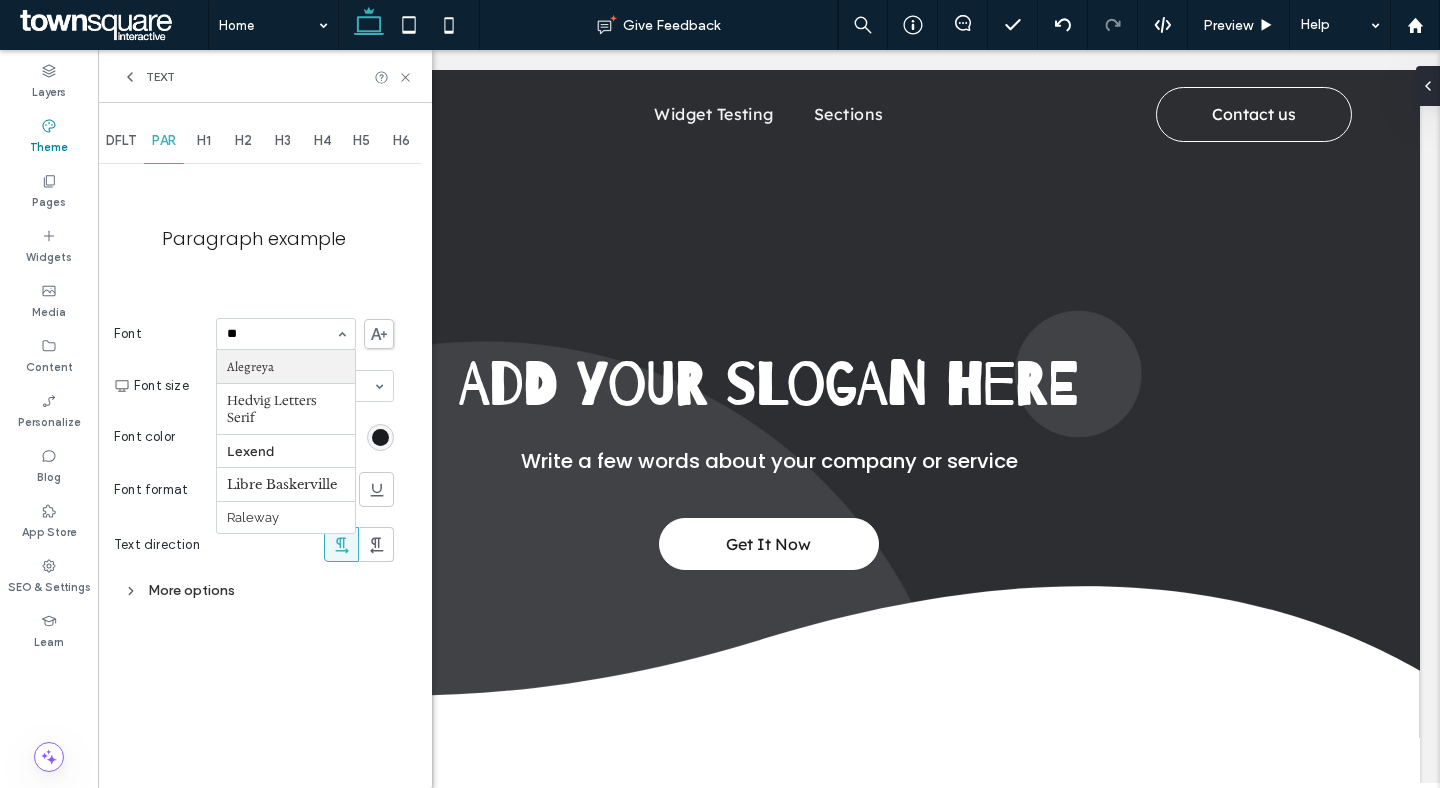 scroll, scrollTop: 1, scrollLeft: 0, axis: vertical 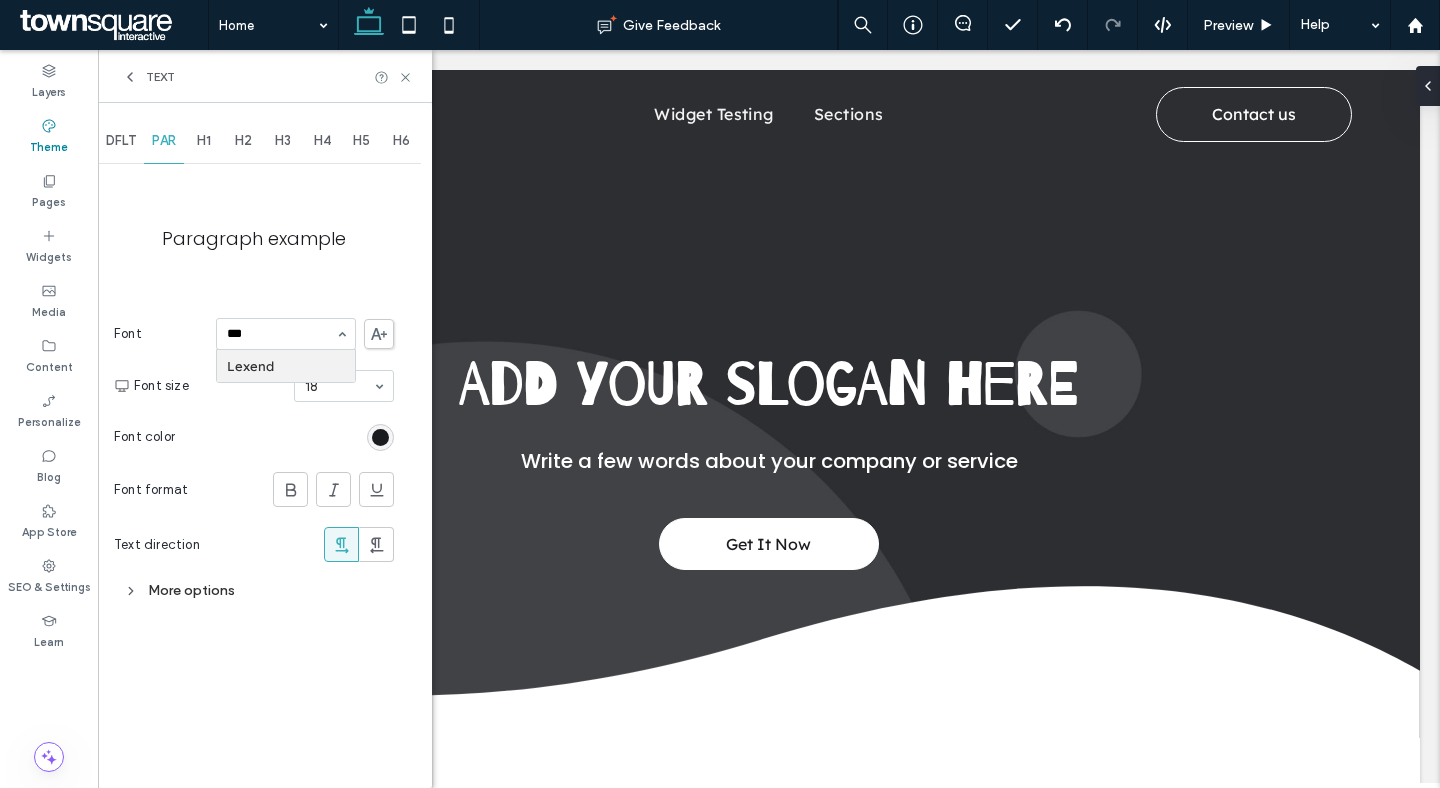 type 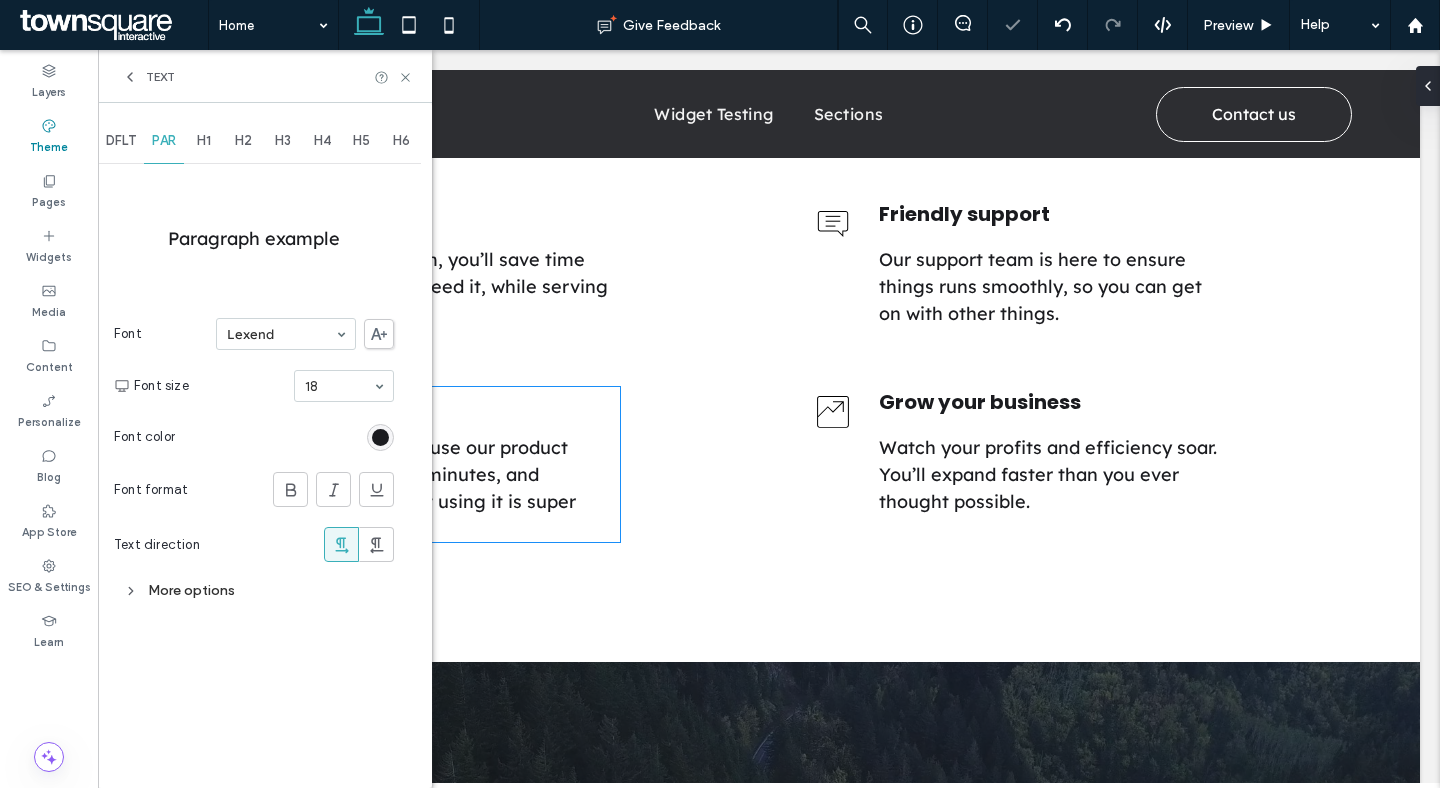 scroll, scrollTop: 799, scrollLeft: 0, axis: vertical 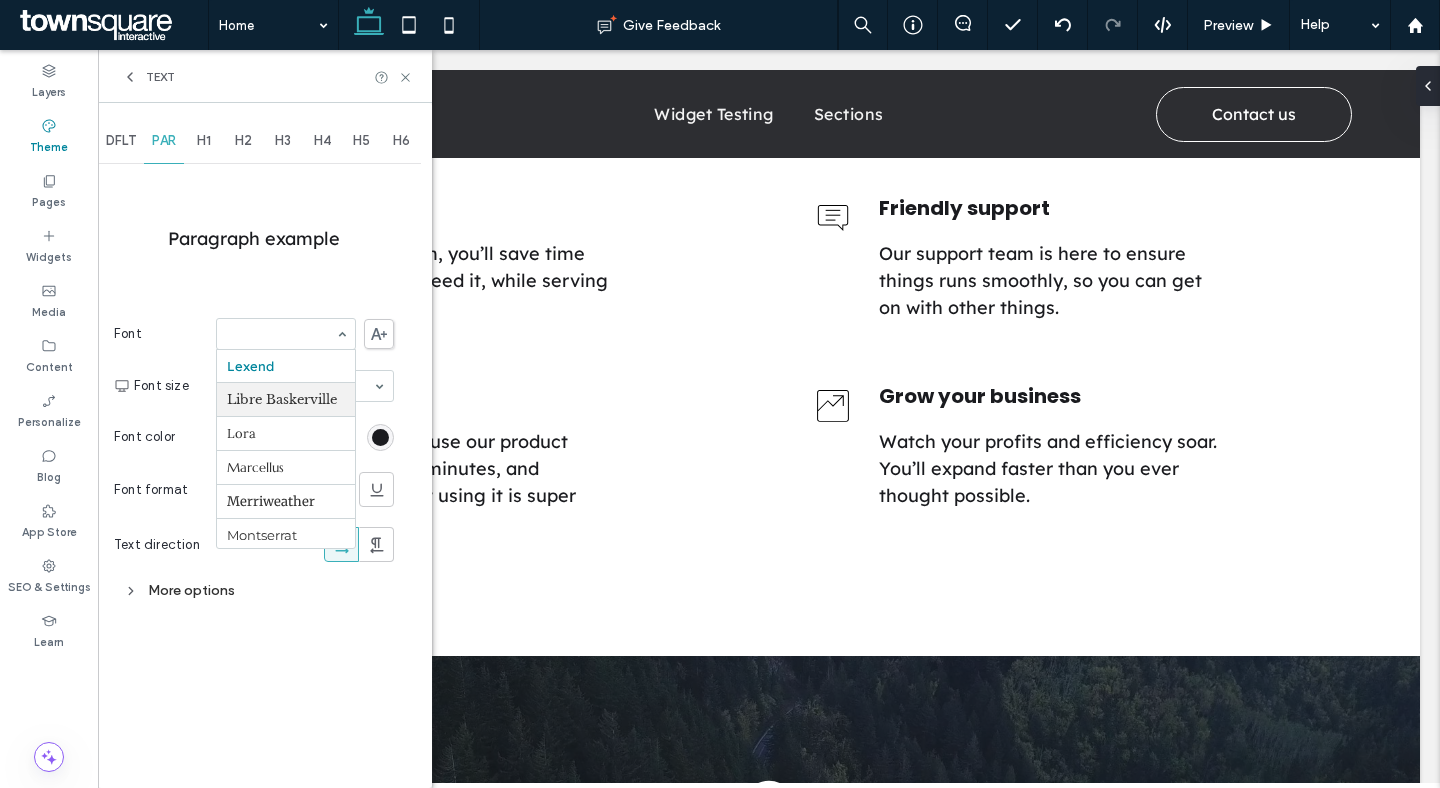 click 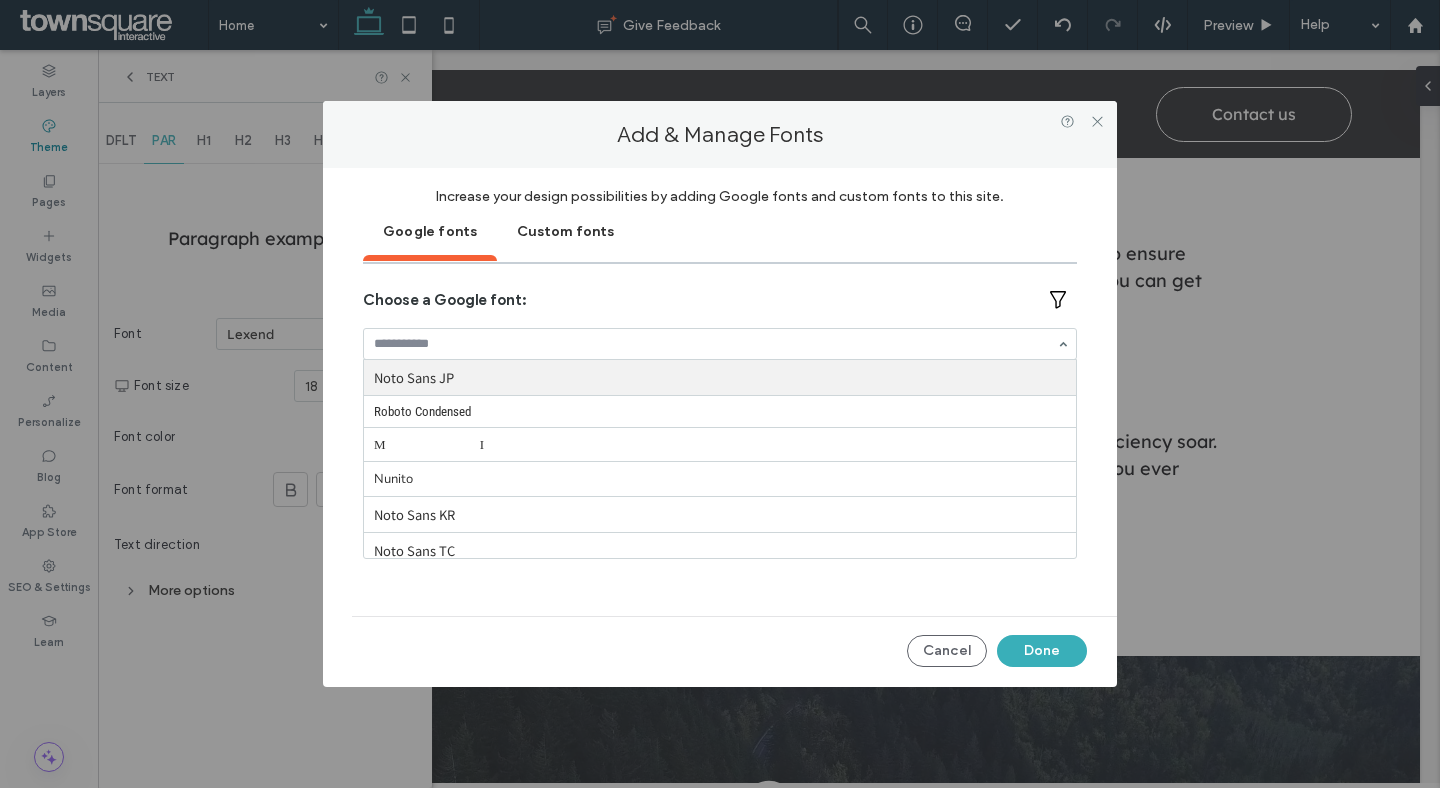 paste on "**********" 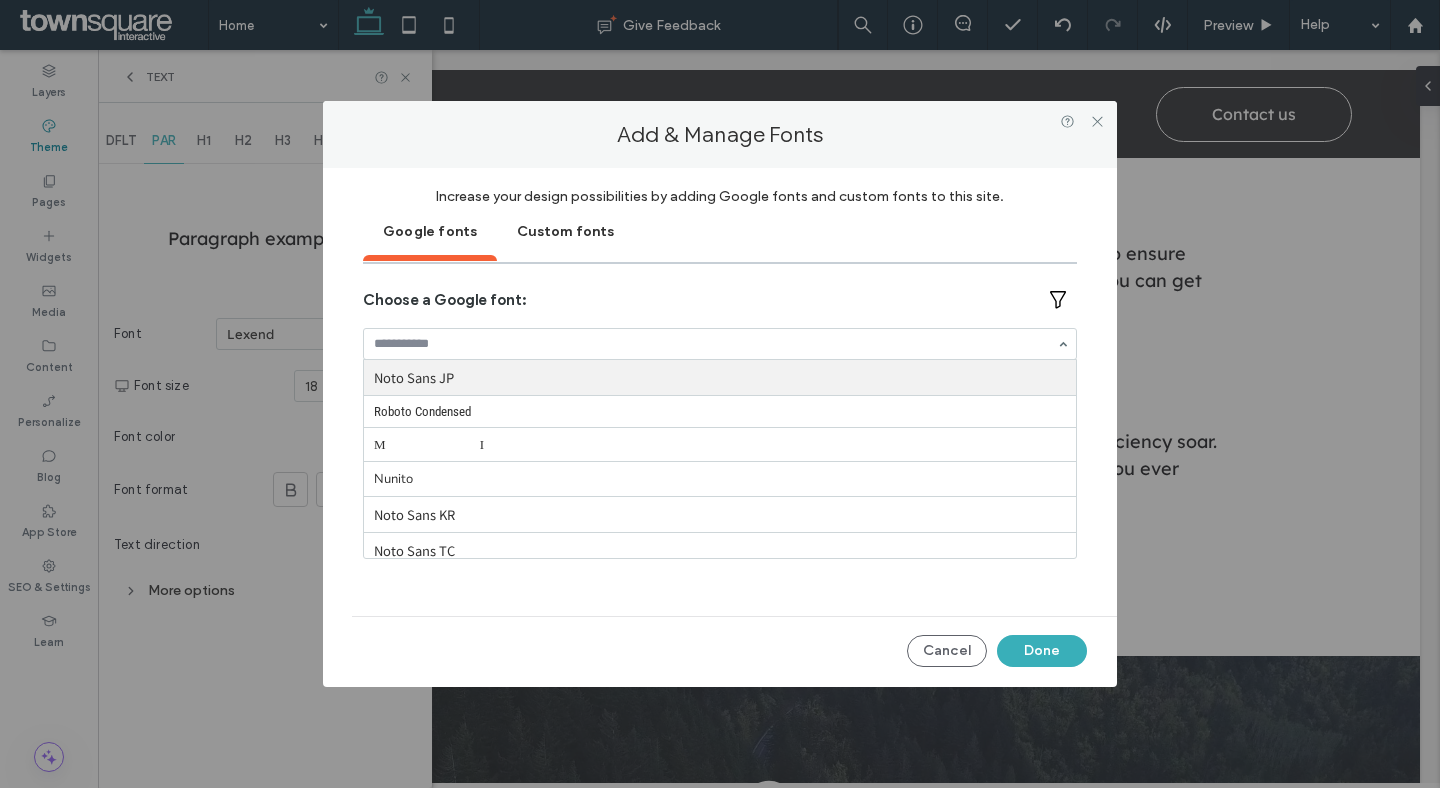 type on "**********" 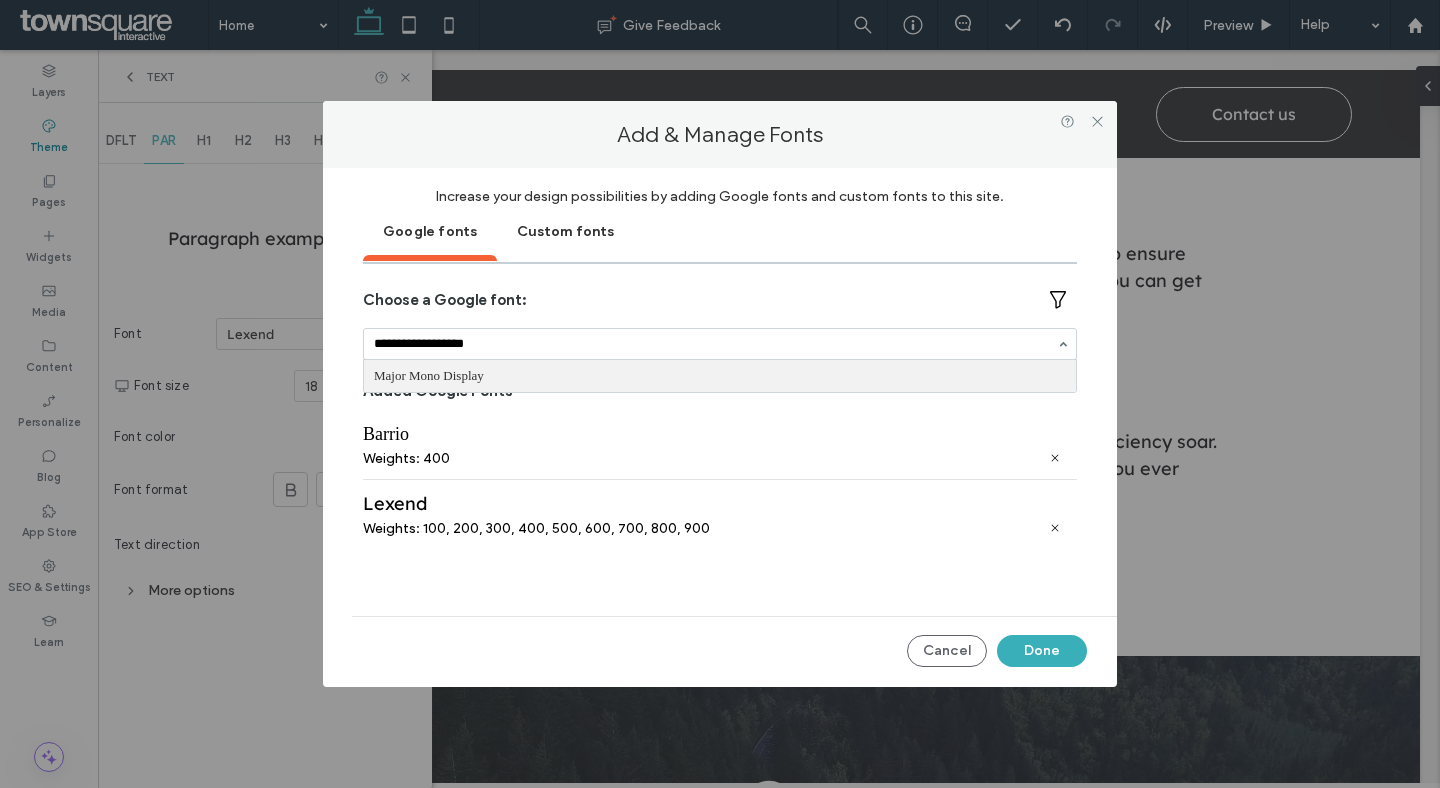 type 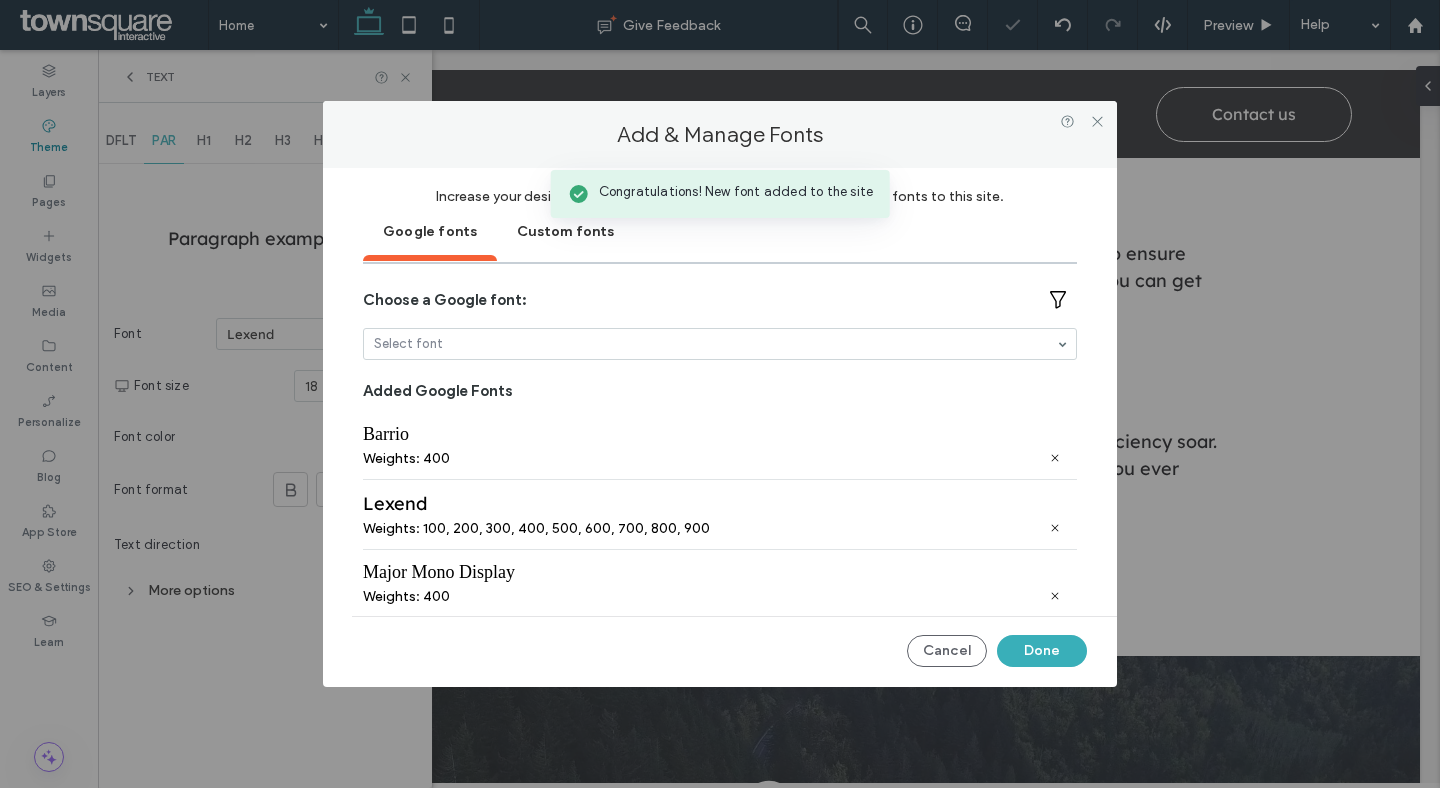 scroll, scrollTop: 6, scrollLeft: 0, axis: vertical 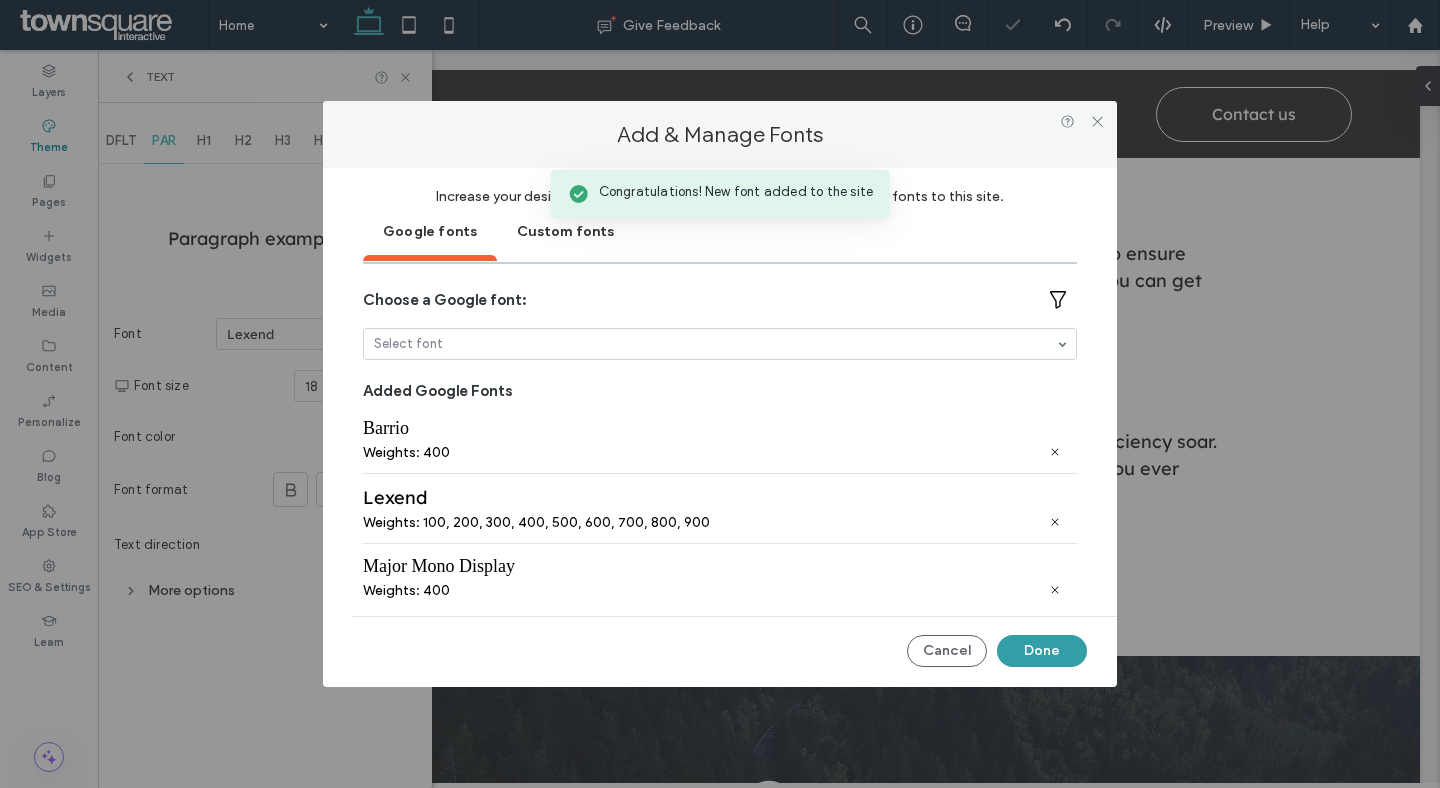 click on "Done" at bounding box center (1042, 651) 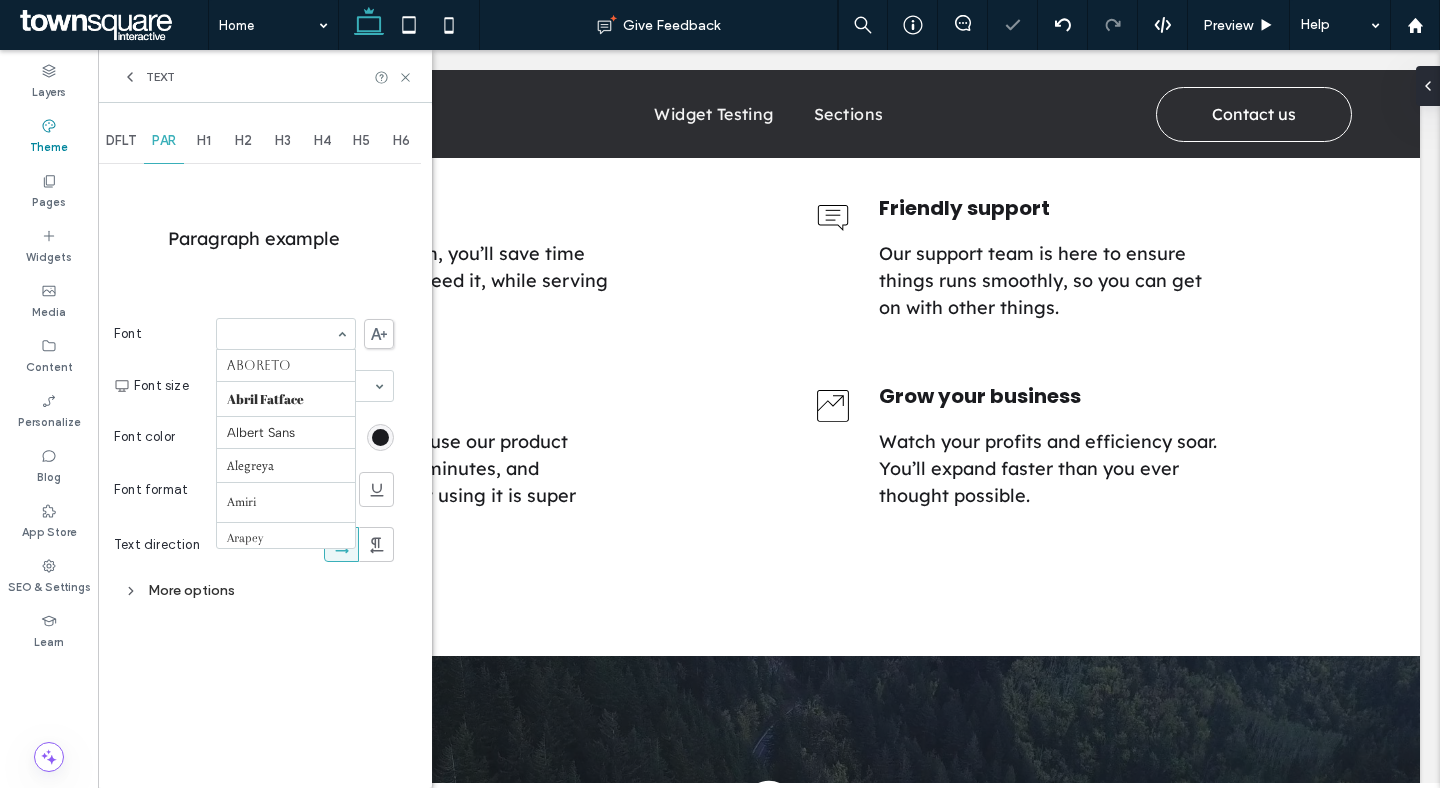 scroll, scrollTop: 970, scrollLeft: 0, axis: vertical 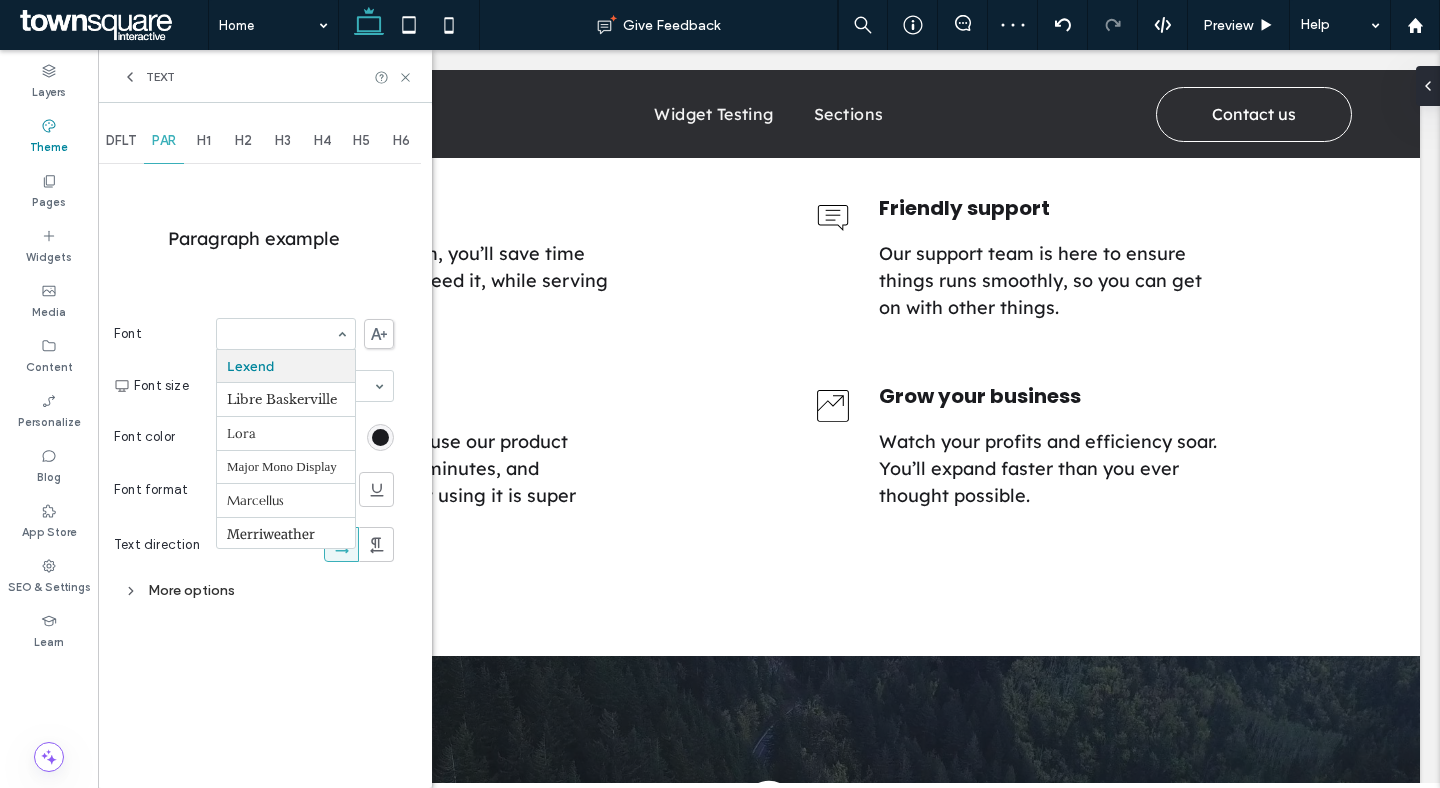 paste on "**********" 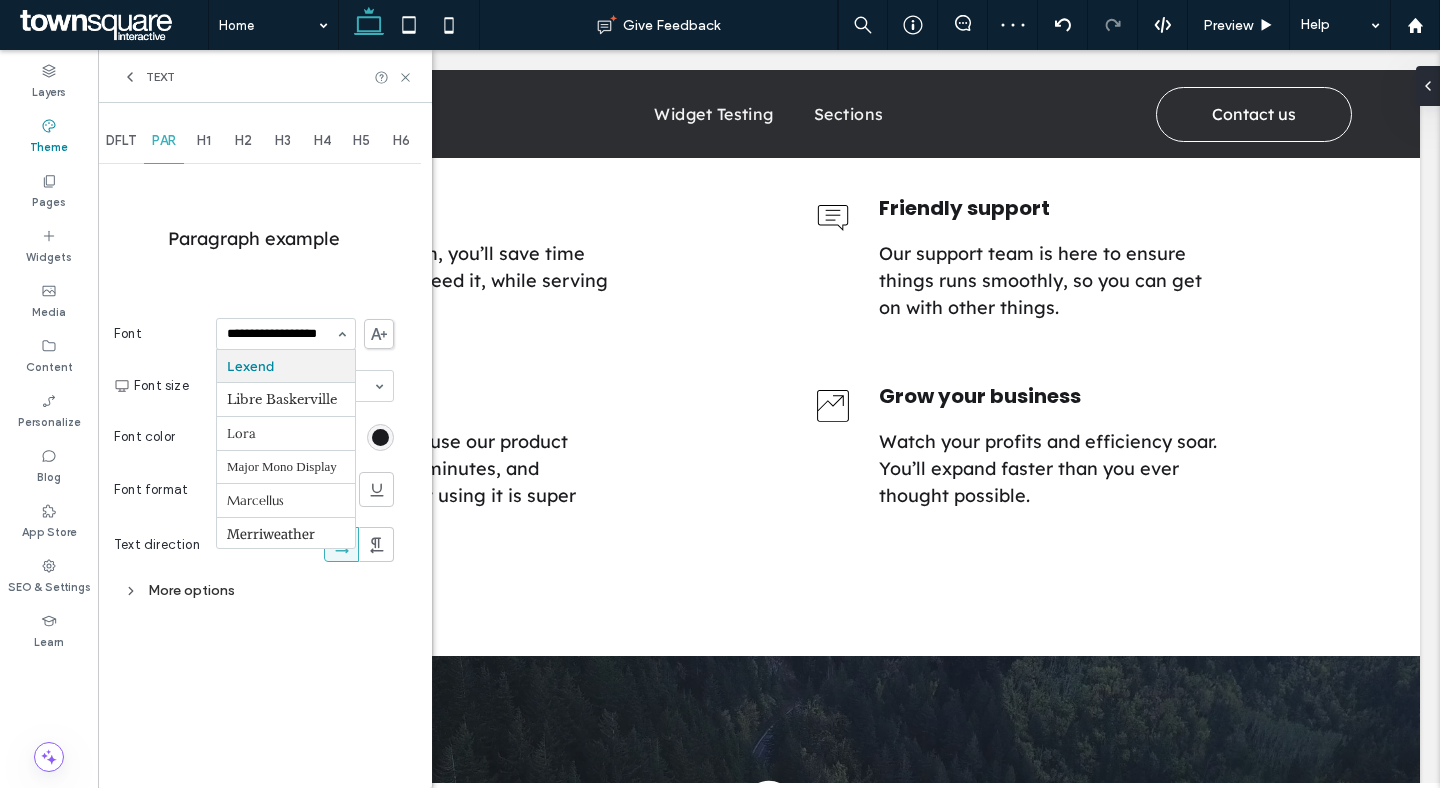 scroll, scrollTop: 0, scrollLeft: 8, axis: horizontal 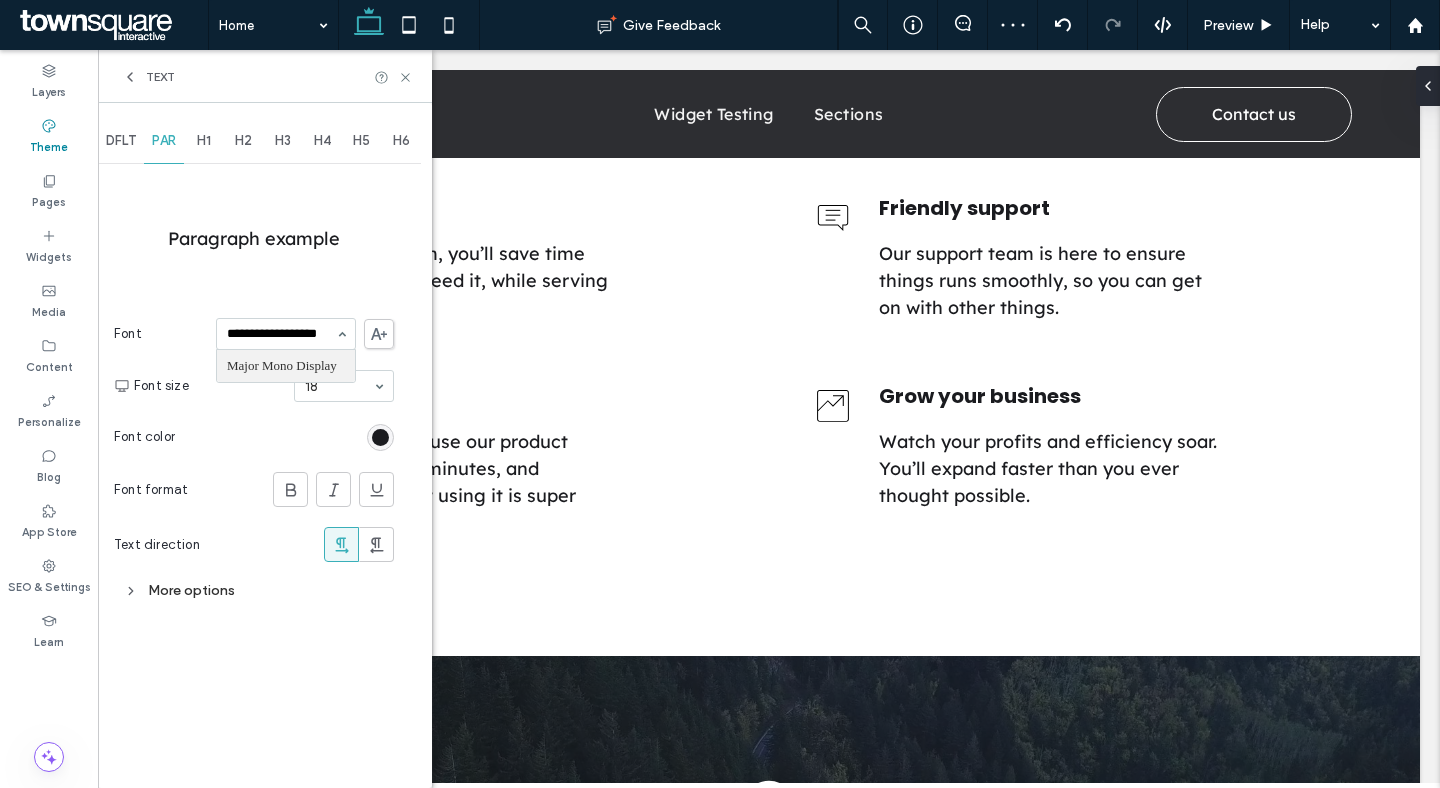 type 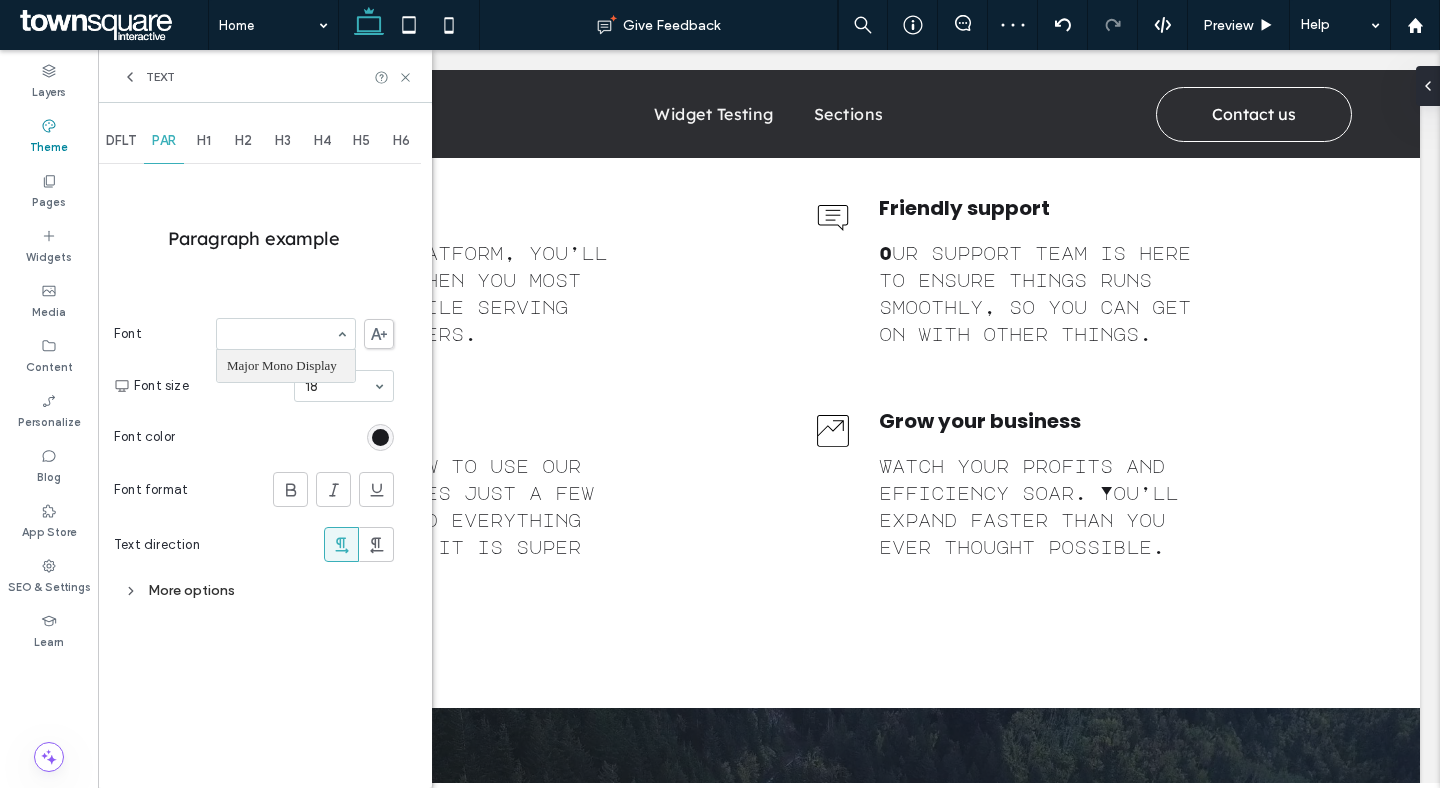 scroll, scrollTop: 0, scrollLeft: 0, axis: both 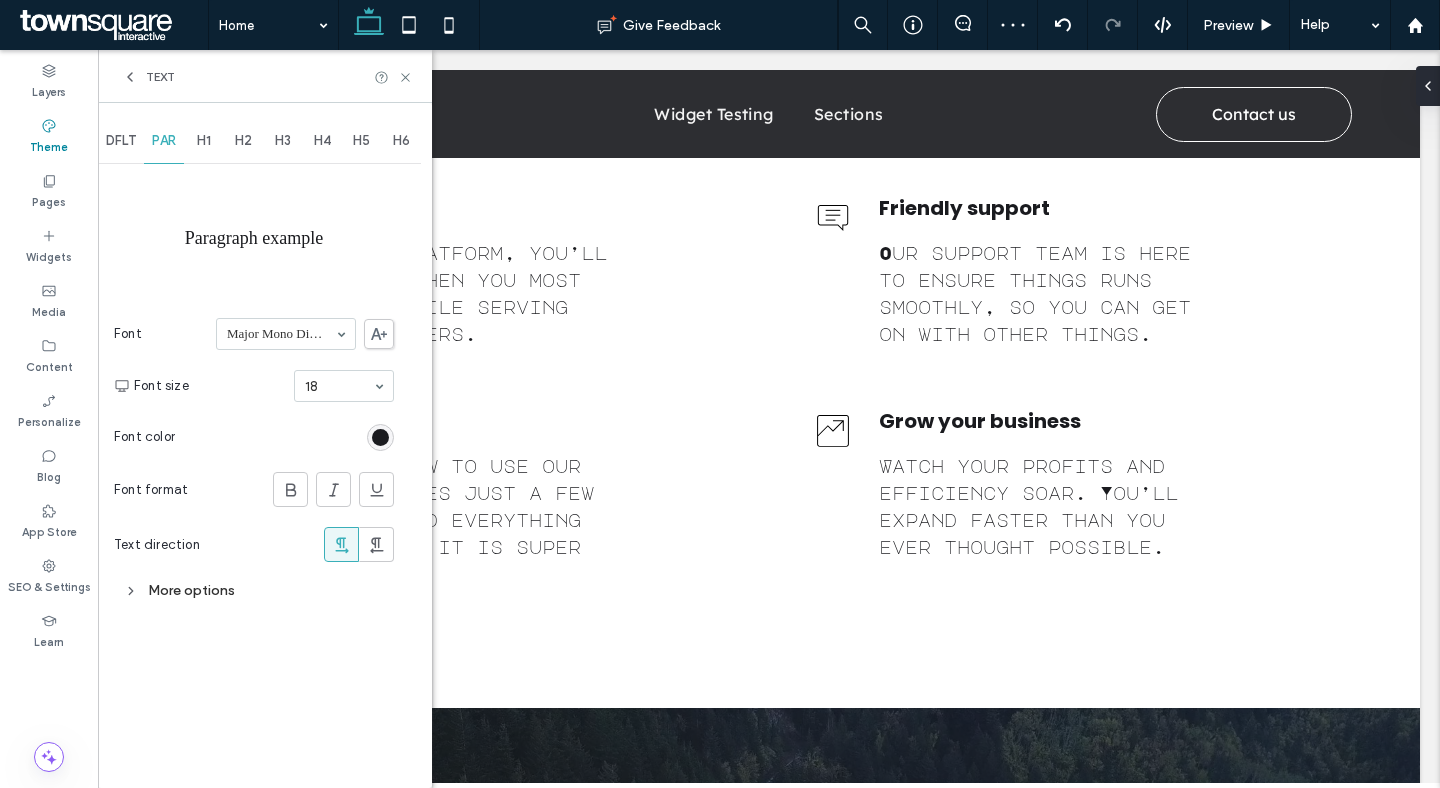 click on "H1" at bounding box center [204, 141] 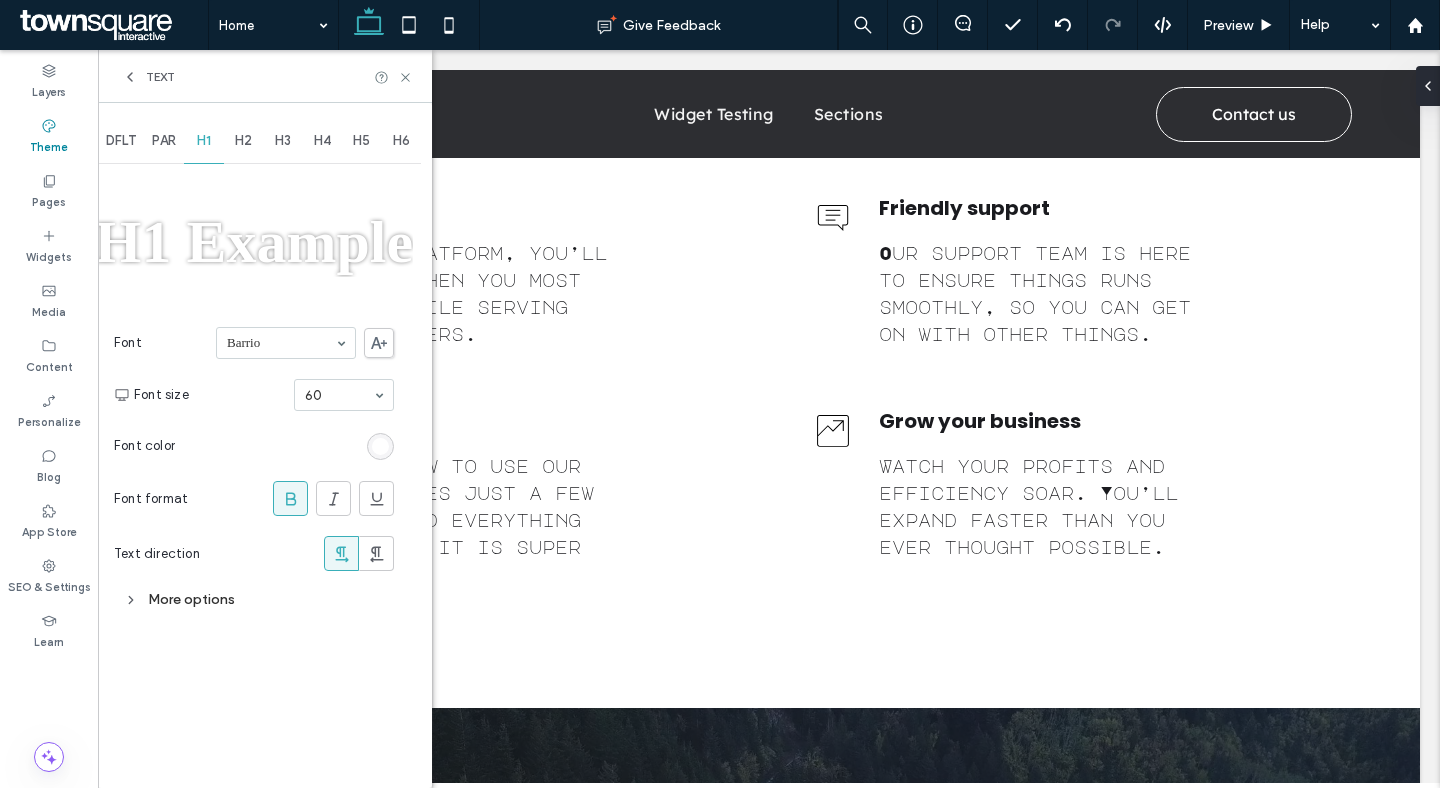 click on "H2" at bounding box center [243, 141] 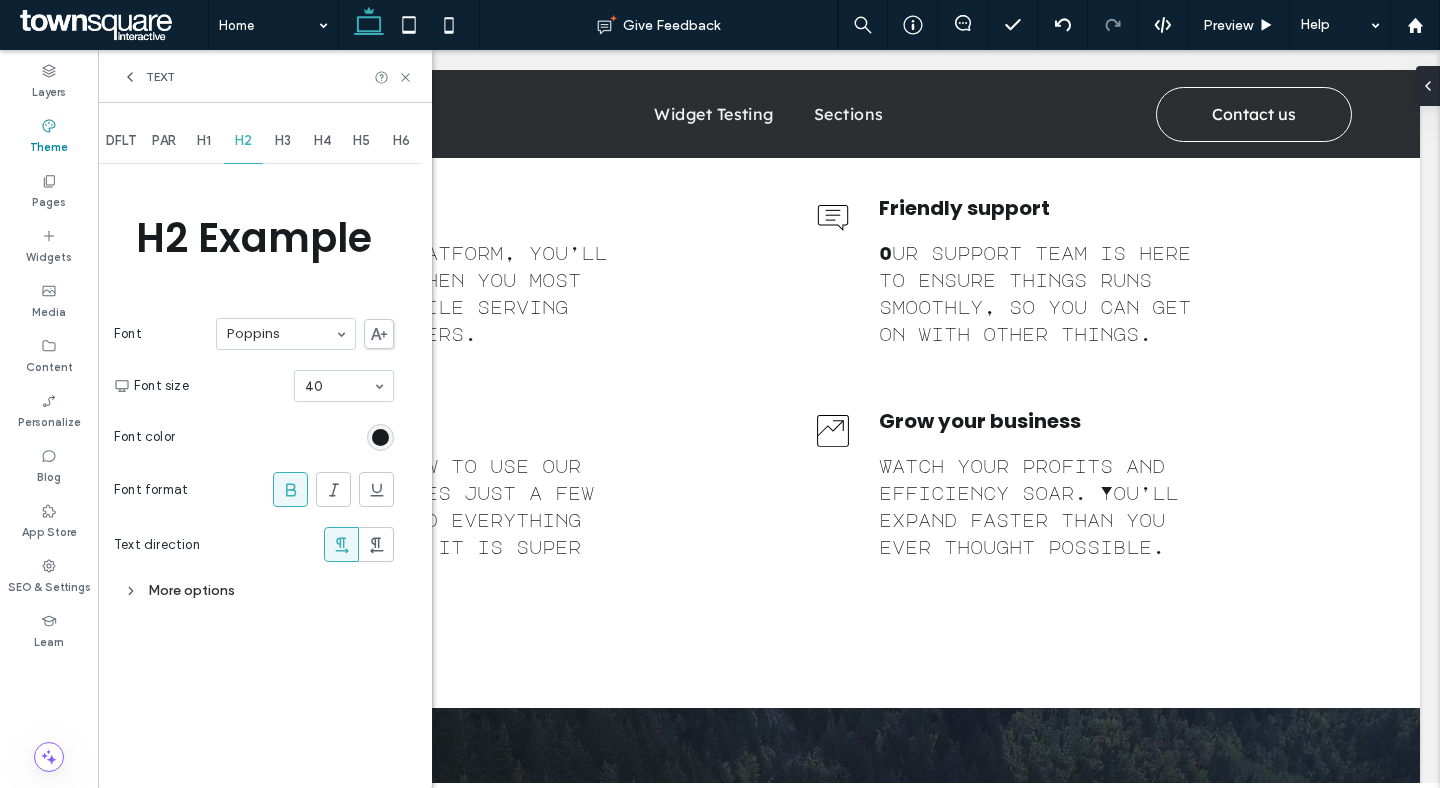 click on "DFLT" at bounding box center (121, 141) 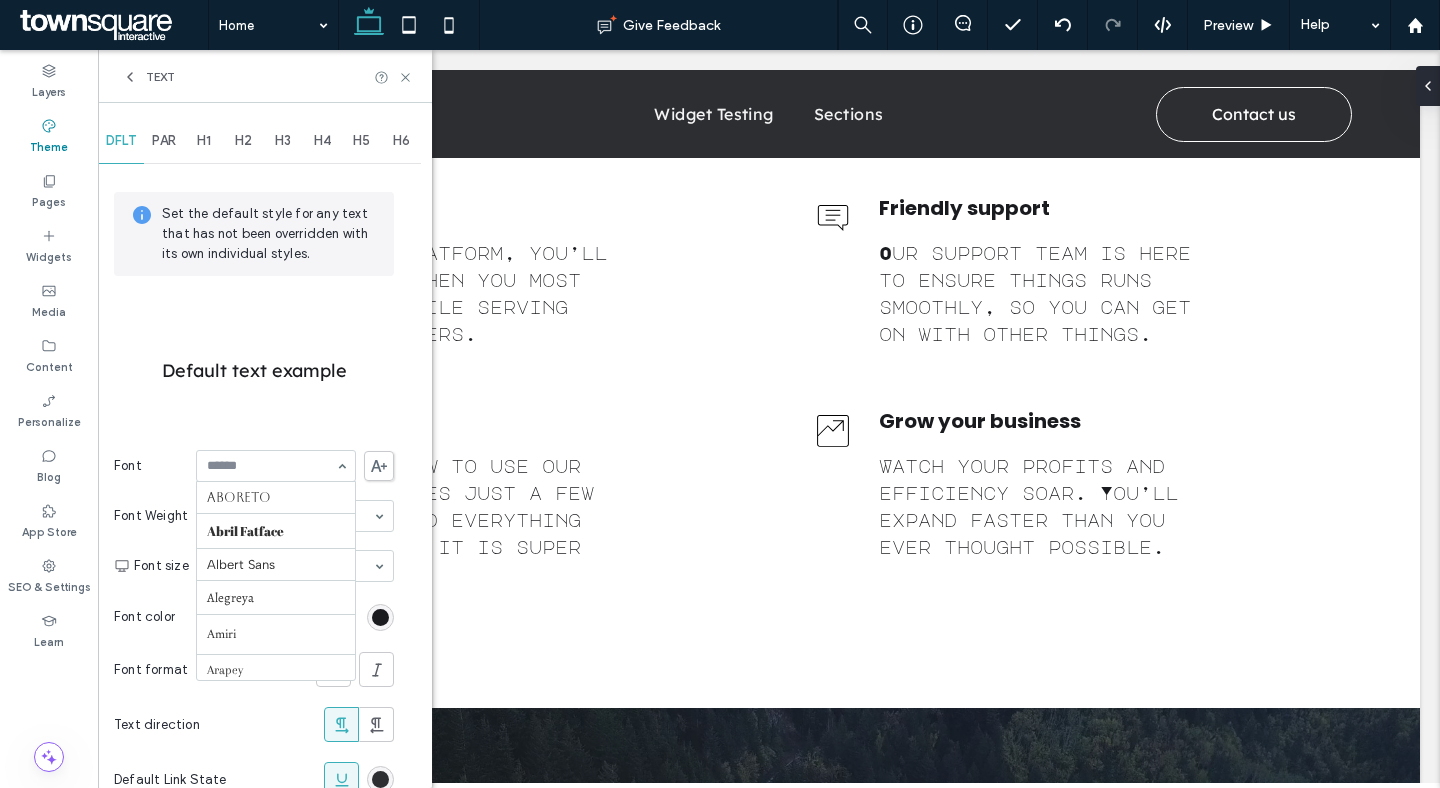 scroll, scrollTop: 935, scrollLeft: 0, axis: vertical 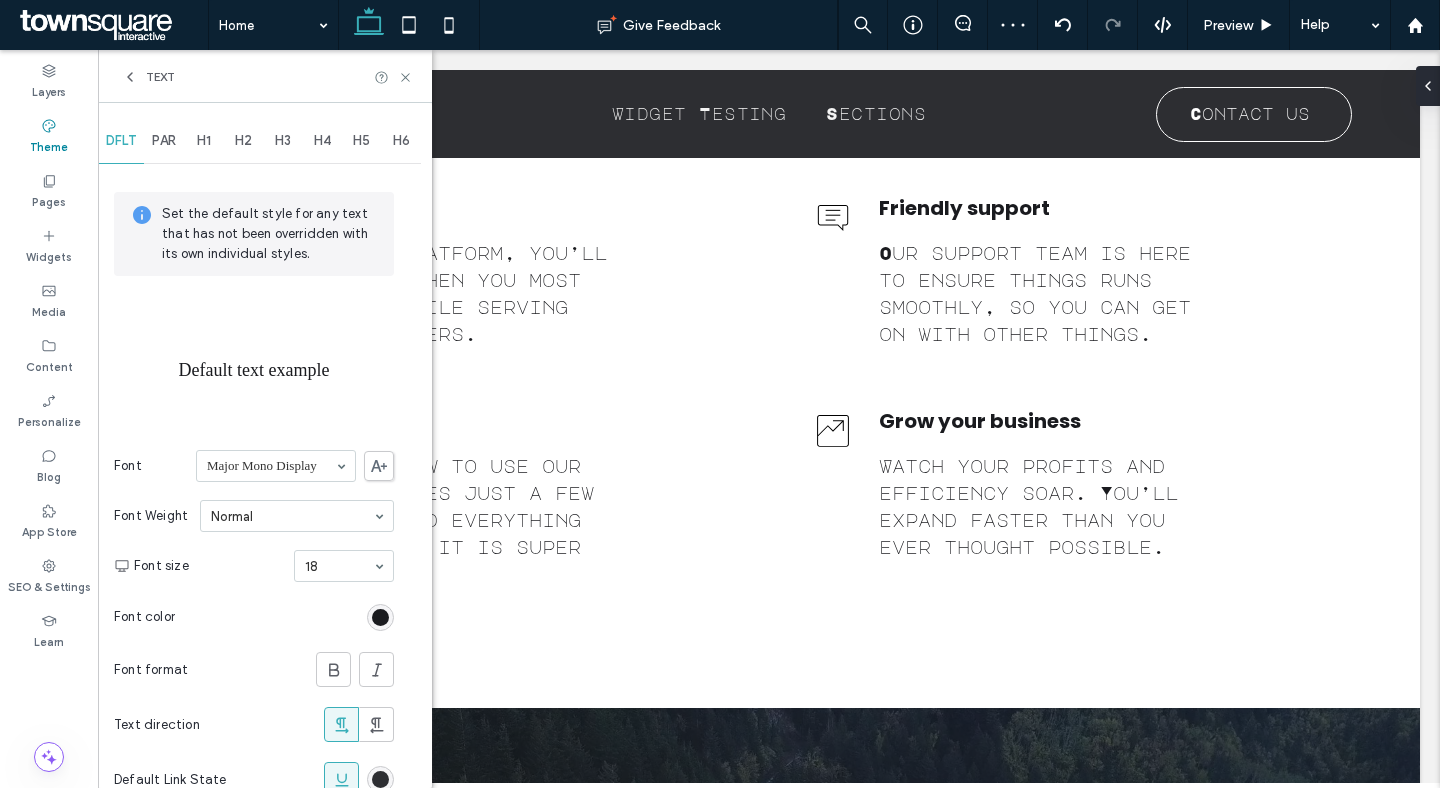 click on "PAR" at bounding box center [164, 141] 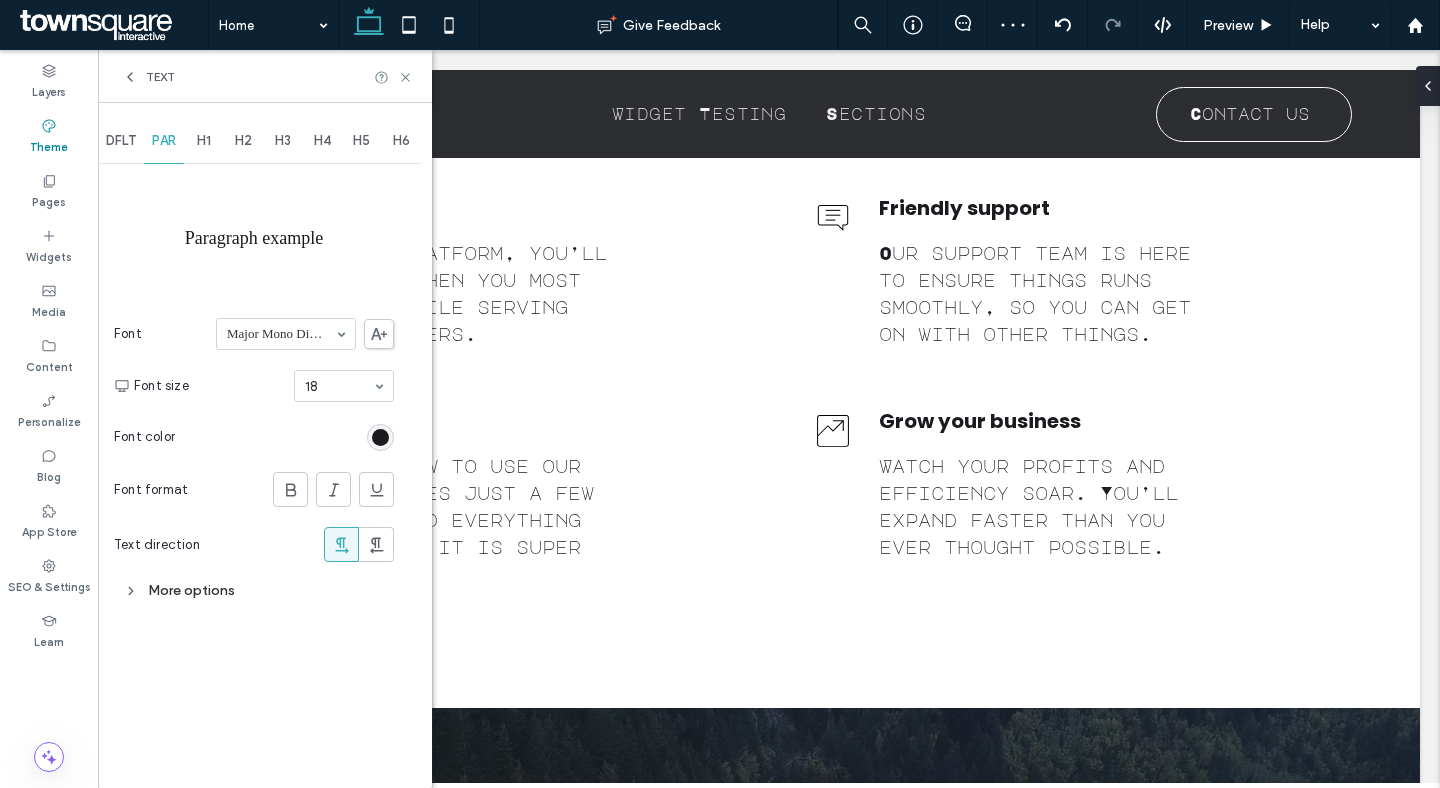 click on "H1" at bounding box center [204, 141] 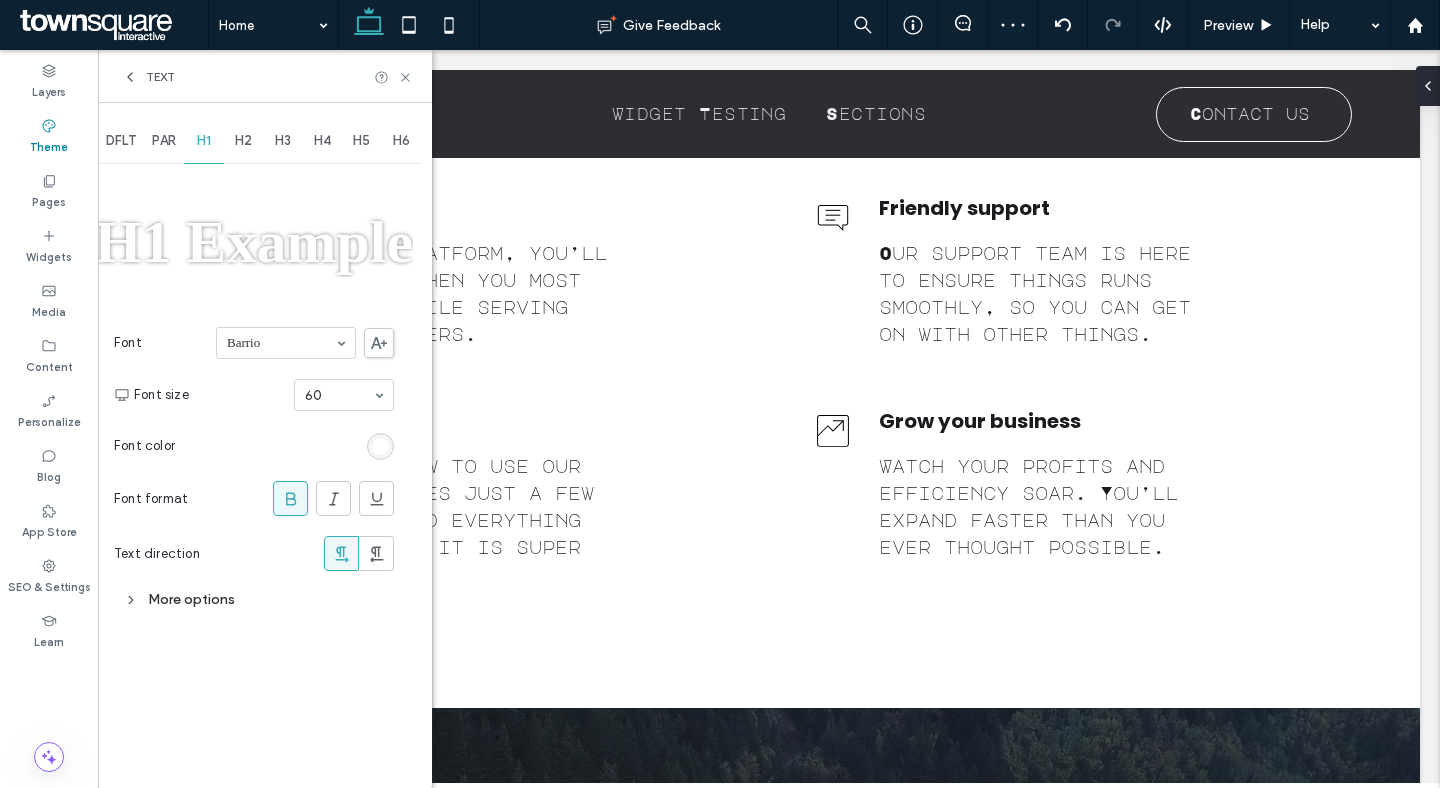 click on "H2" at bounding box center (243, 141) 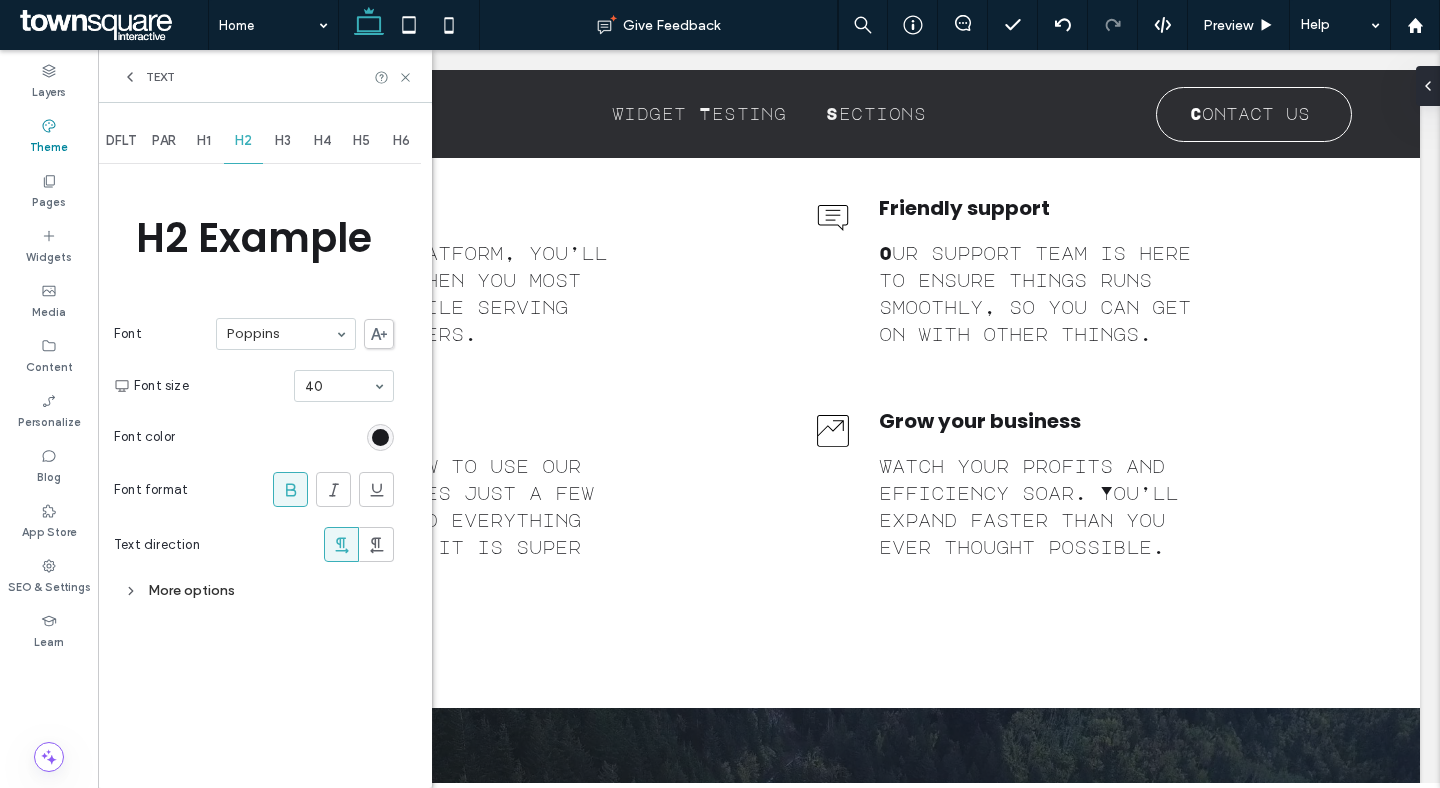 click on "H3" at bounding box center (283, 141) 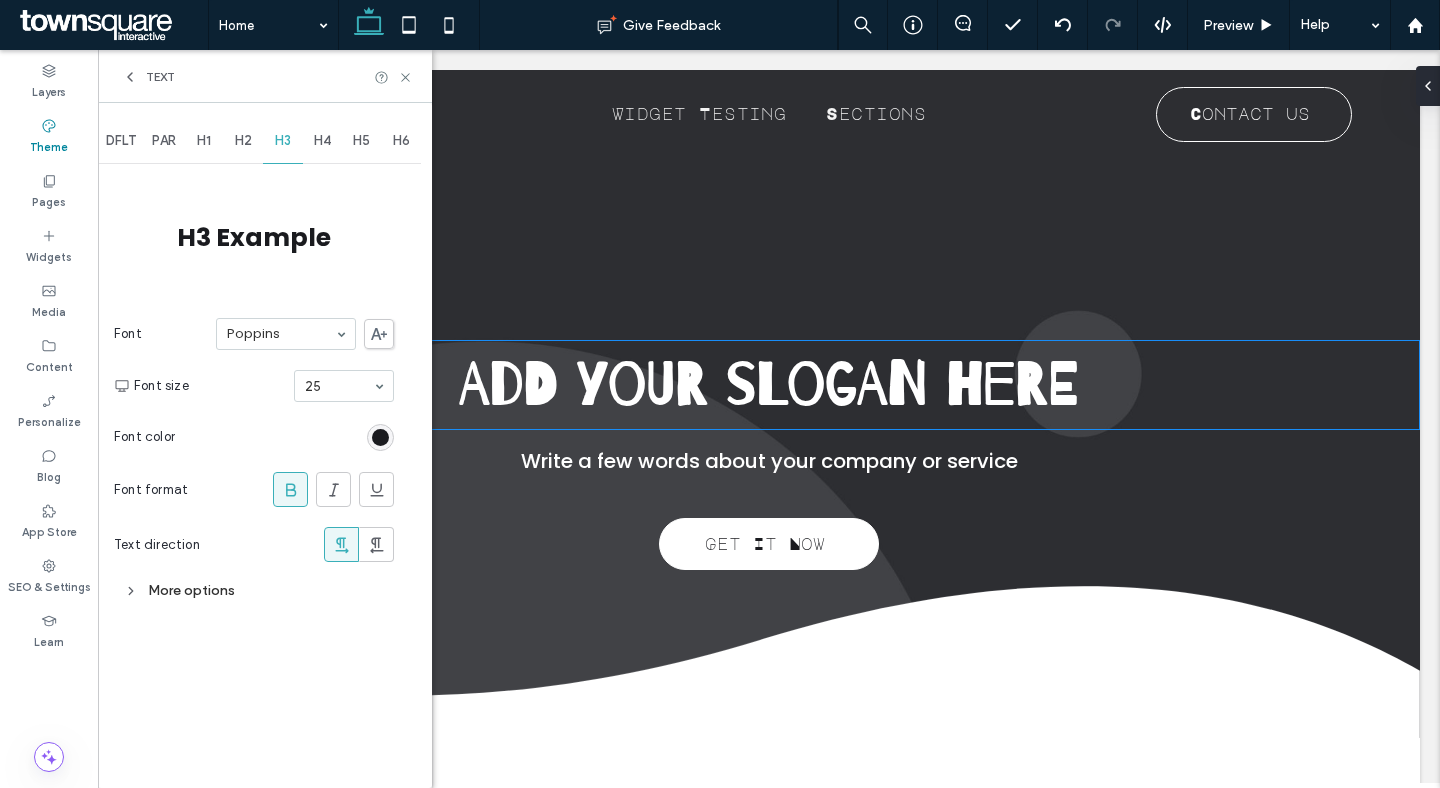 scroll, scrollTop: 416, scrollLeft: 0, axis: vertical 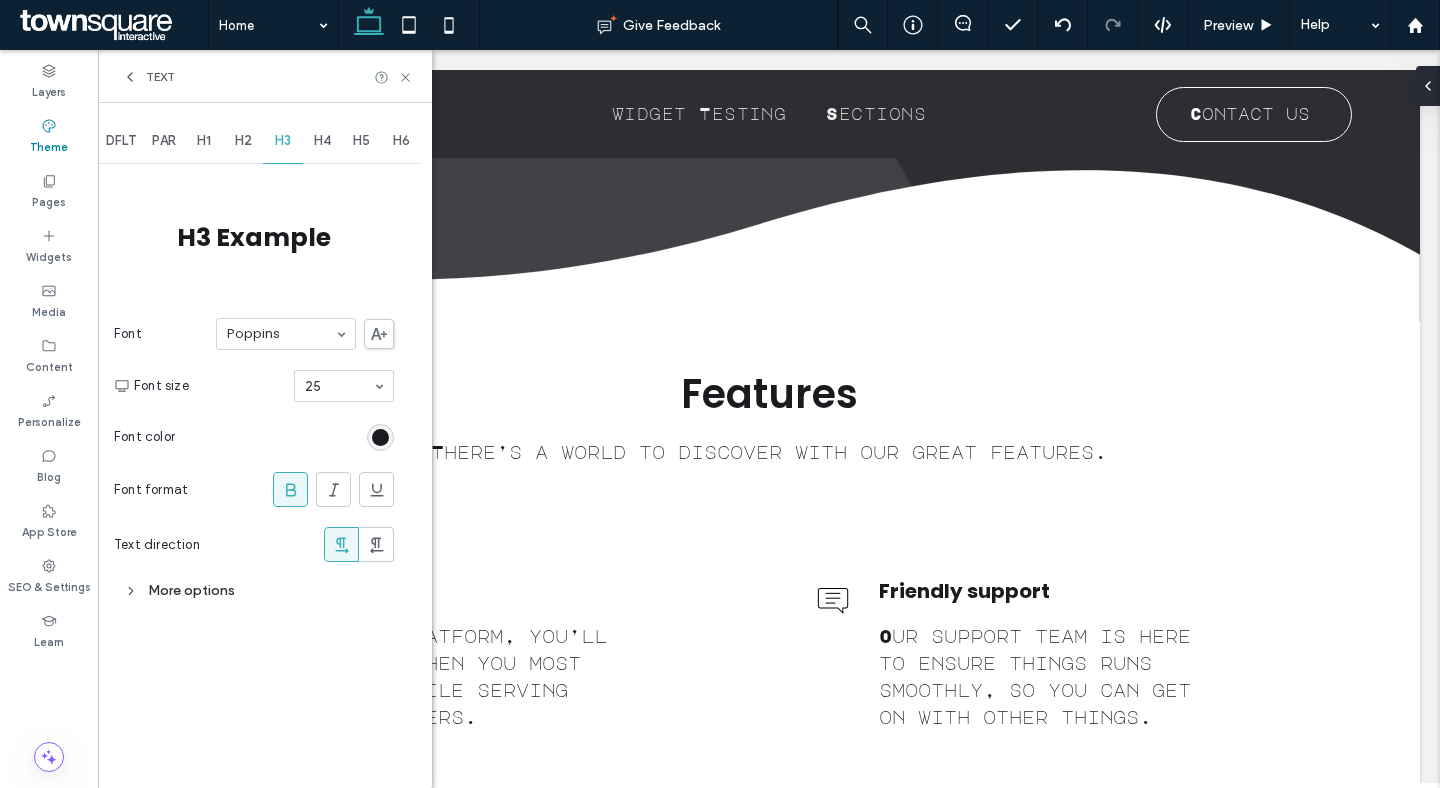 click on "H1" at bounding box center [204, 141] 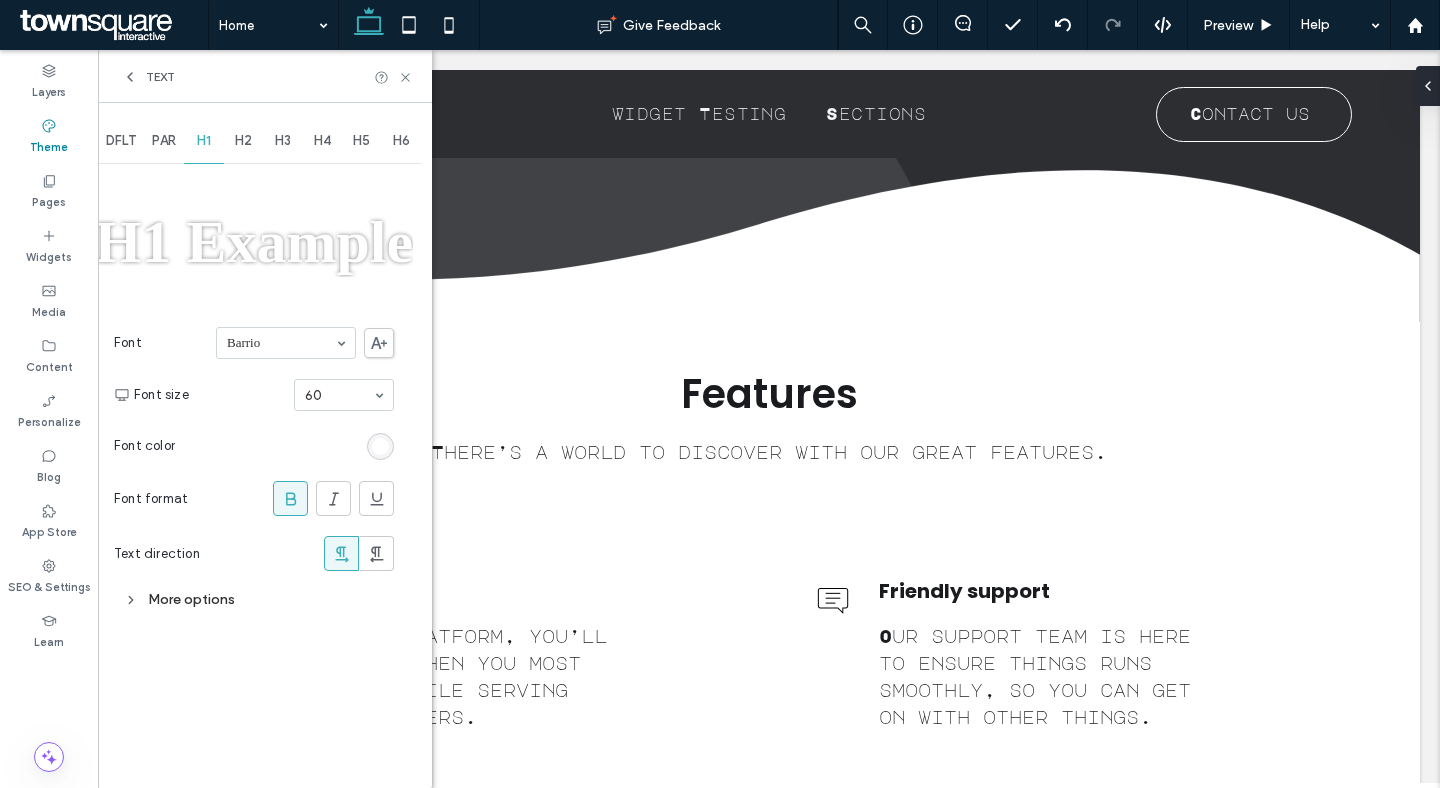 click on "H2" at bounding box center [244, 141] 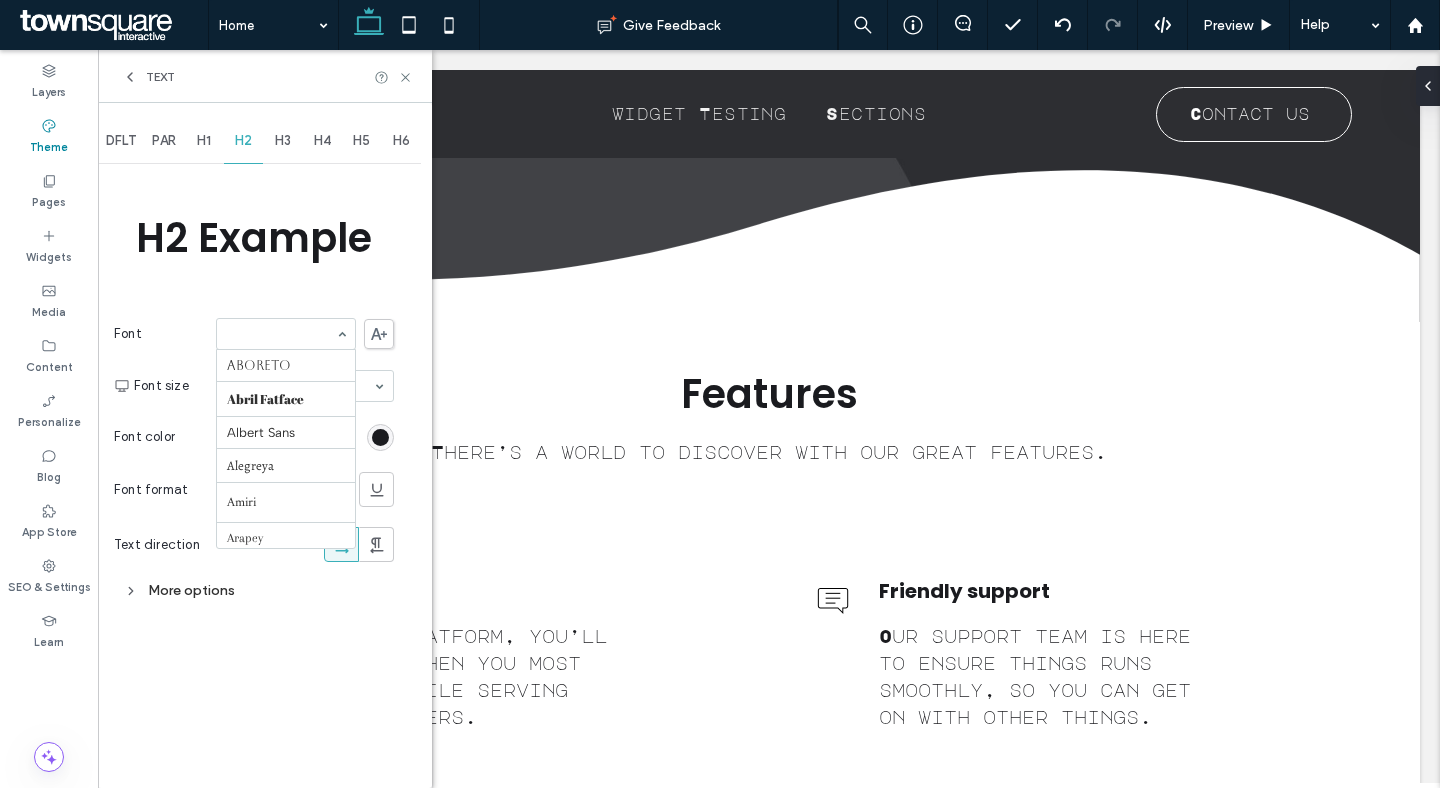scroll, scrollTop: 1619, scrollLeft: 0, axis: vertical 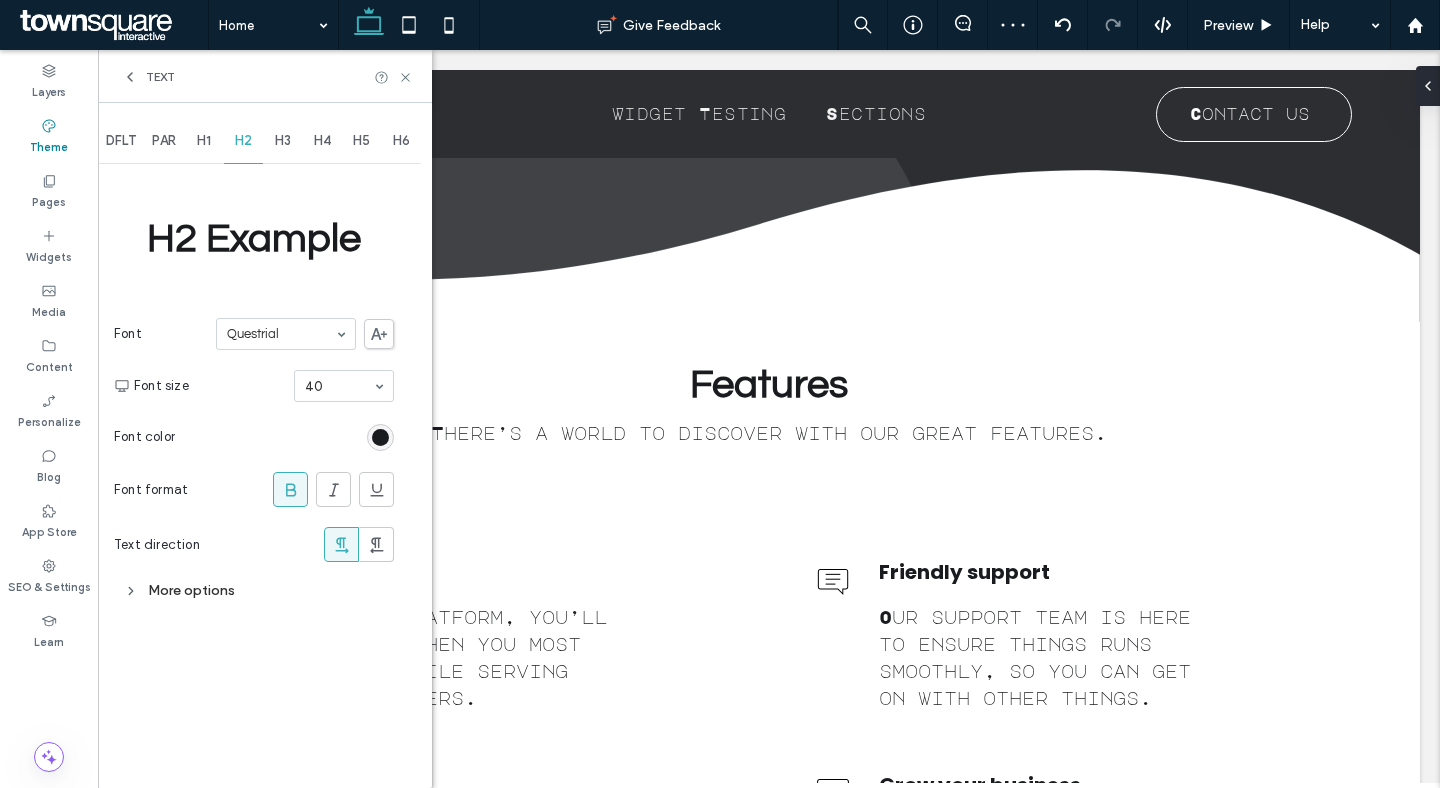click on "H1" at bounding box center (204, 141) 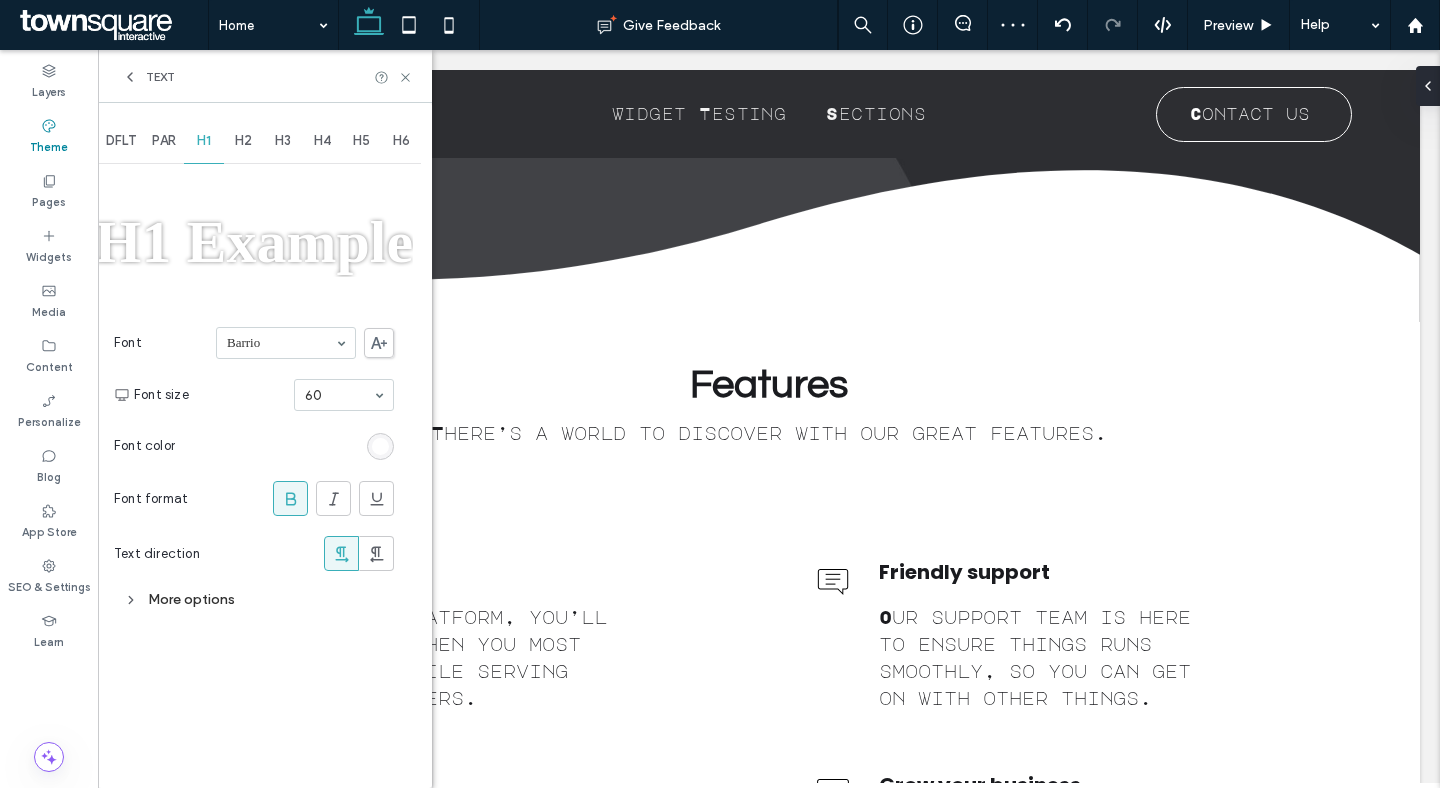 click on "H3" at bounding box center (283, 141) 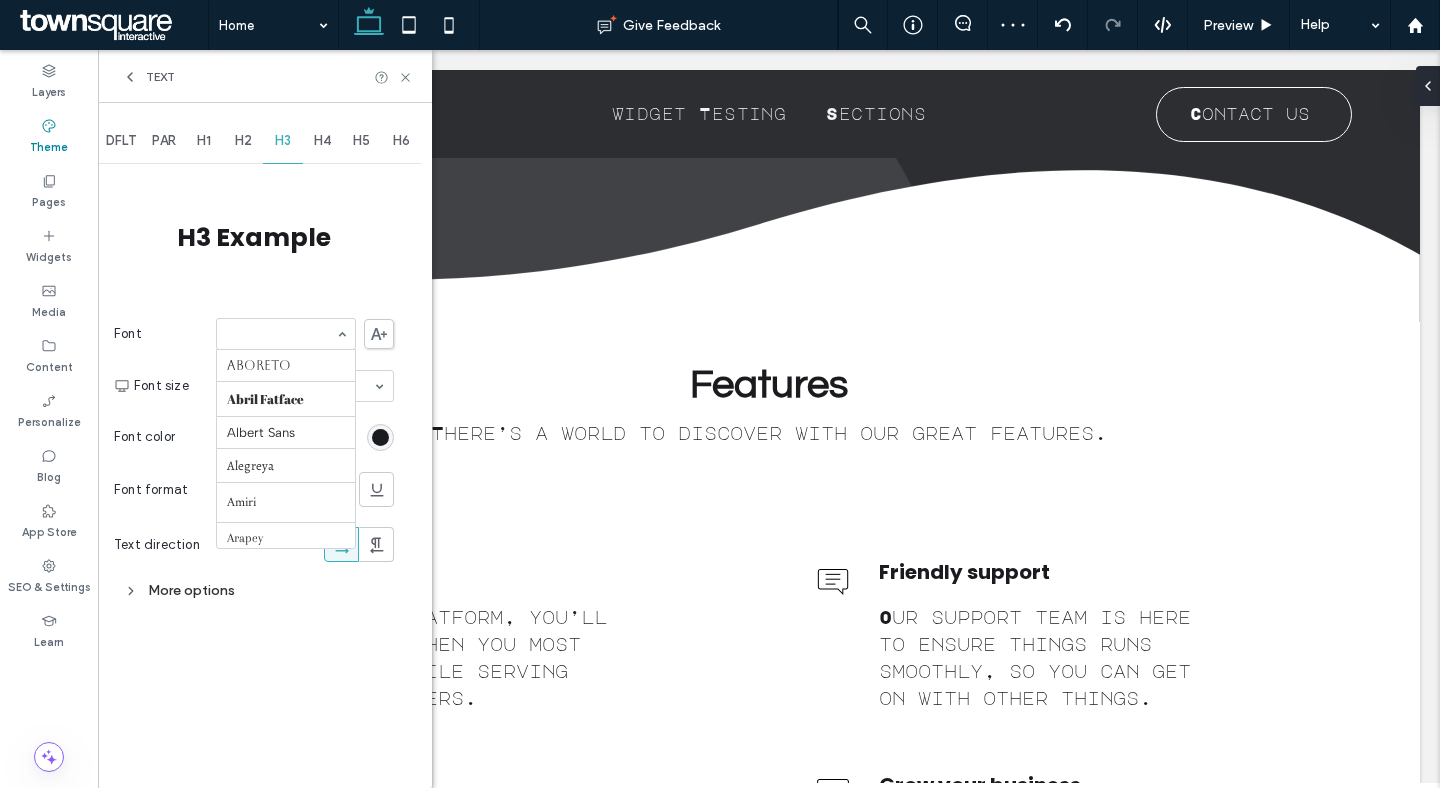 scroll, scrollTop: 1788, scrollLeft: 0, axis: vertical 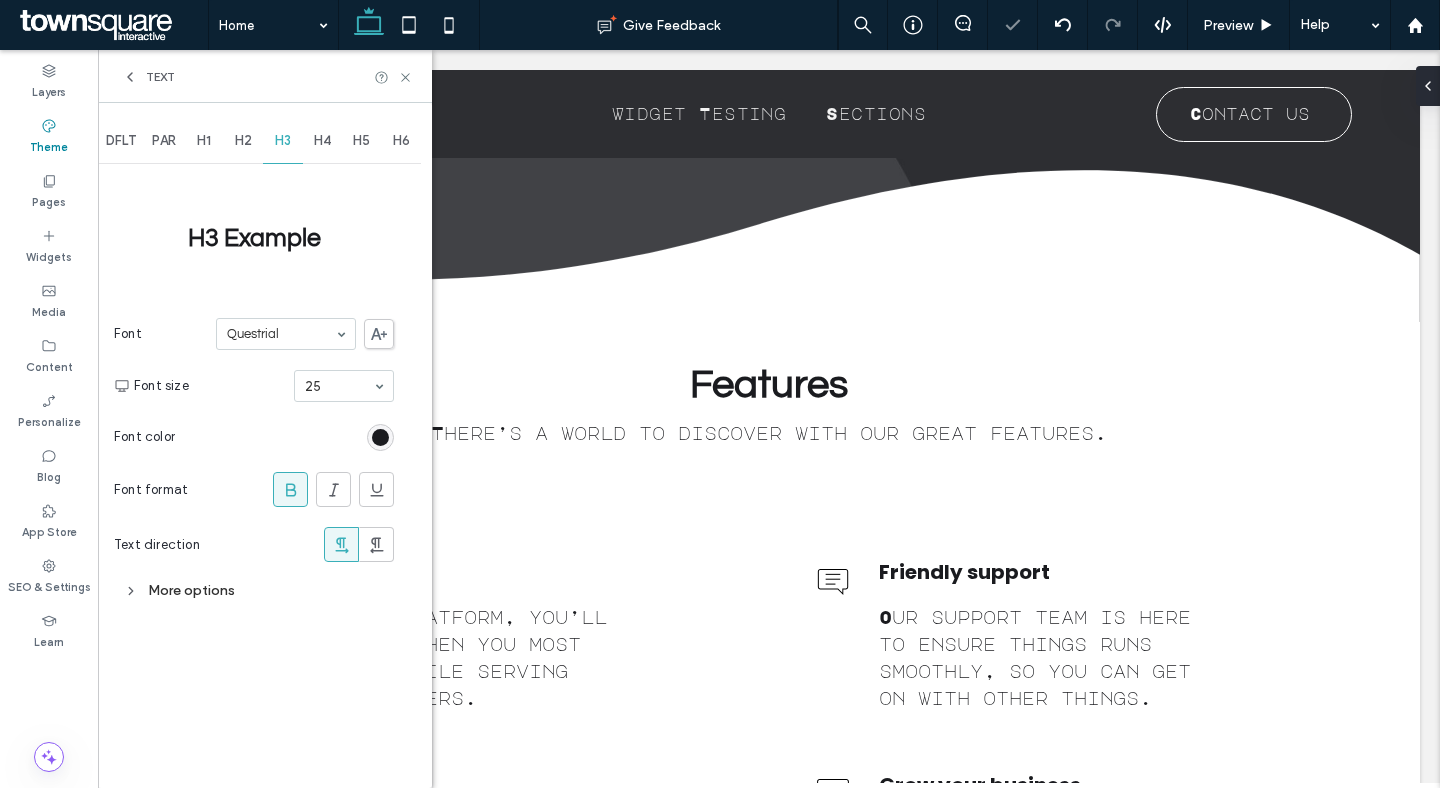 click on "H4" at bounding box center (322, 141) 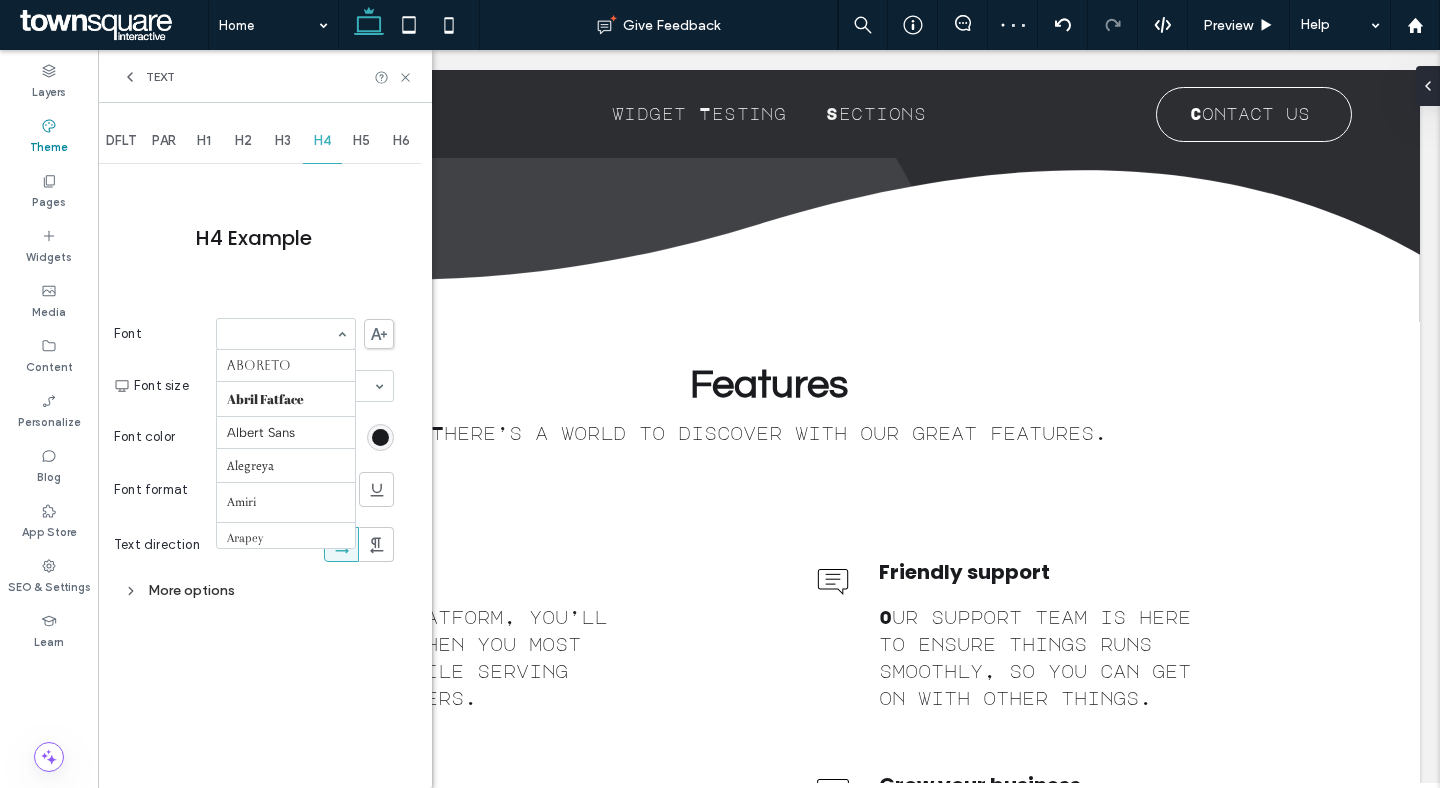 scroll, scrollTop: 1788, scrollLeft: 0, axis: vertical 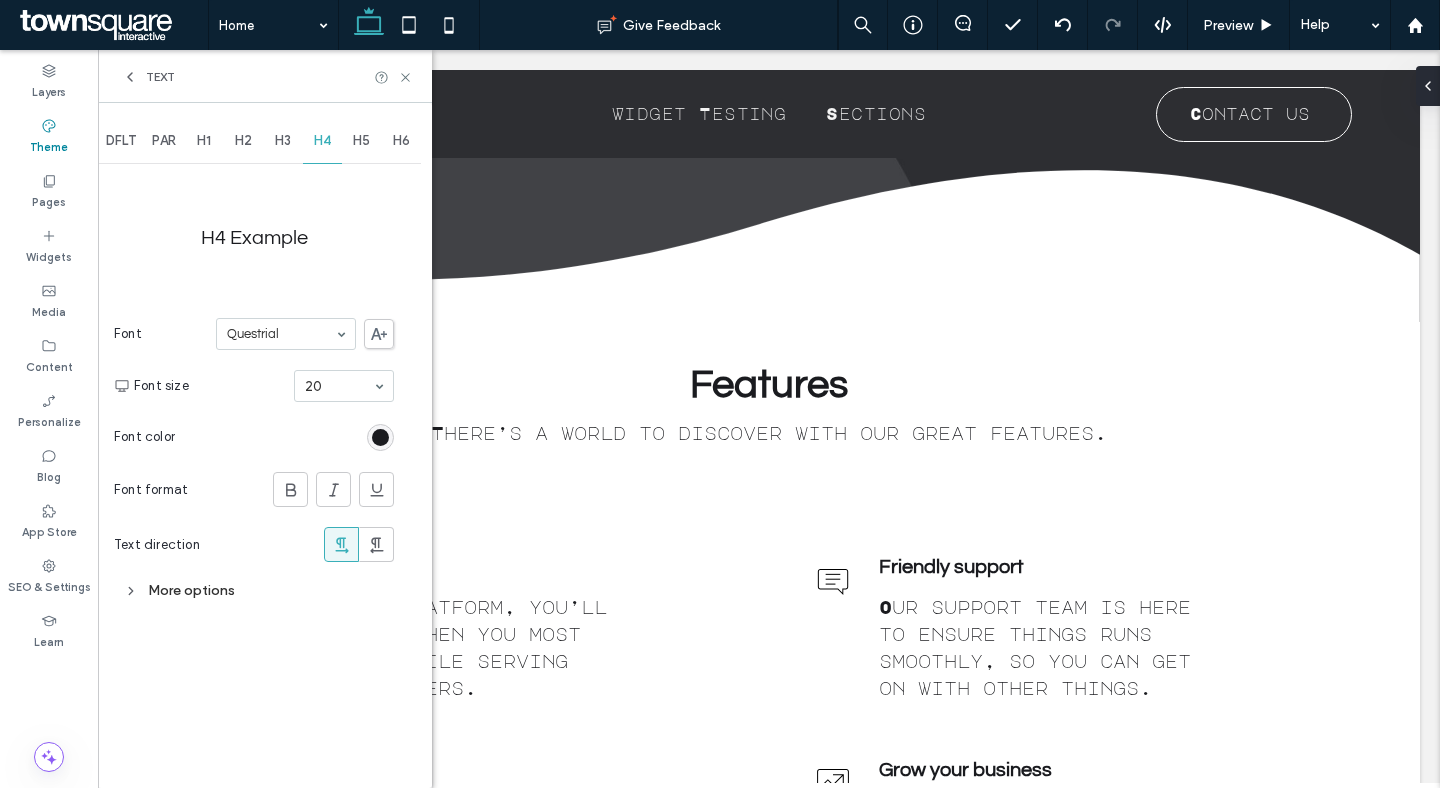click on "H5" at bounding box center [362, 141] 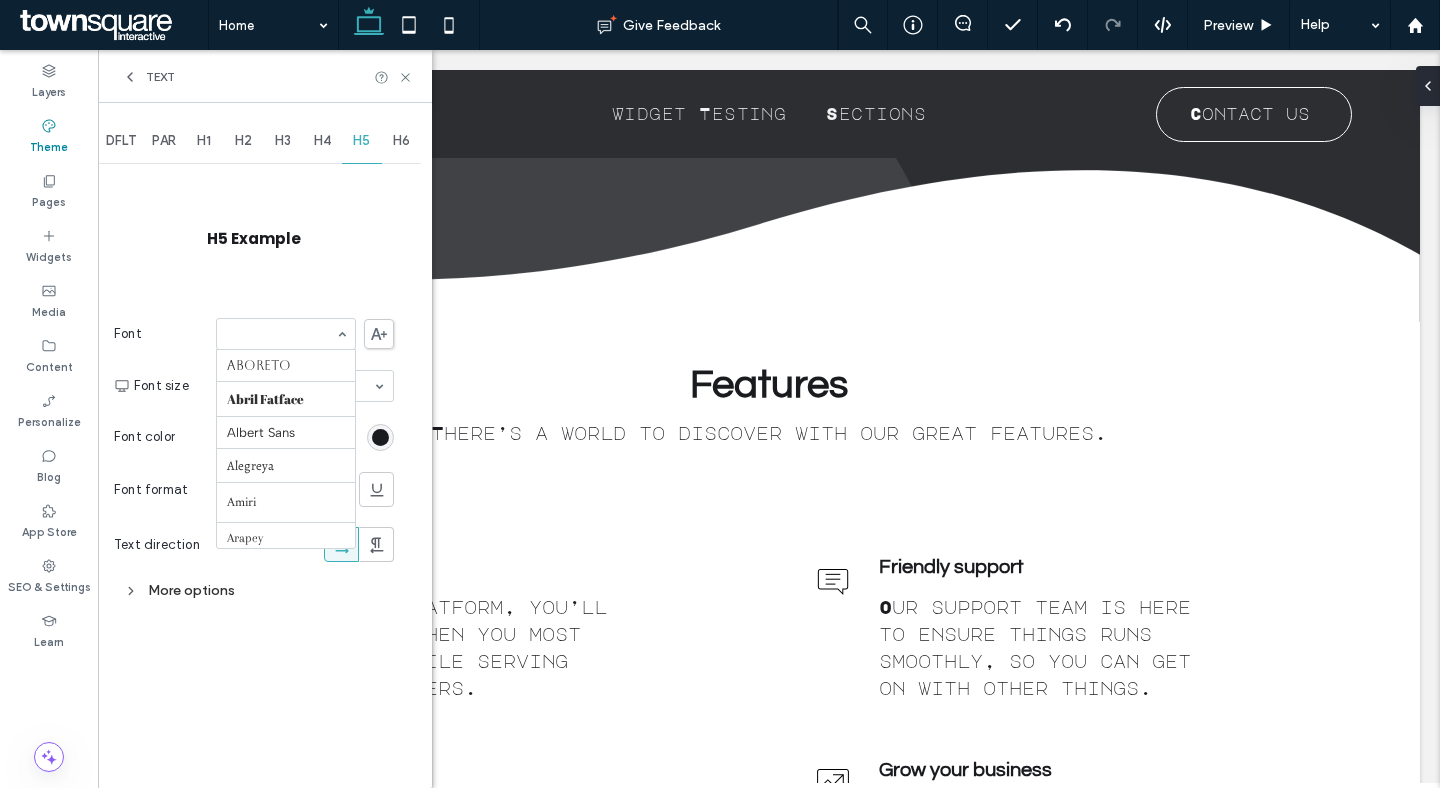 scroll, scrollTop: 1788, scrollLeft: 0, axis: vertical 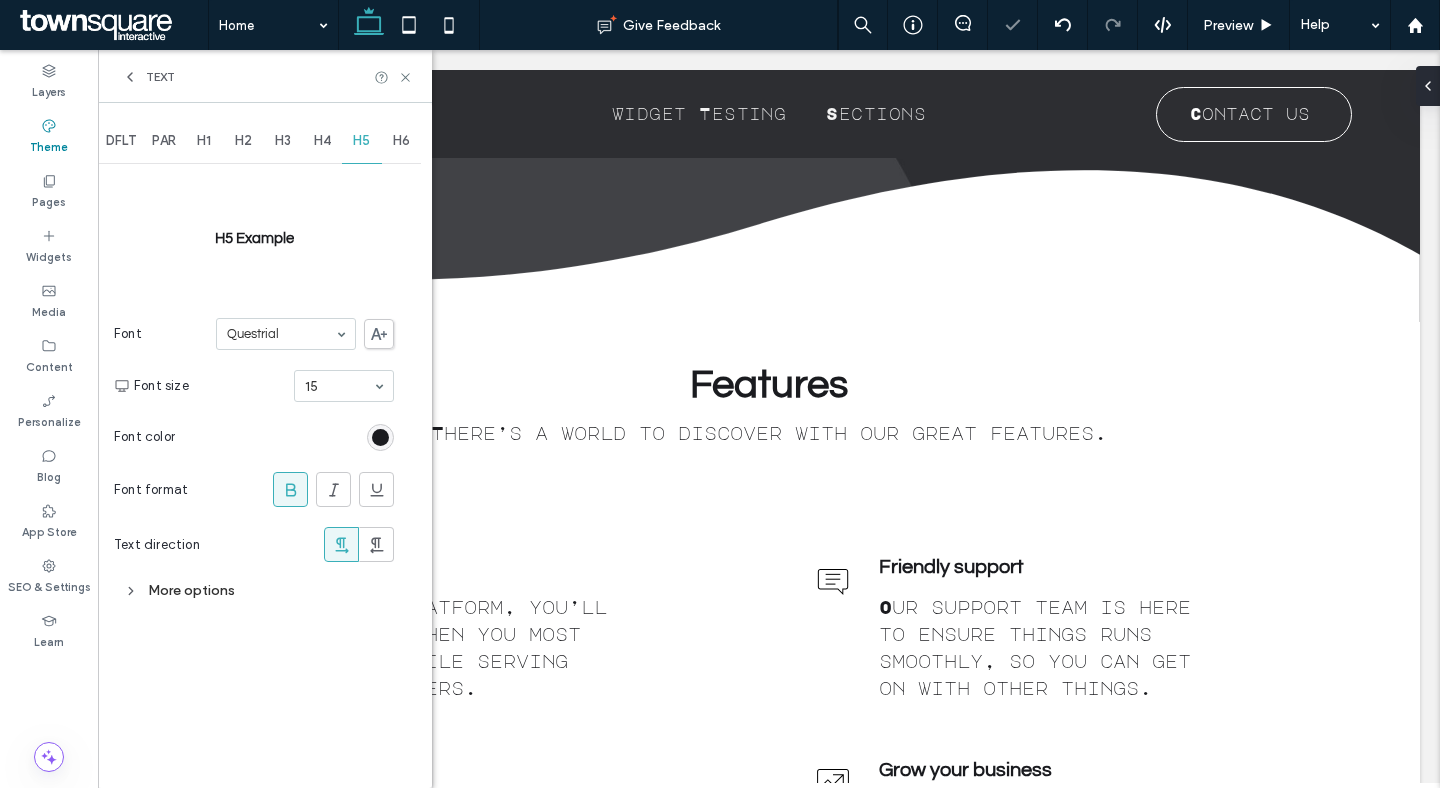 click on "H6" at bounding box center [401, 141] 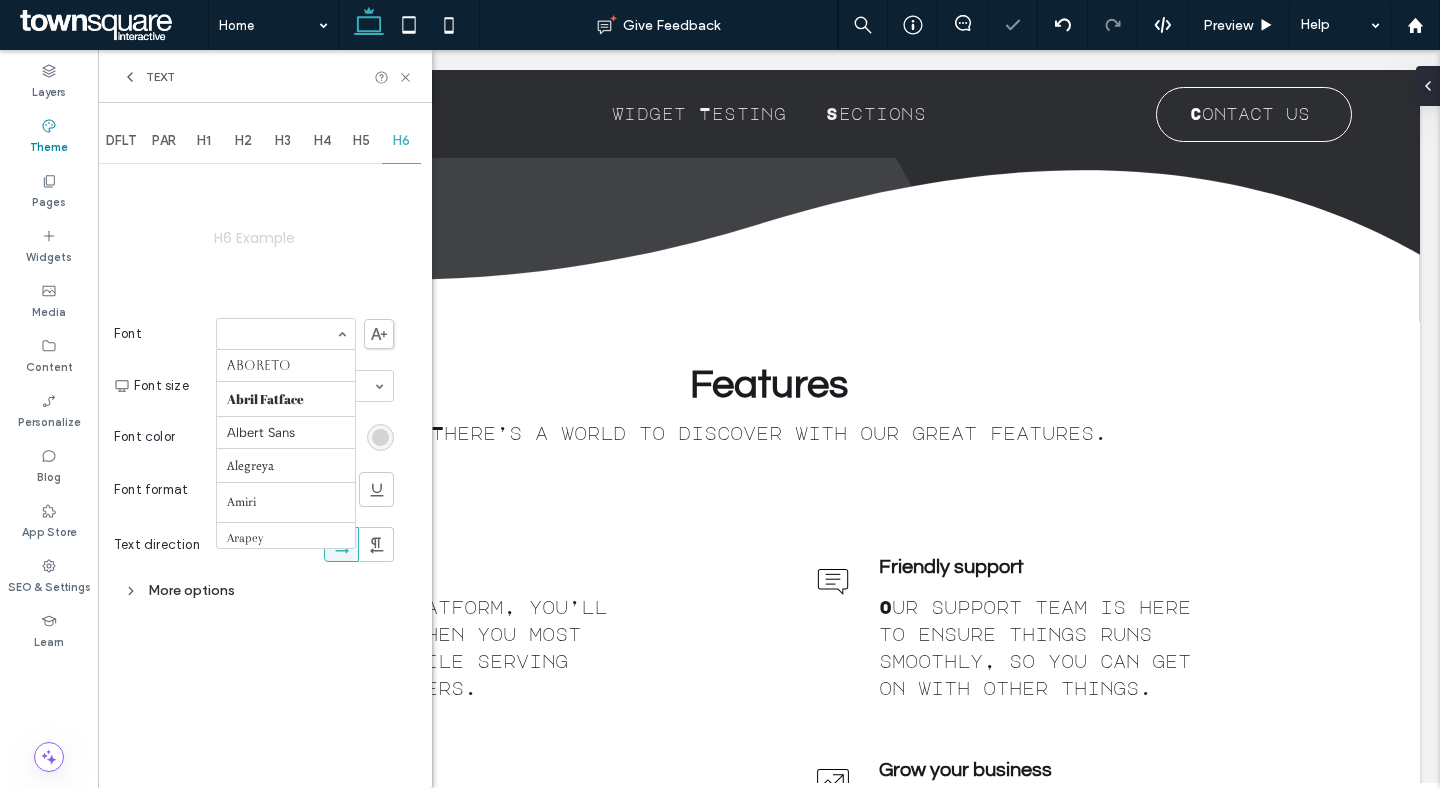 scroll, scrollTop: 1788, scrollLeft: 0, axis: vertical 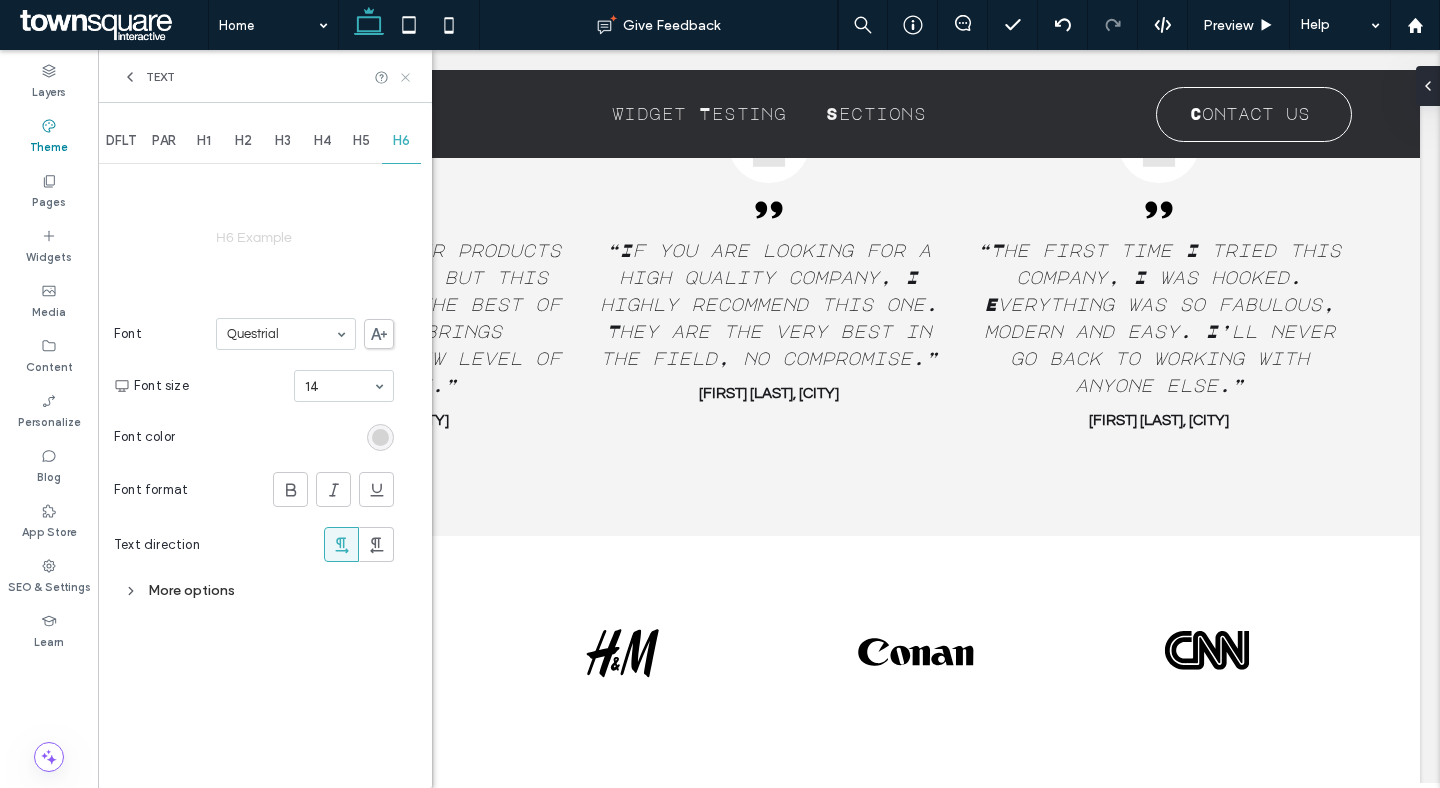 click 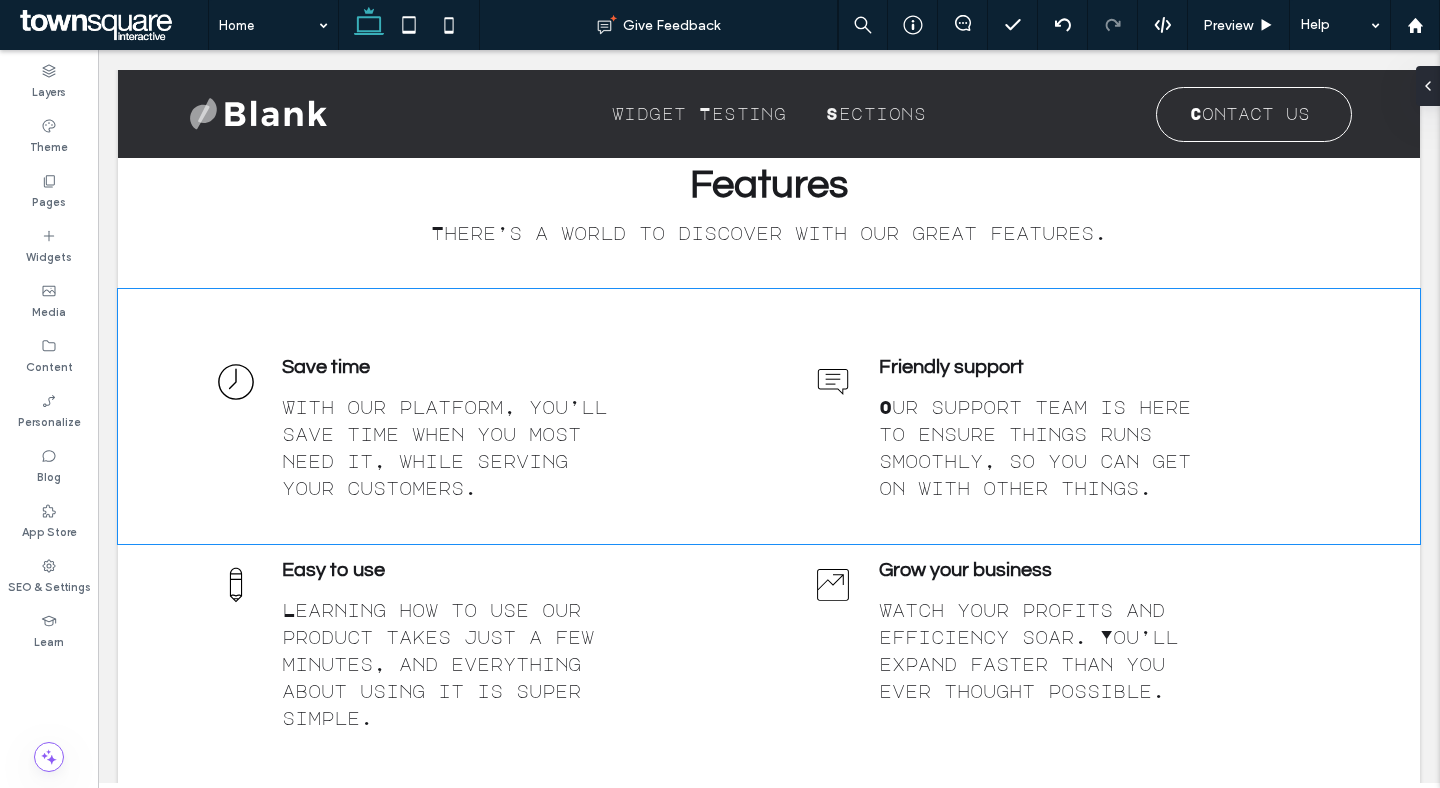 scroll, scrollTop: 615, scrollLeft: 0, axis: vertical 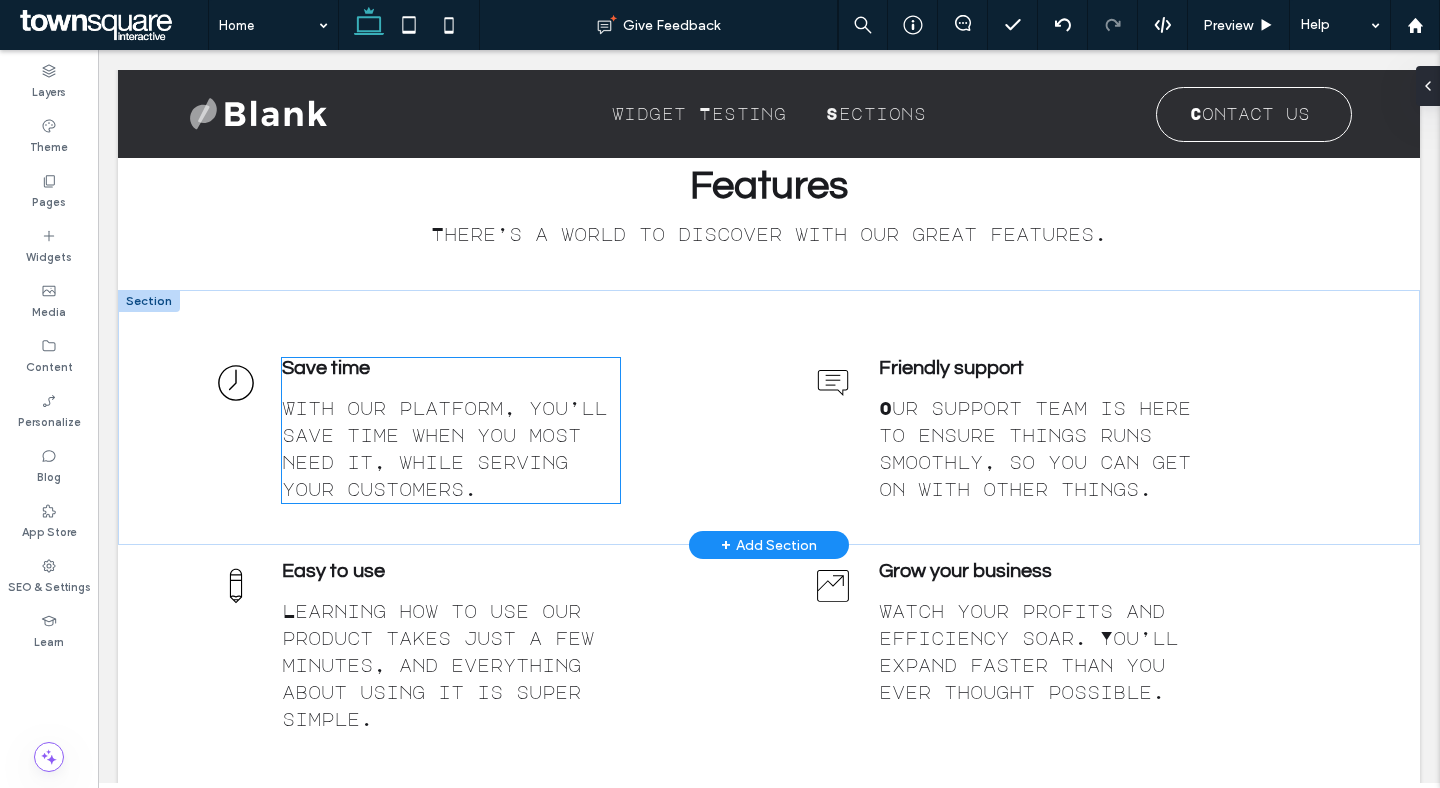 click on "With our platform, you’ll save time when you most need it, while serving your customers." at bounding box center (444, 448) 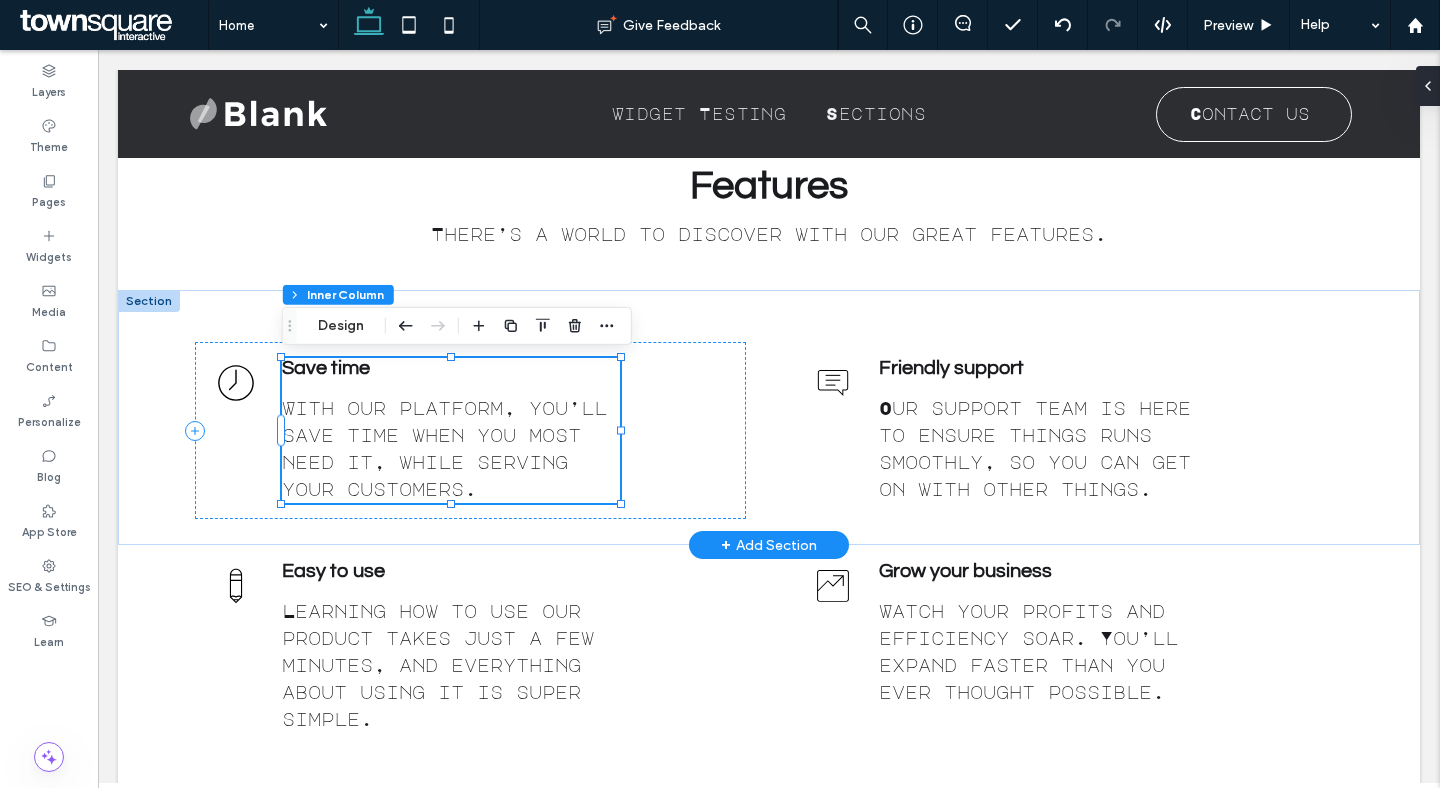 click on "With our platform, you’ll save time when you most need it, while serving your customers." at bounding box center [444, 448] 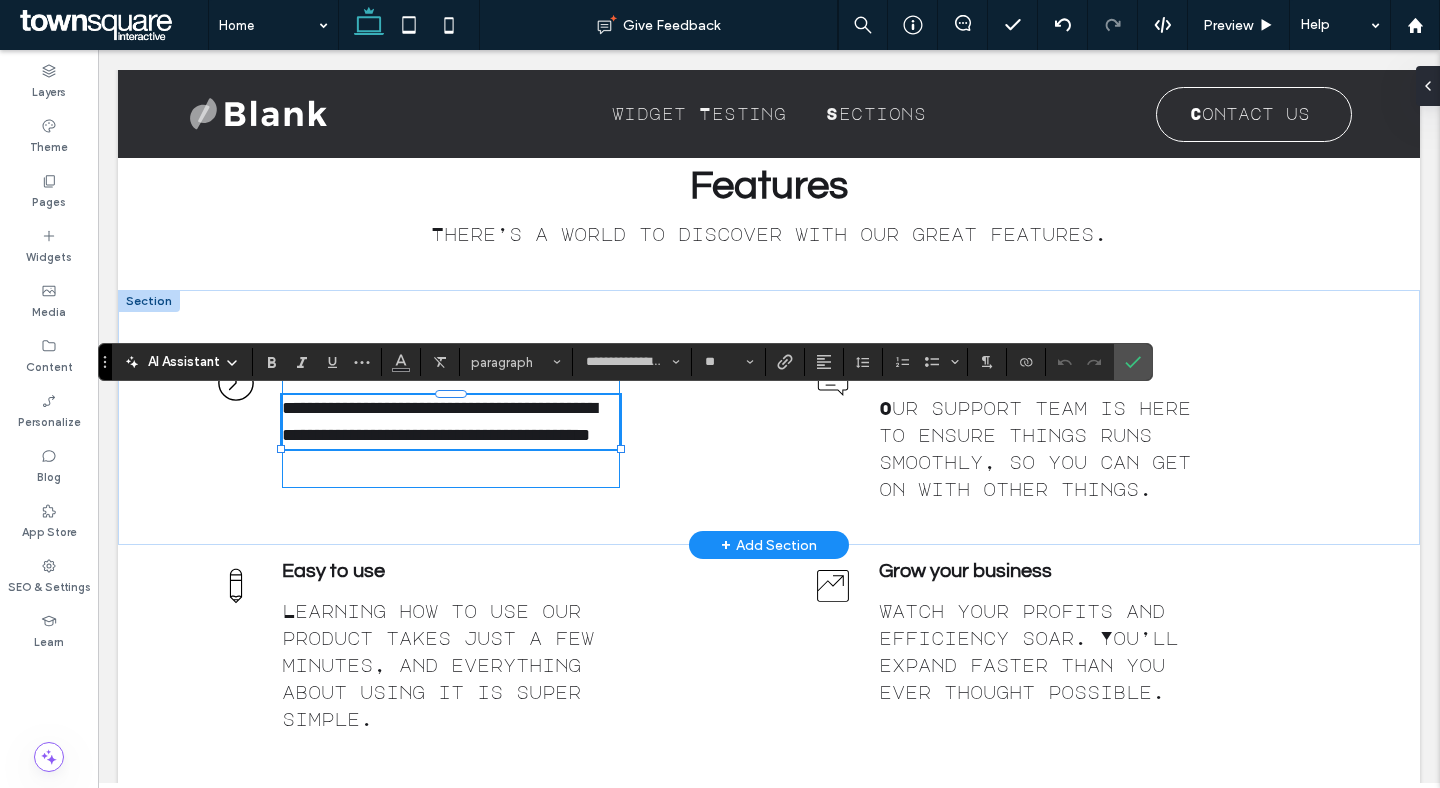 click on "**********" at bounding box center [439, 421] 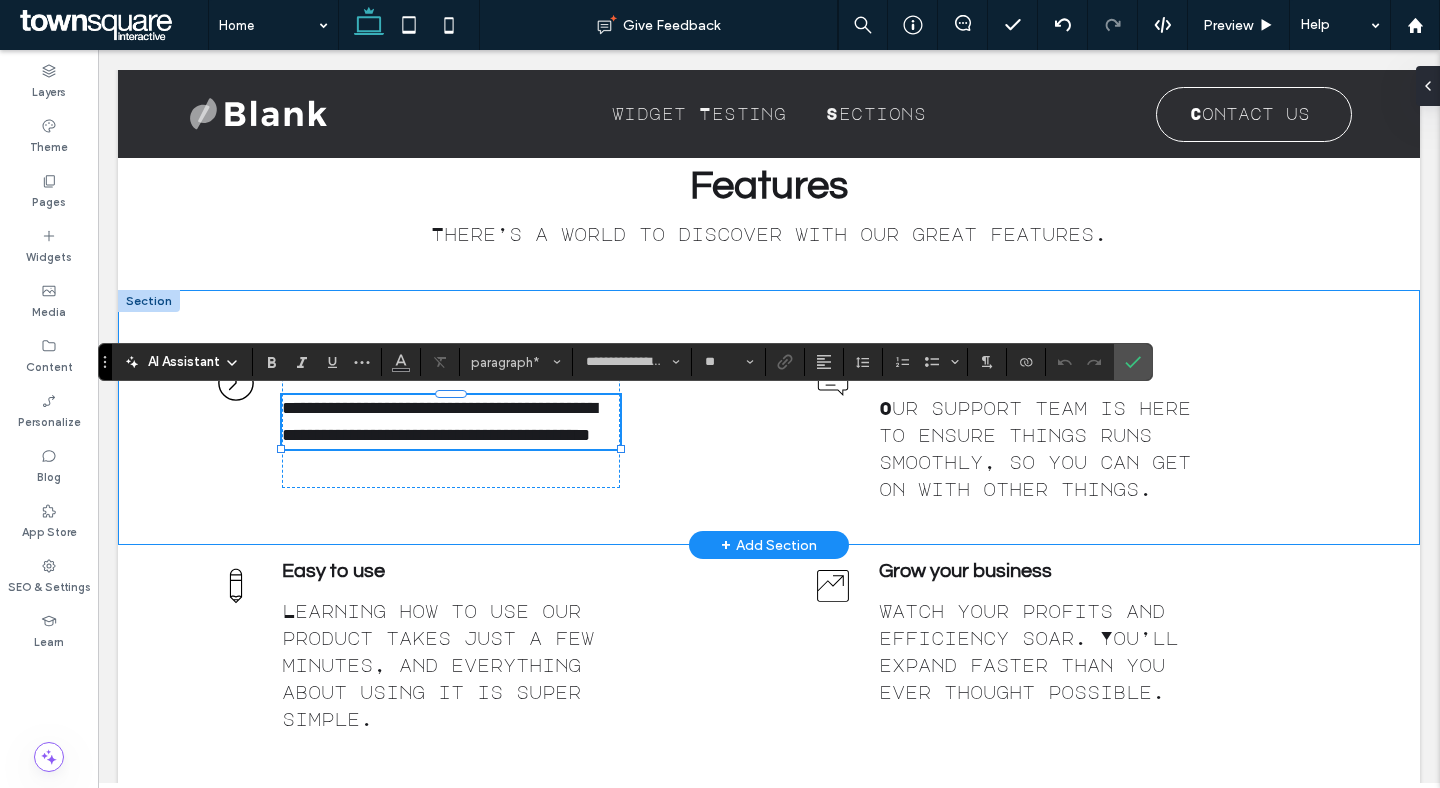 click on "**********" at bounding box center [769, 417] 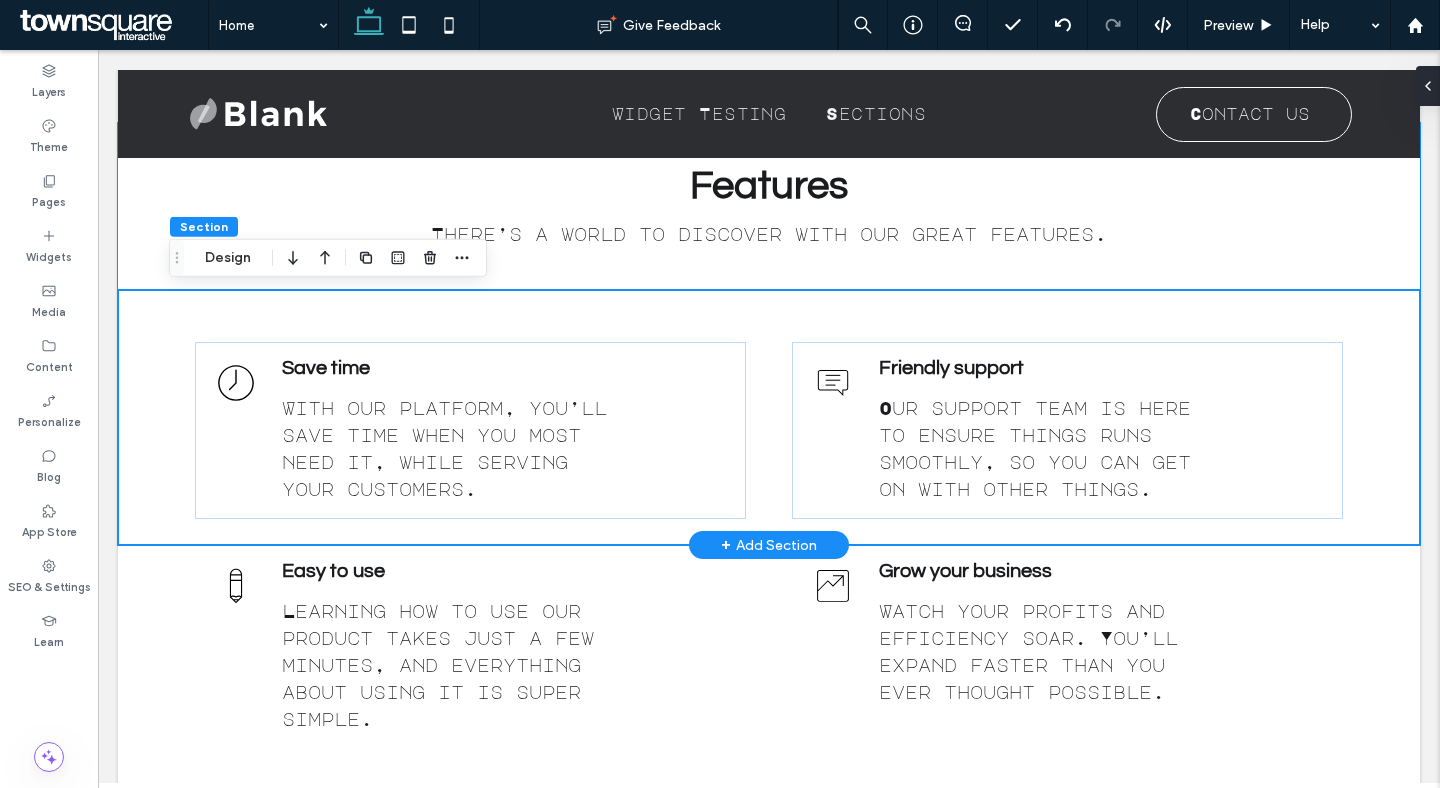 scroll, scrollTop: 409, scrollLeft: 0, axis: vertical 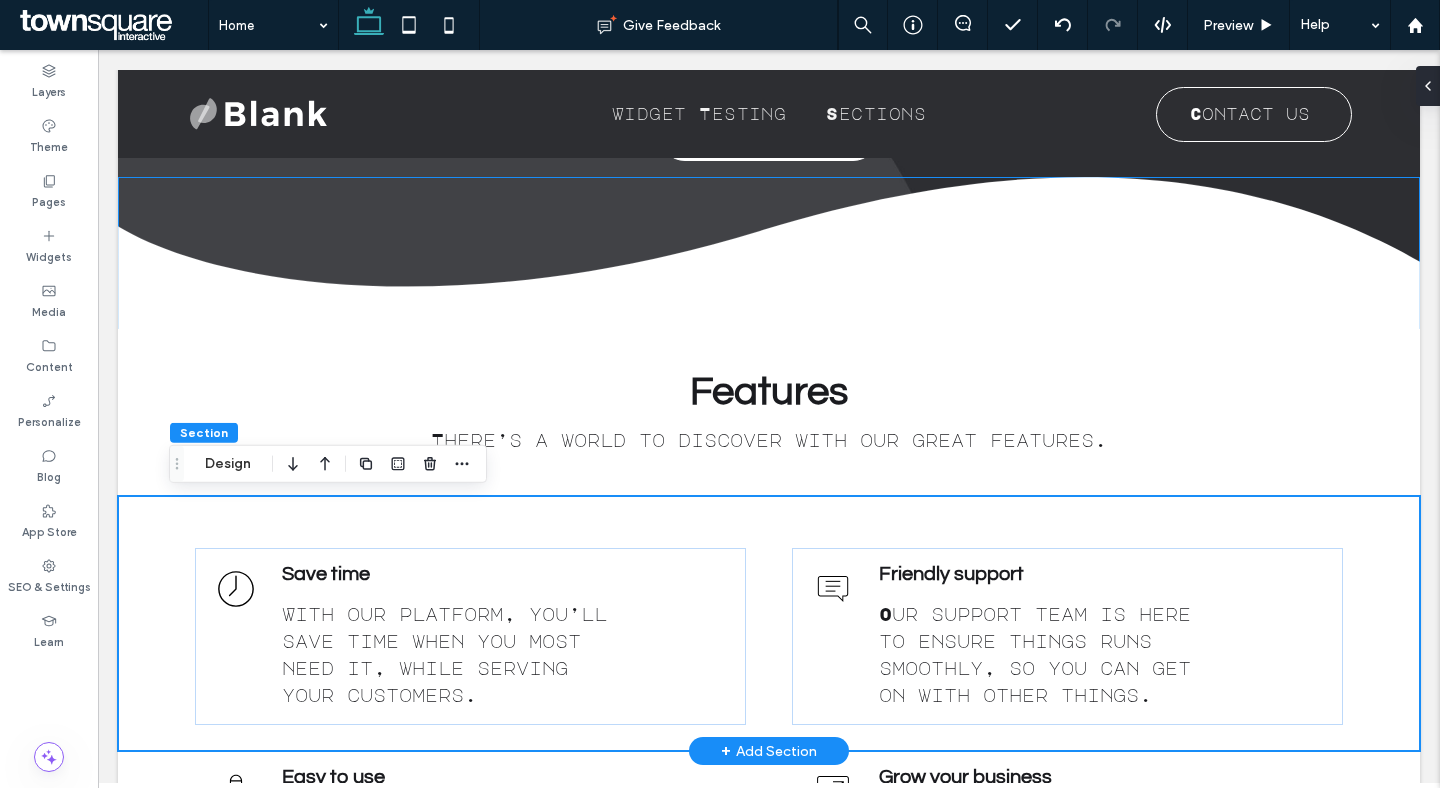 click at bounding box center [769, 253] 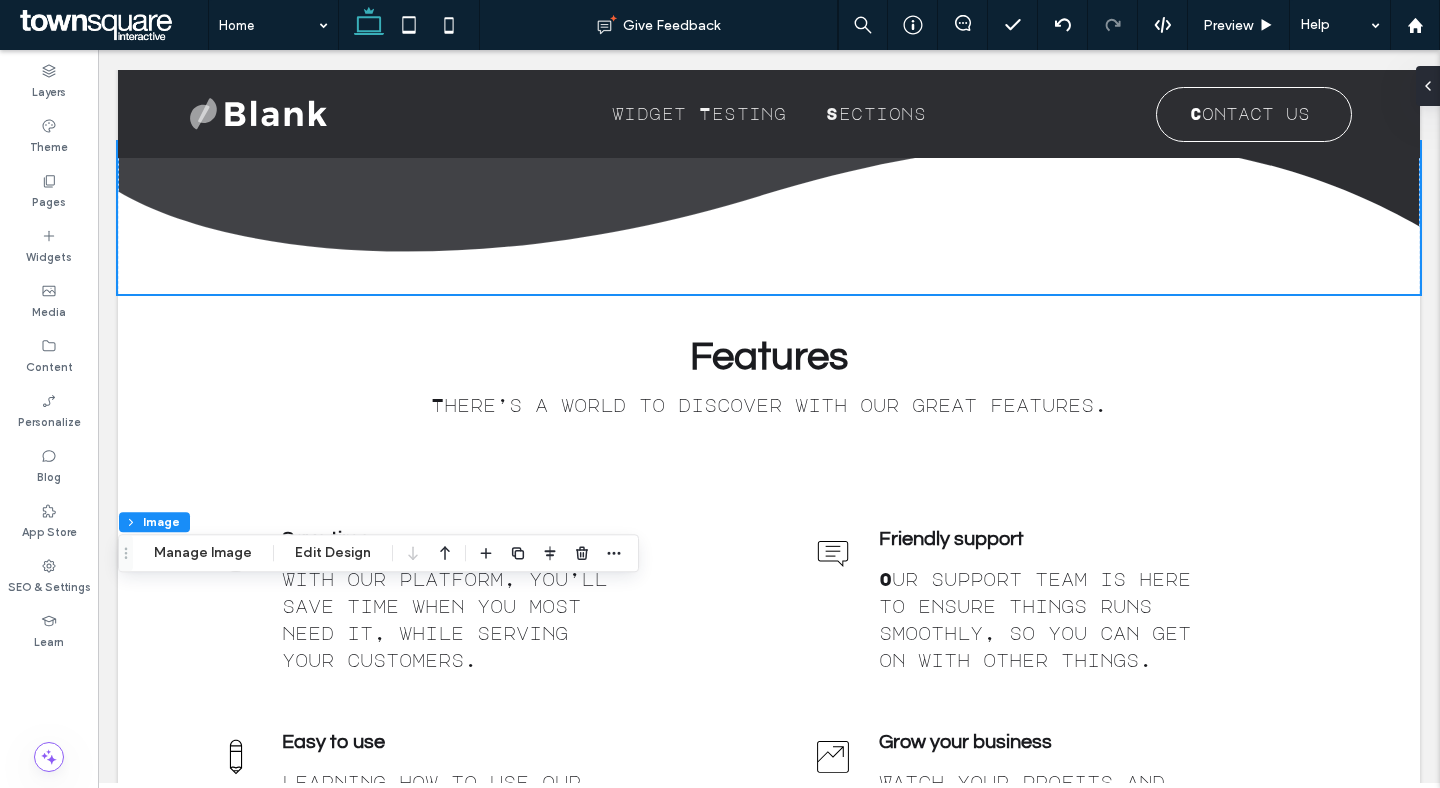 scroll, scrollTop: 0, scrollLeft: 0, axis: both 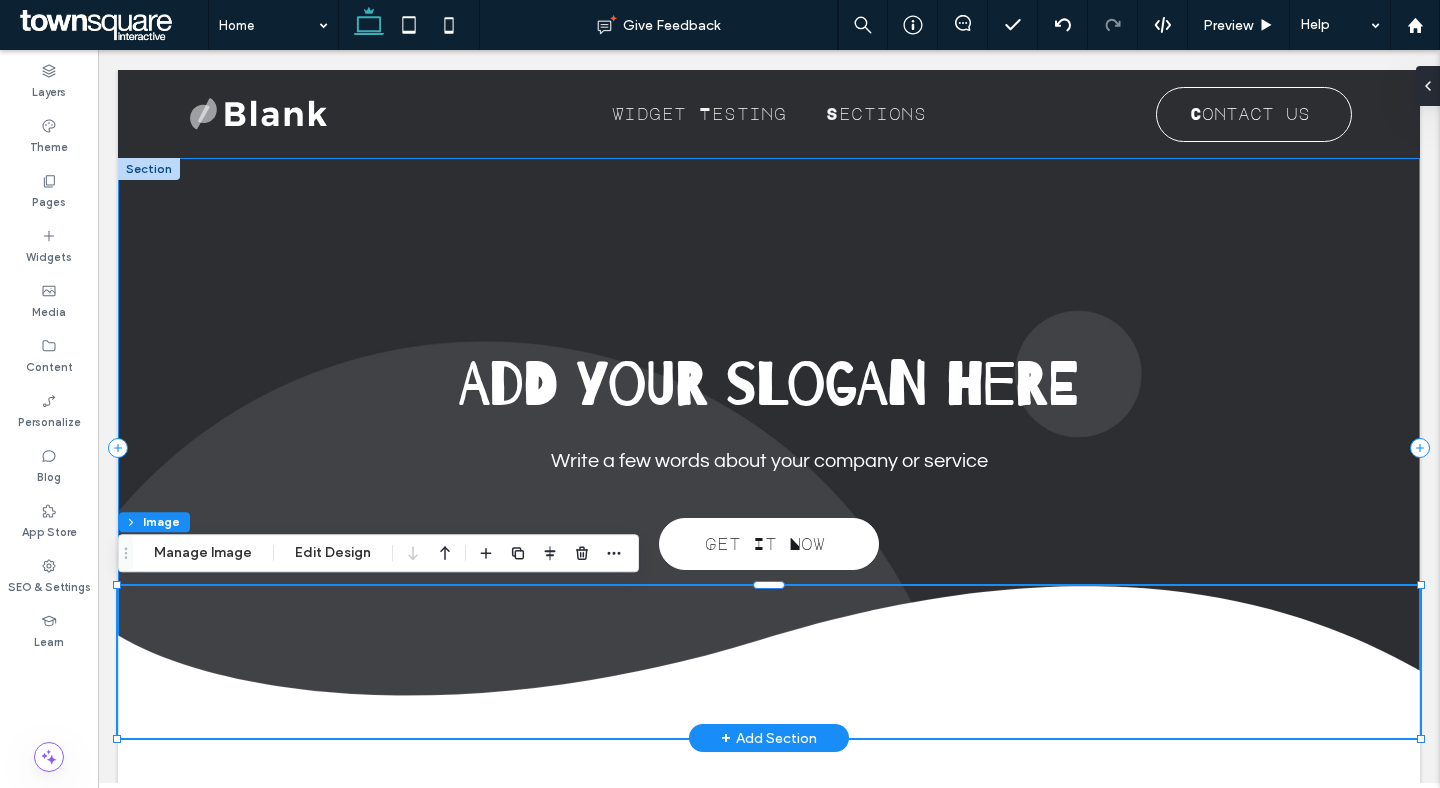 click on "Get It Now
Add your slogan here
Write a few words about your company or service" at bounding box center [769, 448] 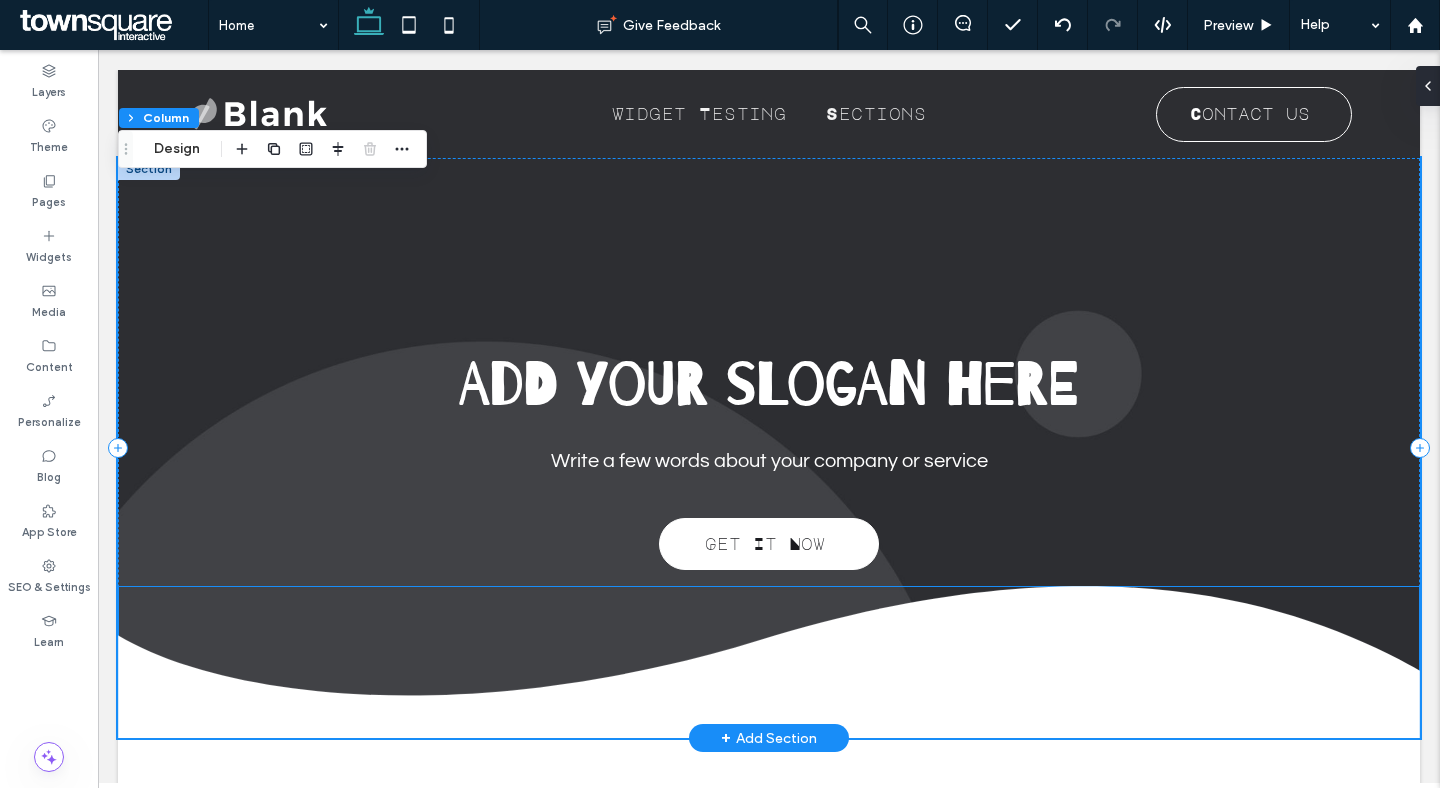 click at bounding box center (769, 662) 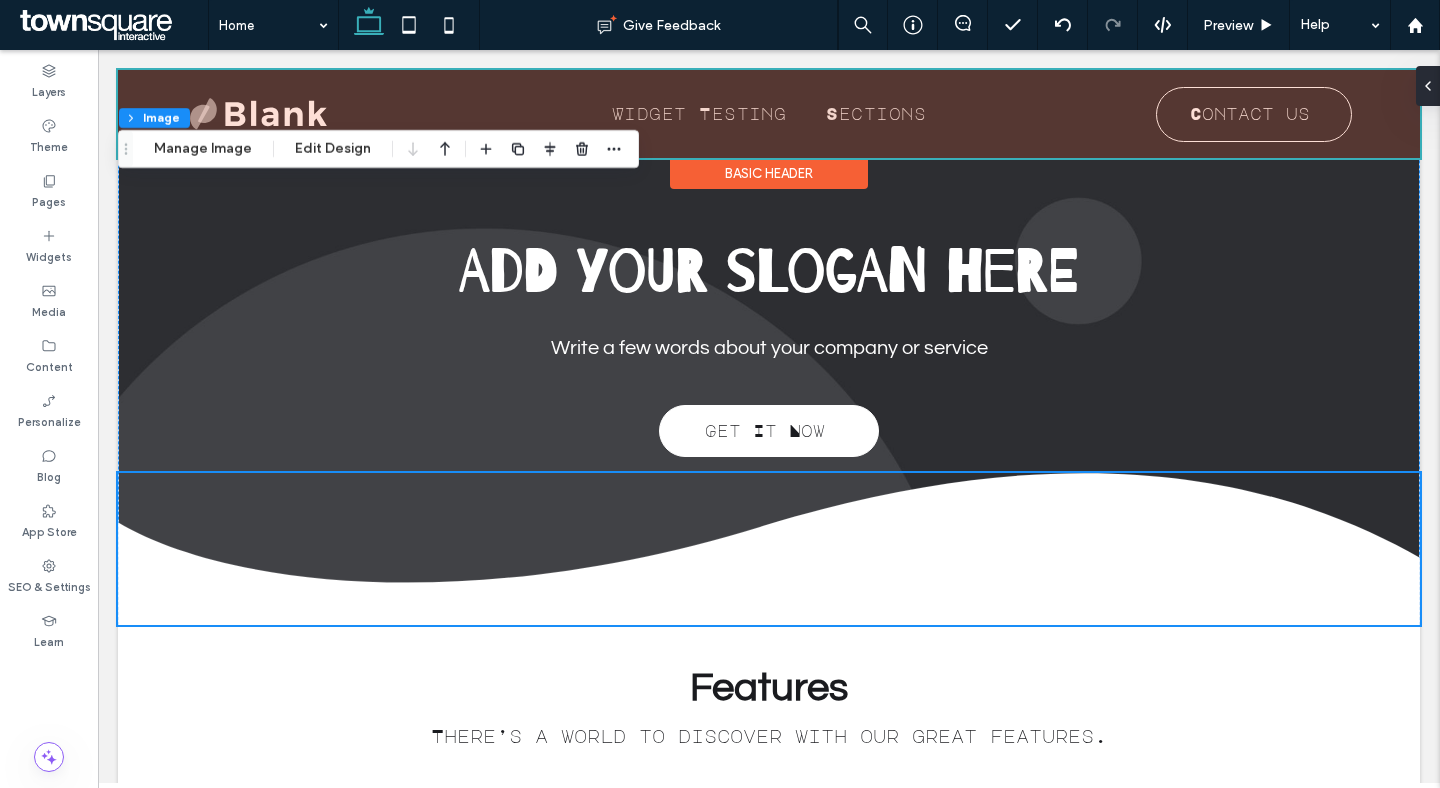 scroll, scrollTop: 0, scrollLeft: 0, axis: both 